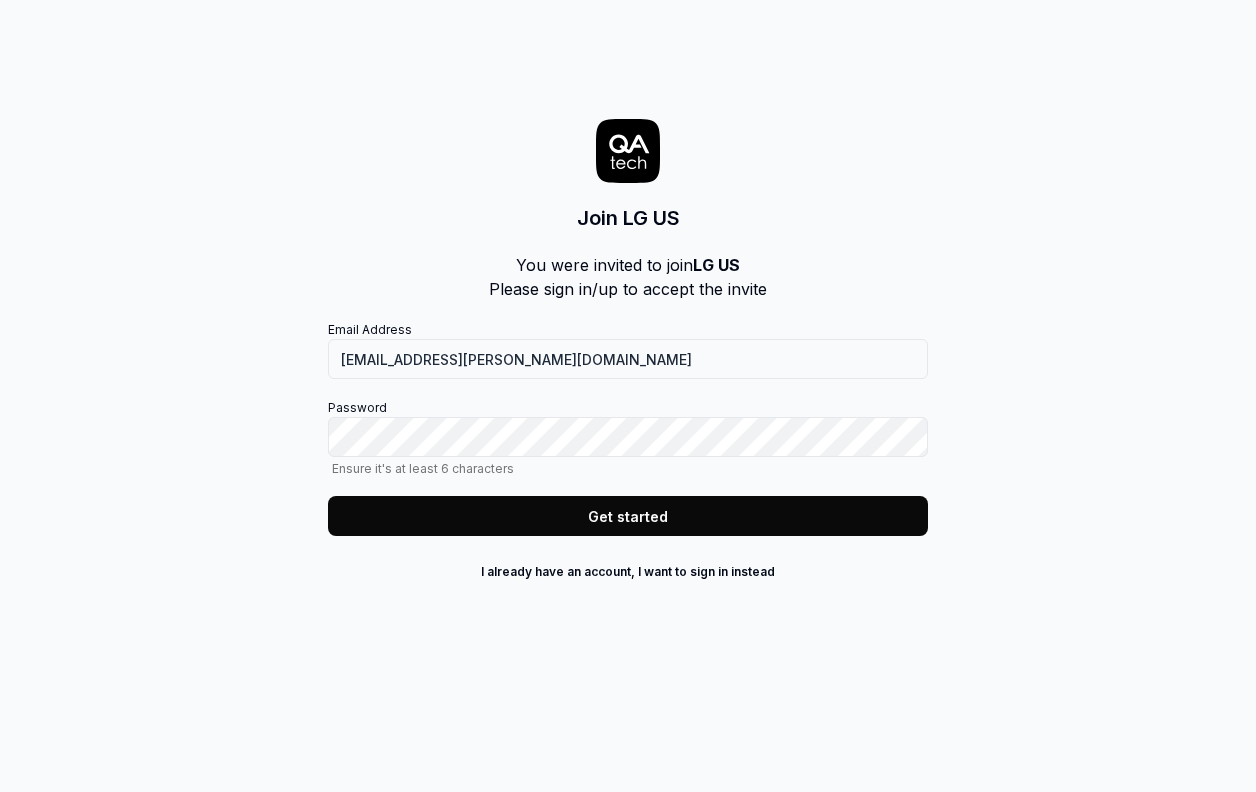 scroll, scrollTop: 0, scrollLeft: 0, axis: both 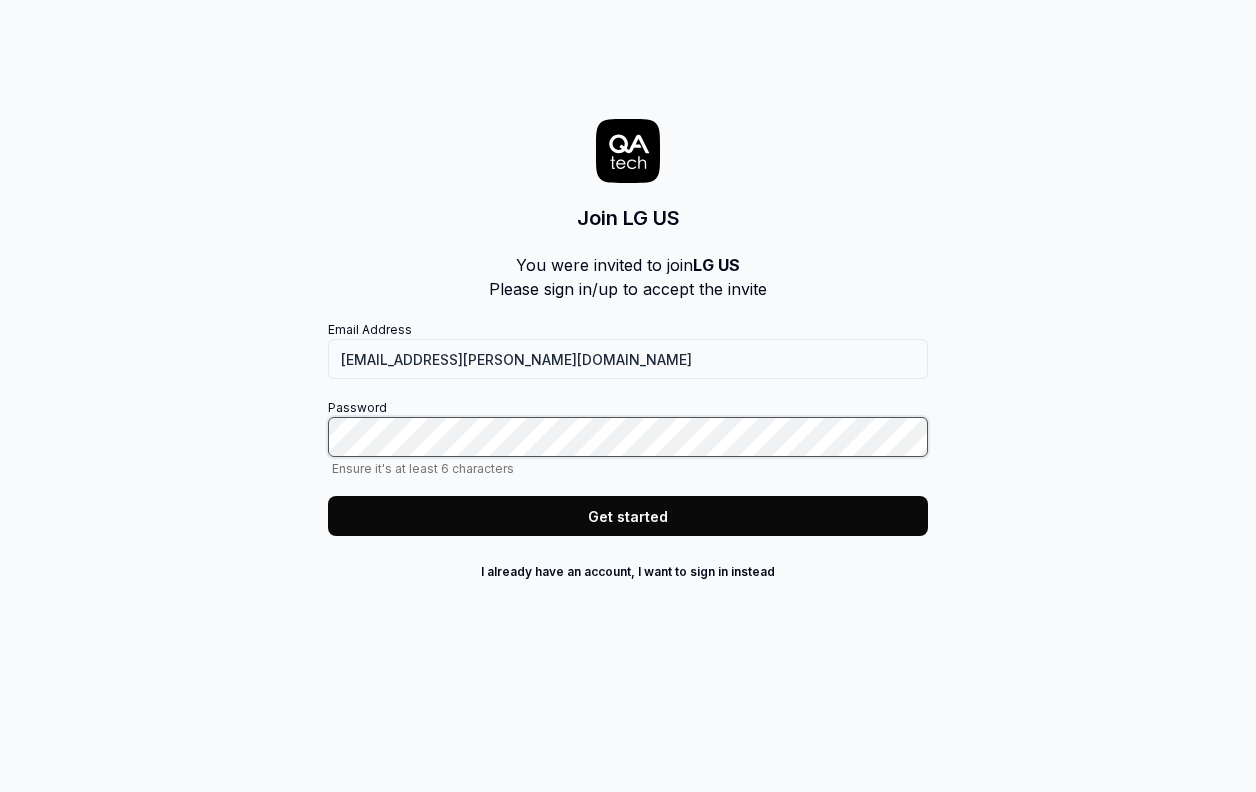 click on "Join LG US You were invited to join  LG US Please sign in/up to accept the invite Email Address javed.chowdry@lgcns.com Password Ensure it's at least 6 characters Get started I already have an account, I want to sign in instead" at bounding box center (628, 396) 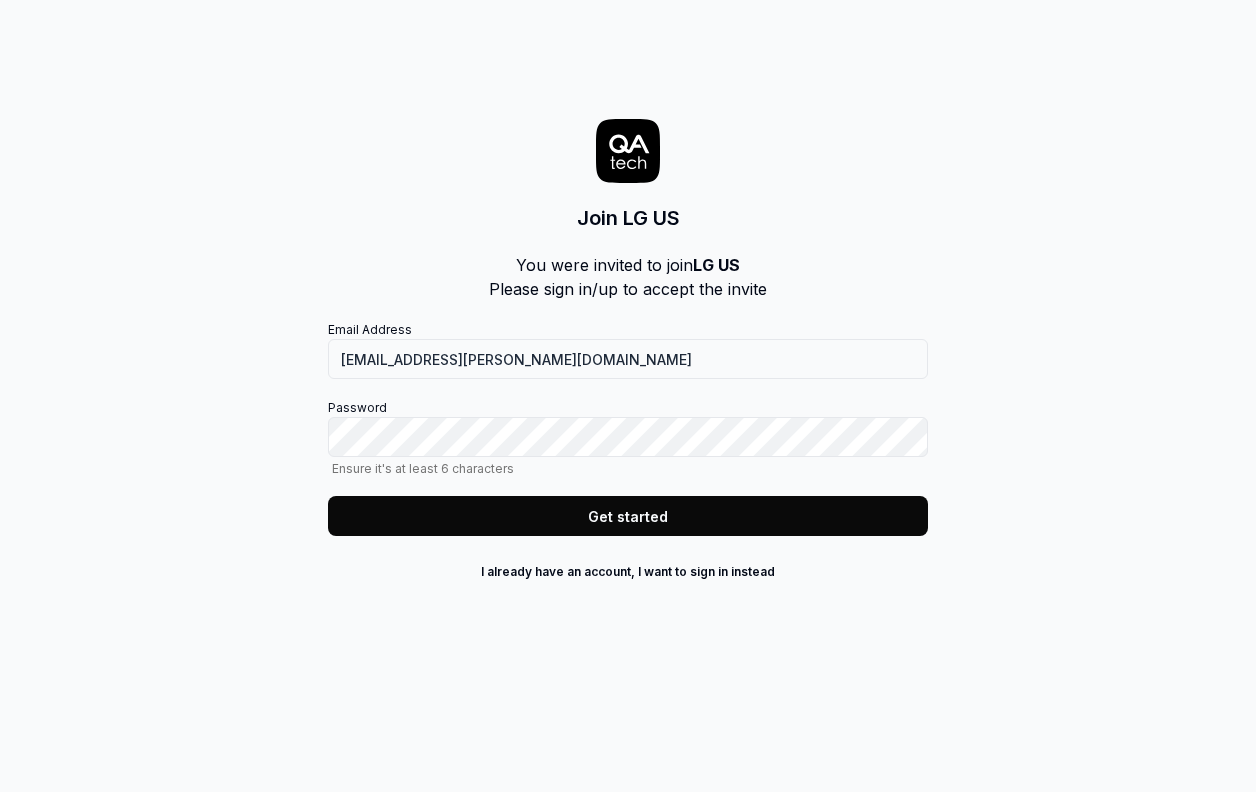 click on "Get started" at bounding box center [628, 516] 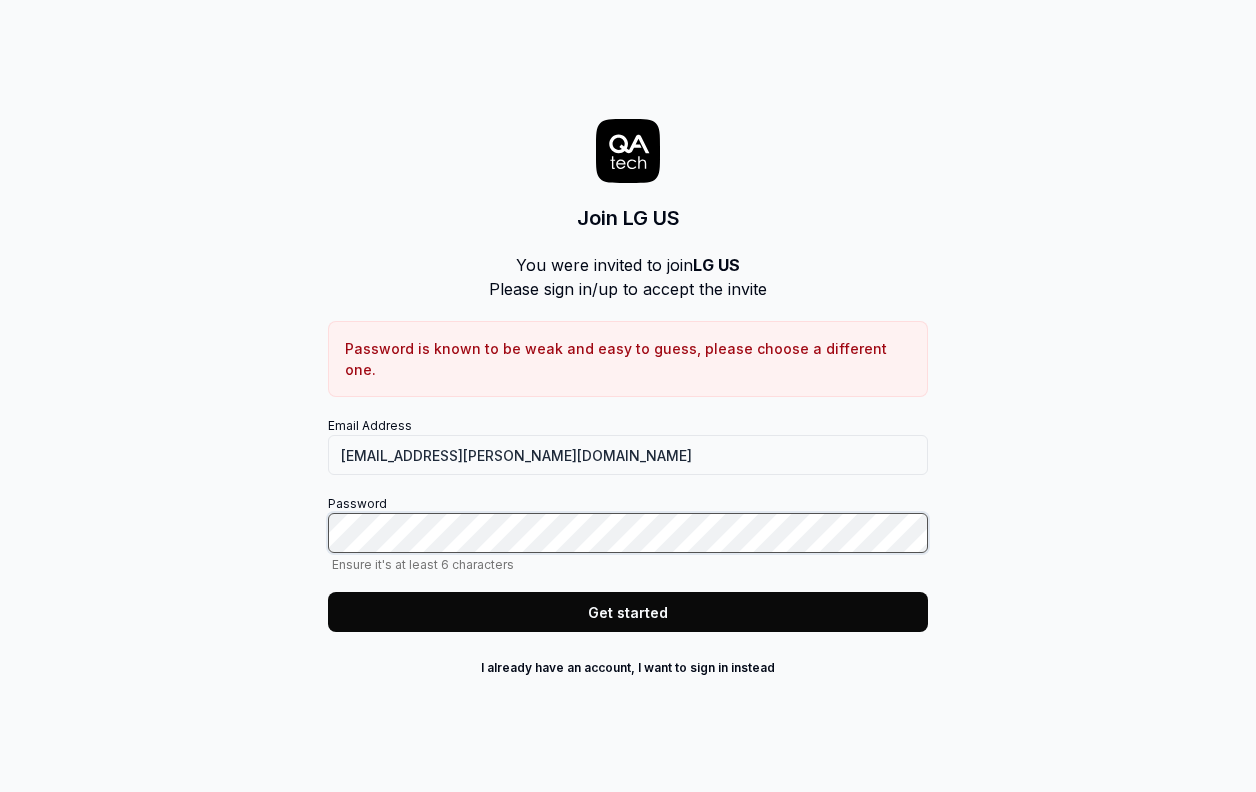 click on "Join LG US You were invited to join  LG US Please sign in/up to accept the invite Password is known to be weak and easy to guess, please choose a different one. Email Address javed.chowdry@lgcns.com Password Ensure it's at least 6 characters Get started I already have an account, I want to sign in instead" at bounding box center (628, 396) 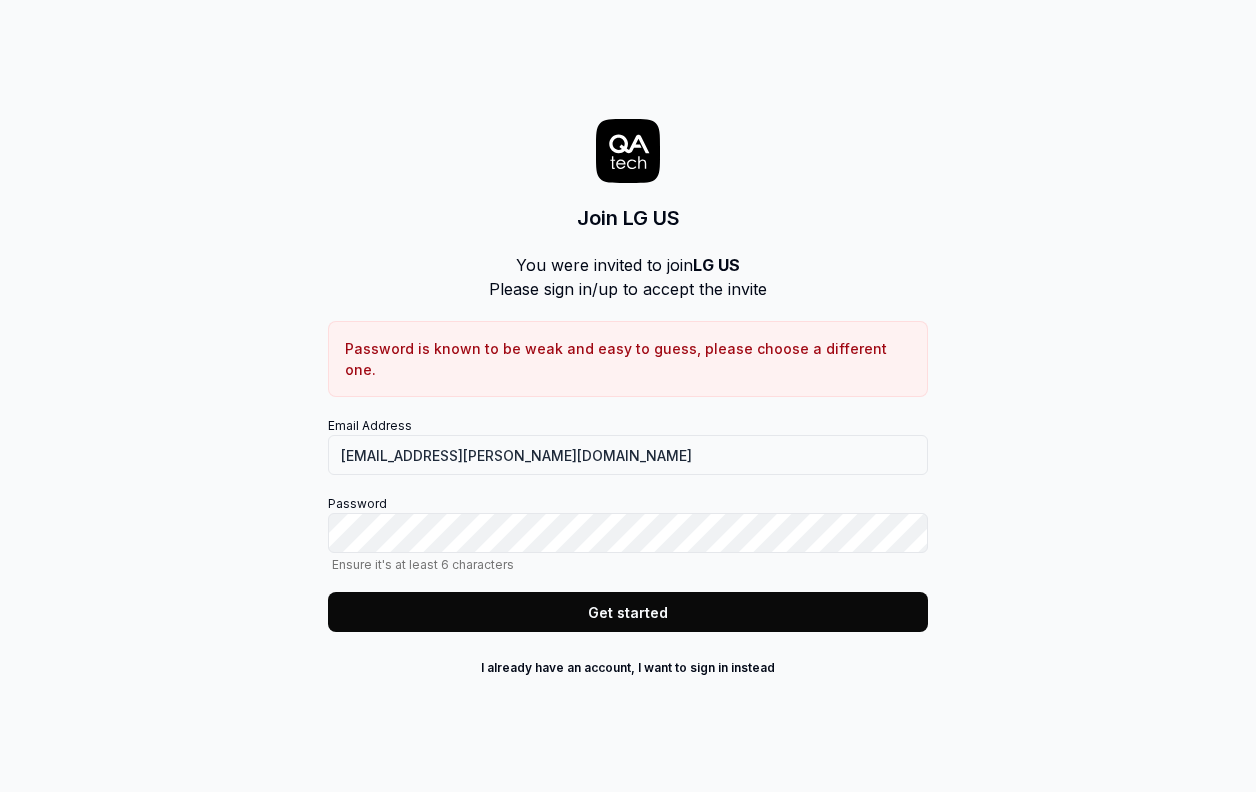 click on "Get started" at bounding box center (628, 612) 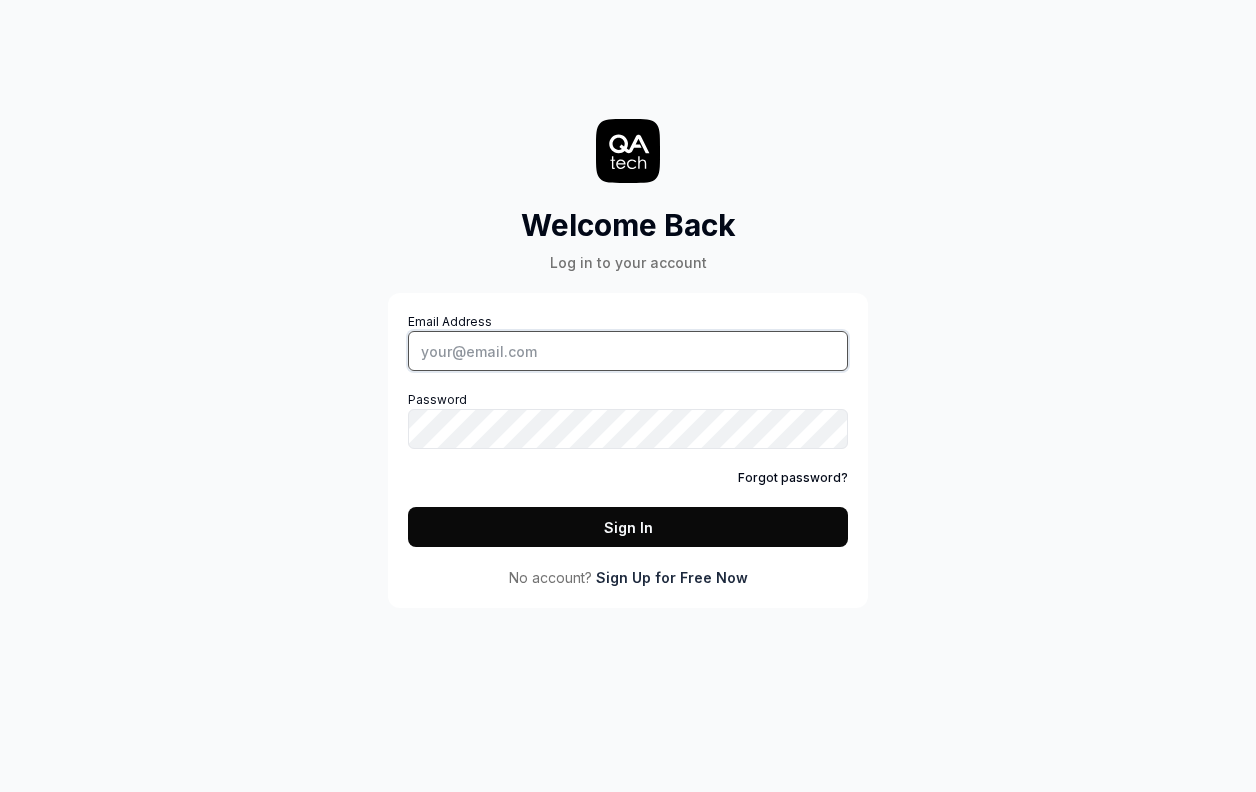 type on "[EMAIL_ADDRESS][PERSON_NAME][DOMAIN_NAME]" 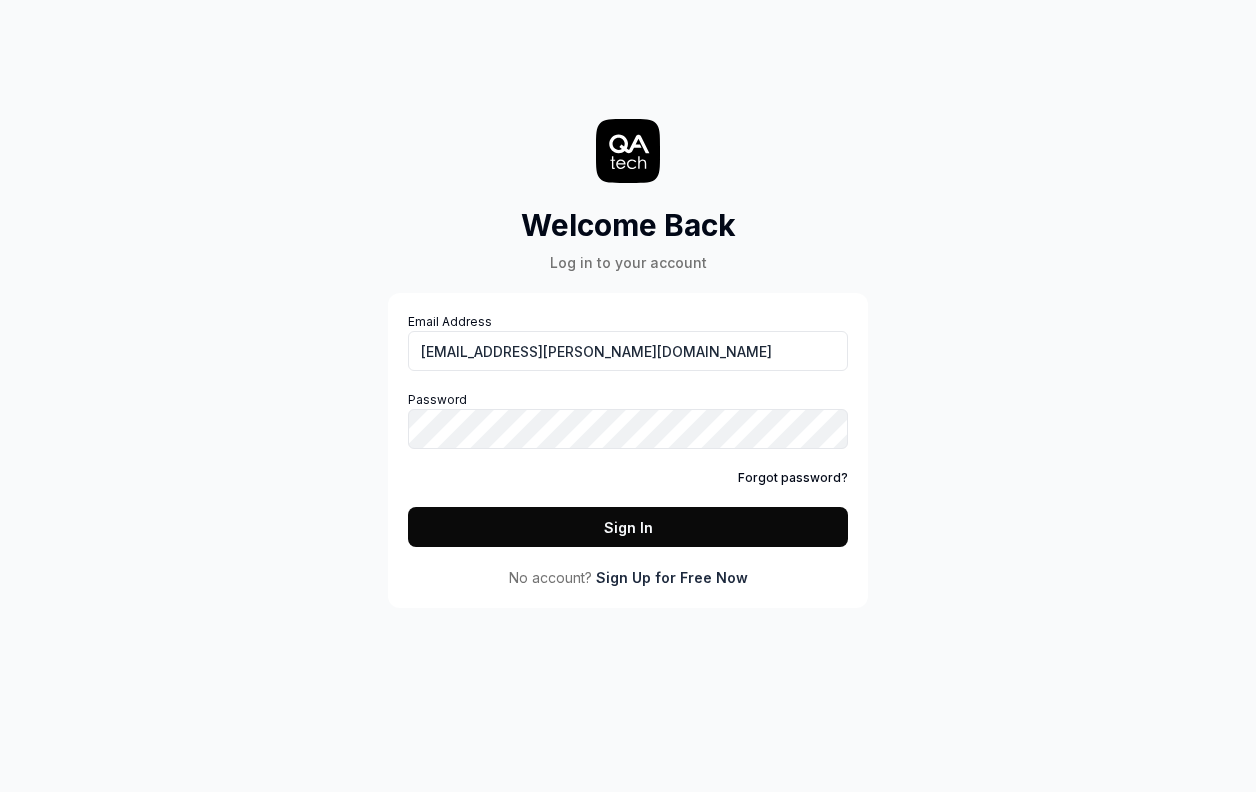 click on "Sign In" at bounding box center [628, 527] 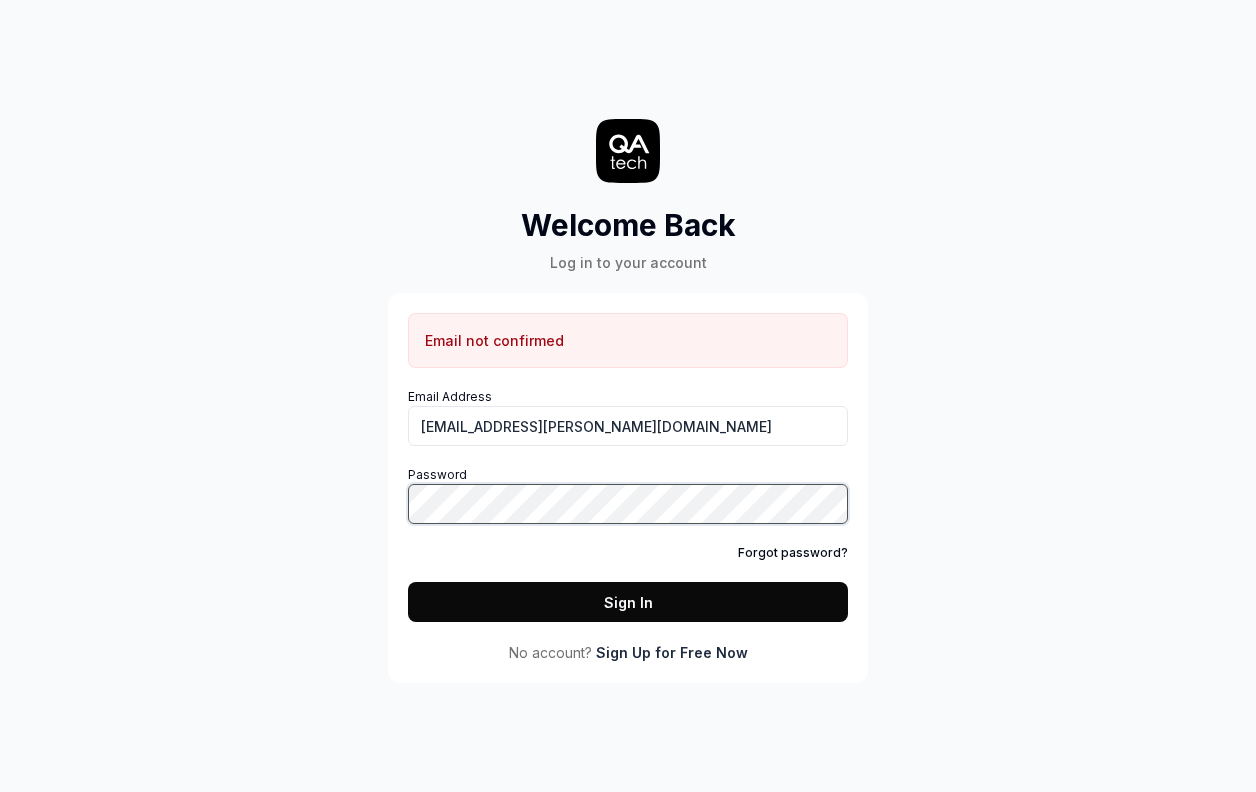 click on "Welcome Back Log in to your account Email not confirmed Email Address javed.chowdry@lgcns.com Password Forgot password? Sign In No account? Sign Up for Free Now" at bounding box center [628, 396] 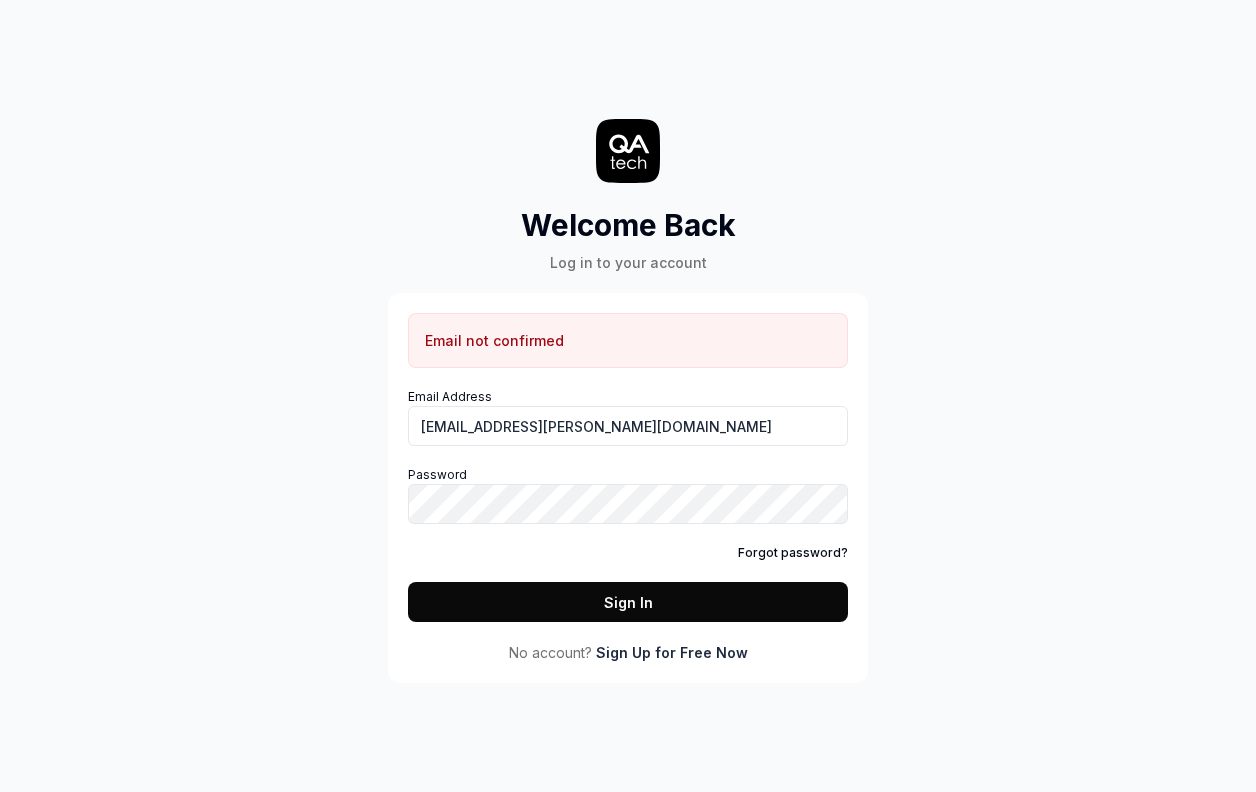 click on "Sign In" at bounding box center [628, 602] 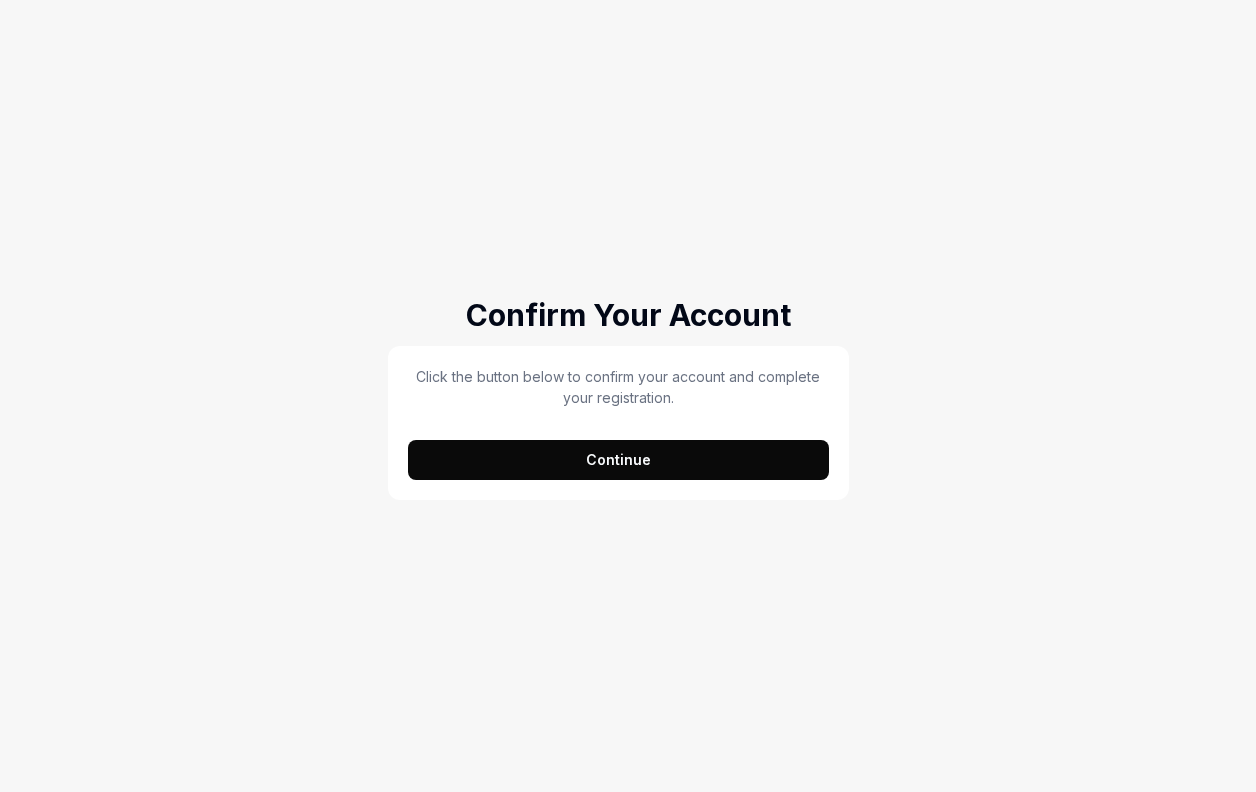 scroll, scrollTop: 0, scrollLeft: 0, axis: both 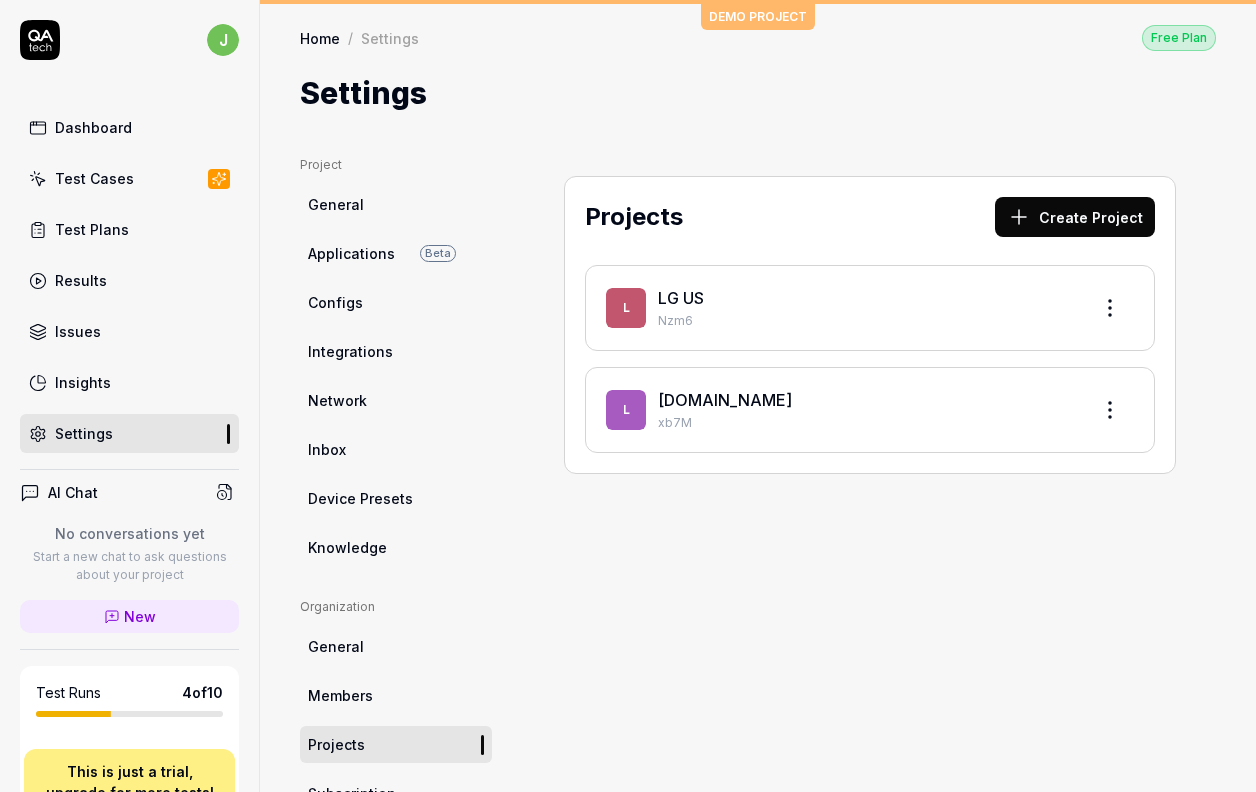 click on "Test Cases" at bounding box center (94, 178) 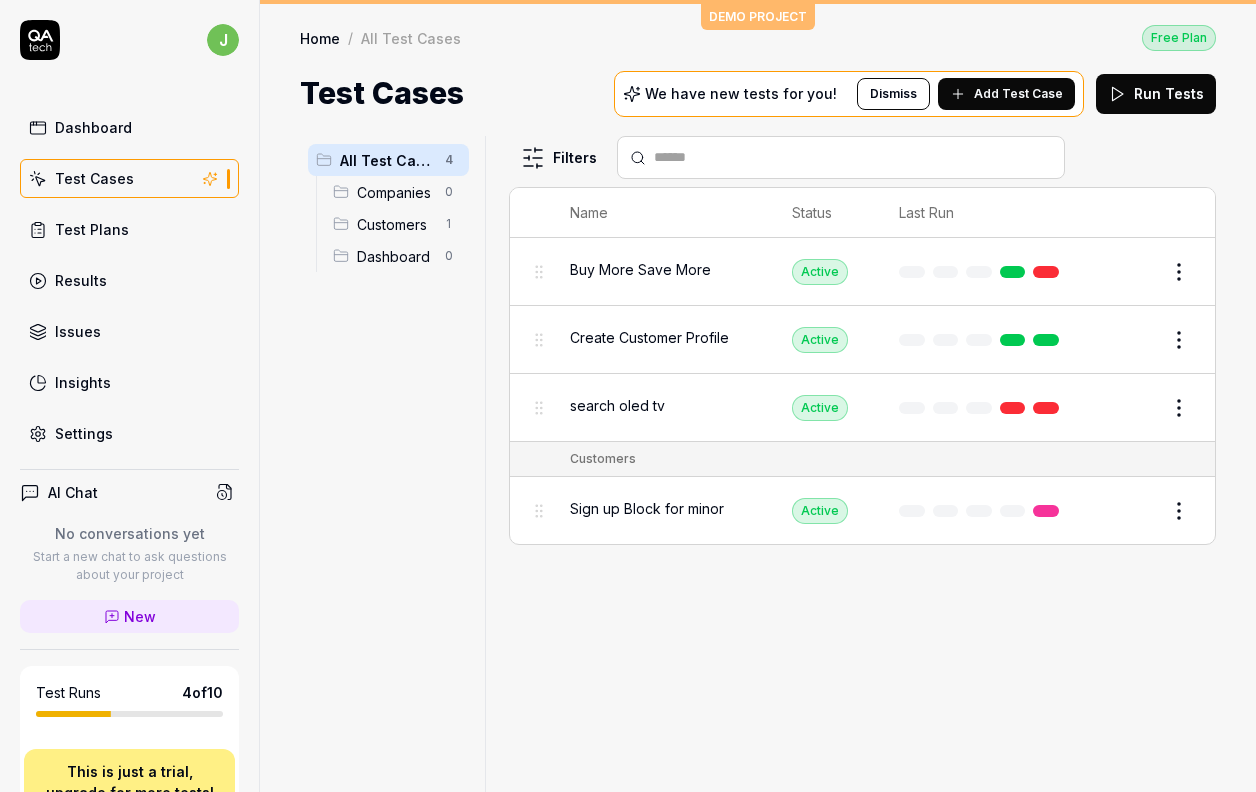 click on "Buy More Save More" at bounding box center (640, 269) 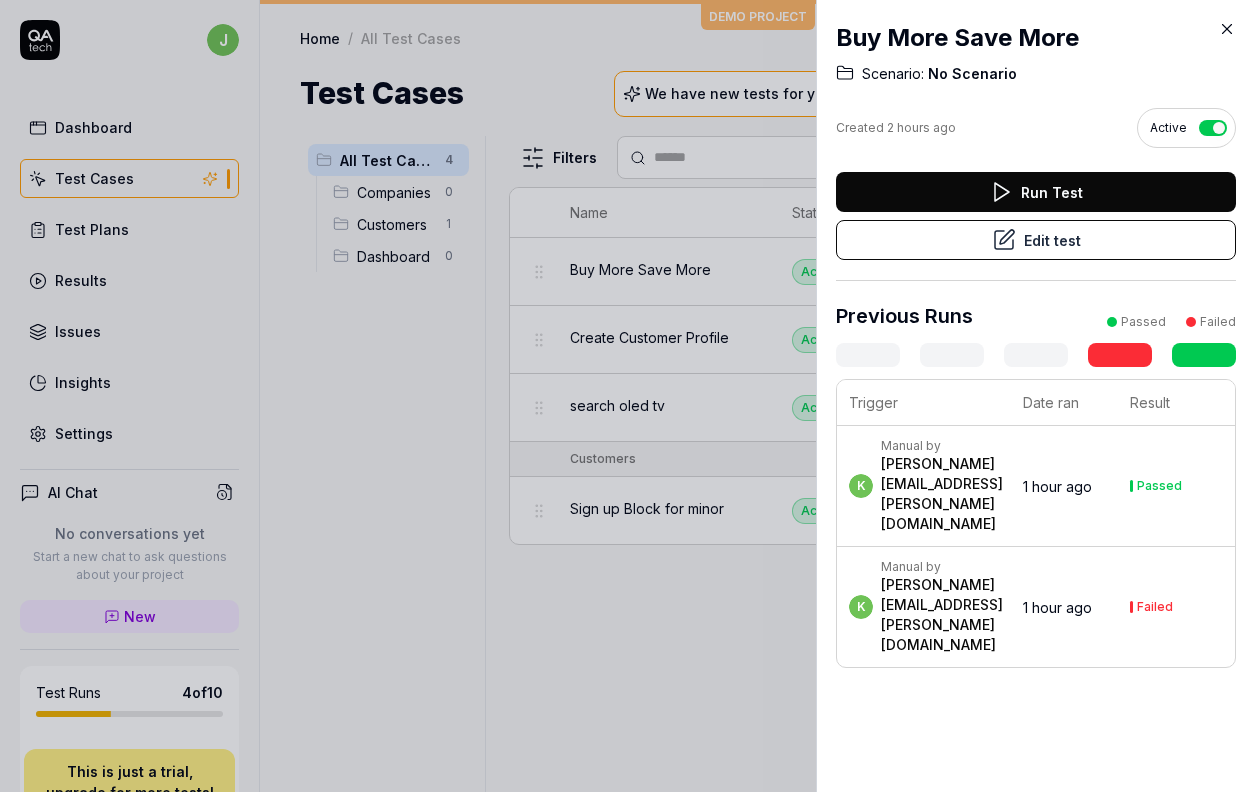 click on "Buy More Save More" at bounding box center (1036, 38) 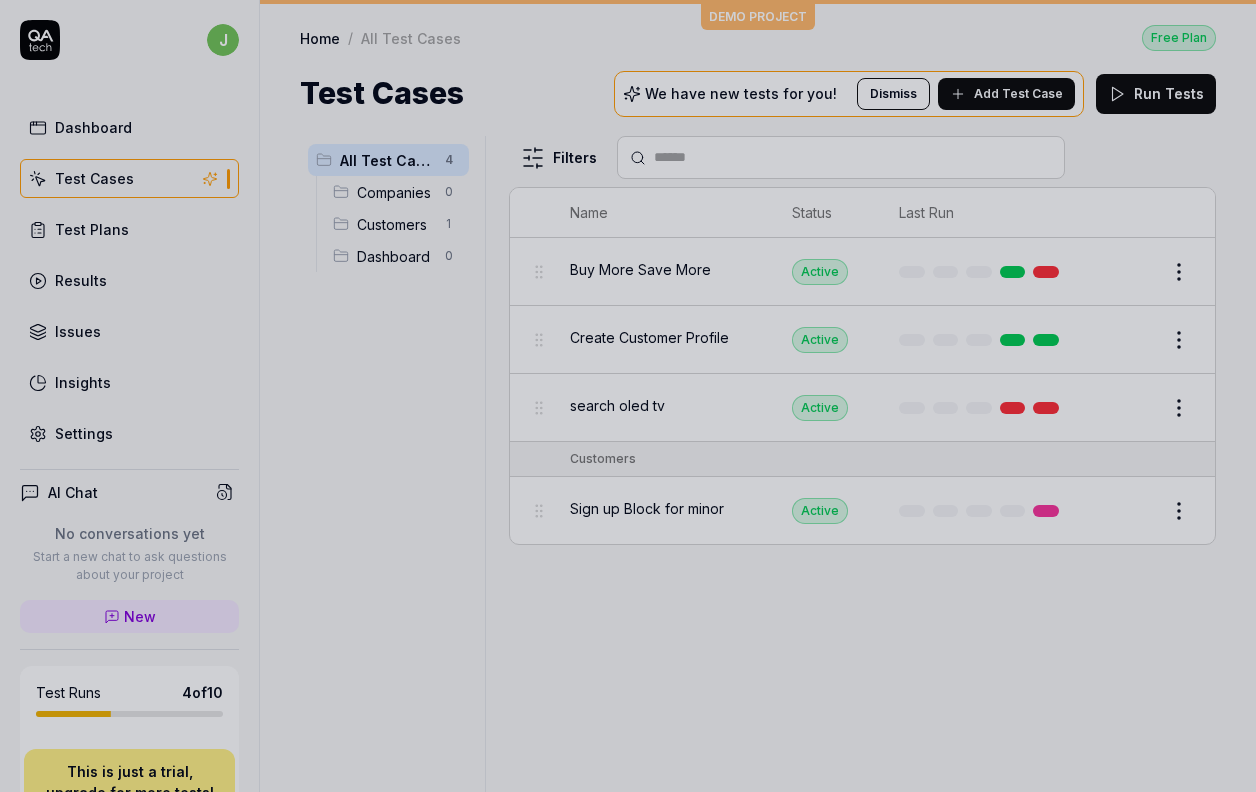 click at bounding box center (628, 396) 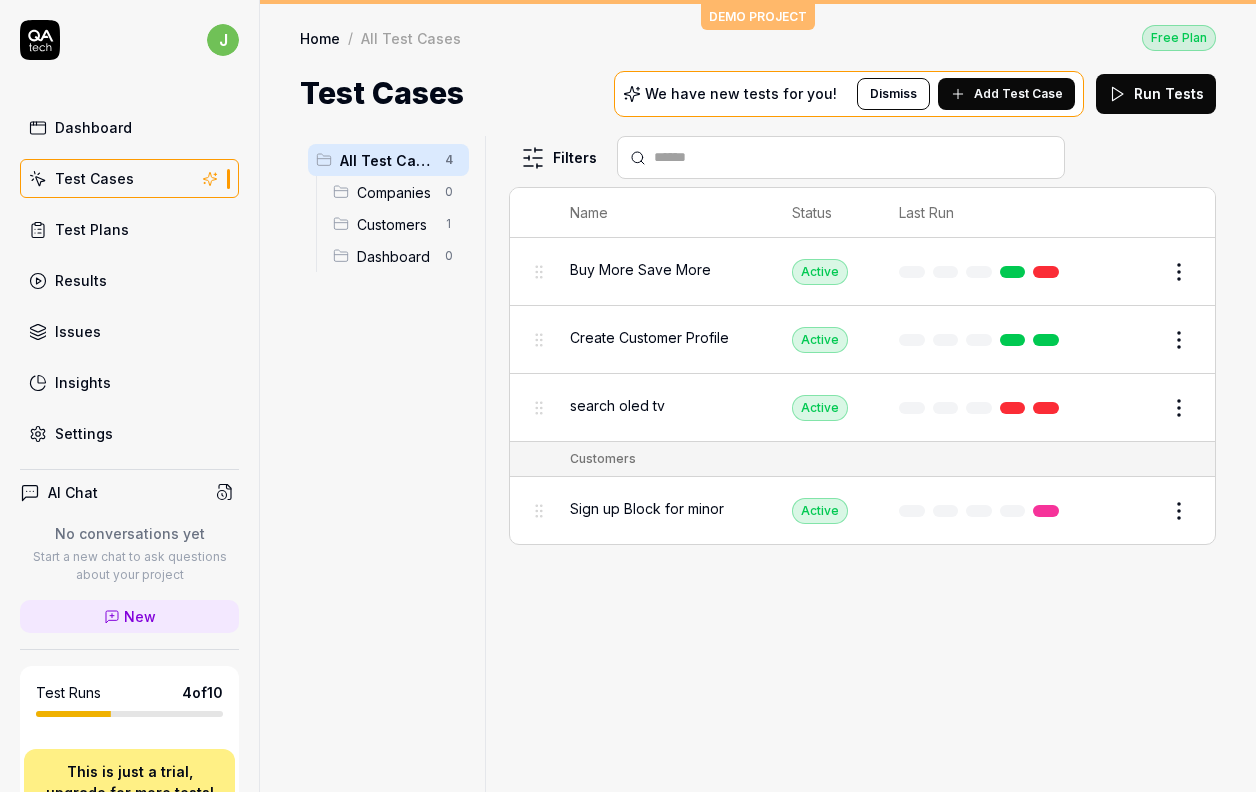 click on "Test Plans" at bounding box center [92, 229] 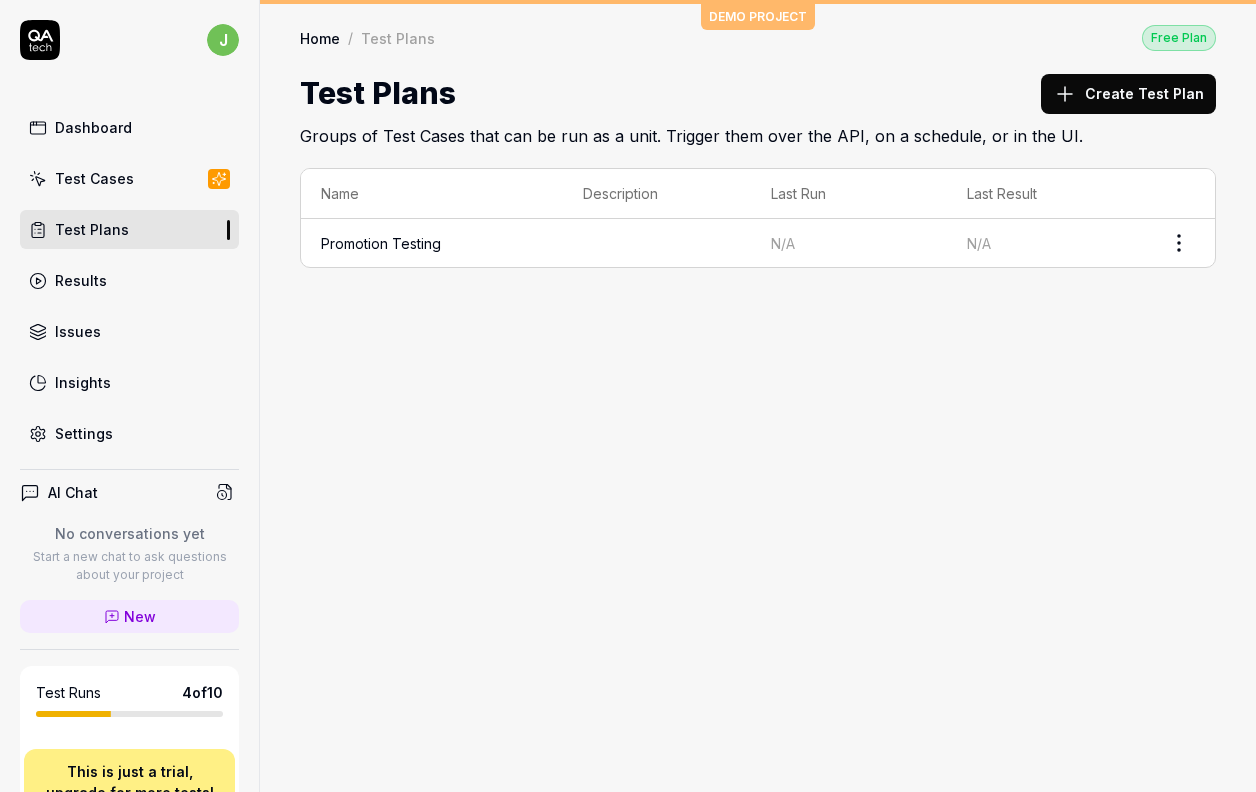 click on "Create Test Plan" at bounding box center (1128, 94) 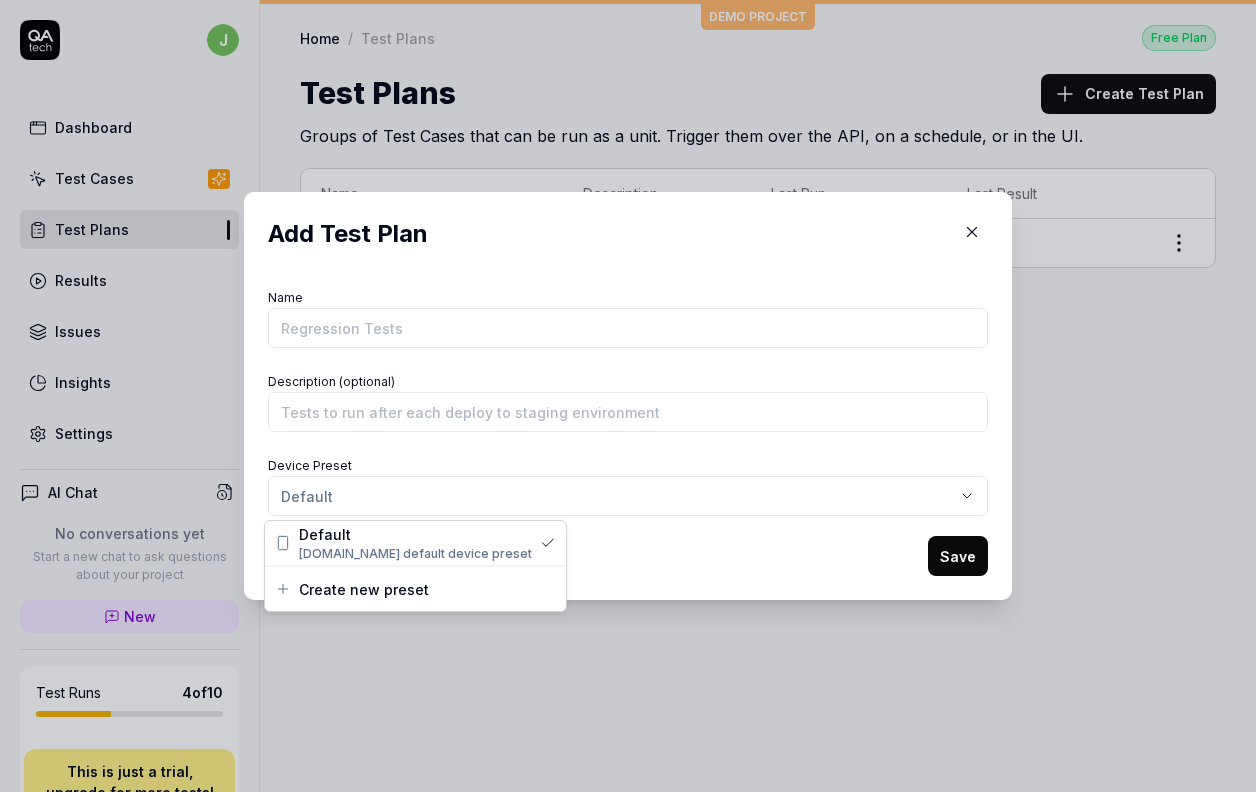 click on "​ Add Test Plan Name Description (optional) Device Preset Default Save" at bounding box center (628, 396) 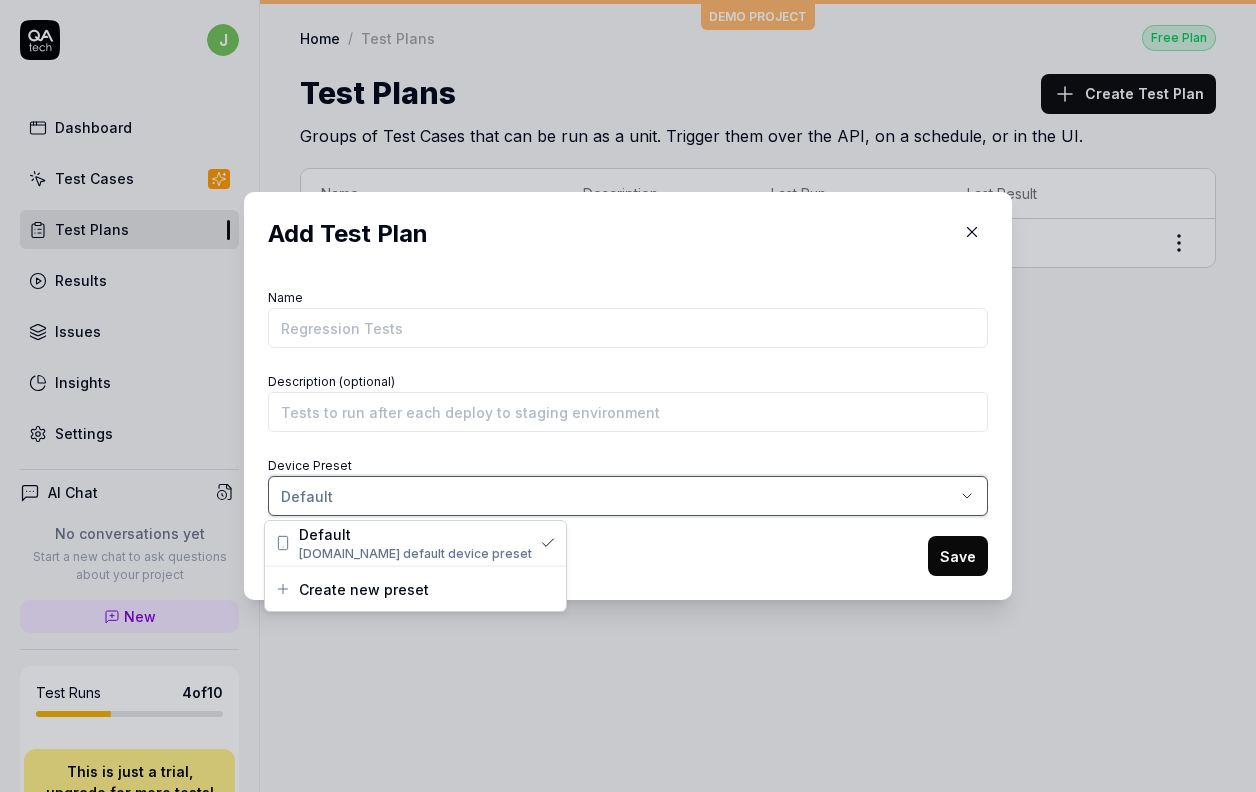 click on "​ Add Test Plan Name Description (optional) Device Preset Default Save" at bounding box center (628, 396) 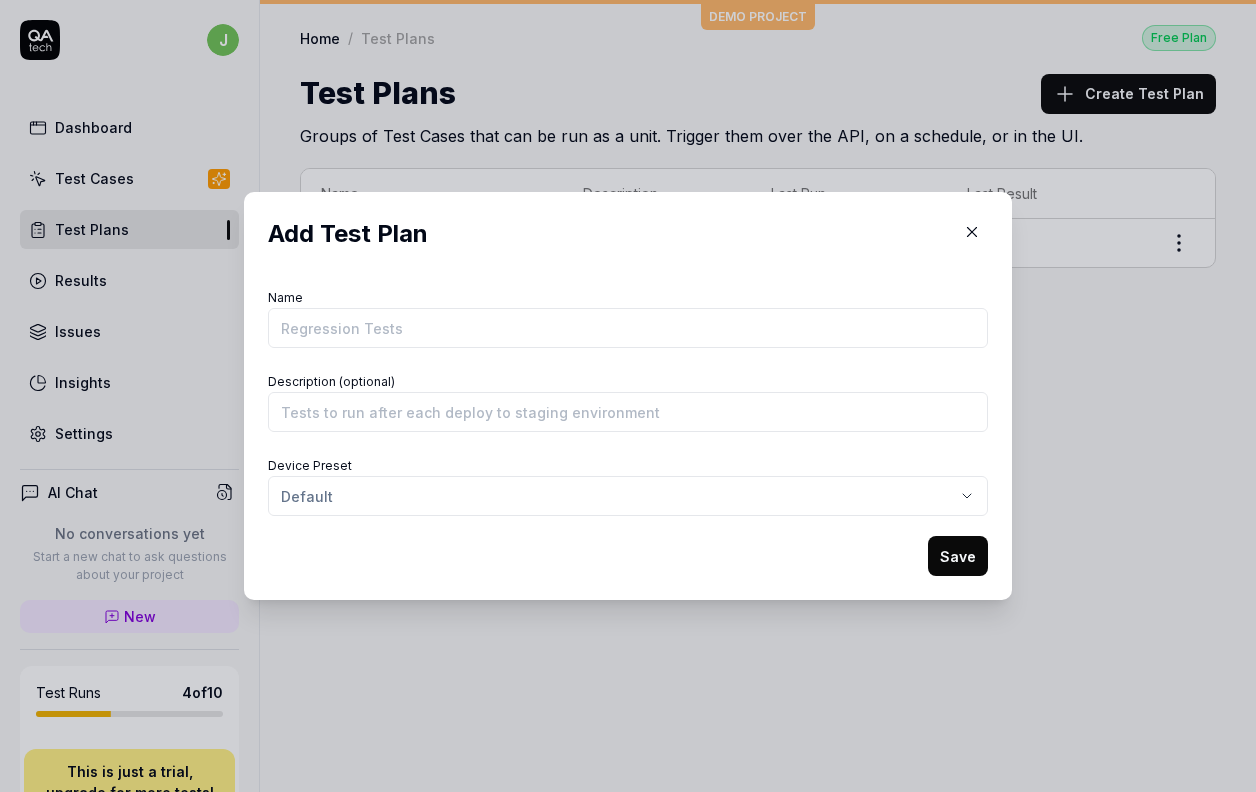 click 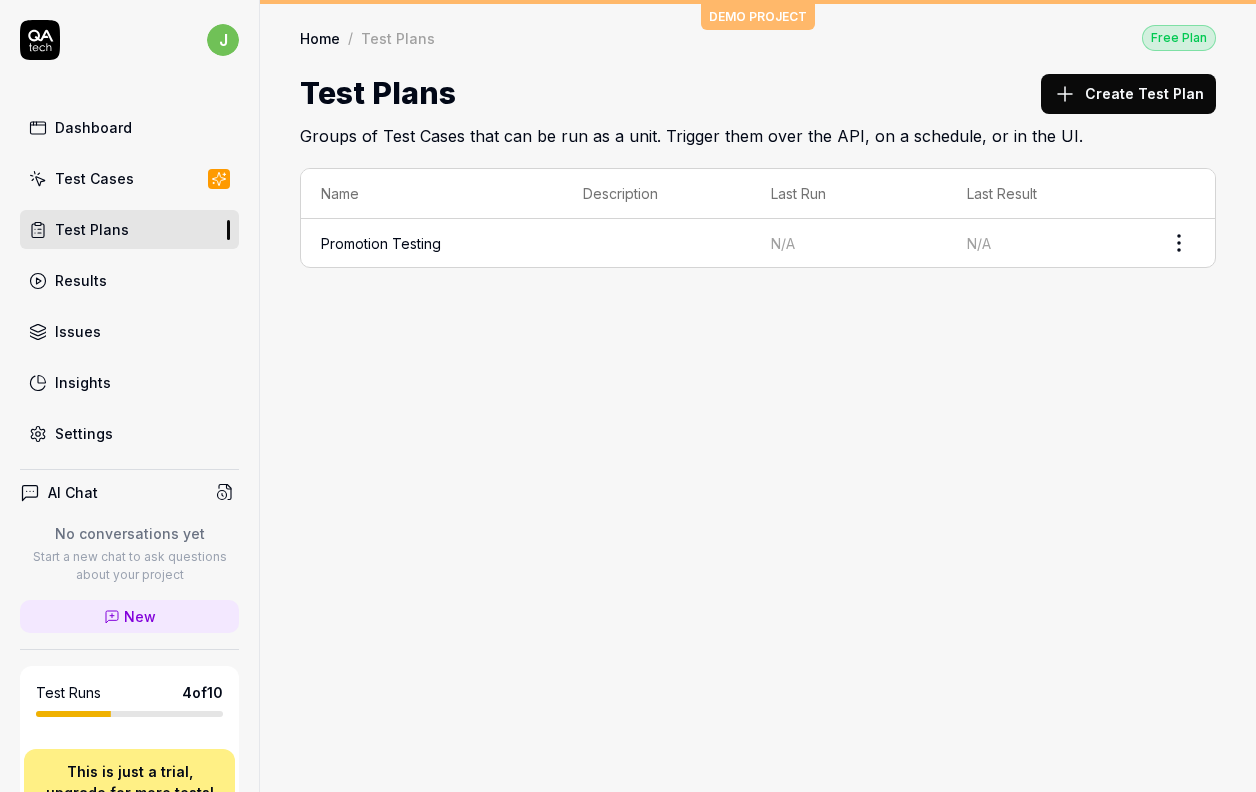 click on "Test Cases" at bounding box center (94, 178) 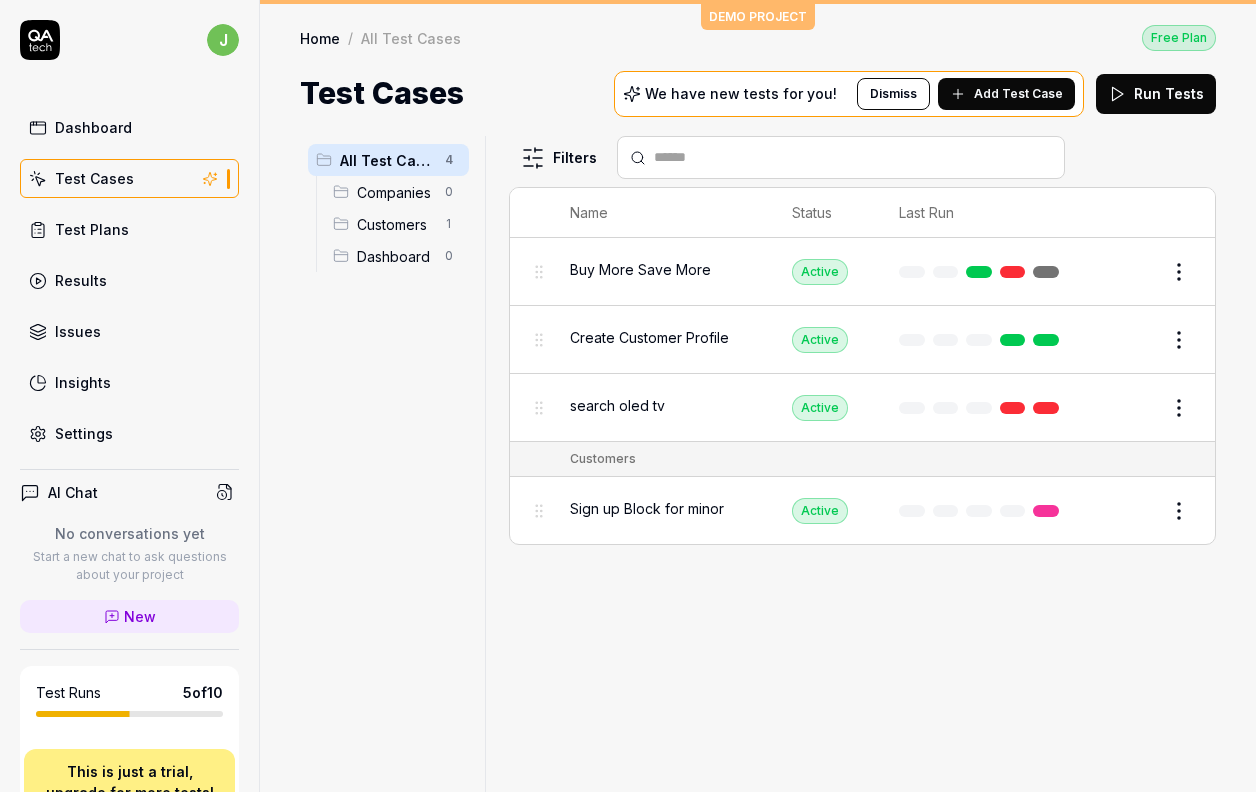 click on "Test Plans" at bounding box center (92, 229) 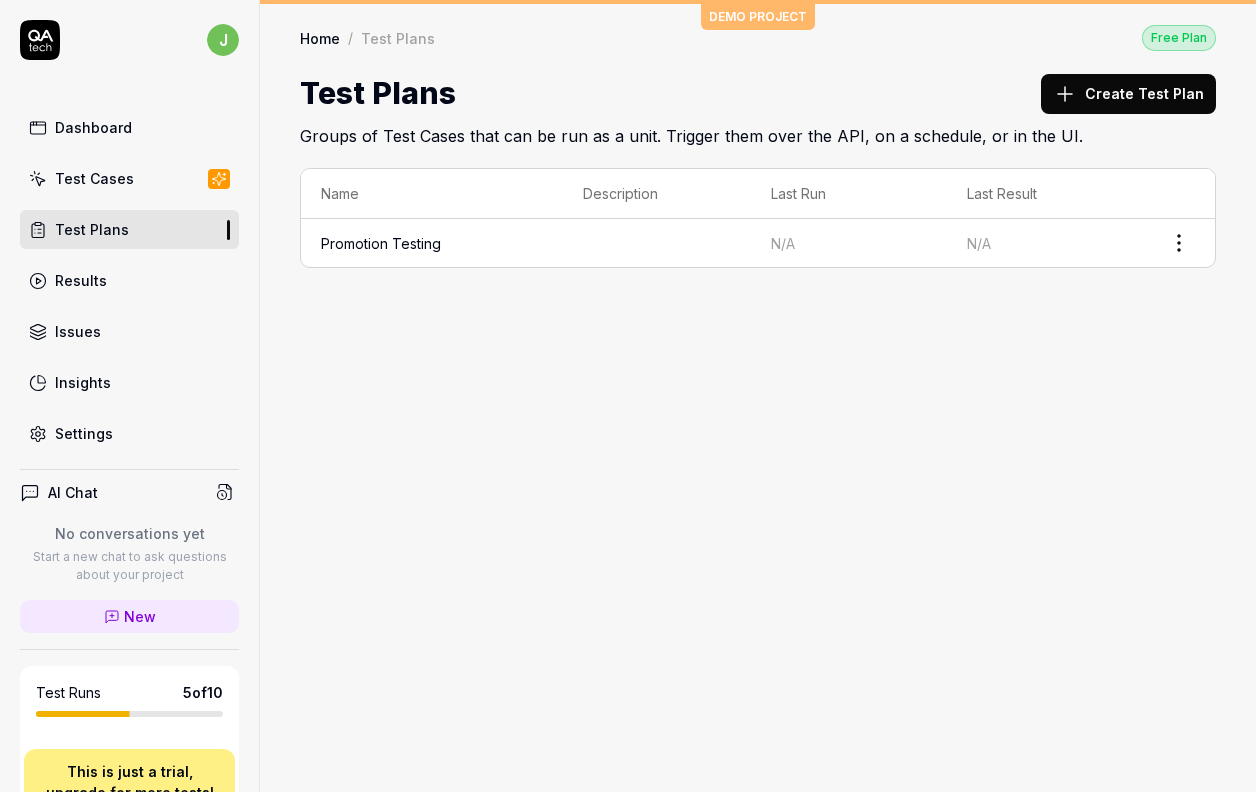 click 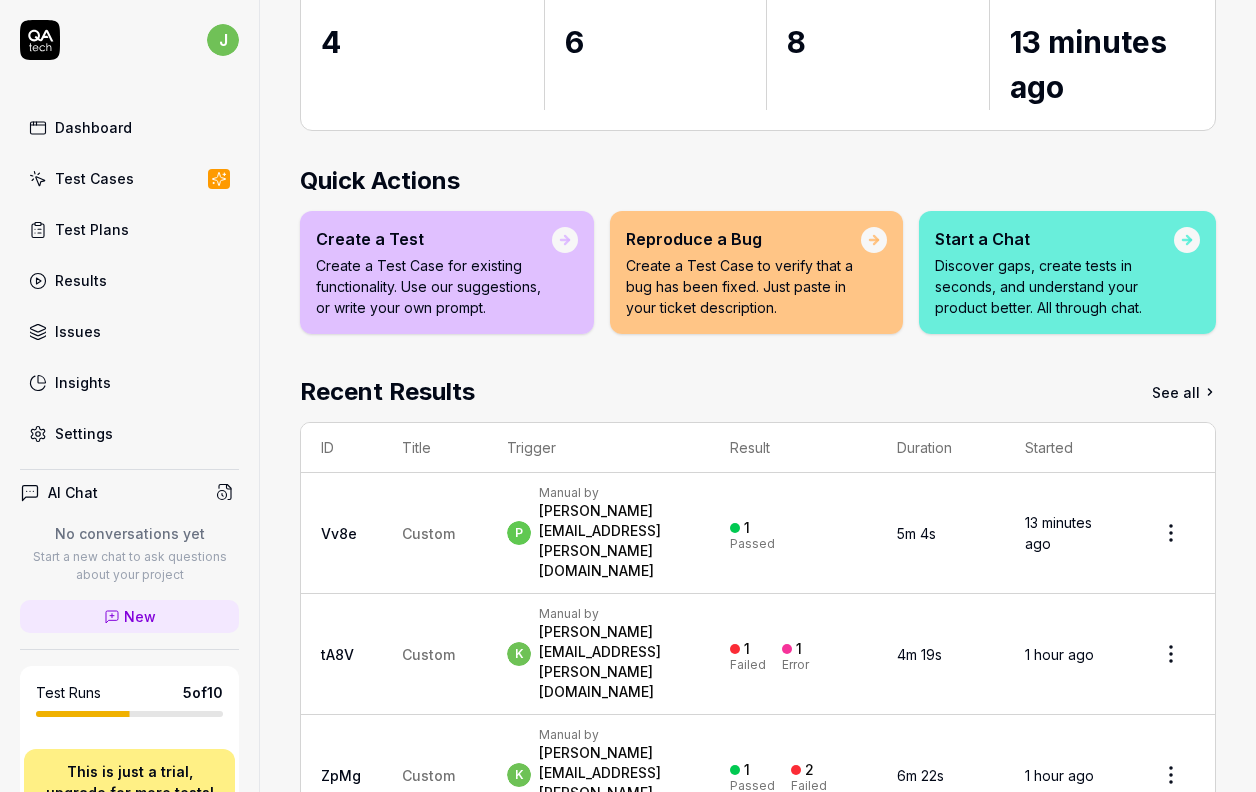 scroll, scrollTop: 232, scrollLeft: 0, axis: vertical 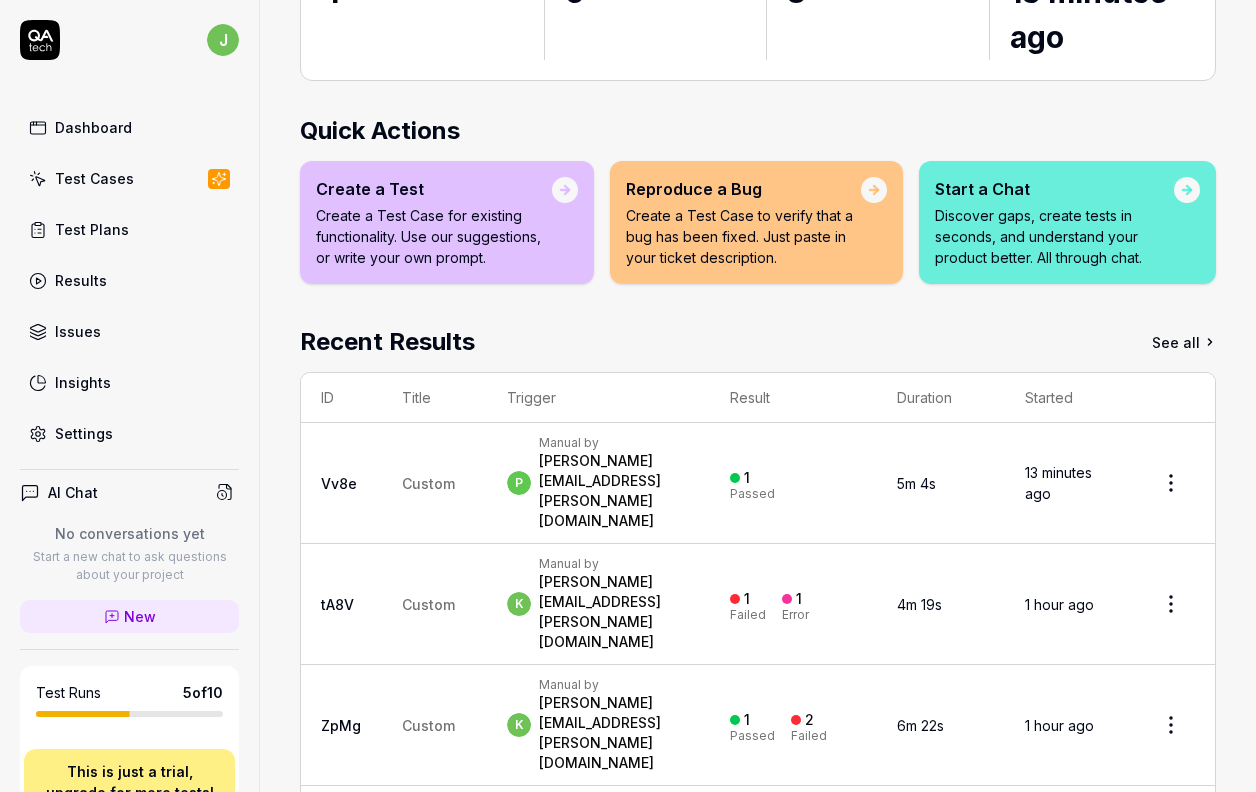 click on "Create a Test Case for existing functionality. Use our suggestions, or write your own prompt." at bounding box center [434, 236] 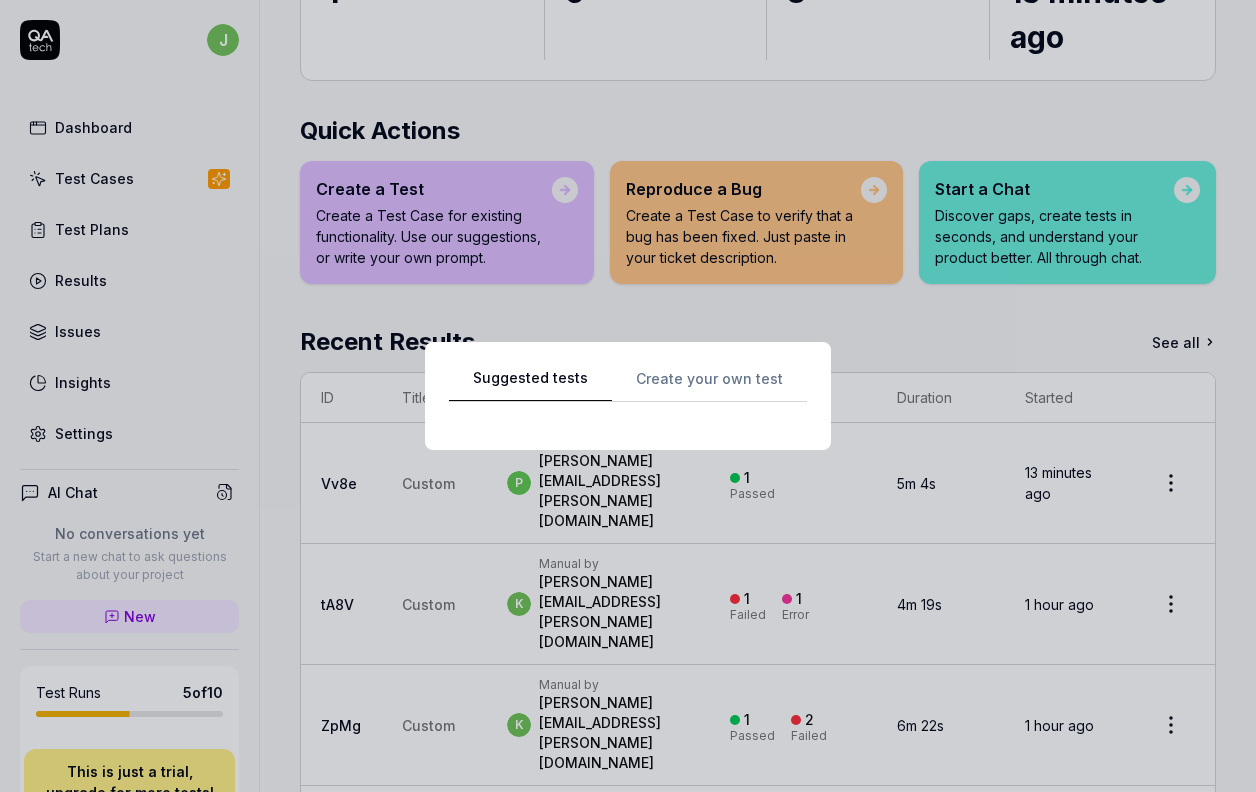 scroll, scrollTop: 0, scrollLeft: 0, axis: both 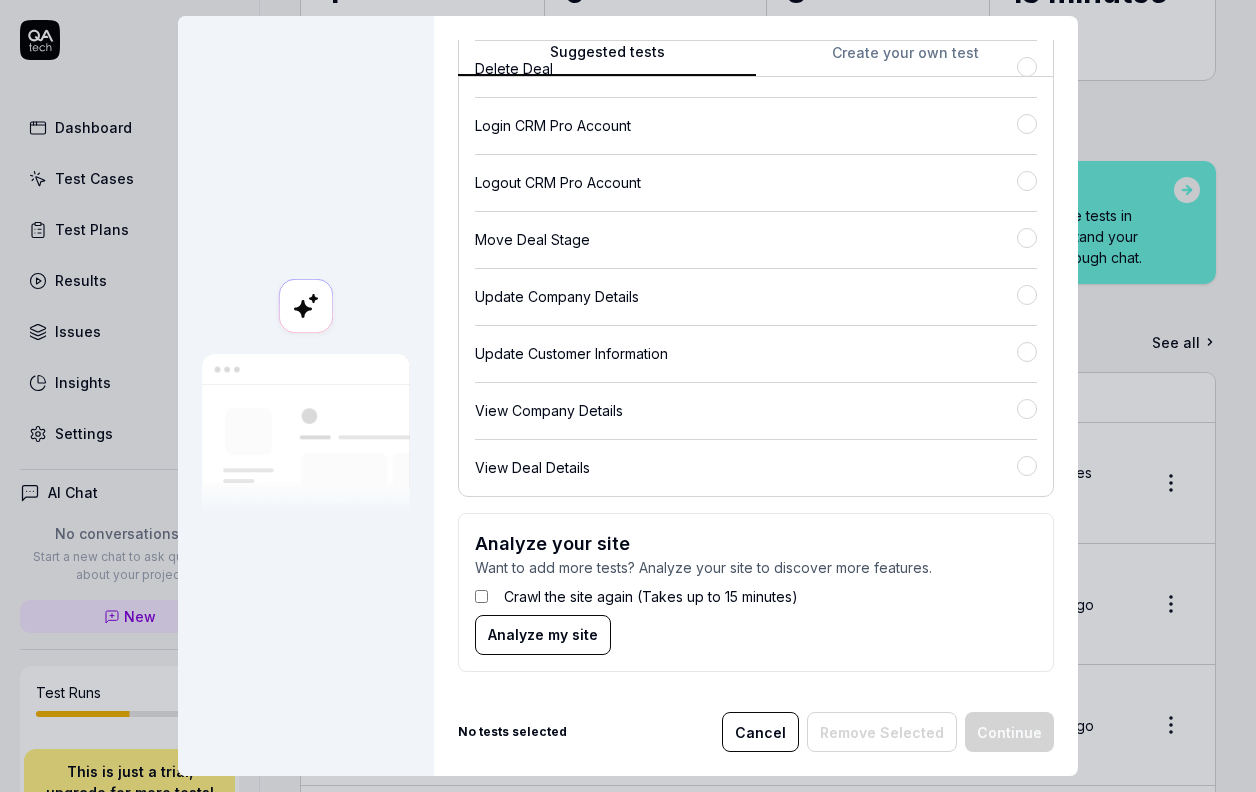 click on "Analyze my site" at bounding box center [543, 634] 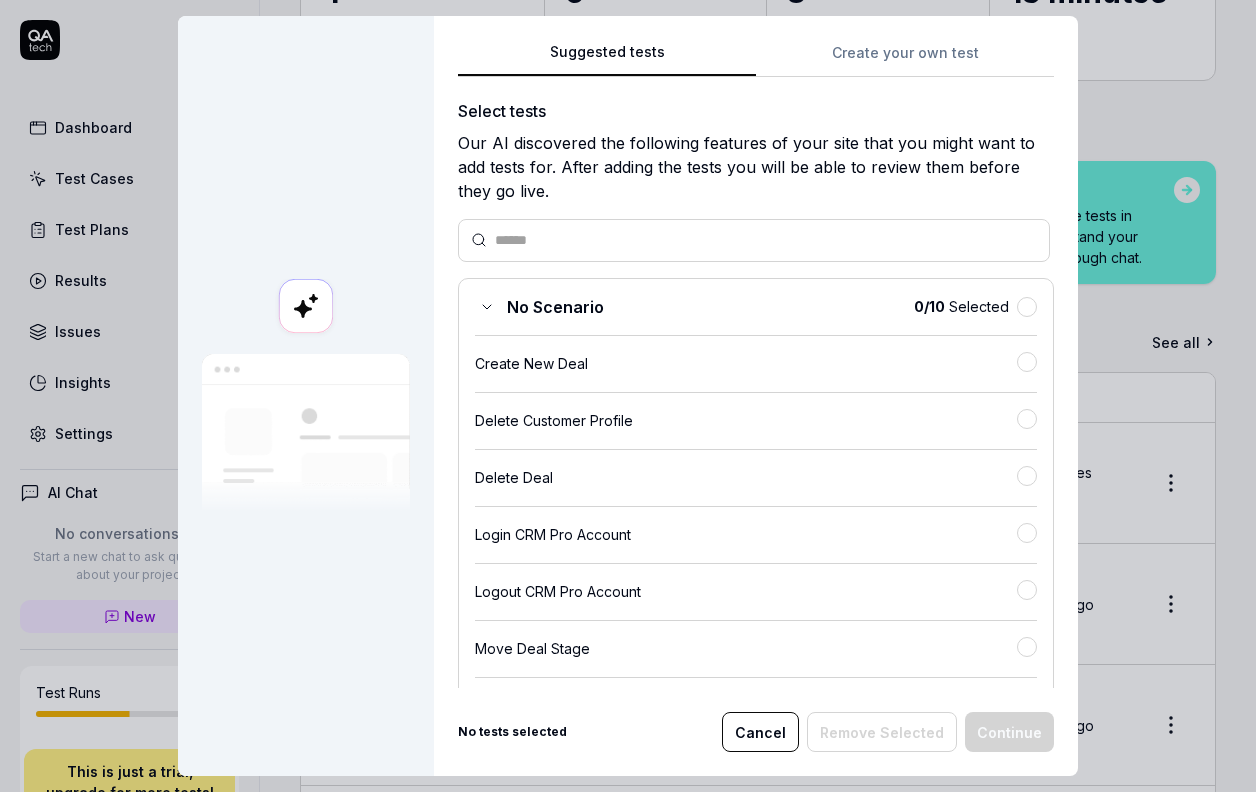 scroll, scrollTop: 0, scrollLeft: 0, axis: both 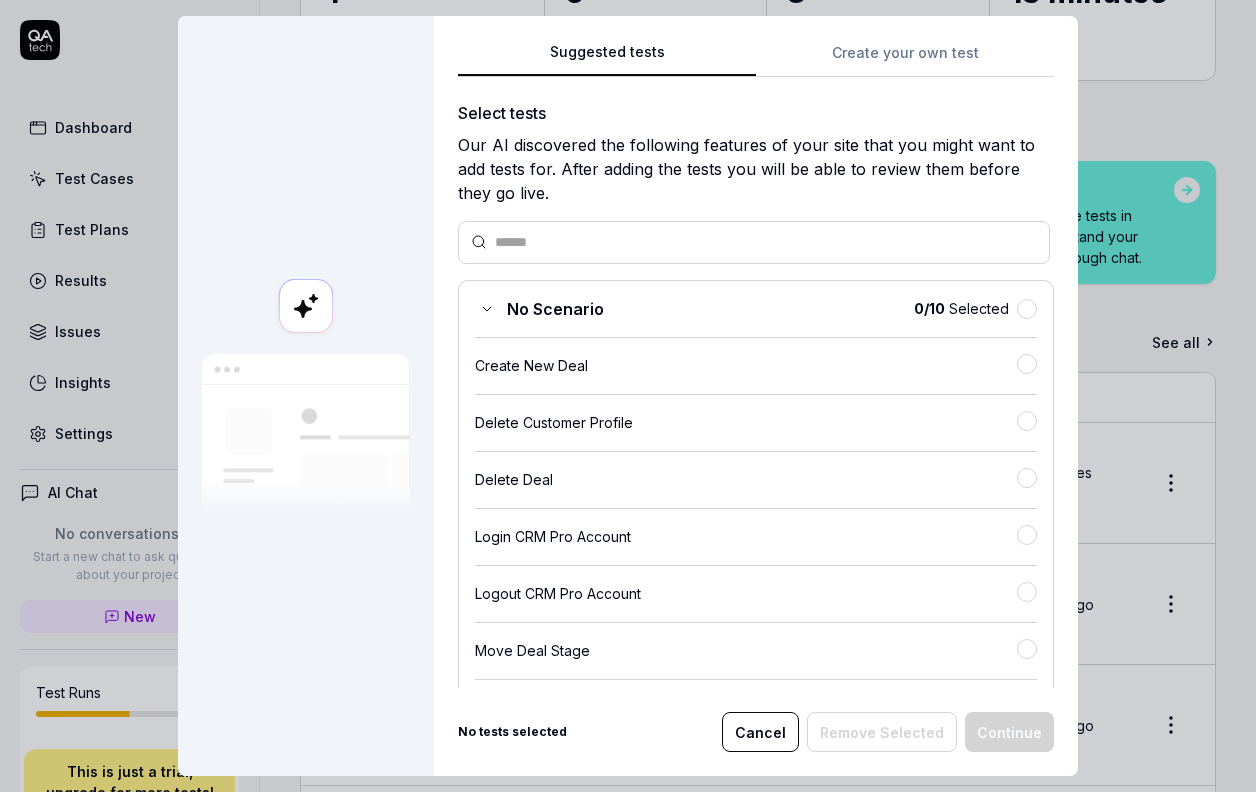 click on "Create your own test" at bounding box center (905, 59) 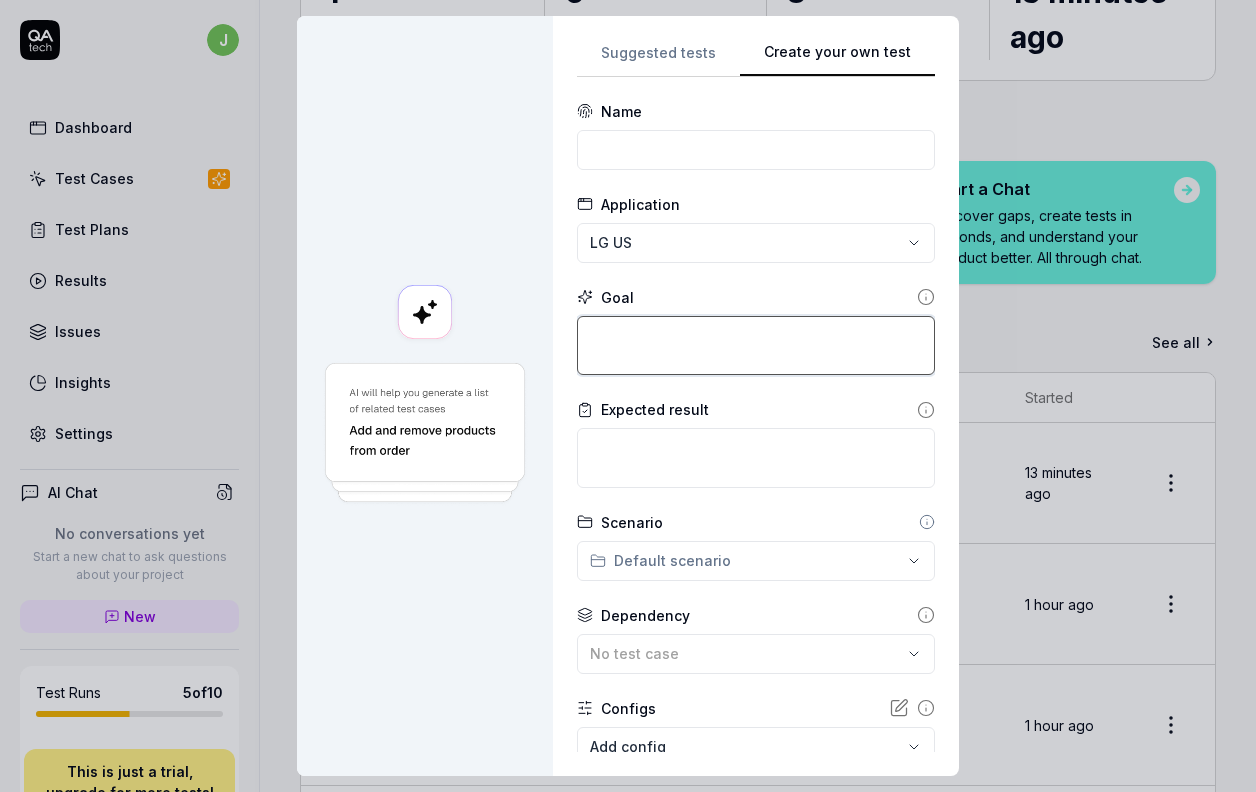 click at bounding box center (756, 346) 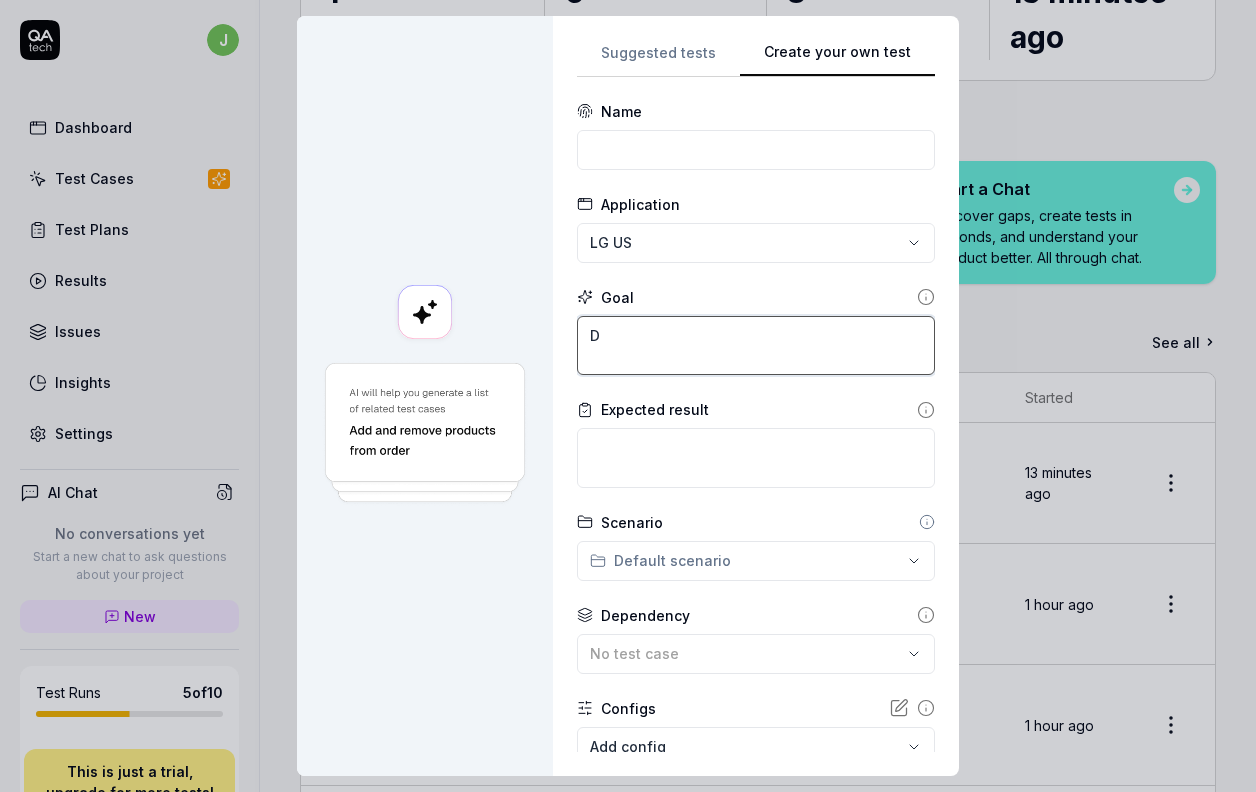 type on "*" 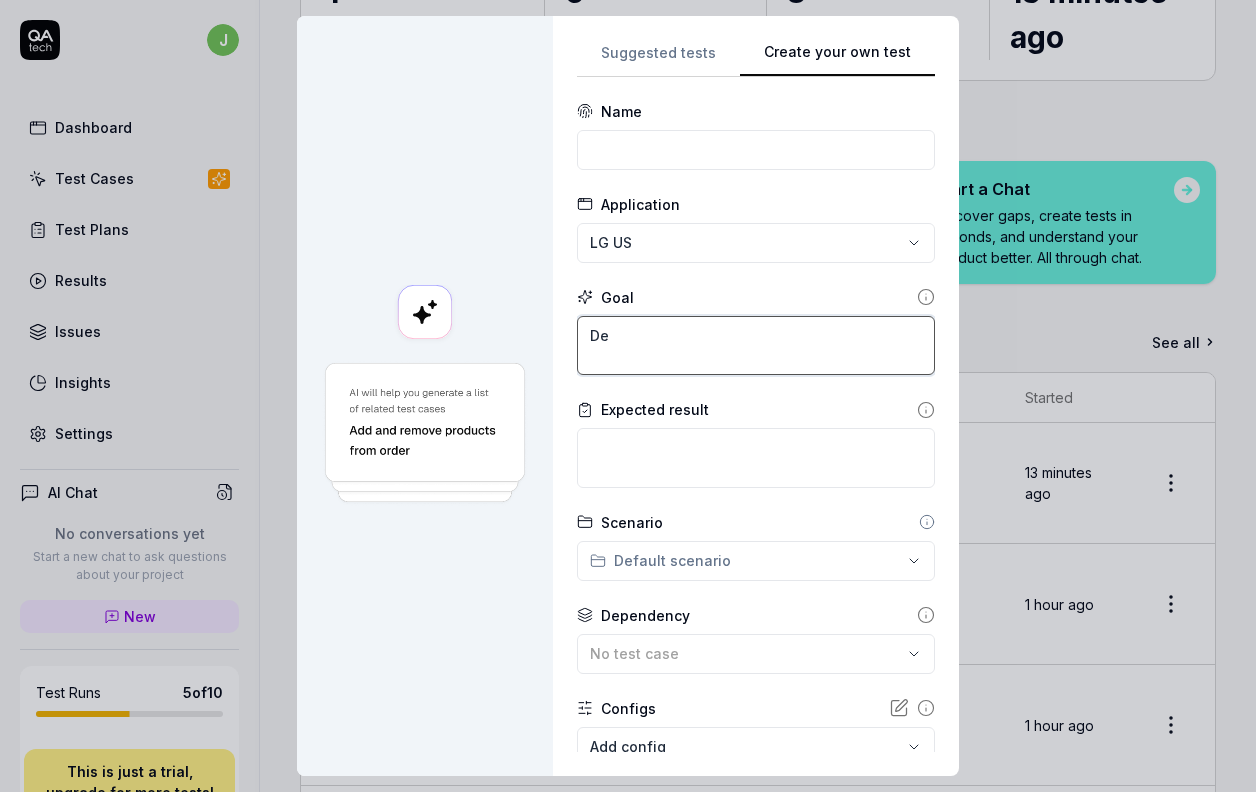 type on "*" 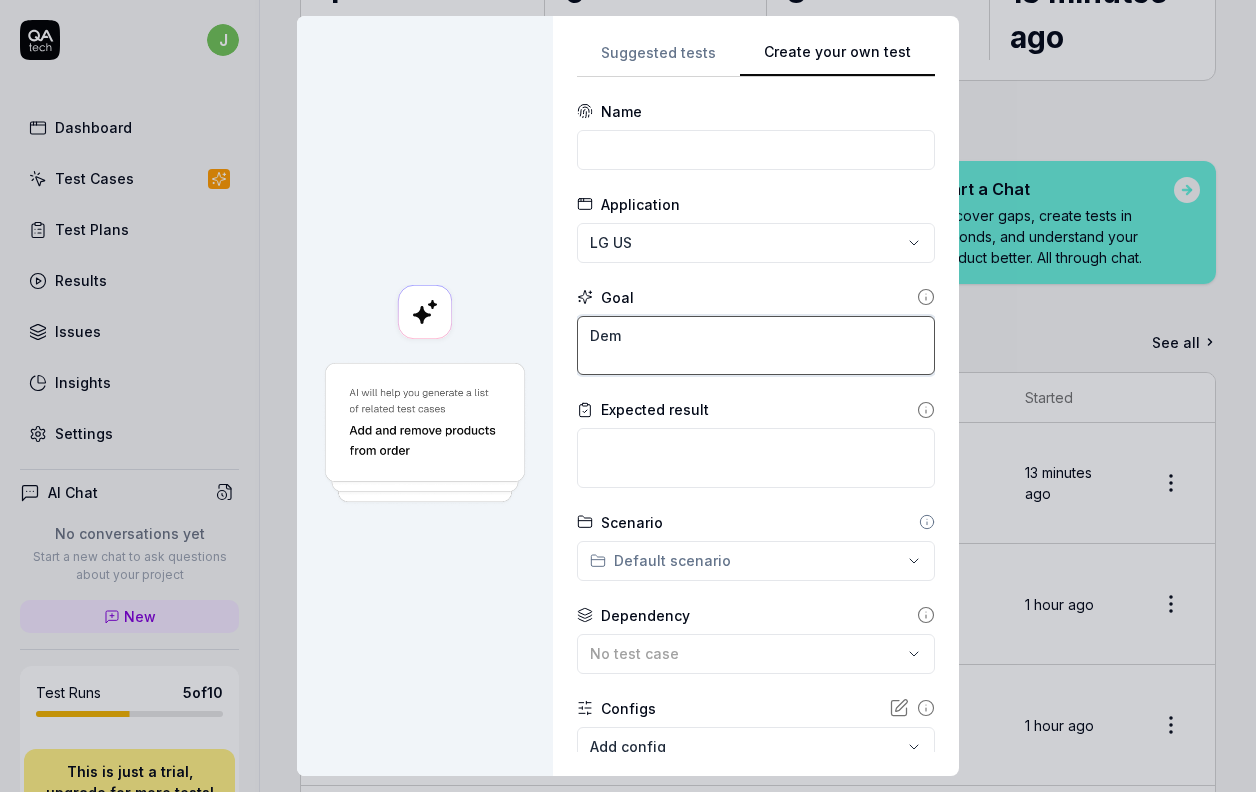 type on "*" 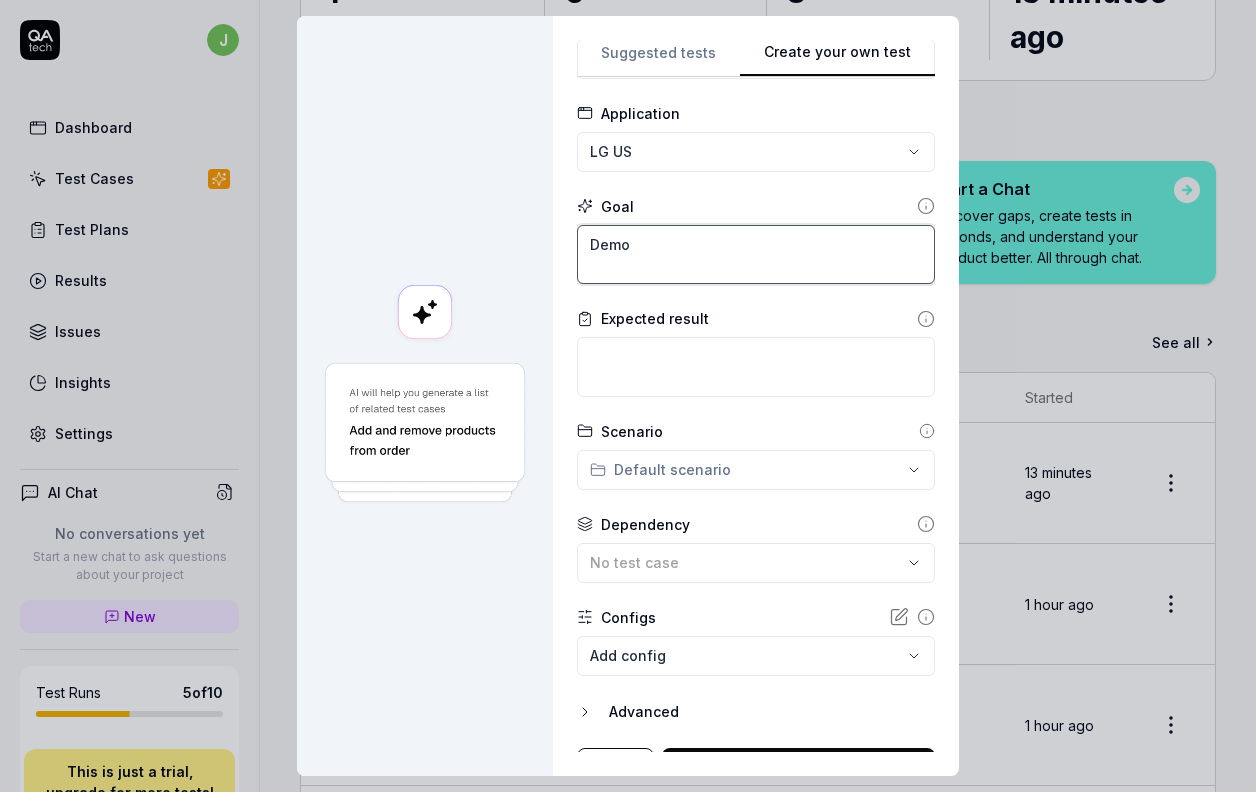 scroll, scrollTop: 126, scrollLeft: 0, axis: vertical 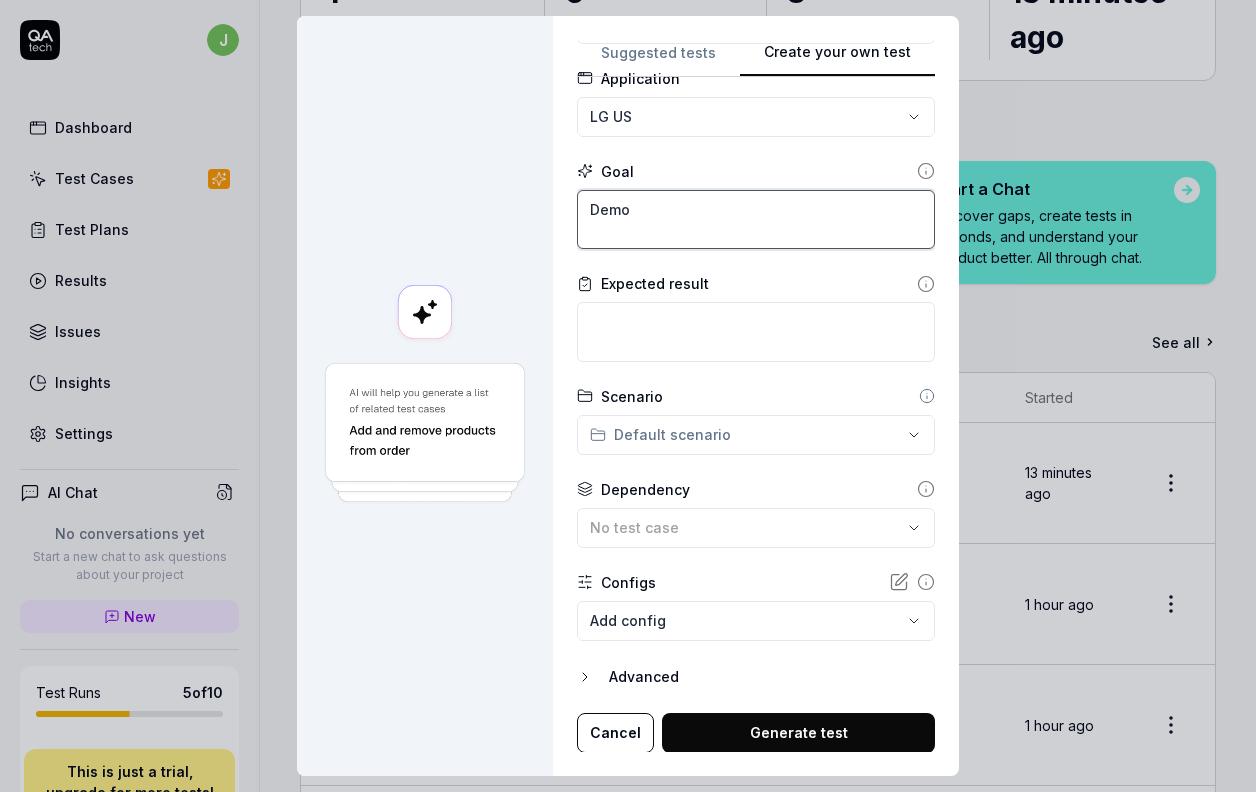 drag, startPoint x: 650, startPoint y: 212, endPoint x: 462, endPoint y: 171, distance: 192.41881 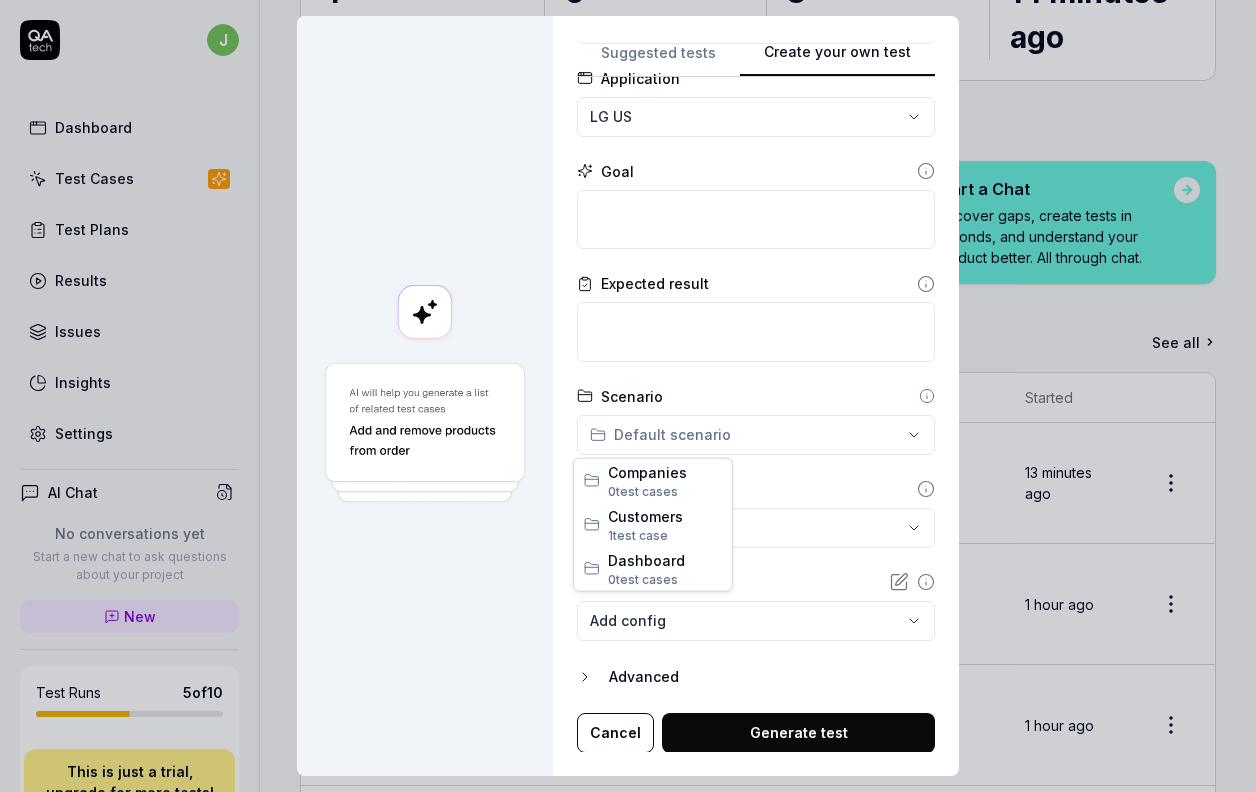 click on "**********" at bounding box center [628, 396] 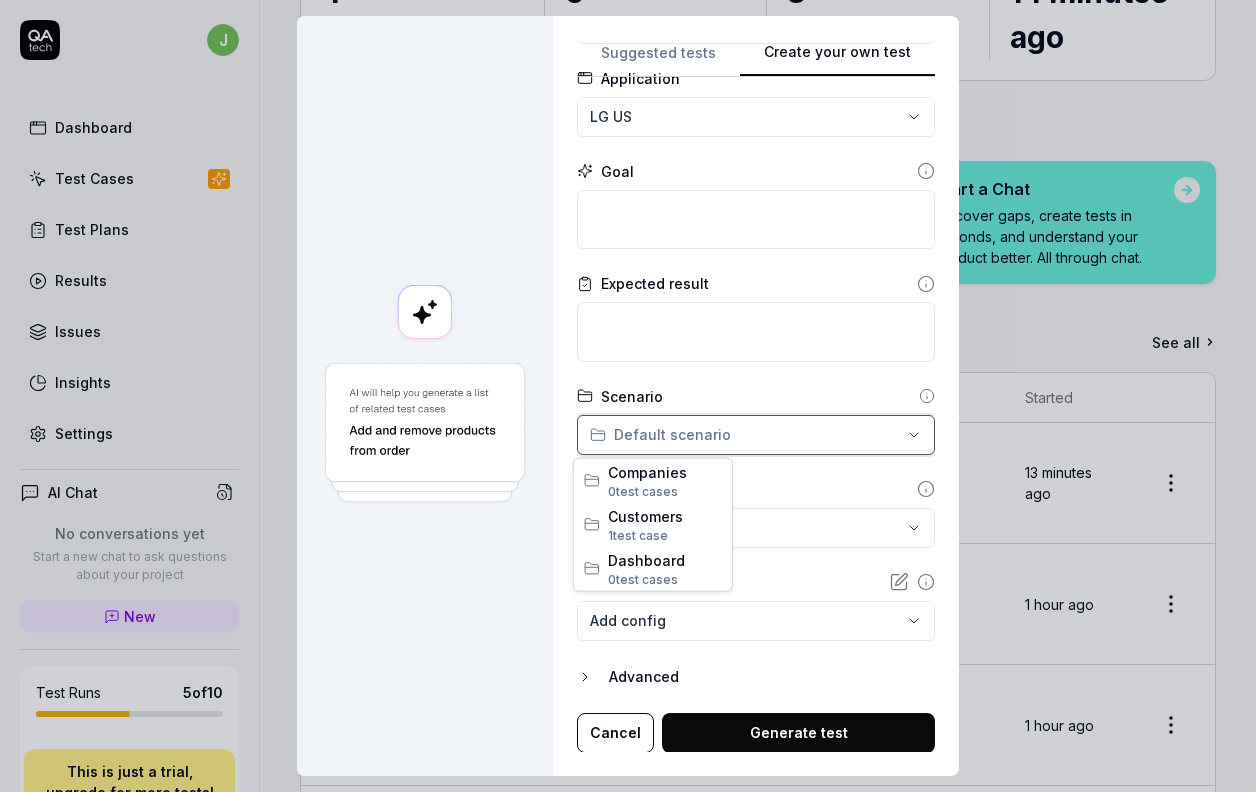 click on "**********" at bounding box center [628, 396] 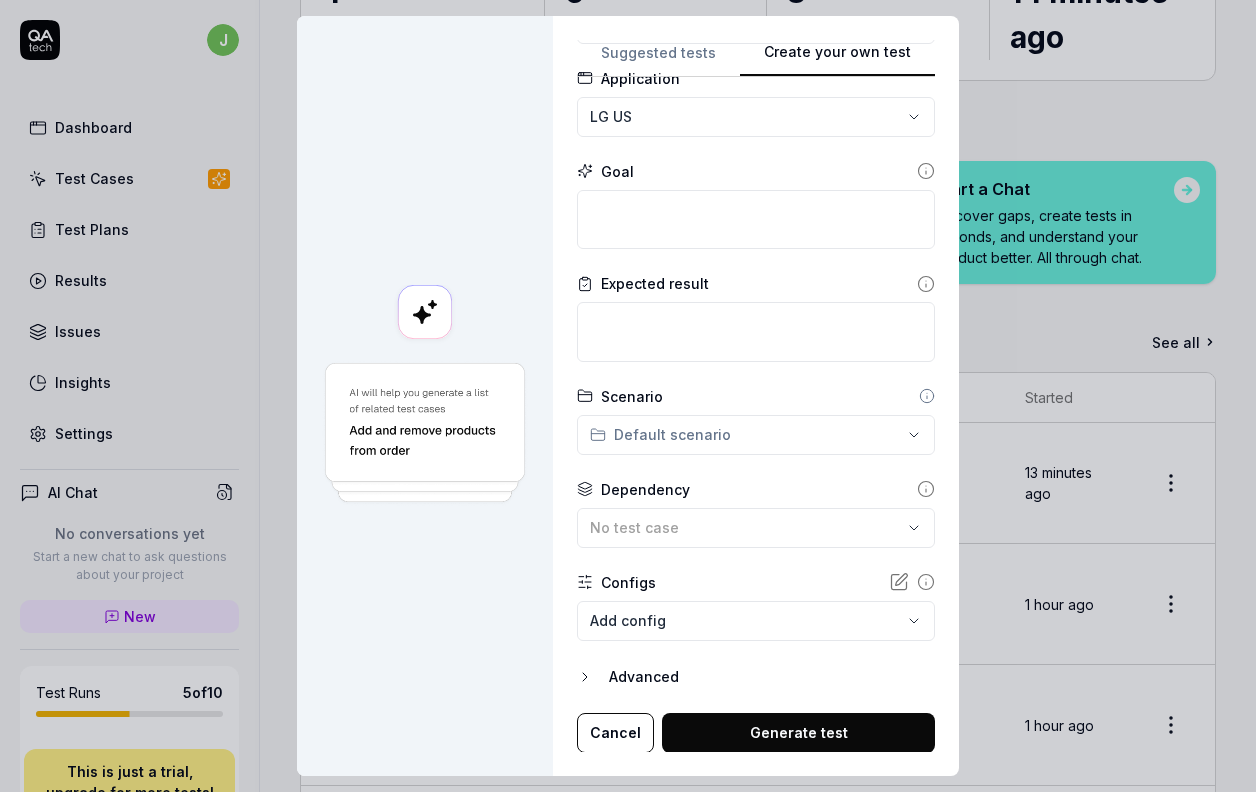 click on "Cancel" at bounding box center (615, 733) 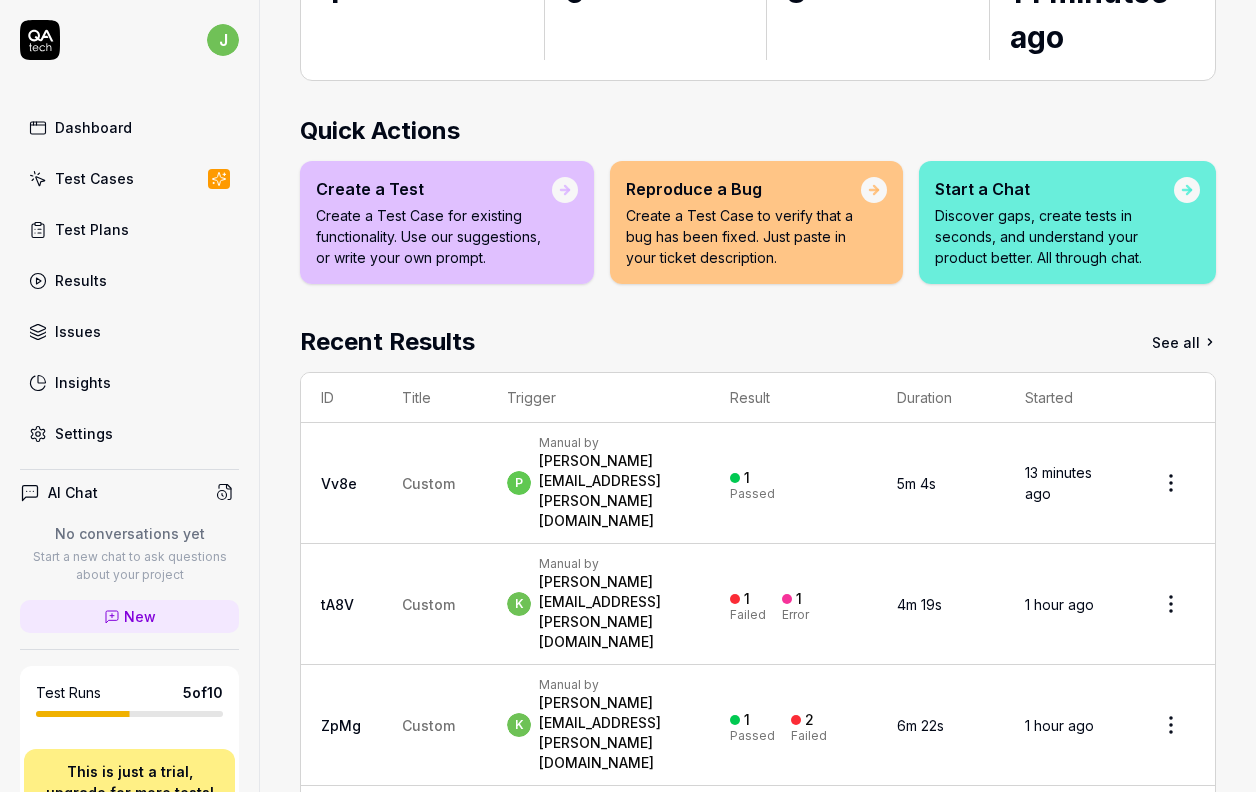 click on "Test Cases" at bounding box center (129, 178) 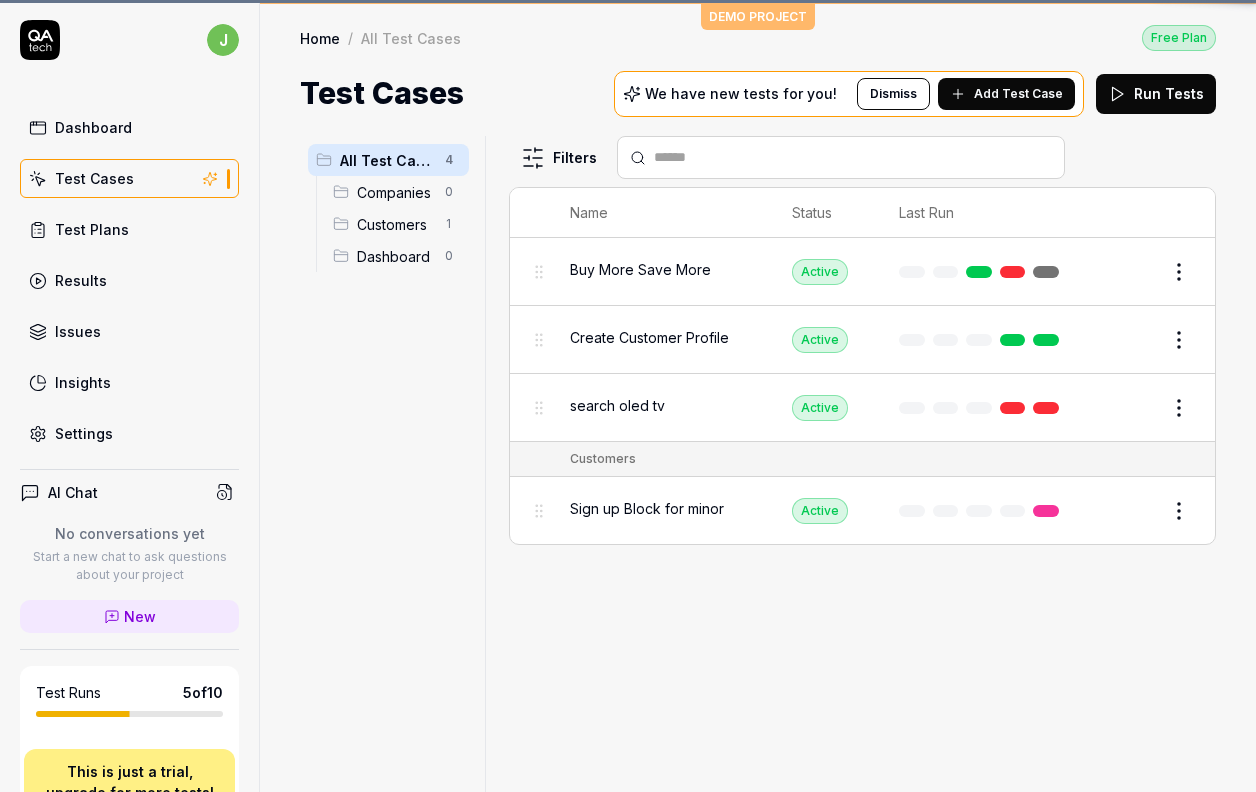 scroll, scrollTop: 0, scrollLeft: 0, axis: both 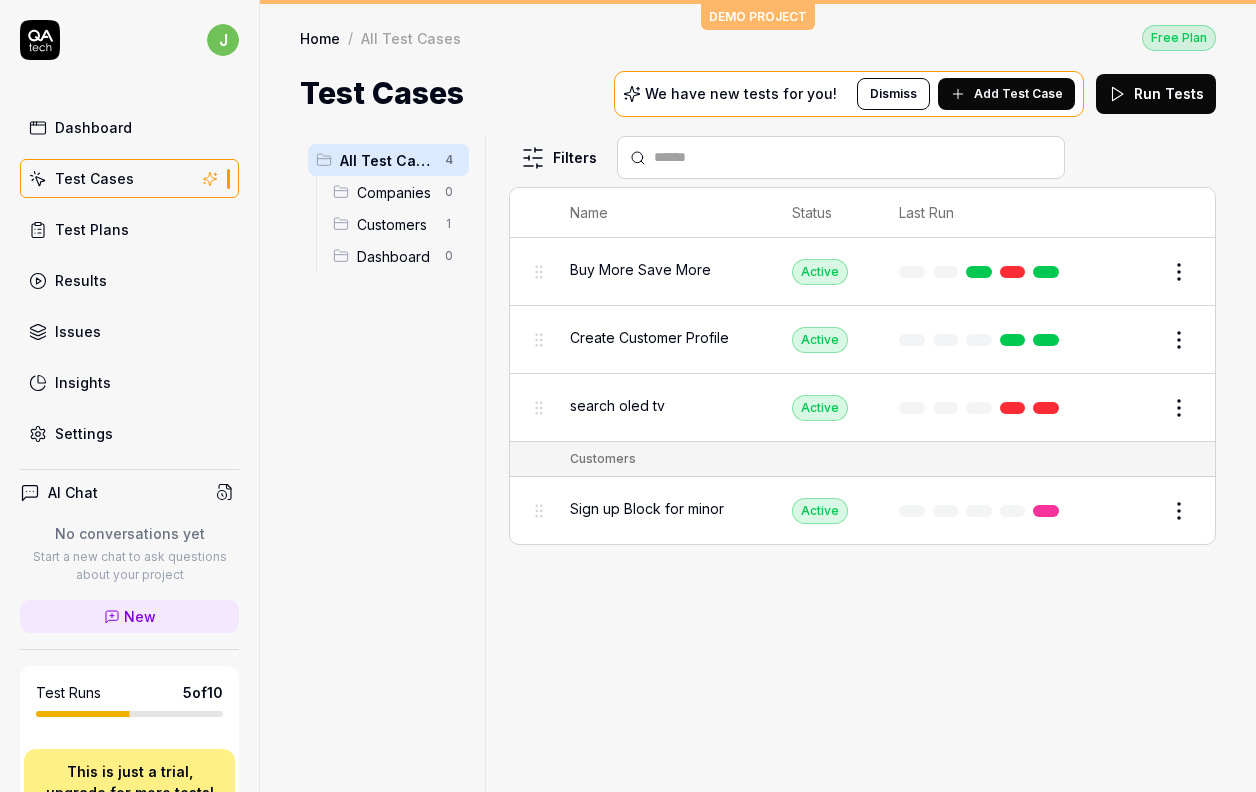 click on "Test Plans" at bounding box center [92, 229] 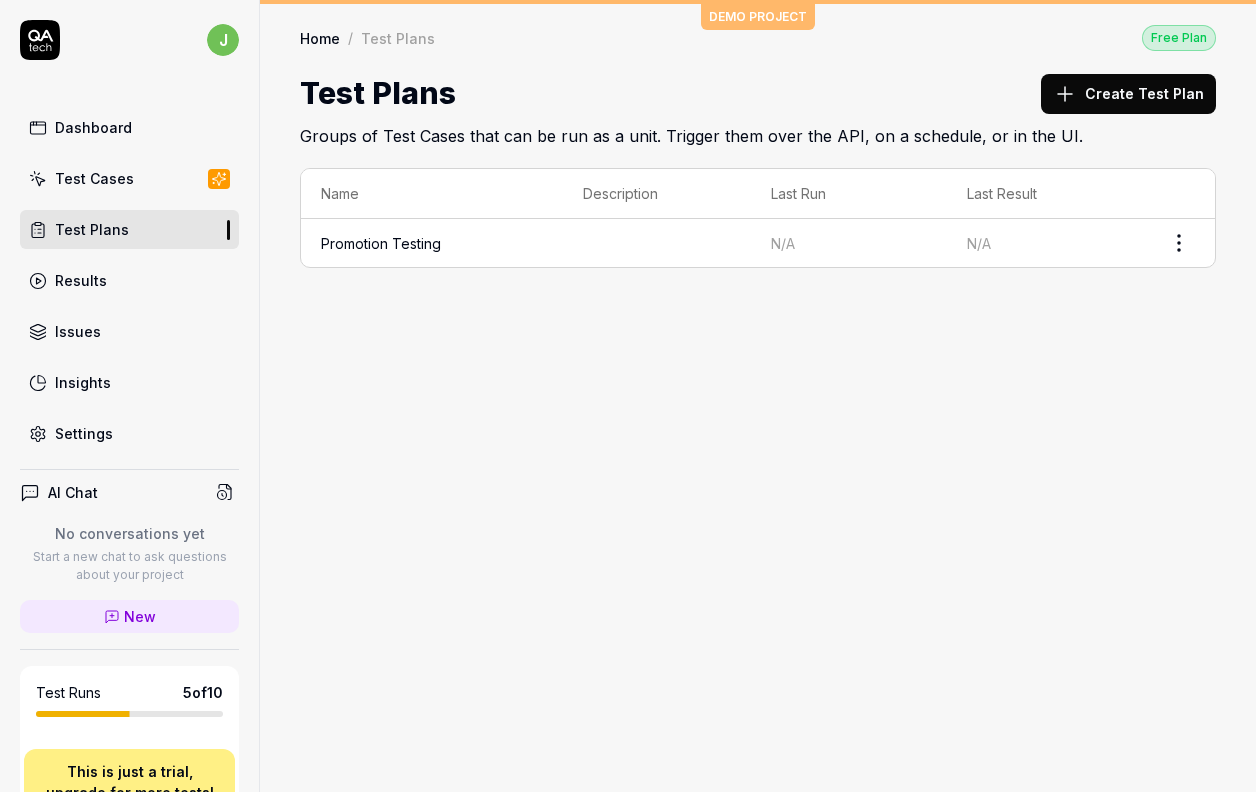 click on "Create Test Plan" at bounding box center [1128, 94] 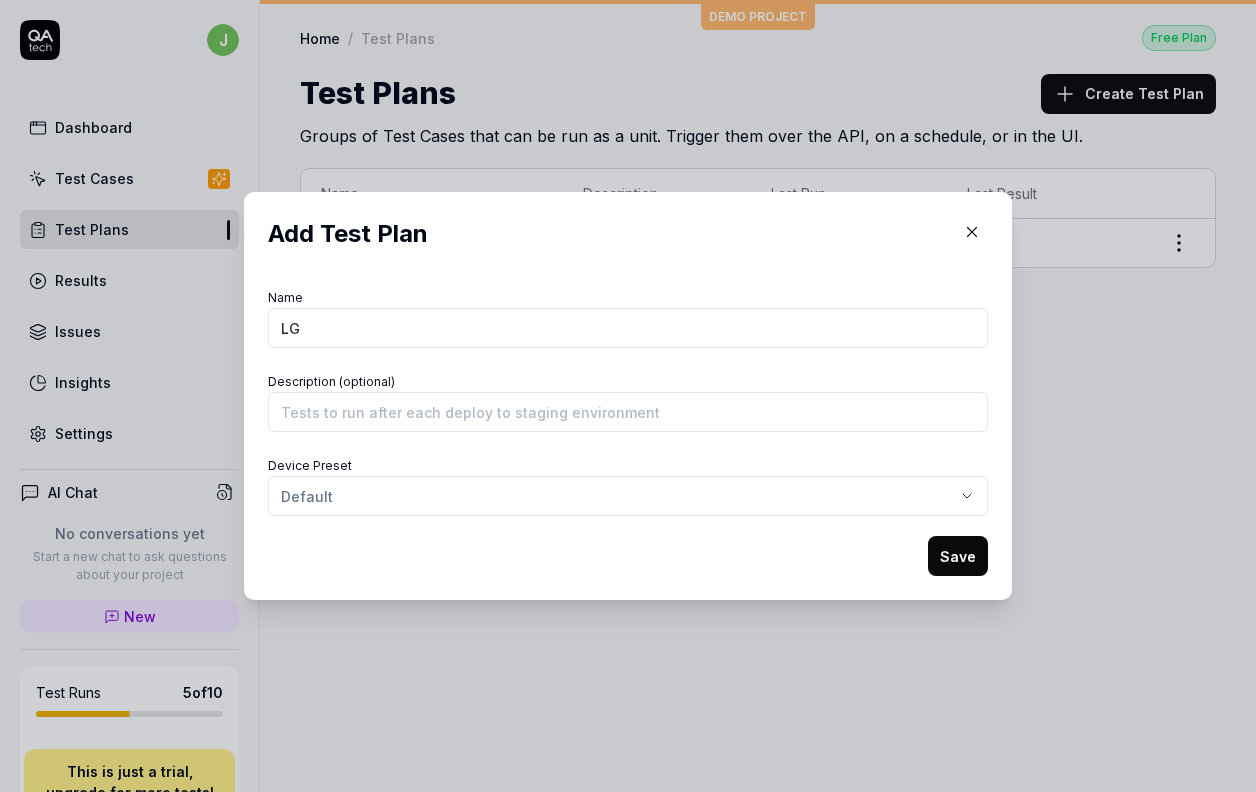type on "L" 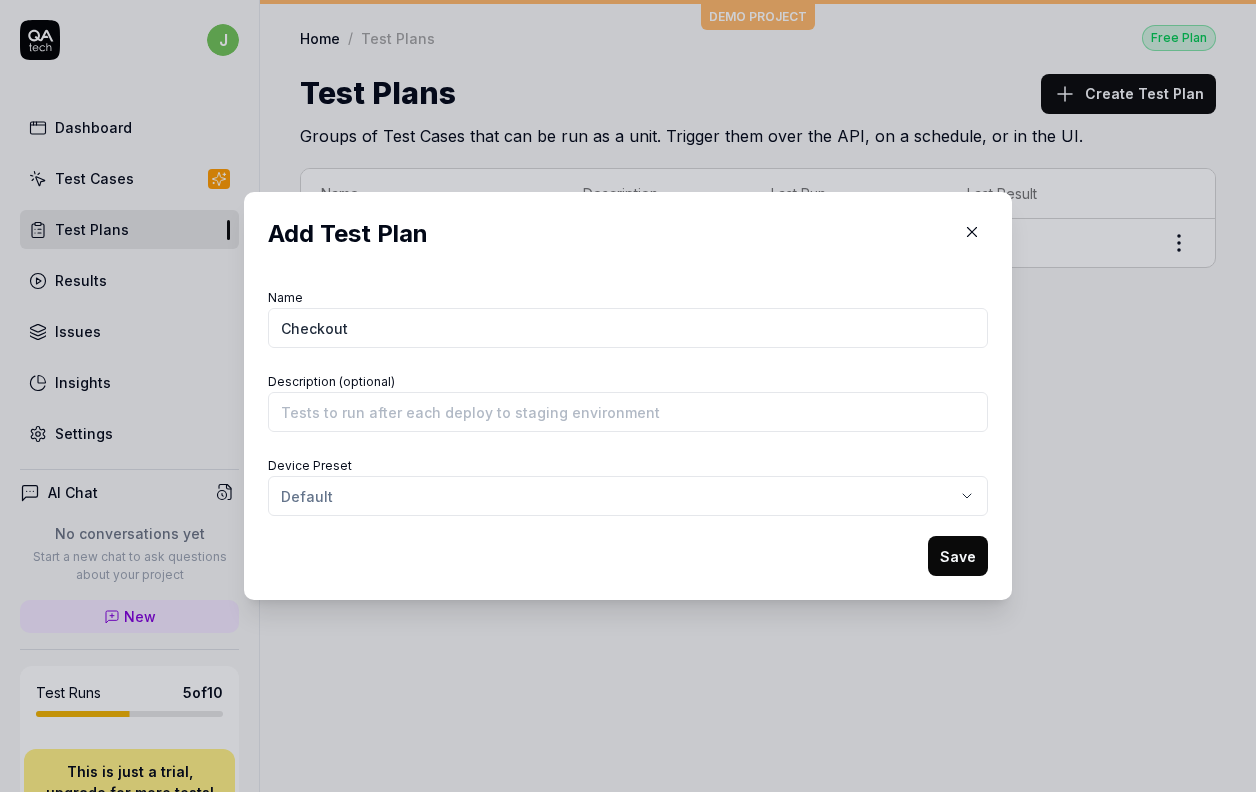 type on "Checkout" 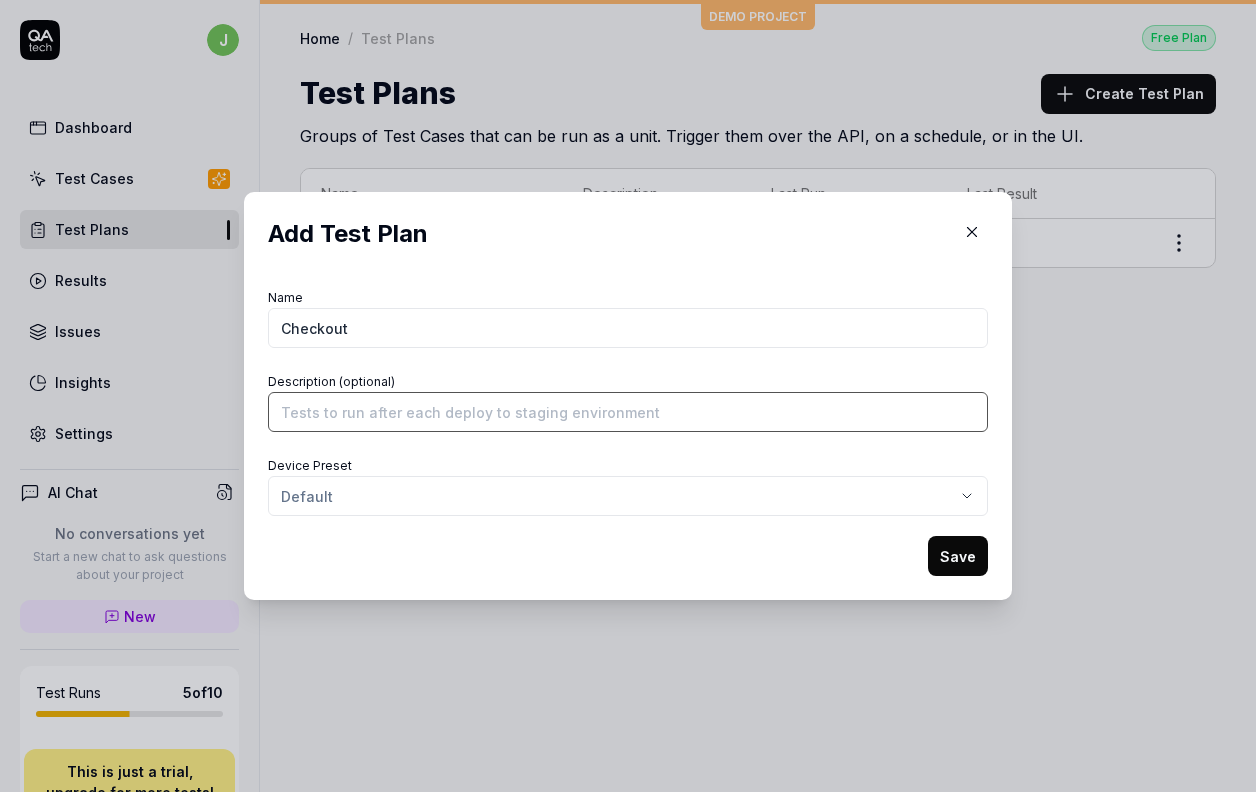 click on "Description (optional)" at bounding box center (628, 412) 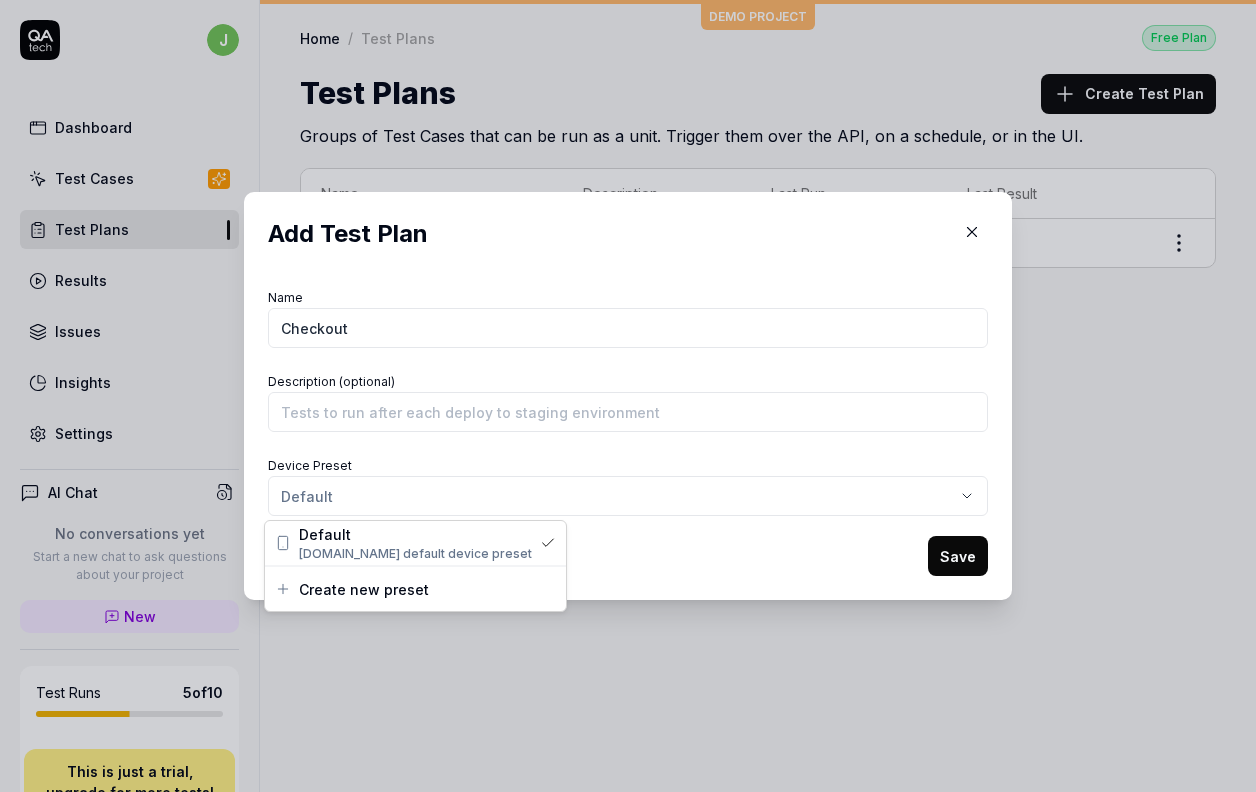 click on "​ Add Test Plan Name Checkout Description (optional) Device Preset Default Save" at bounding box center [628, 396] 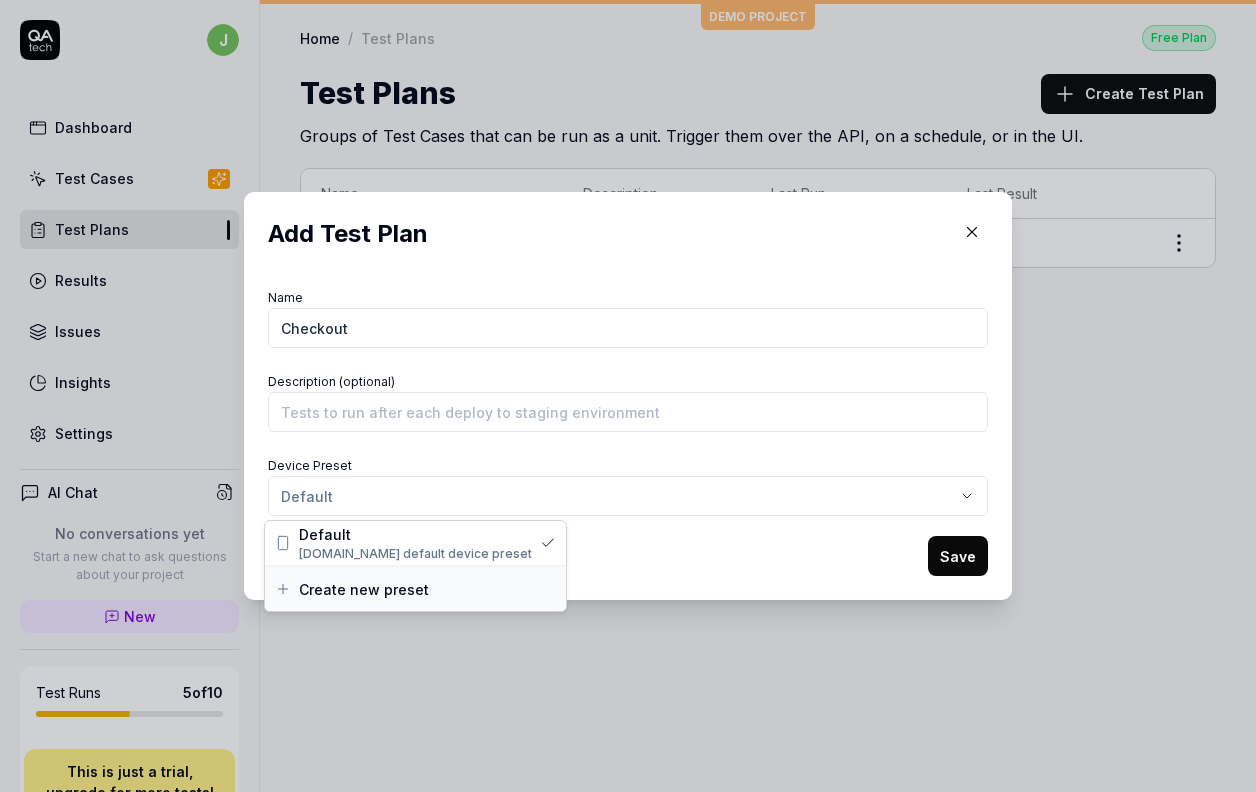 click on "Create new preset" at bounding box center [364, 589] 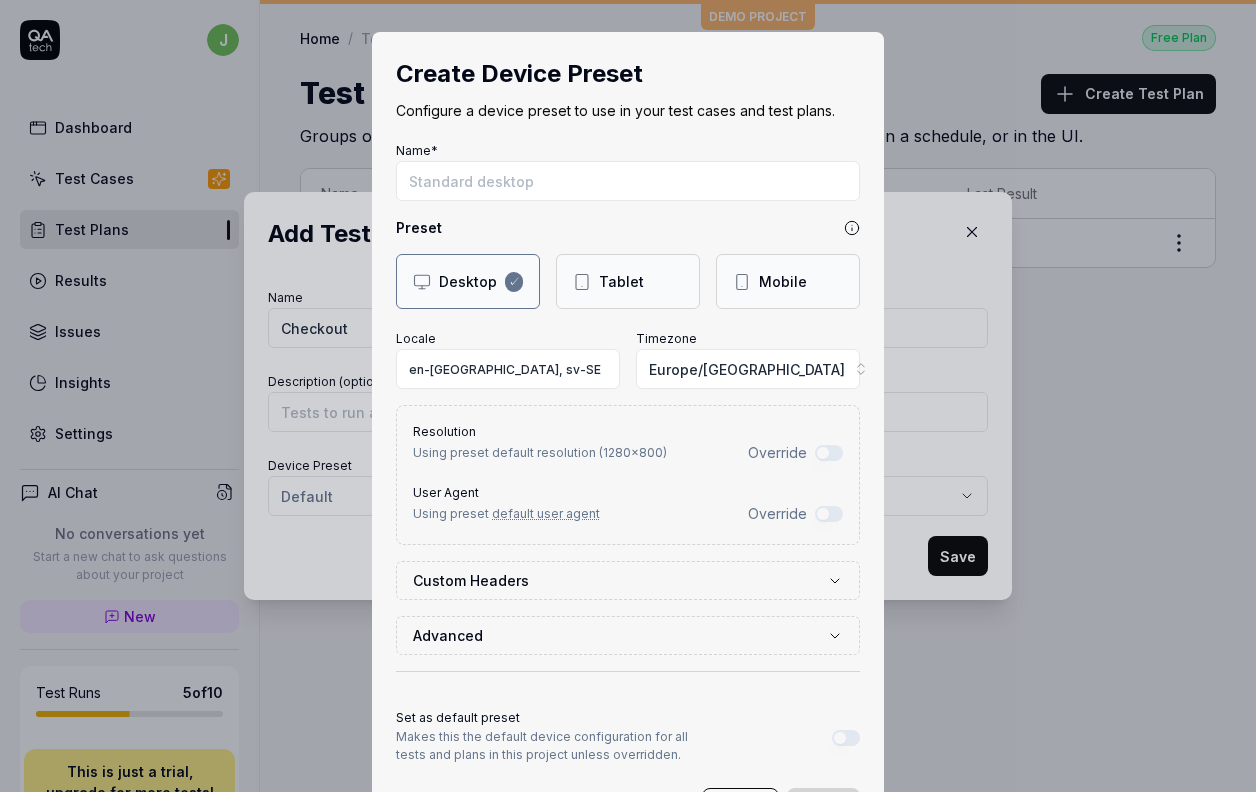 click on "Name*" at bounding box center [628, 181] 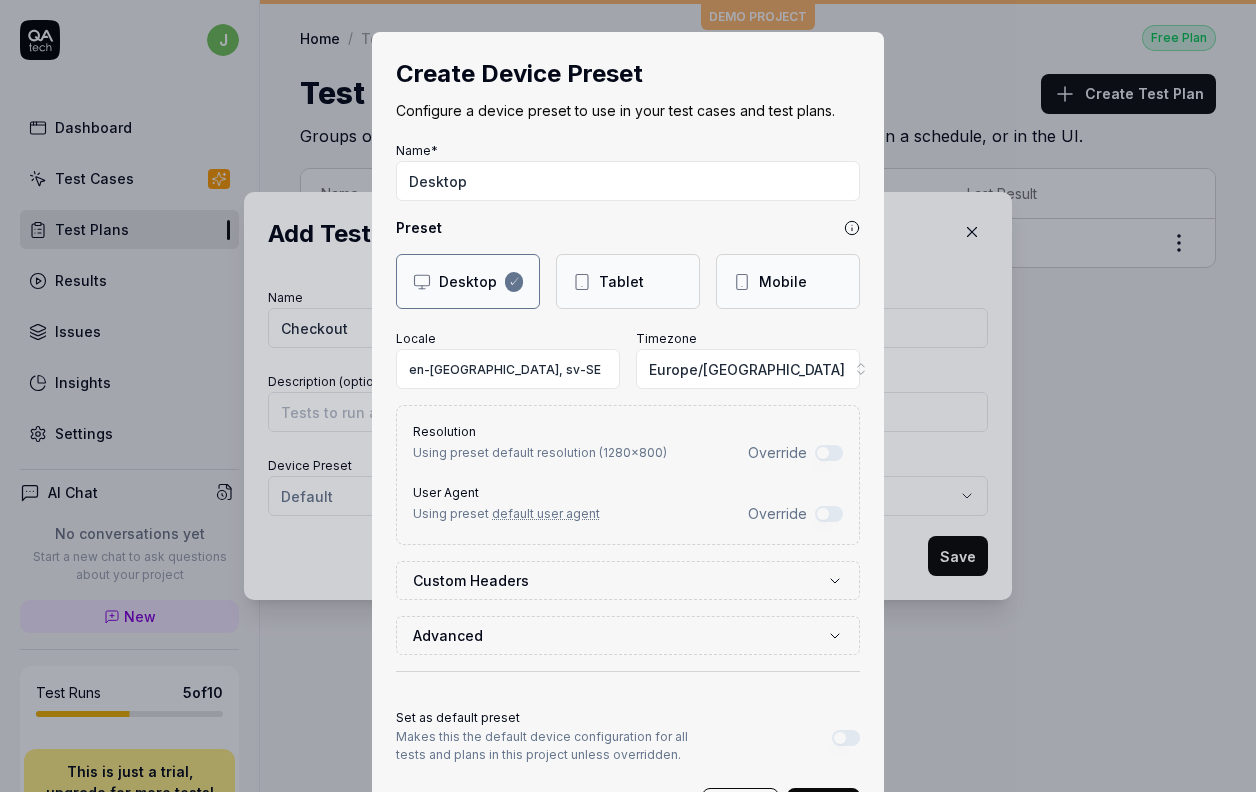 scroll, scrollTop: 89, scrollLeft: 0, axis: vertical 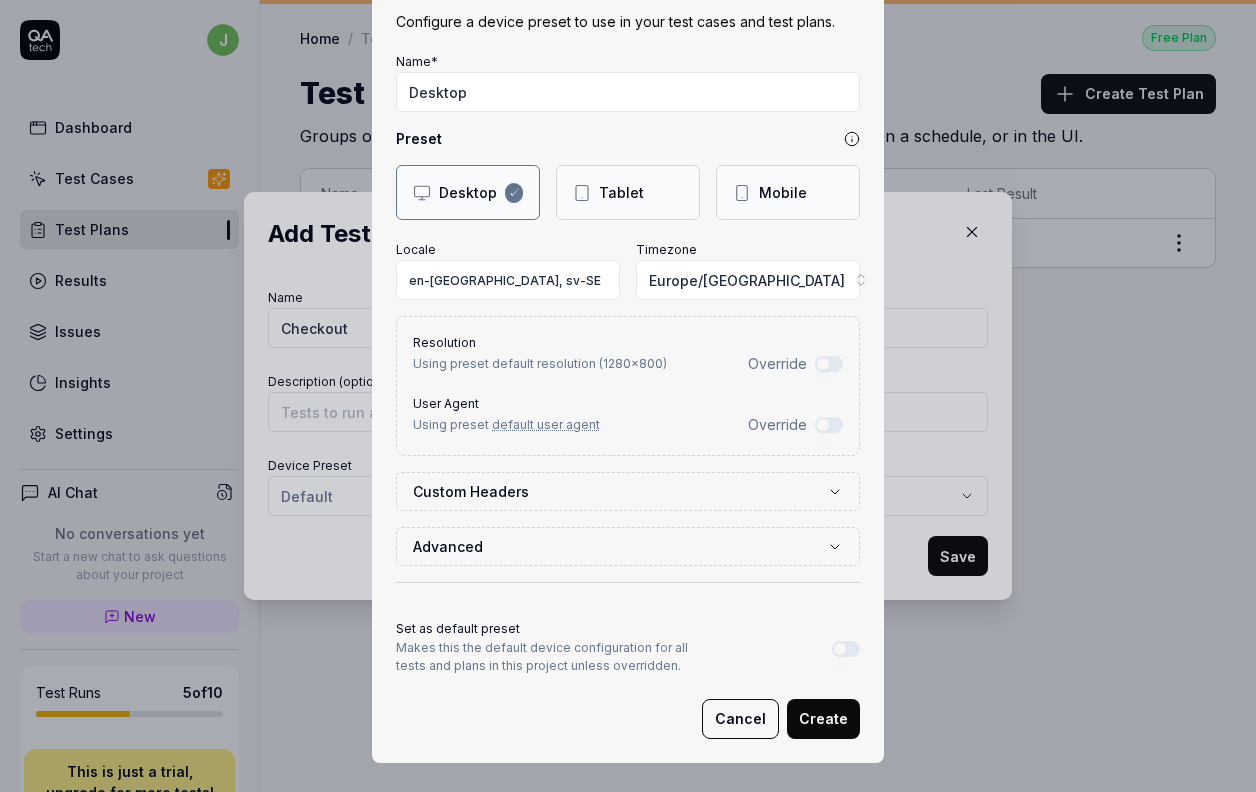 type on "Desktop" 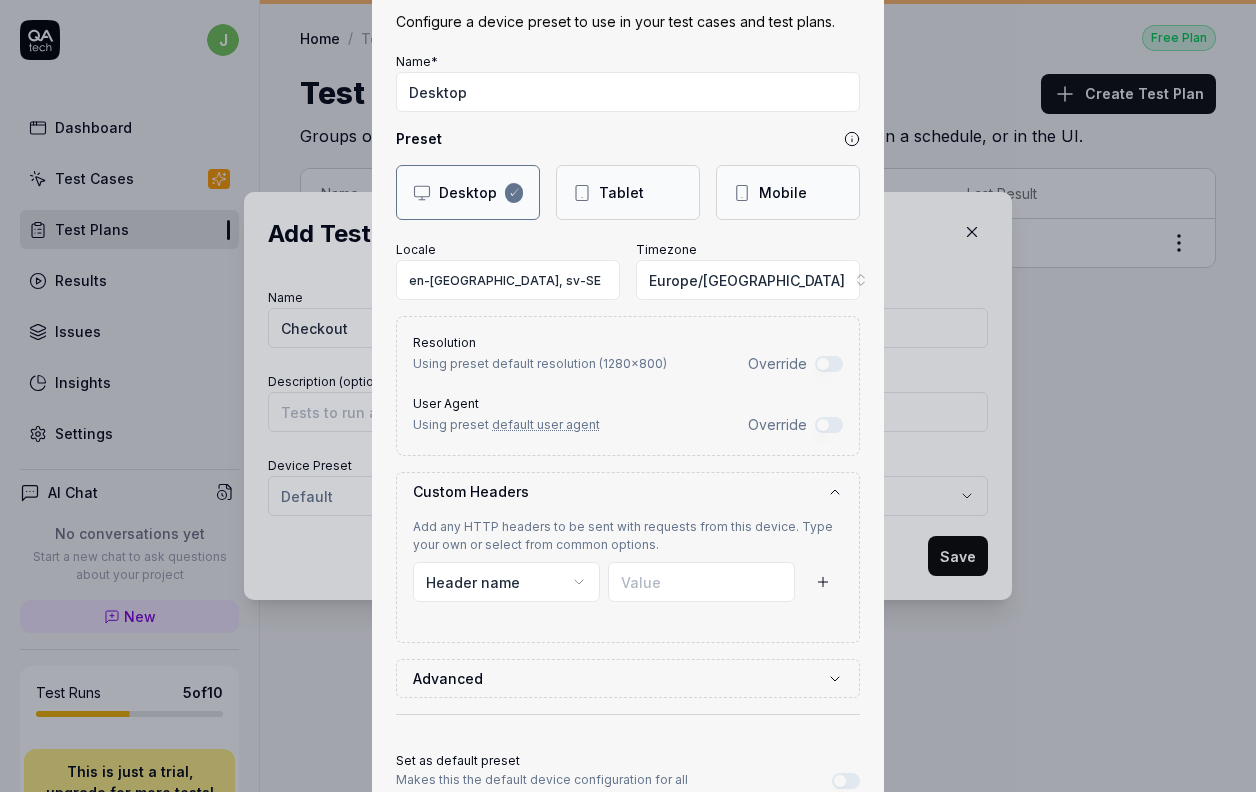 click on "Custom Headers" at bounding box center (620, 491) 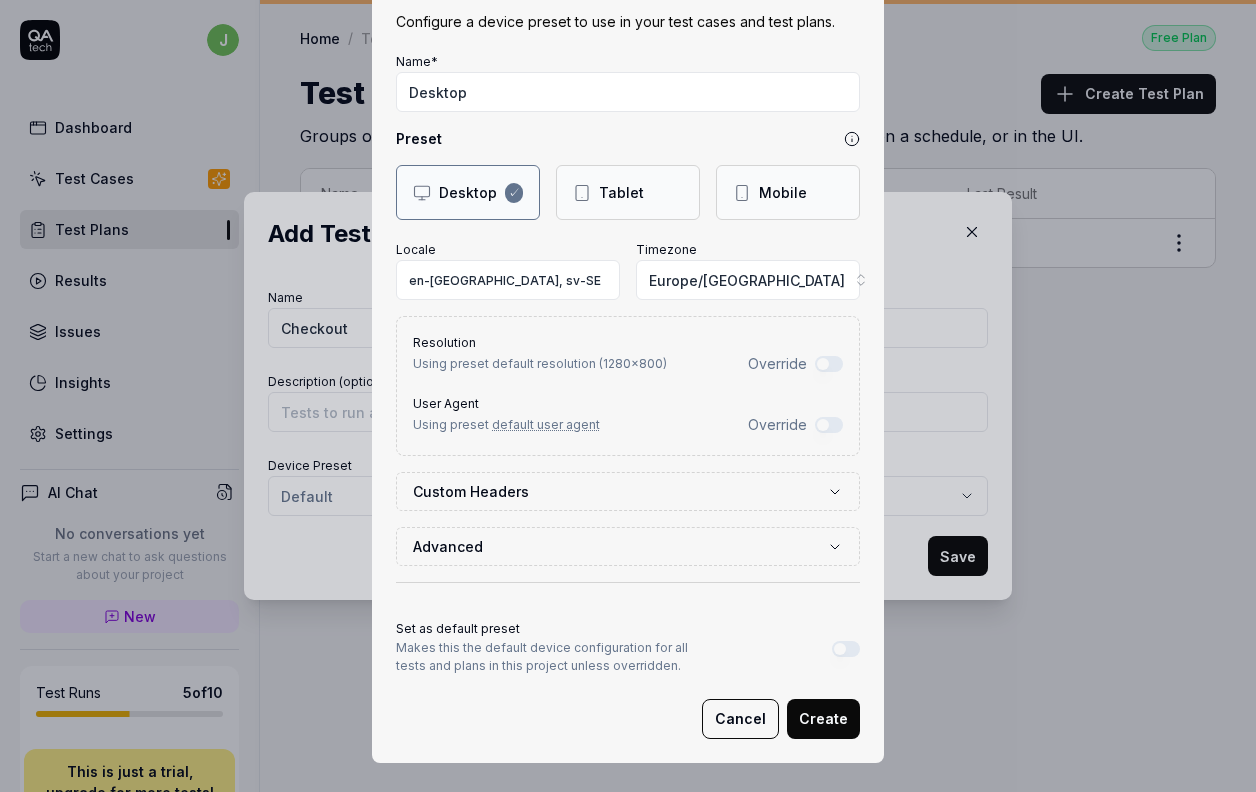 click on "Advanced" at bounding box center [628, 546] 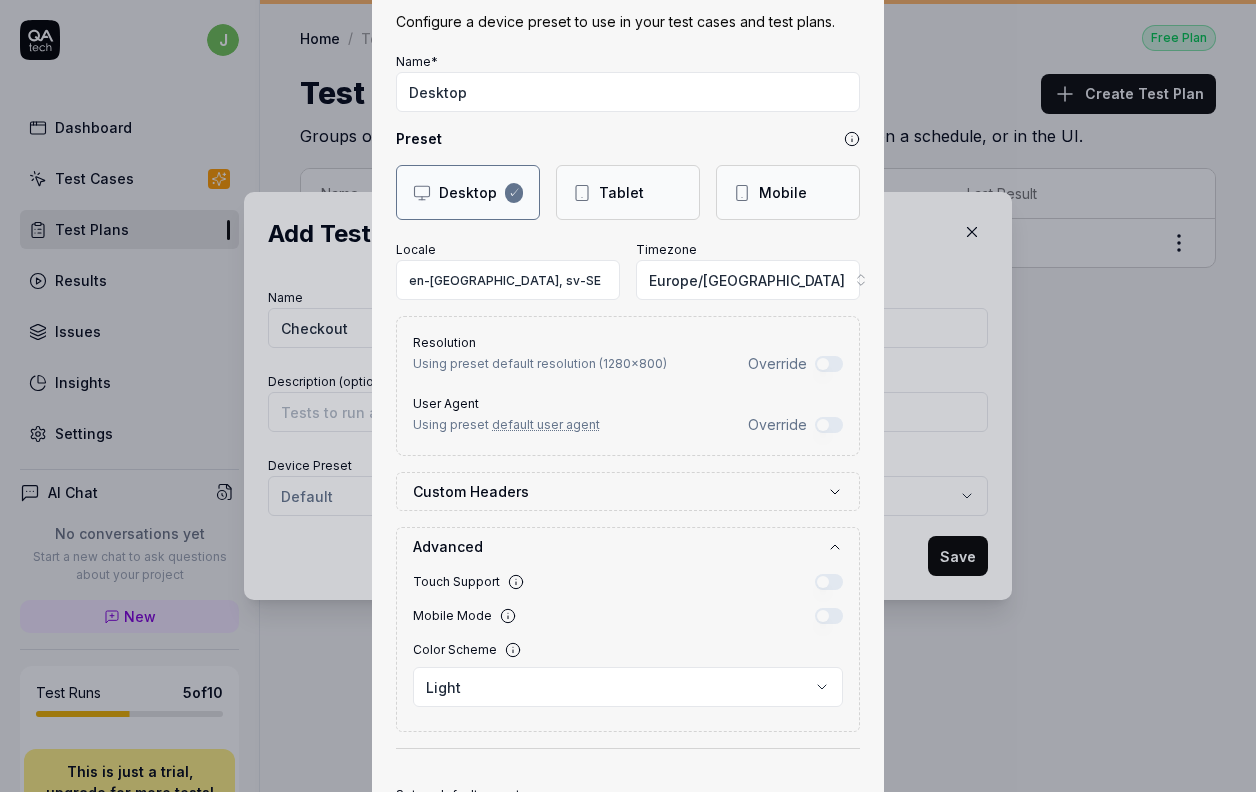 scroll, scrollTop: 256, scrollLeft: 0, axis: vertical 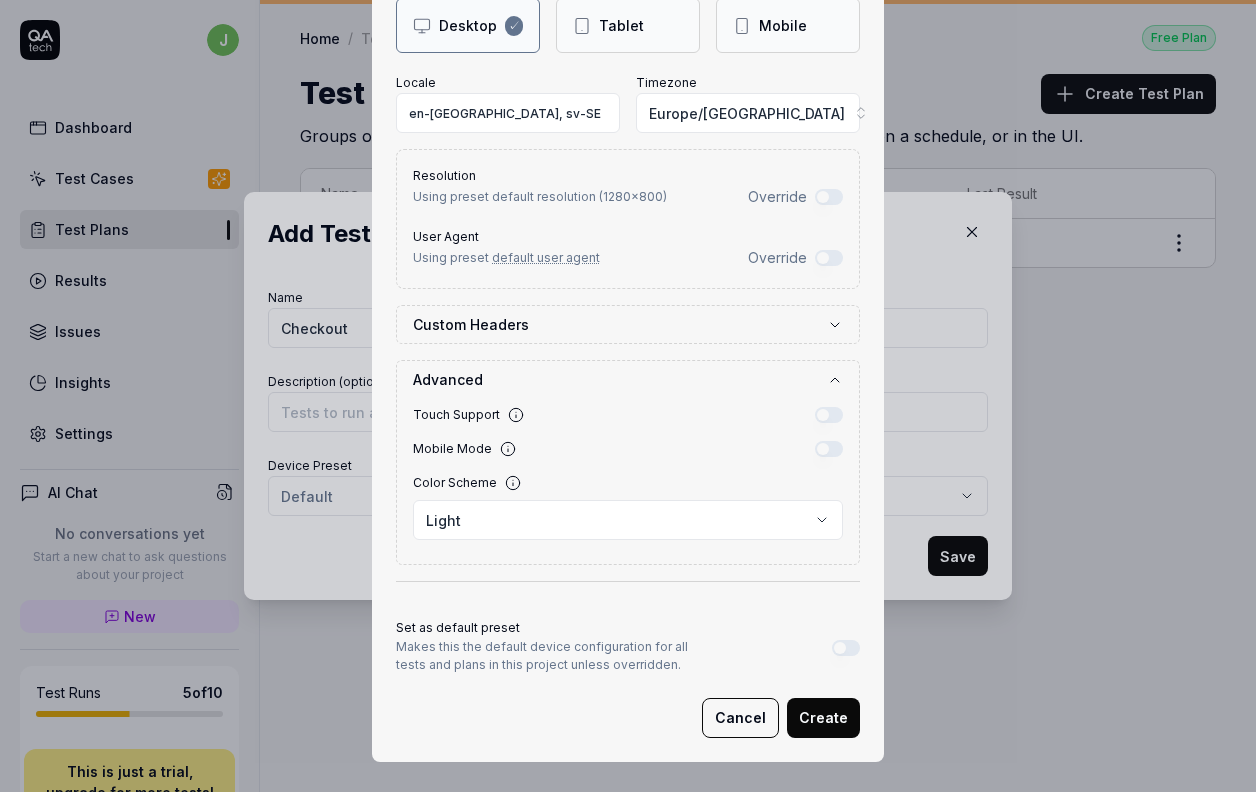 click on "Create" at bounding box center (823, 718) 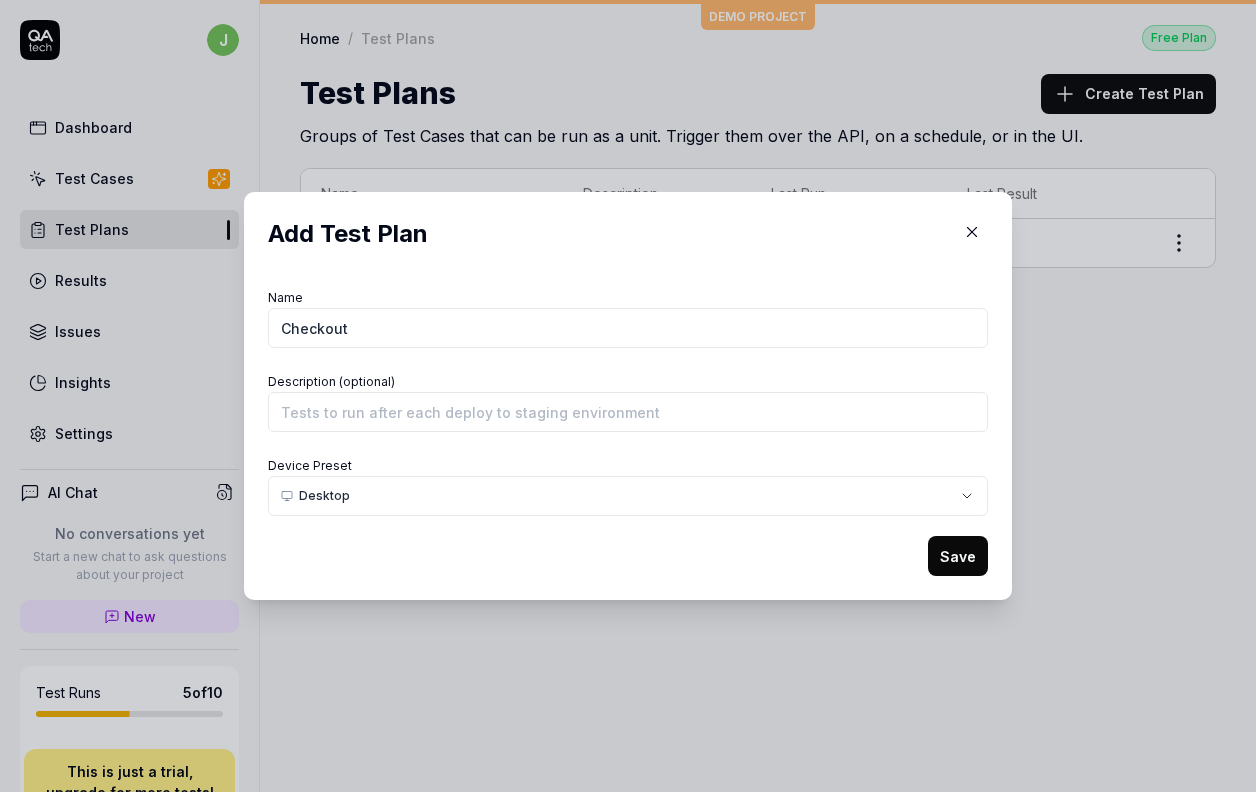 click on "Save" at bounding box center [958, 556] 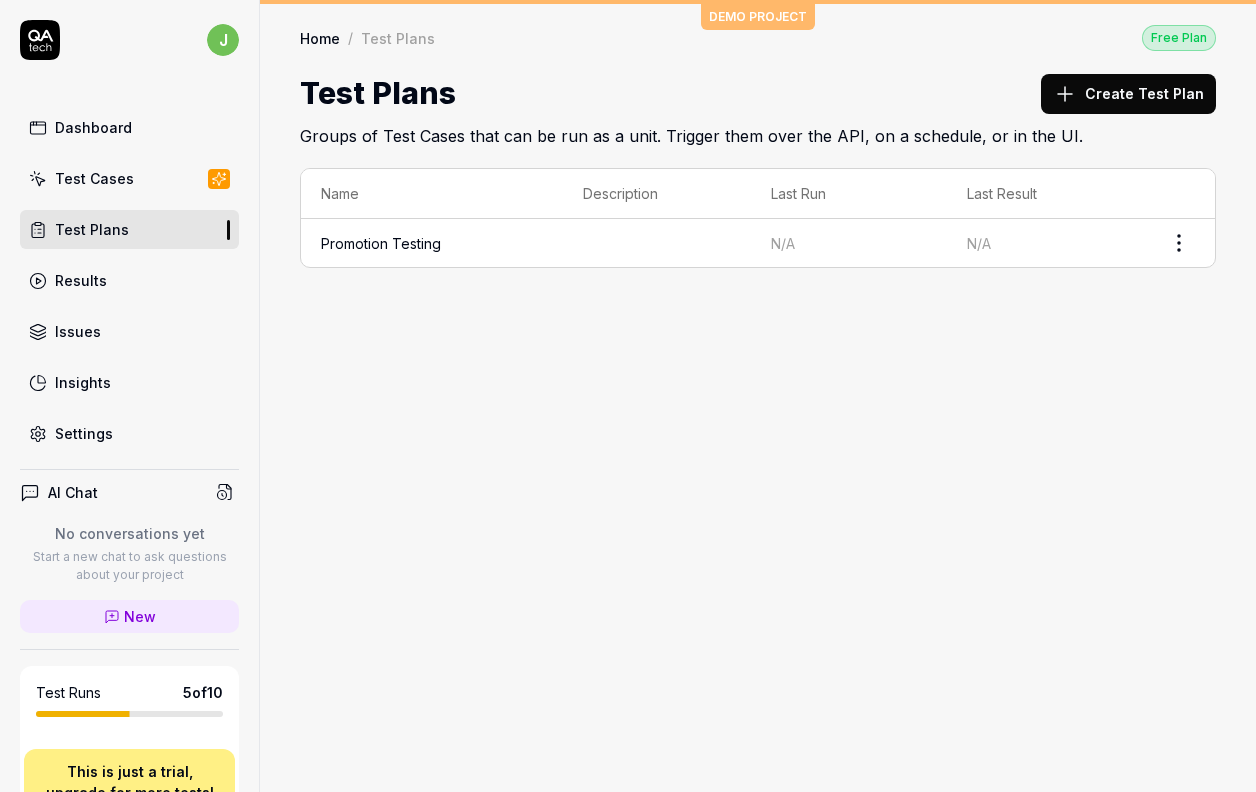 click on "Test Plans" at bounding box center [129, 229] 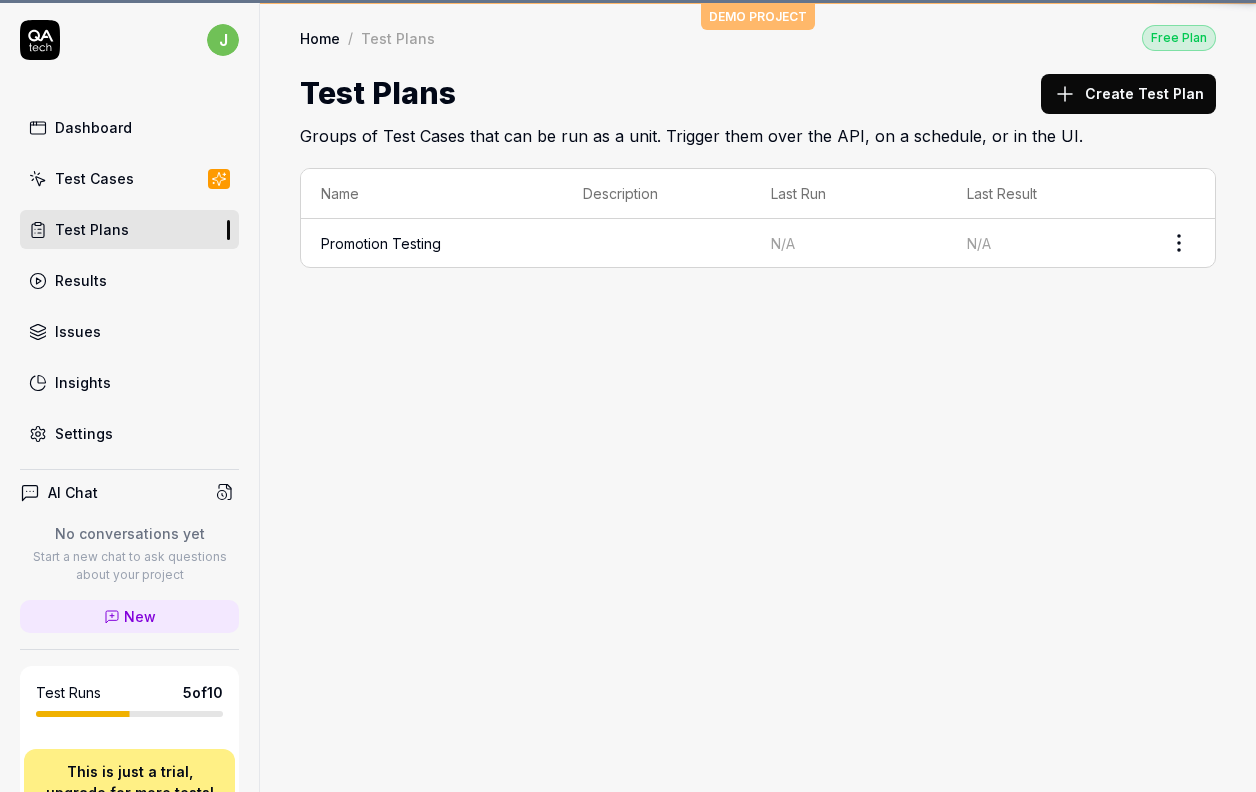 click on "Test Plans" at bounding box center (129, 229) 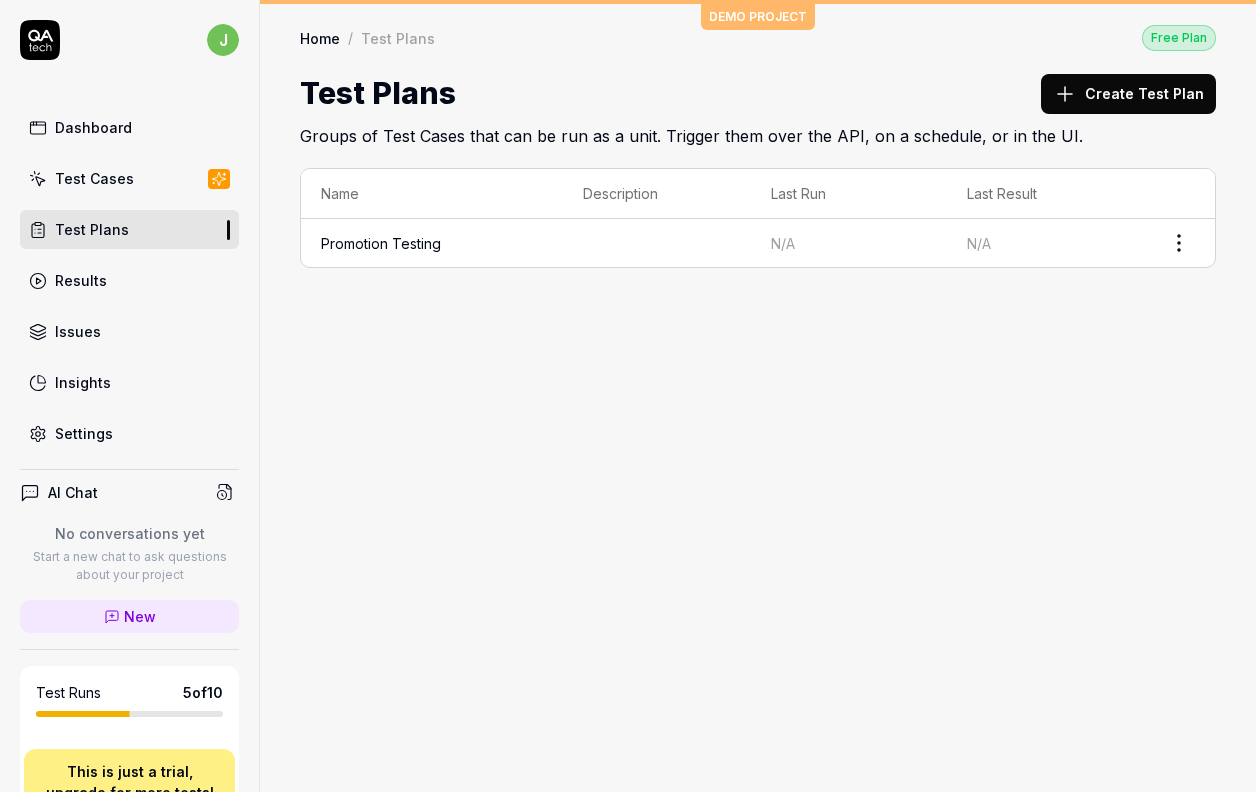 click on "Test Cases" at bounding box center [94, 178] 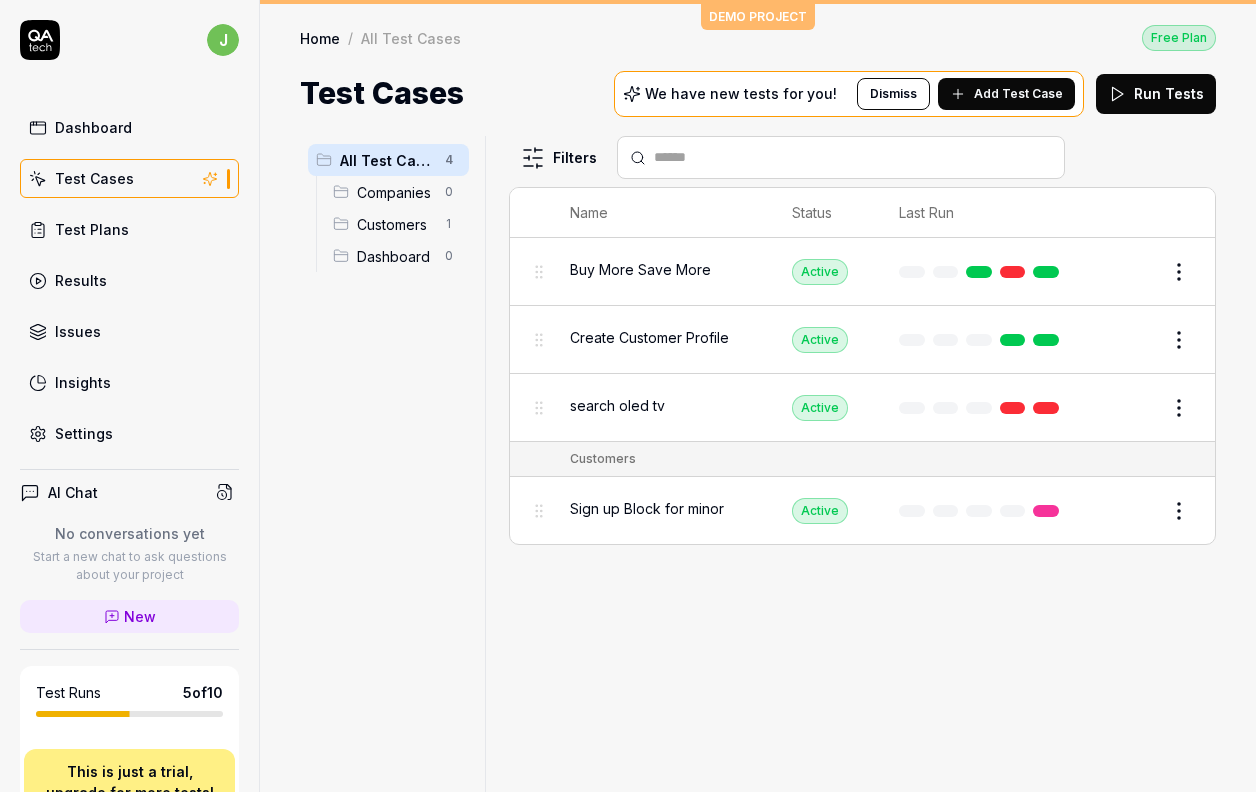 click on "Add Test Case" at bounding box center (1018, 94) 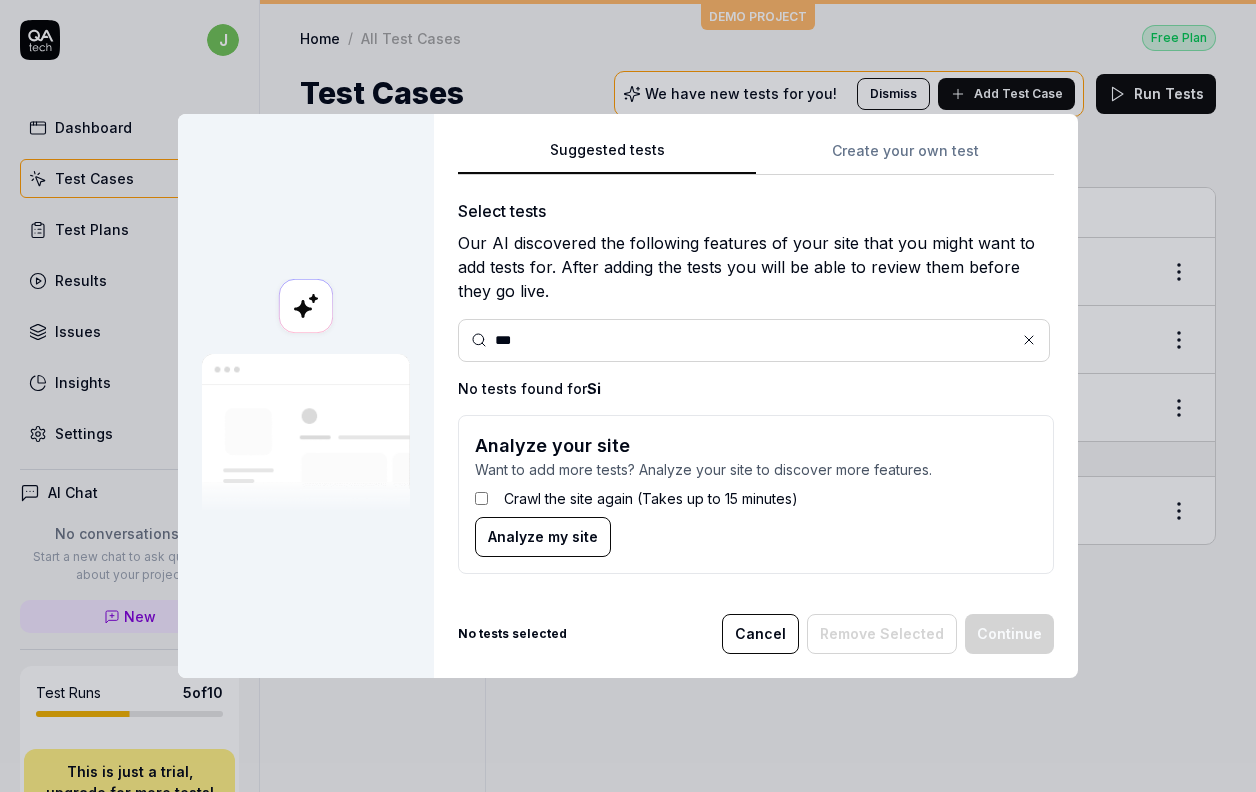 type on "****" 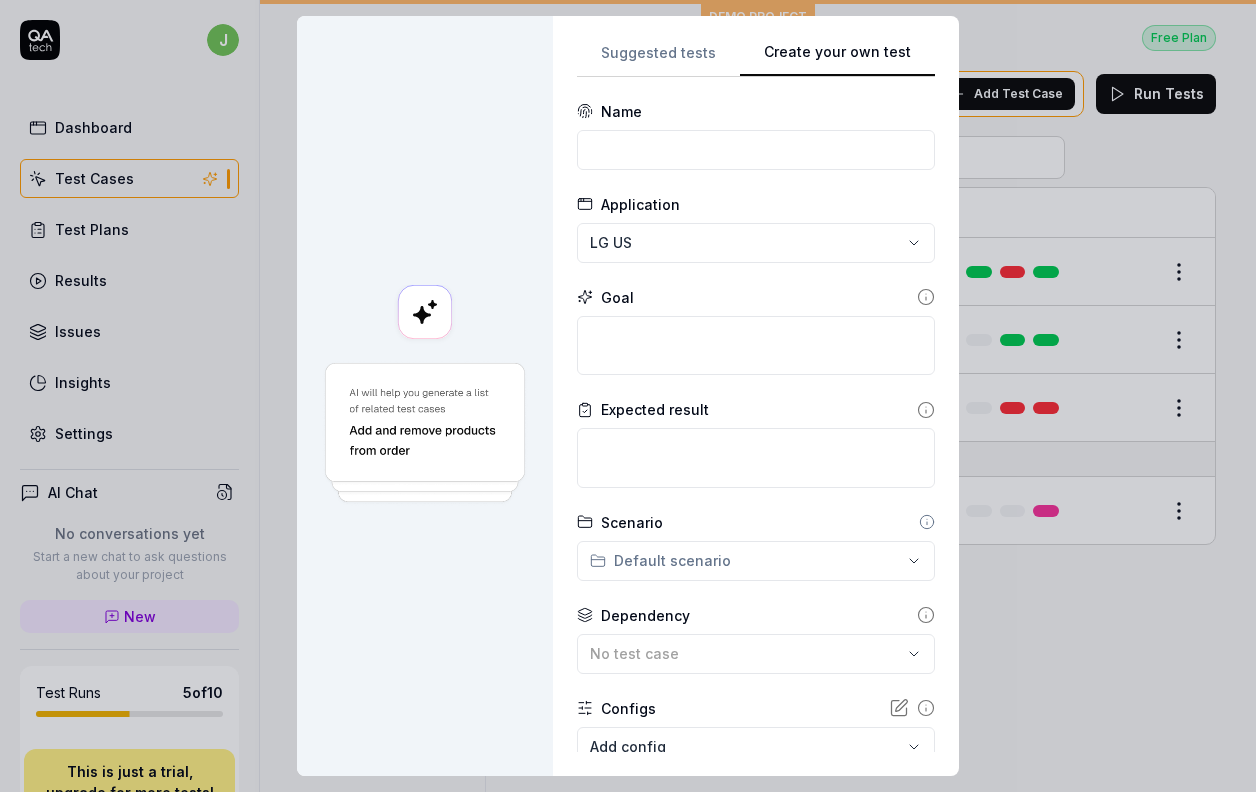 click on "**********" at bounding box center (756, 396) 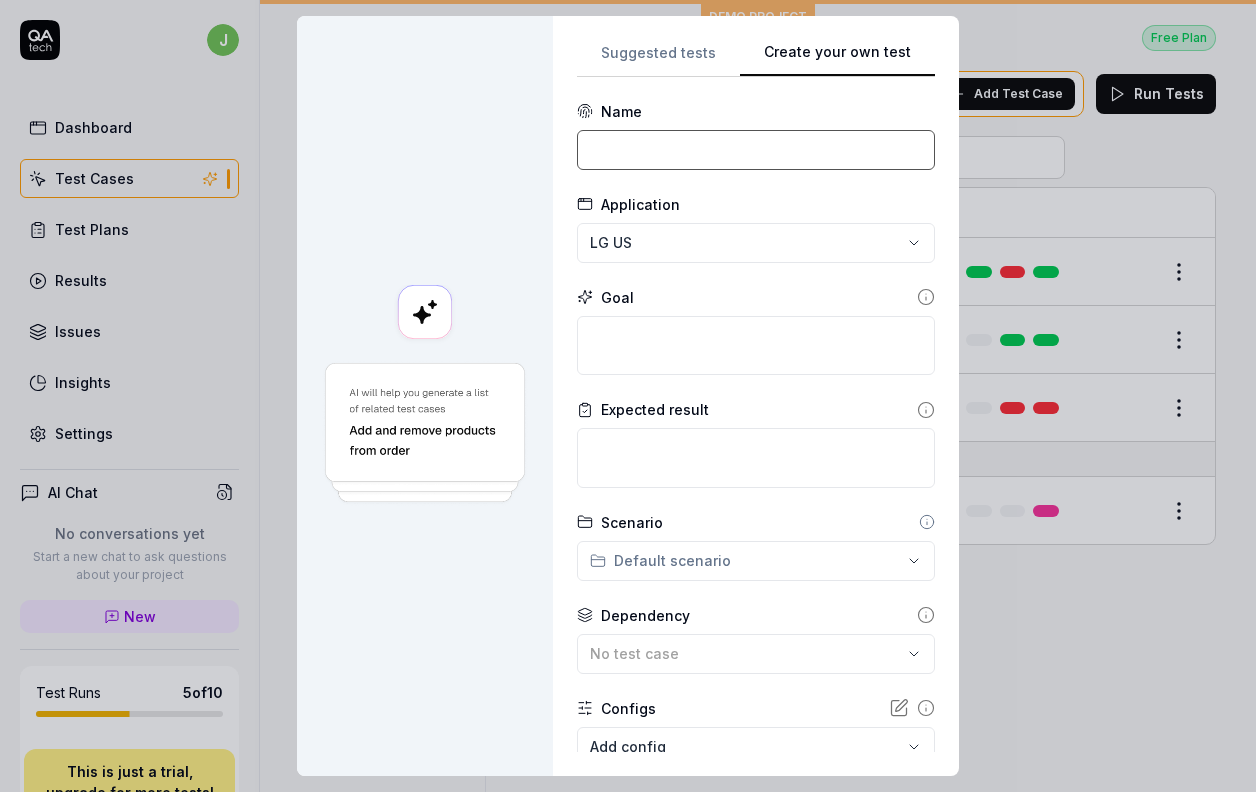 click at bounding box center (756, 150) 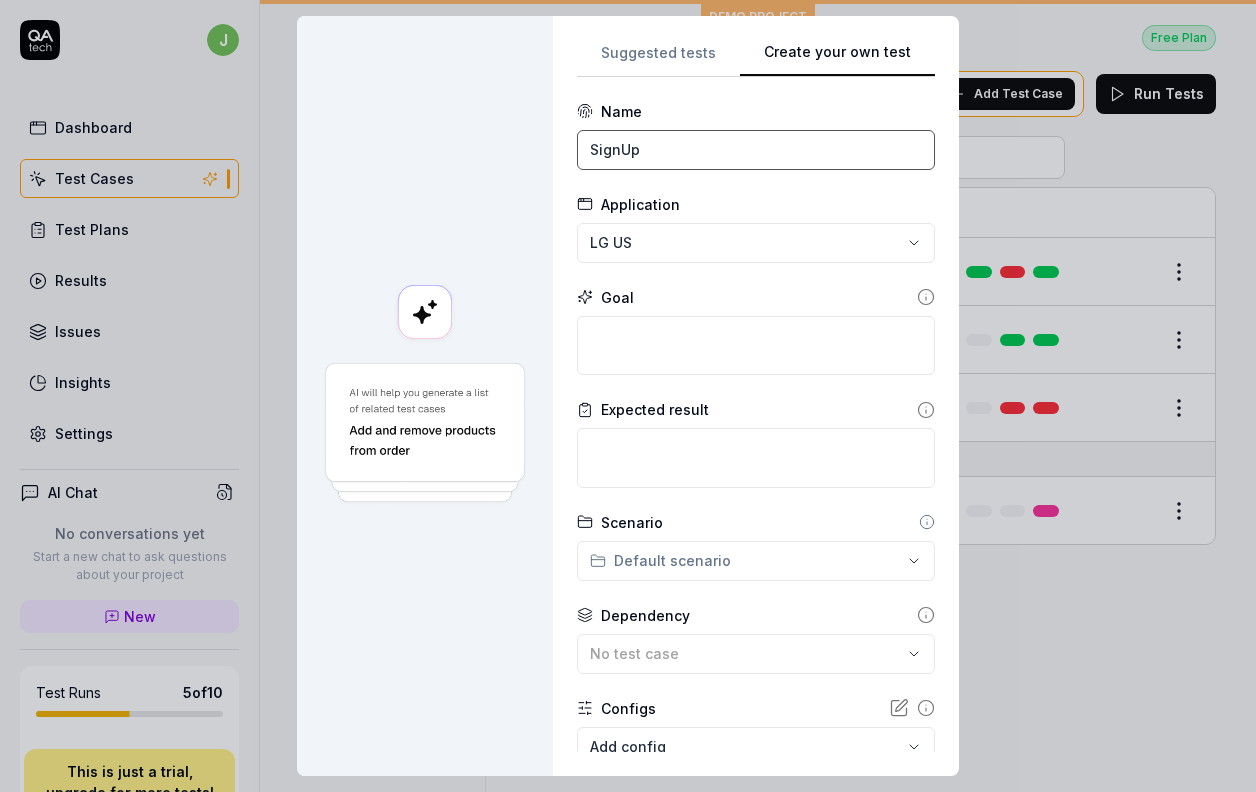 type on "SignUp" 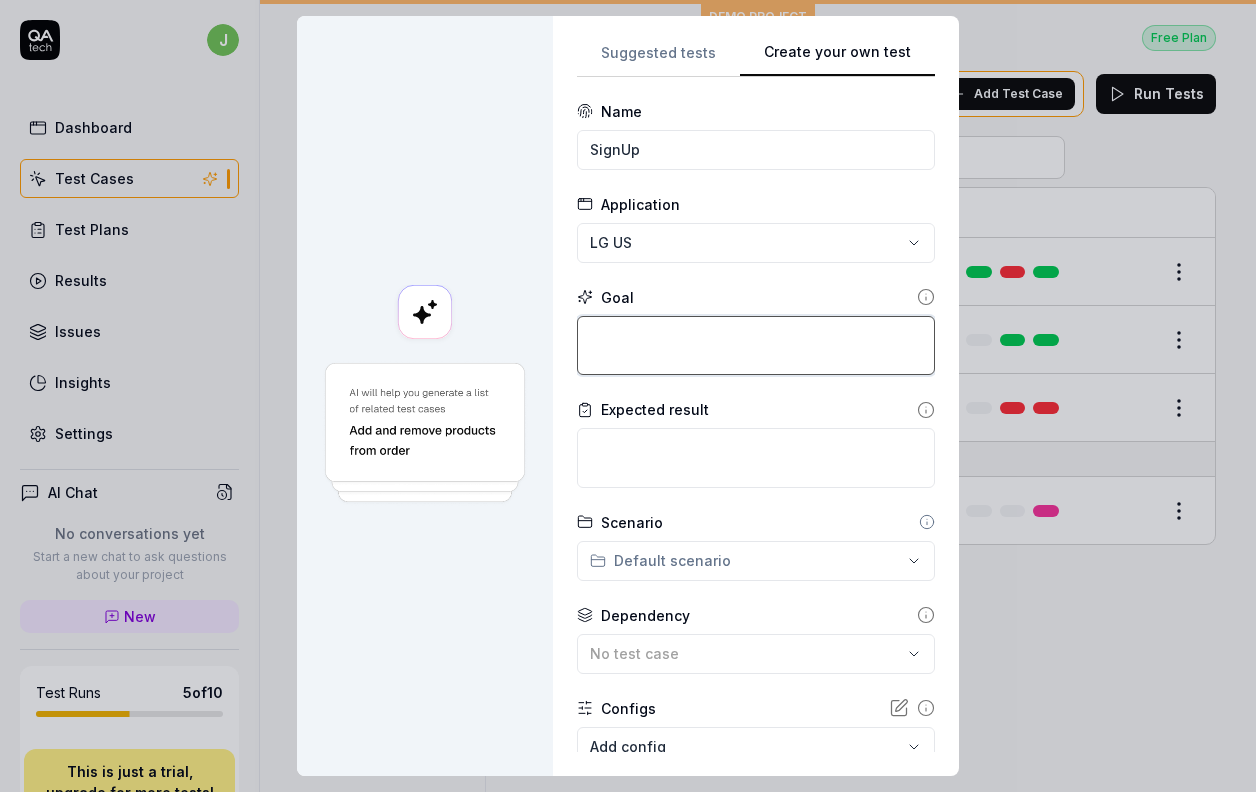 click at bounding box center (756, 346) 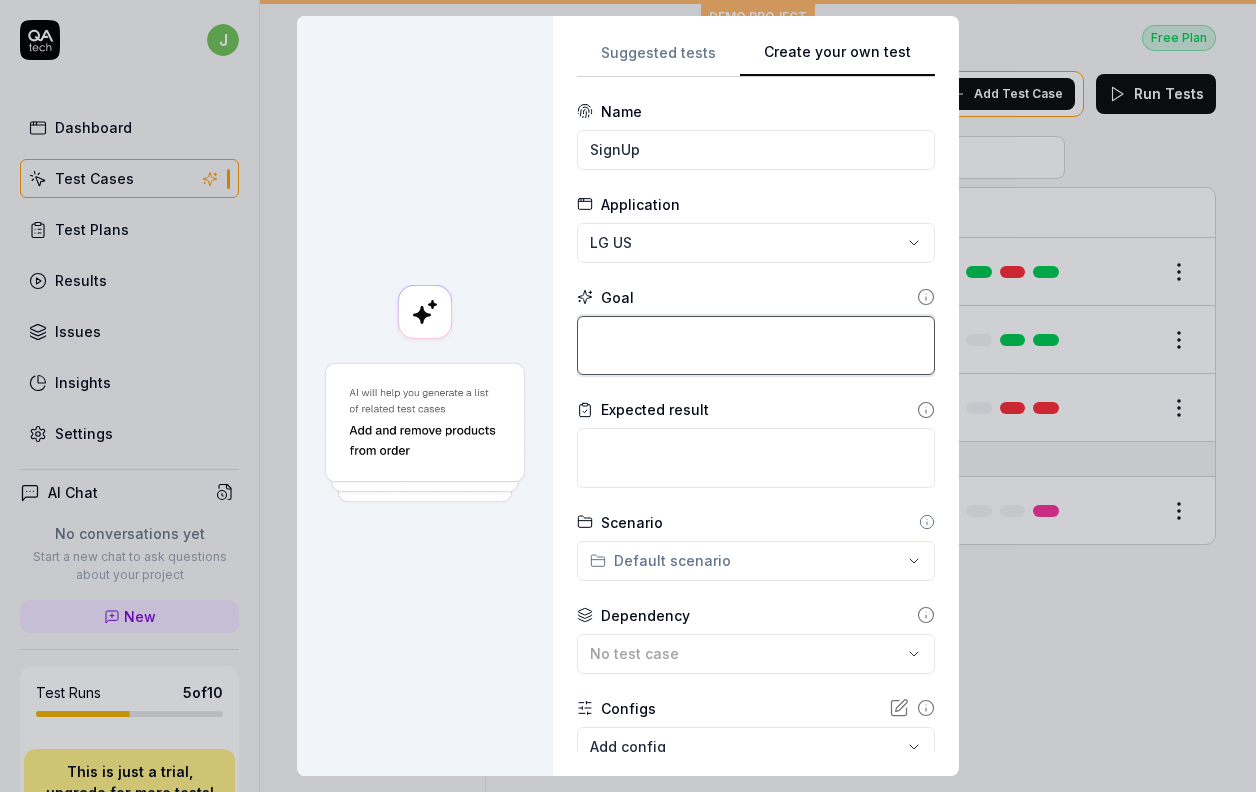 type on "G" 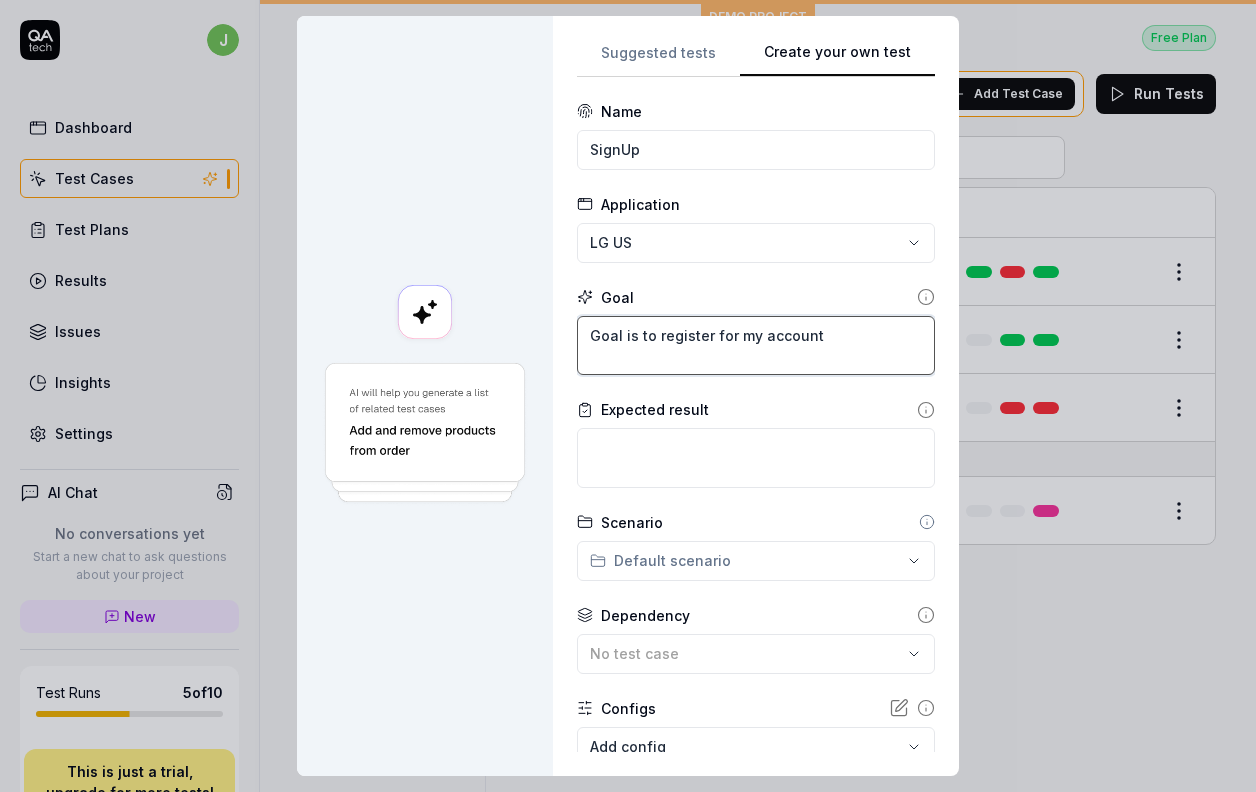 type on "Goal is to register for my account" 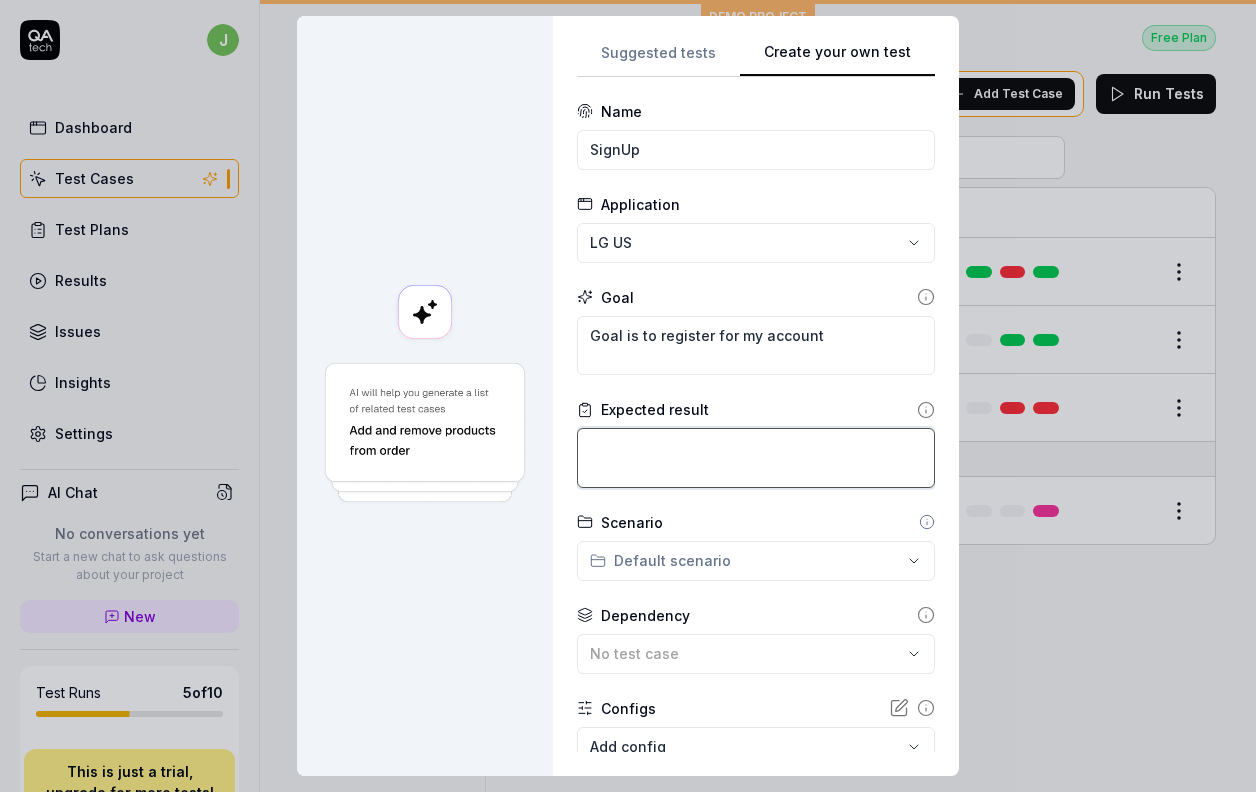 click at bounding box center [756, 458] 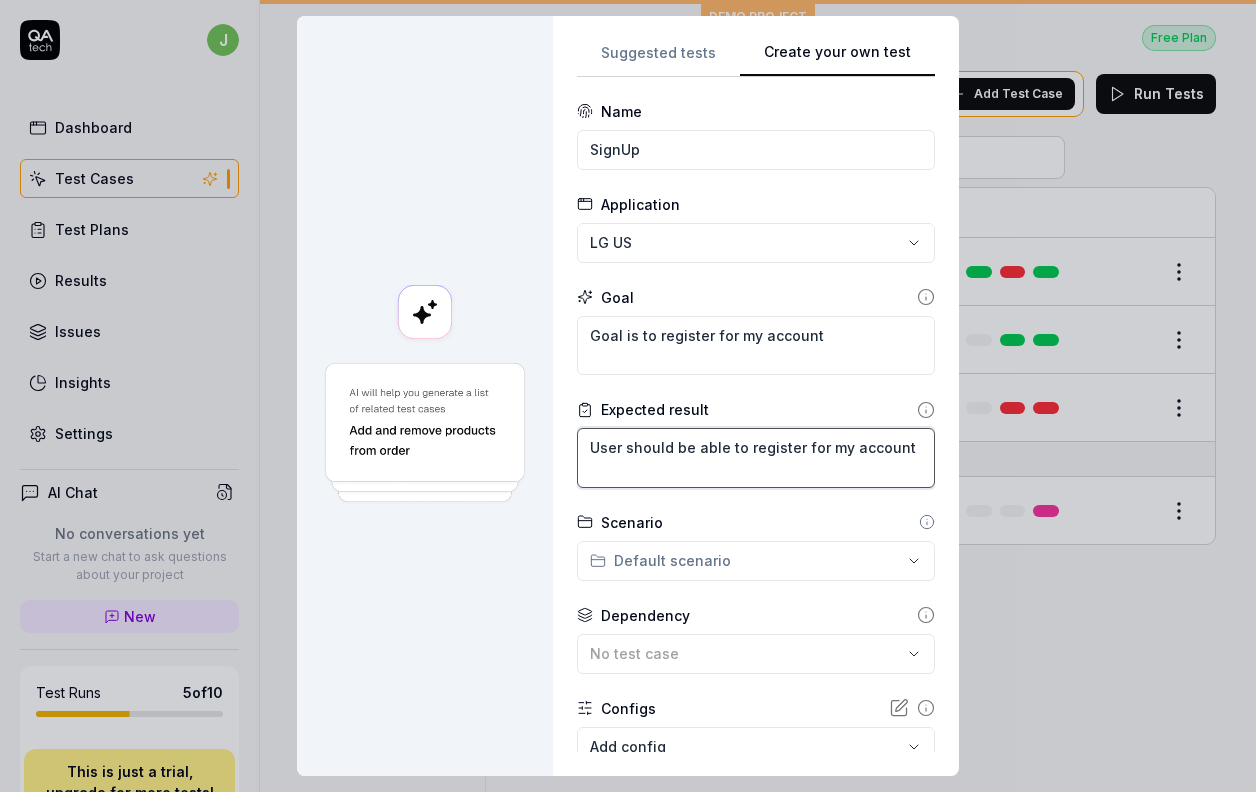 type on "User should be able to register for my account" 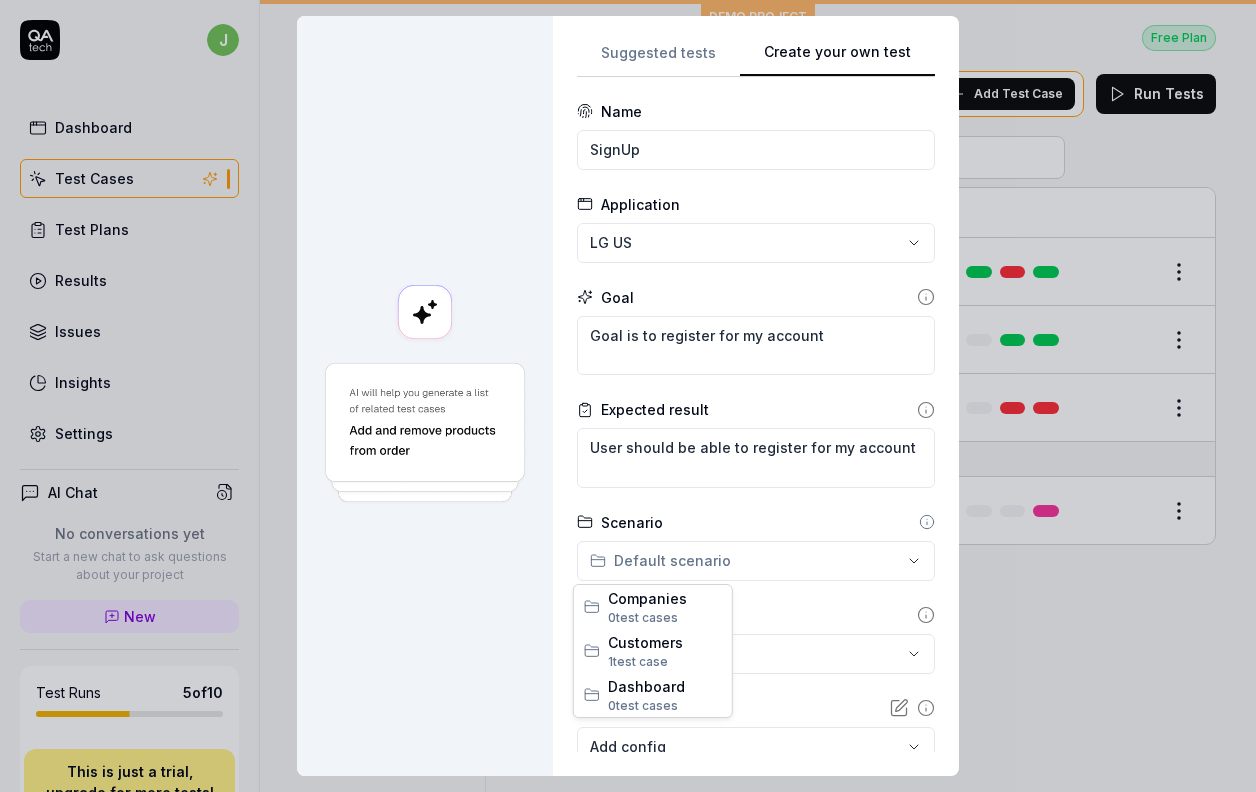 click on "**********" at bounding box center (628, 396) 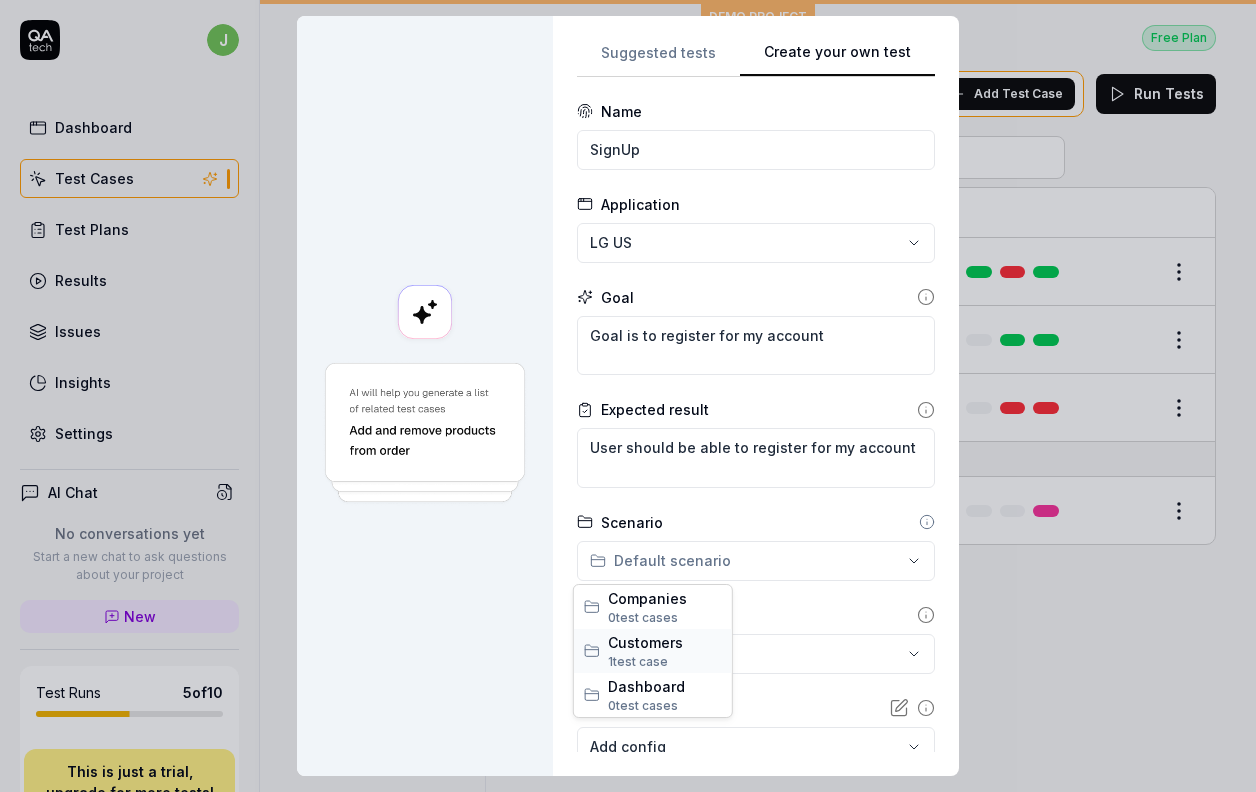 click on "Customers" at bounding box center [665, 642] 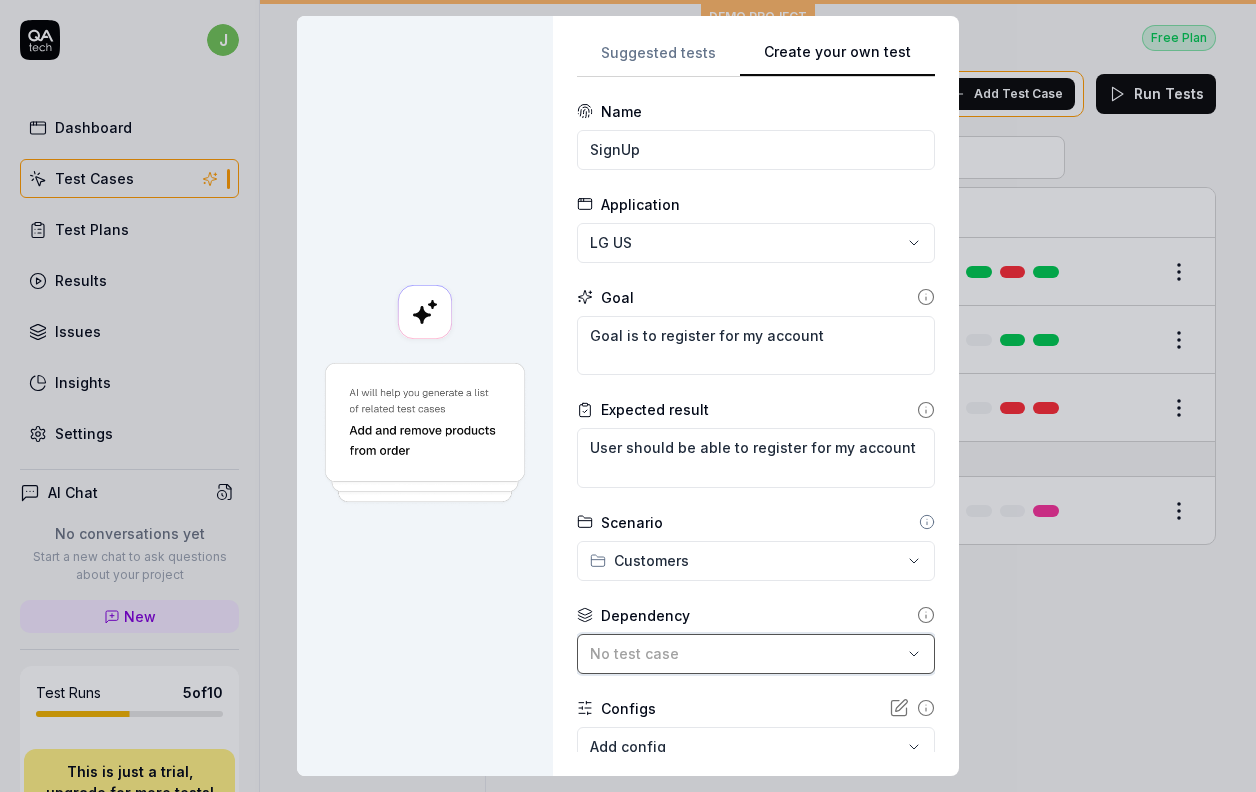 click on "No test case" at bounding box center (746, 653) 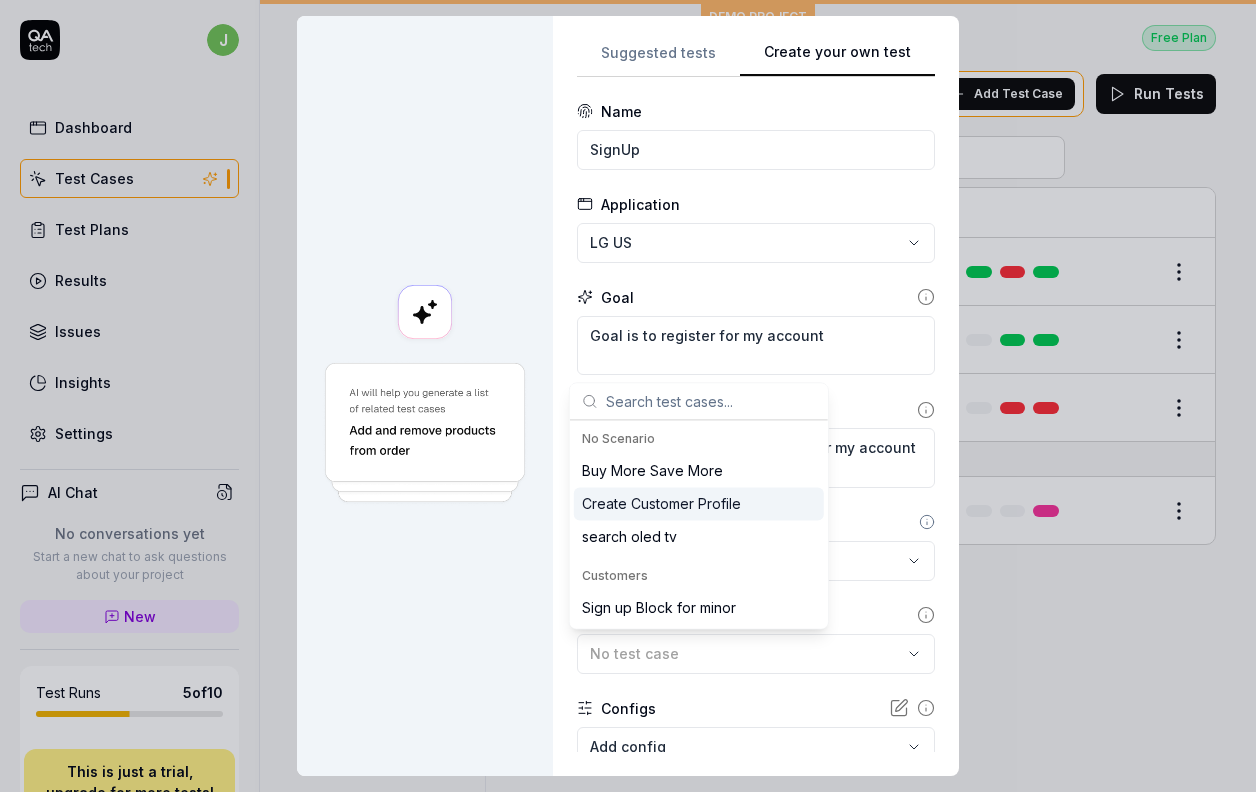 click on "Create Customer Profile" at bounding box center [699, 503] 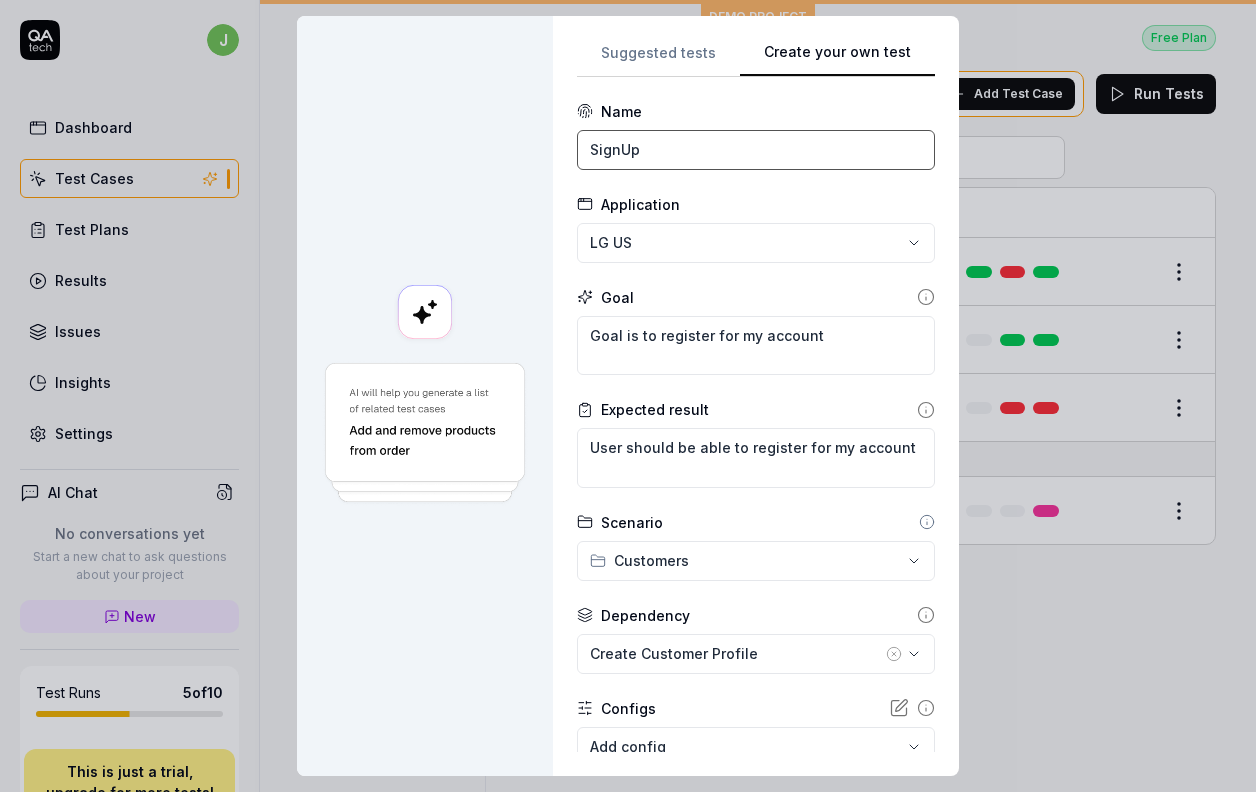 drag, startPoint x: 644, startPoint y: 144, endPoint x: 584, endPoint y: 144, distance: 60 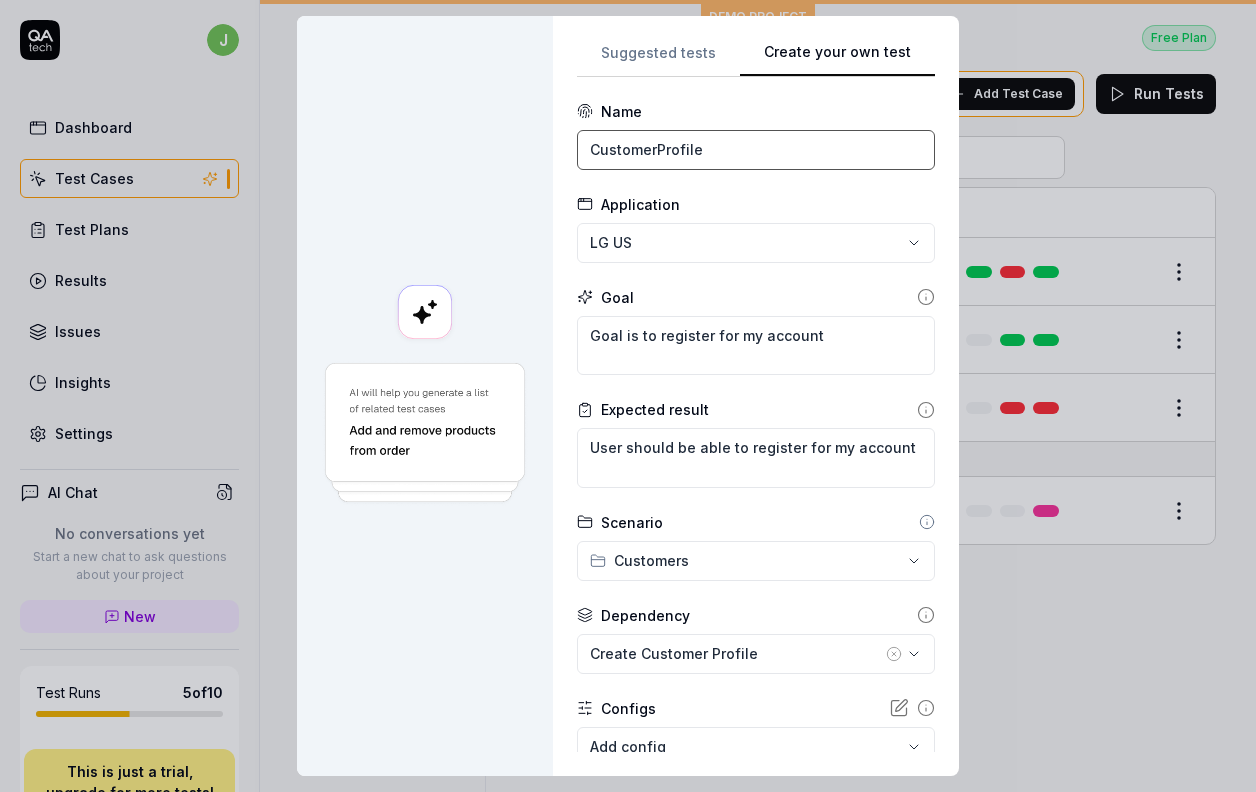type on "CustomerProfile" 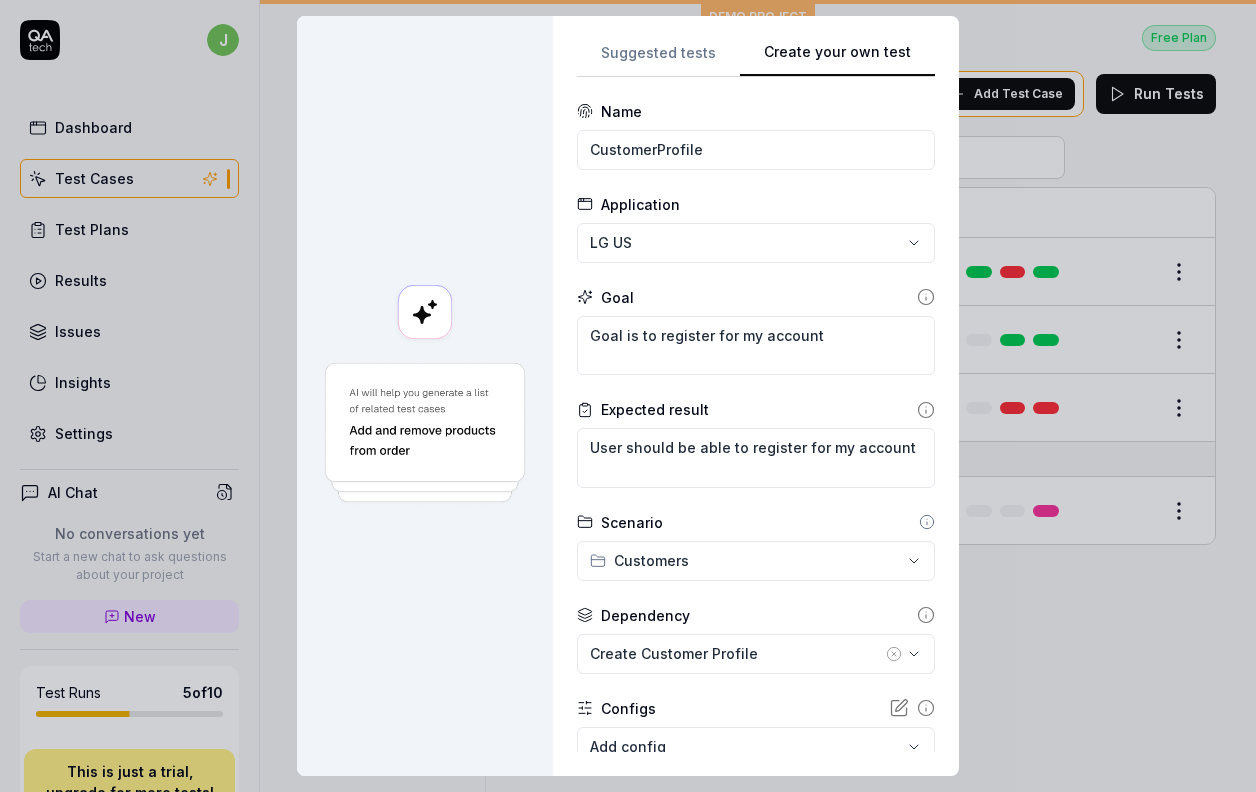 click at bounding box center (425, 396) 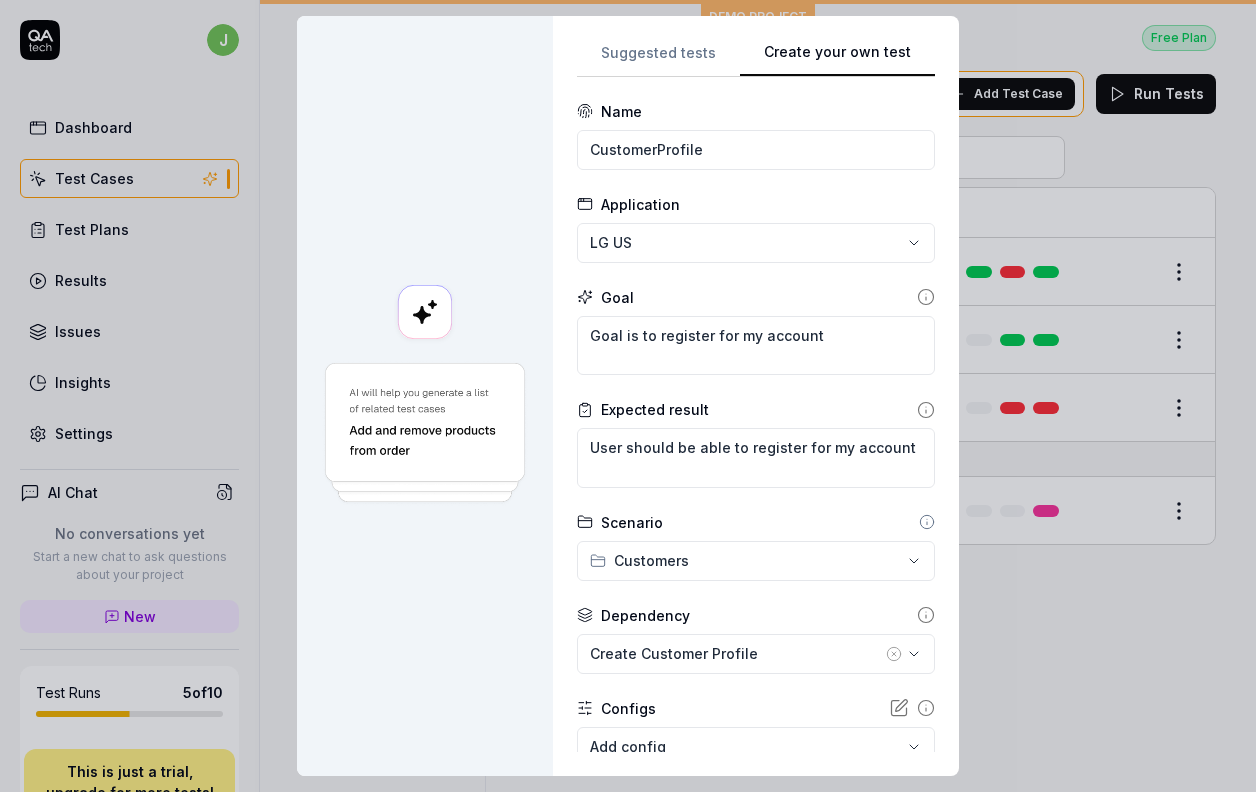 scroll, scrollTop: 126, scrollLeft: 0, axis: vertical 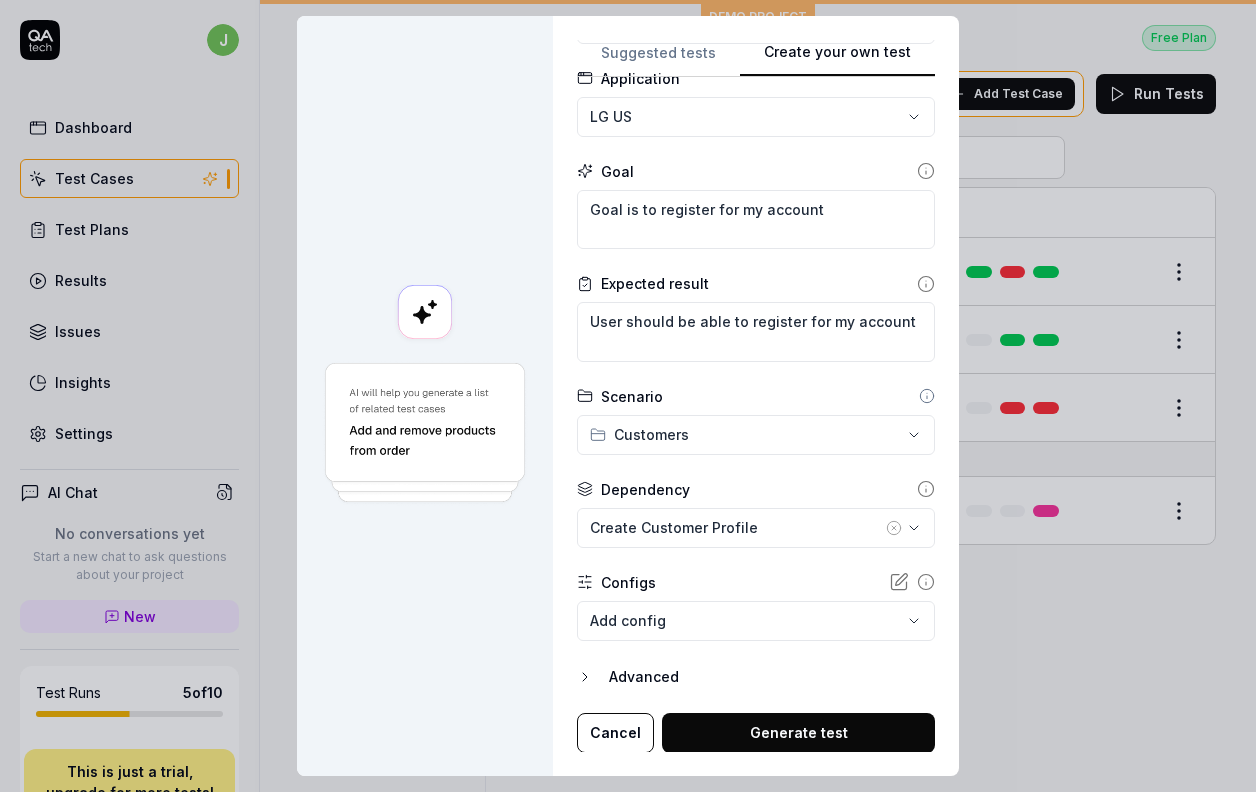 click on "j Dashboard Test Cases Test Plans Results Issues Insights Settings AI Chat No conversations yet Start a new chat to ask questions about your project New Test Runs 5  of  10 This is just a trial, upgrade for more tests! You have almost reached the limit for the trial. Upgrade Now Book a call with us Documentation L LG US [DOMAIN_NAME] Collapse Sidebar DEMO PROJECT Home / All Test Cases Free Plan Home / All Test Cases Free Plan Test Cases We have new tests for you! Dismiss Add Test Case Run Tests All Test Cases 4 Companies 0 Customers 1 Dashboard 0 Filters Name Status Last Run Buy More Save More Active Edit Create Customer Profile Active Edit search oled tv Active Edit Customers Sign up Block for minor Active Edit
To pick up a draggable item, press the space bar.
While dragging, use the arrow keys to move the item.
Press space again to drop the item in its new position, or press escape to cancel.
* Create your own test Suggested tests Create your own test Name CustomerProfile Application" at bounding box center (628, 396) 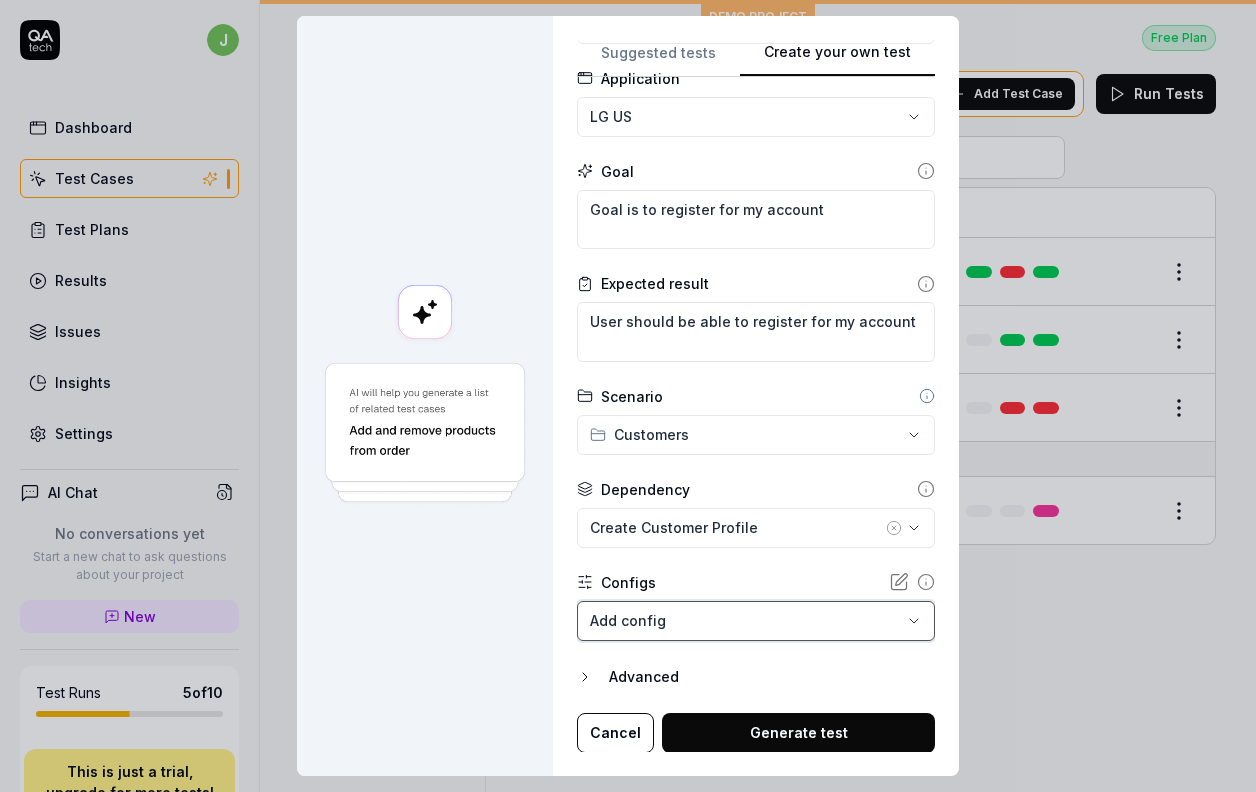 click on "**********" at bounding box center (628, 396) 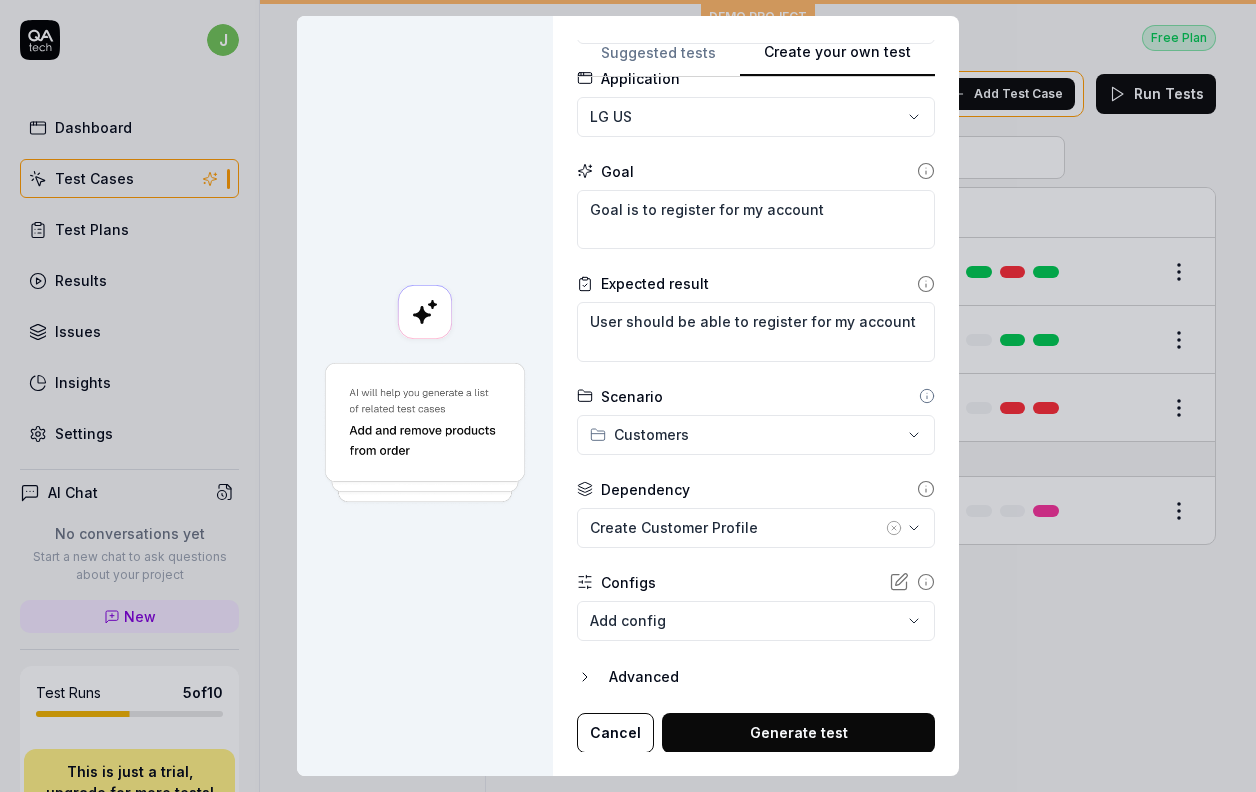 click on "Generate test" at bounding box center [798, 733] 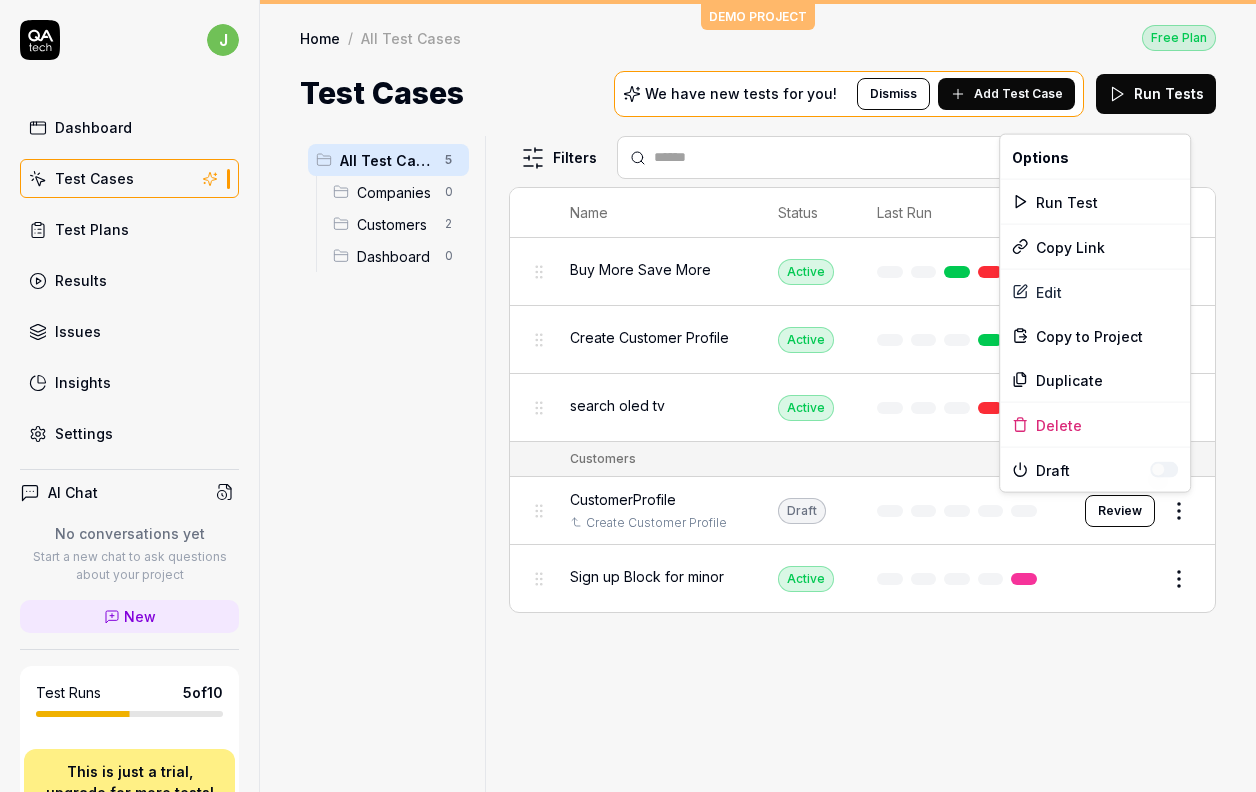 click on "j Dashboard Test Cases Test Plans Results Issues Insights Settings AI Chat No conversations yet Start a new chat to ask questions about your project New Test Runs 5  of  10 This is just a trial, upgrade for more tests! You have almost reached the limit for the trial. Upgrade Now Book a call with us Documentation L LG US [DOMAIN_NAME] Collapse Sidebar DEMO PROJECT Home / All Test Cases Free Plan Home / All Test Cases Free Plan Test Cases We have new tests for you! Dismiss Add Test Case Run Tests All Test Cases 5 Companies 0 Customers 2 Dashboard 0 Filters Name Status Last Run Buy More Save More Active Edit Create Customer Profile Active Edit search oled tv Active Edit Customers CustomerProfile Create Customer Profile Draft Review Sign up Block for minor Active Edit
To pick up a draggable item, press the space bar.
While dragging, use the arrow keys to move the item.
Press space again to drop the item in its new position, or press escape to cancel.
* Options Run Test Copy Link Edit Delete" at bounding box center (628, 396) 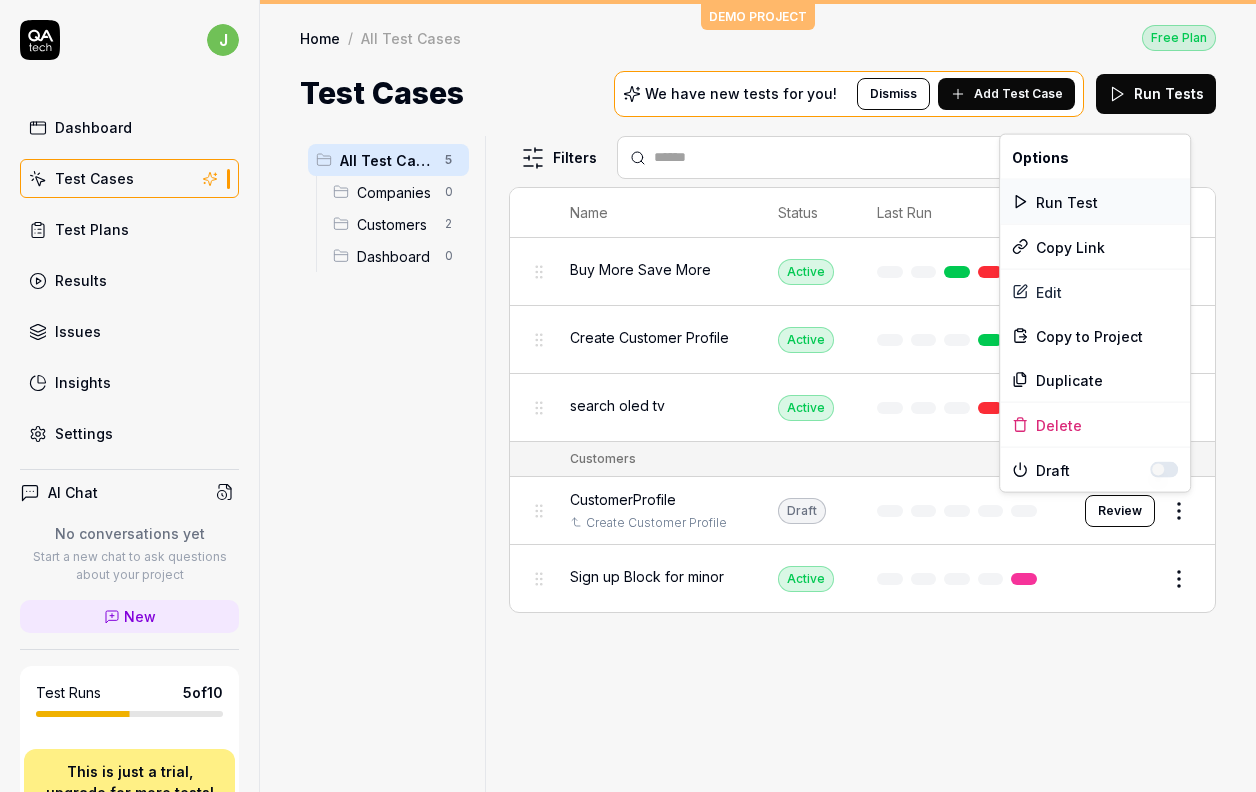 click on "Run Test" at bounding box center (1095, 202) 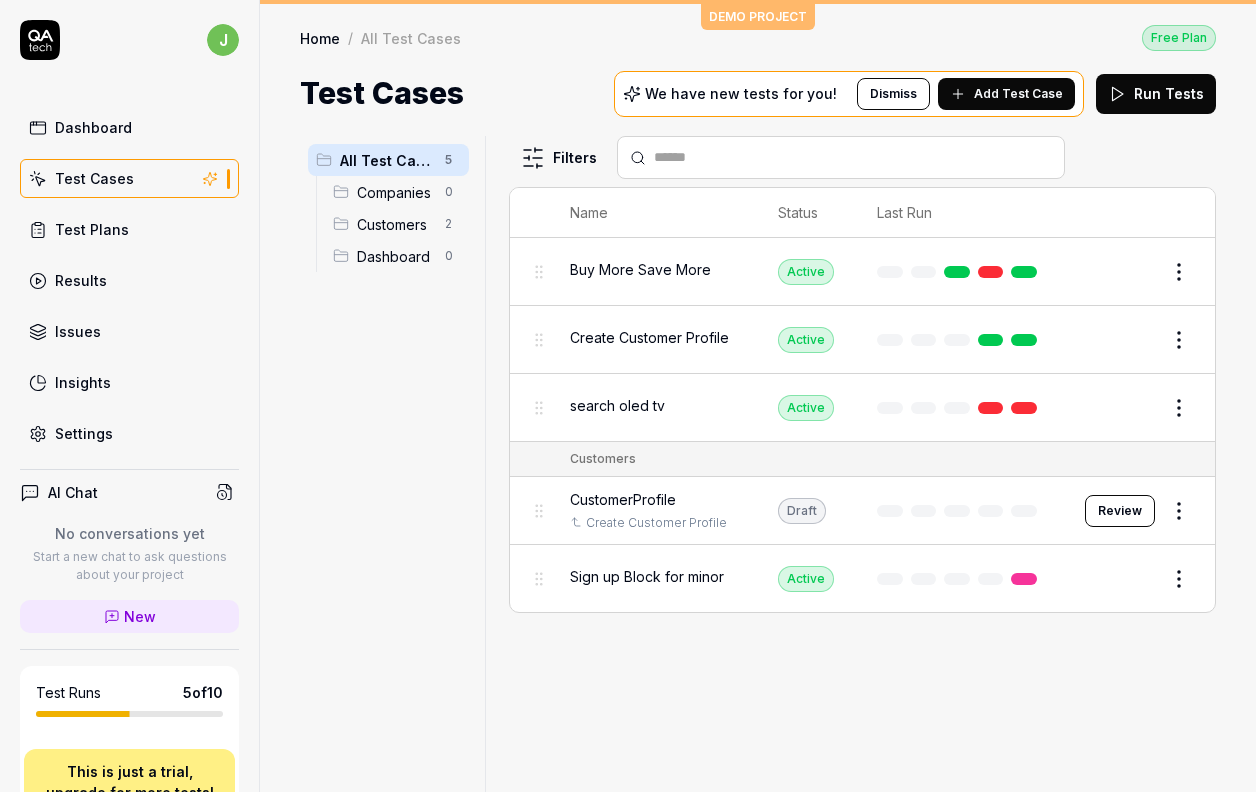 click on "j Dashboard Test Cases Test Plans Results Issues Insights Settings AI Chat No conversations yet Start a new chat to ask questions about your project New Test Runs 5  of  10 This is just a trial, upgrade for more tests! You have almost reached the limit for the trial. Upgrade Now Book a call with us Documentation L LG US [DOMAIN_NAME] Collapse Sidebar DEMO PROJECT Home / All Test Cases Free Plan Home / All Test Cases Free Plan Test Cases We have new tests for you! Dismiss Add Test Case Run Tests All Test Cases 5 Companies 0 Customers 2 Dashboard 0 Filters Name Status Last Run Buy More Save More Active Edit Create Customer Profile Active Edit search oled tv Active Edit Customers CustomerProfile Create Customer Profile Draft Review Sign up Block for minor Active Edit
To pick up a draggable item, press the space bar.
While dragging, use the arrow keys to move the item.
Press space again to drop the item in its new position, or press escape to cancel.
*" at bounding box center (628, 396) 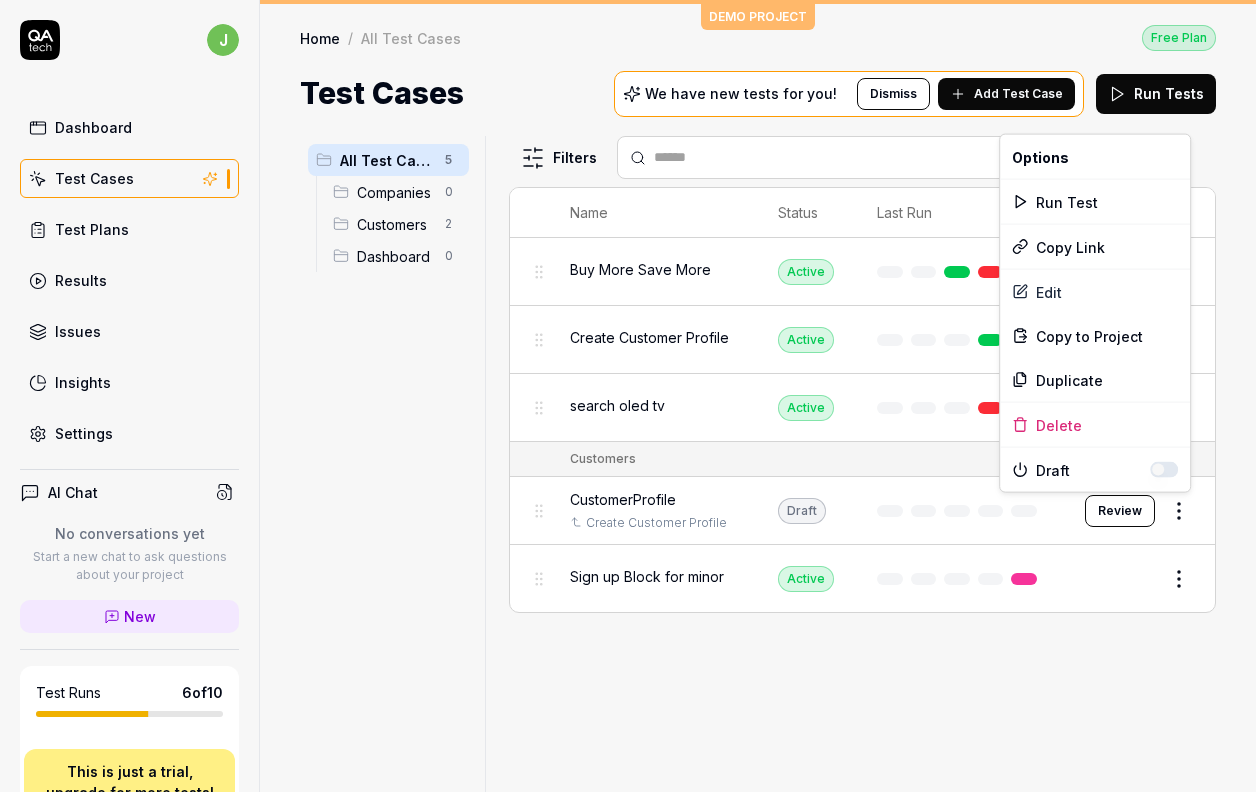 click on "j Dashboard Test Cases Test Plans Results Issues Insights Settings AI Chat No conversations yet Start a new chat to ask questions about your project New Test Runs 6  of  10 This is just a trial, upgrade for more tests! You have almost reached the limit for the trial. Upgrade Now Book a call with us Documentation L LG US [DOMAIN_NAME] Collapse Sidebar DEMO PROJECT Home / All Test Cases Free Plan Home / All Test Cases Free Plan Test Cases We have new tests for you! Dismiss Add Test Case Run Tests All Test Cases 5 Companies 0 Customers 2 Dashboard 0 Filters Name Status Last Run Buy More Save More Active Edit Create Customer Profile Active Edit search oled tv Active Edit Customers CustomerProfile Create Customer Profile Draft Review Sign up Block for minor Active Edit
To pick up a draggable item, press the space bar.
While dragging, use the arrow keys to move the item.
Press space again to drop the item in its new position, or press escape to cancel.
* Options Run Test Copy Link Edit Delete" at bounding box center (628, 396) 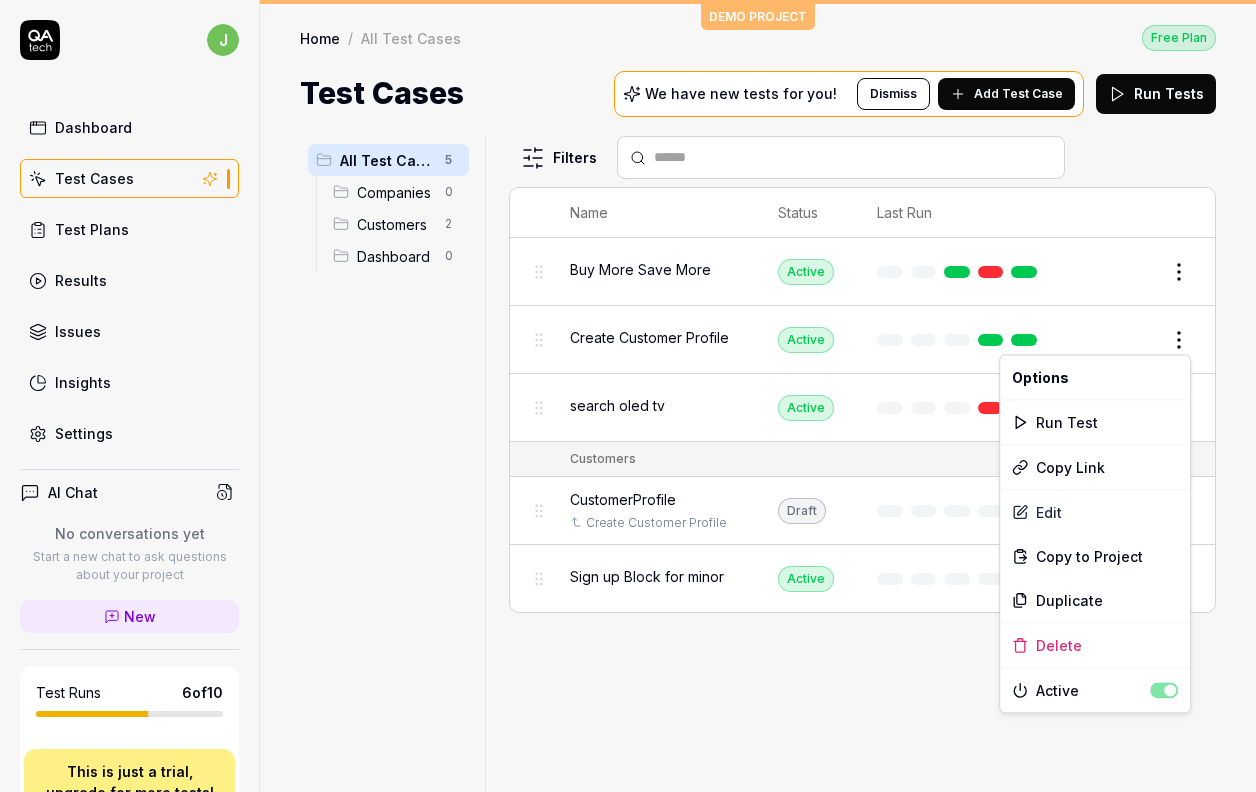 click on "j Dashboard Test Cases Test Plans Results Issues Insights Settings AI Chat No conversations yet Start a new chat to ask questions about your project New Test Runs 6  of  10 This is just a trial, upgrade for more tests! You have almost reached the limit for the trial. Upgrade Now Book a call with us Documentation L LG US [DOMAIN_NAME] Collapse Sidebar DEMO PROJECT Home / All Test Cases Free Plan Home / All Test Cases Free Plan Test Cases We have new tests for you! Dismiss Add Test Case Run Tests All Test Cases 5 Companies 0 Customers 2 Dashboard 0 Filters Name Status Last Run Buy More Save More Active Edit Create Customer Profile Active Edit search oled tv Active Edit Customers CustomerProfile Create Customer Profile Draft Review Sign up Block for minor Active Edit
To pick up a draggable item, press the space bar.
While dragging, use the arrow keys to move the item.
Press space again to drop the item in its new position, or press escape to cancel.
* Options Run Test Copy Link Edit Delete" at bounding box center [628, 396] 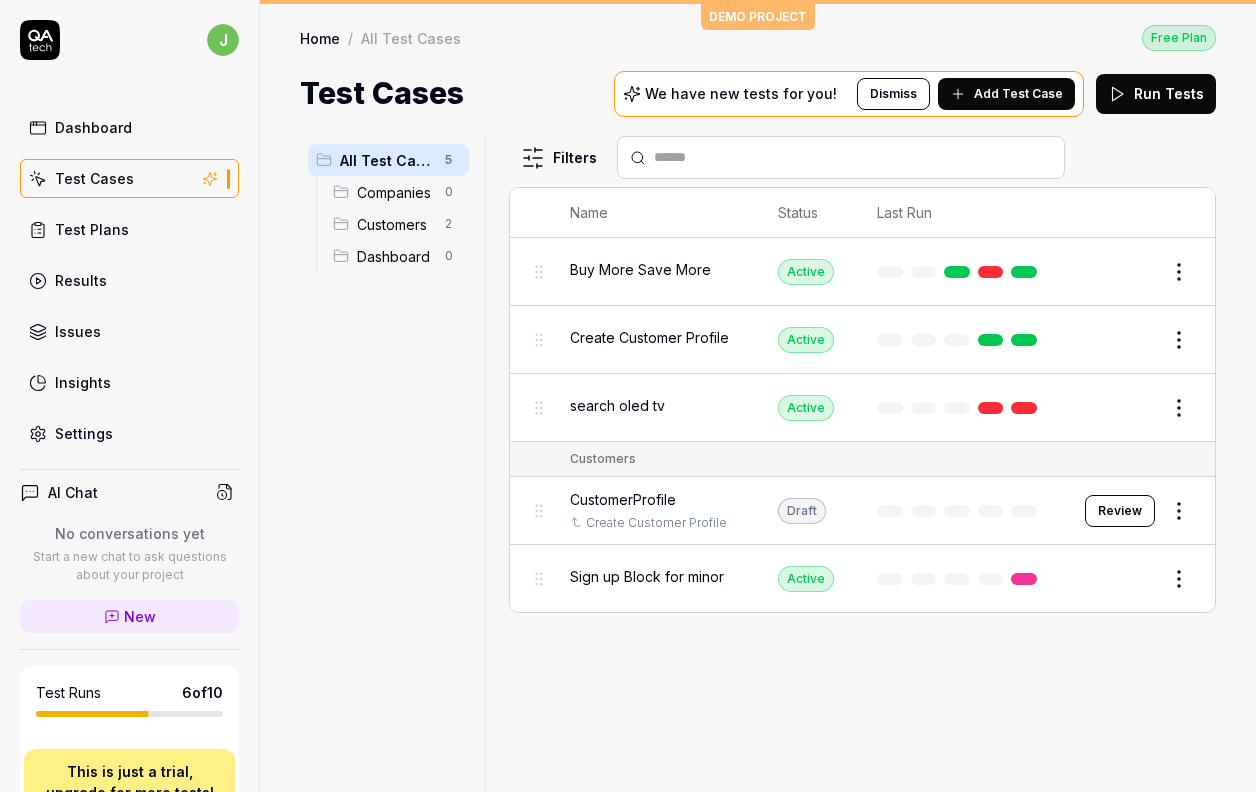 click on "j Dashboard Test Cases Test Plans Results Issues Insights Settings AI Chat No conversations yet Start a new chat to ask questions about your project New Test Runs 6  of  10 This is just a trial, upgrade for more tests! You have almost reached the limit for the trial. Upgrade Now Book a call with us Documentation L LG US [DOMAIN_NAME] Collapse Sidebar DEMO PROJECT Home / All Test Cases Free Plan Home / All Test Cases Free Plan Test Cases We have new tests for you! Dismiss Add Test Case Run Tests All Test Cases 5 Companies 0 Customers 2 Dashboard 0 Filters Name Status Last Run Buy More Save More Active Edit Create Customer Profile Active Edit search oled tv Active Edit Customers CustomerProfile Create Customer Profile Draft Review Sign up Block for minor Active Edit
To pick up a draggable item, press the space bar.
While dragging, use the arrow keys to move the item.
Press space again to drop the item in its new position, or press escape to cancel.
*" at bounding box center [628, 396] 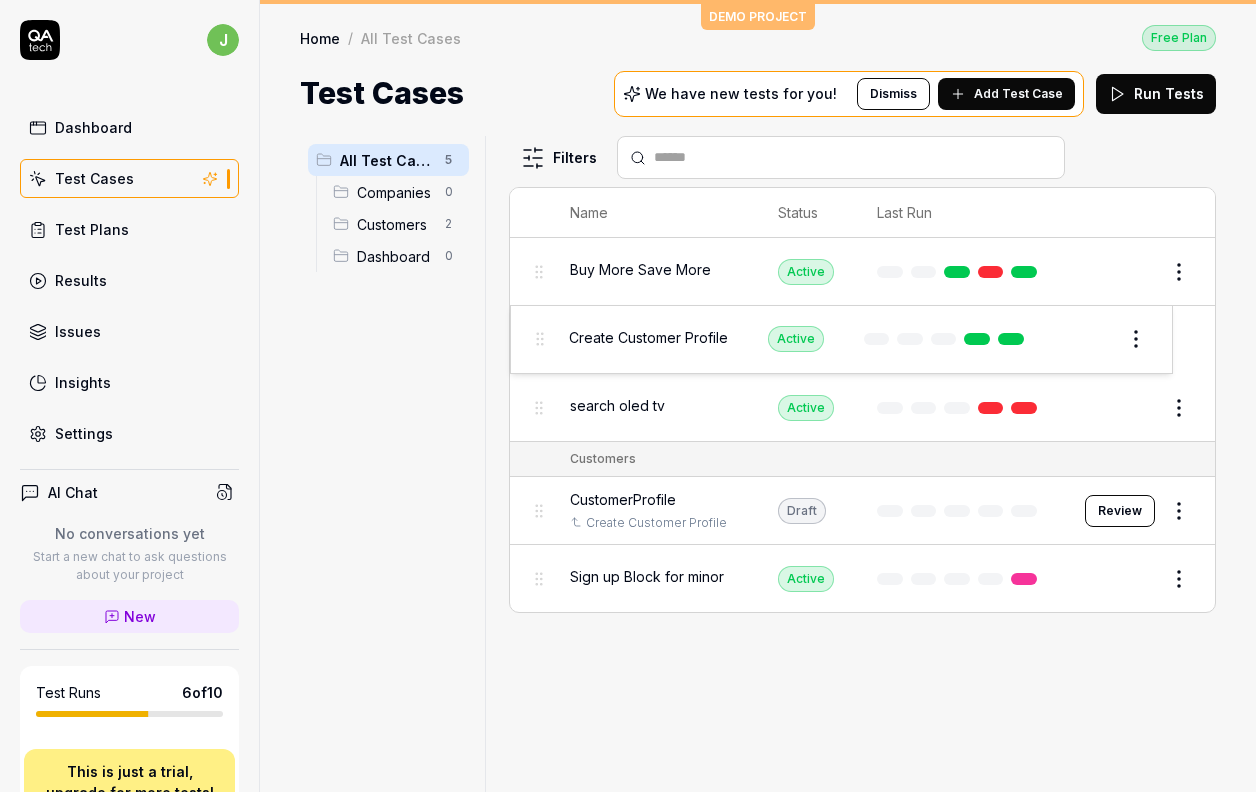 click on "j Dashboard Test Cases Test Plans Results Issues Insights Settings AI Chat No conversations yet Start a new chat to ask questions about your project New Test Runs 6  of  10 This is just a trial, upgrade for more tests! You have almost reached the limit for the trial. Upgrade Now Book a call with us Documentation L LG US [DOMAIN_NAME] Collapse Sidebar DEMO PROJECT Home / All Test Cases Free Plan Home / All Test Cases Free Plan Test Cases We have new tests for you! Dismiss Add Test Case Run Tests All Test Cases 5 Companies 0 Customers 2 Dashboard 0 Filters Name Status Last Run Buy More Save More Active Edit Create Customer Profile Active Edit search oled tv Active Edit Customers CustomerProfile Create Customer Profile Draft Review Sign up Block for minor Active Edit
To pick up a draggable item, press the space bar.
While dragging, use the arrow keys to move the item.
Press space again to drop the item in its new position, or press escape to cancel.
* Create Customer Profile Active Edit" at bounding box center (628, 396) 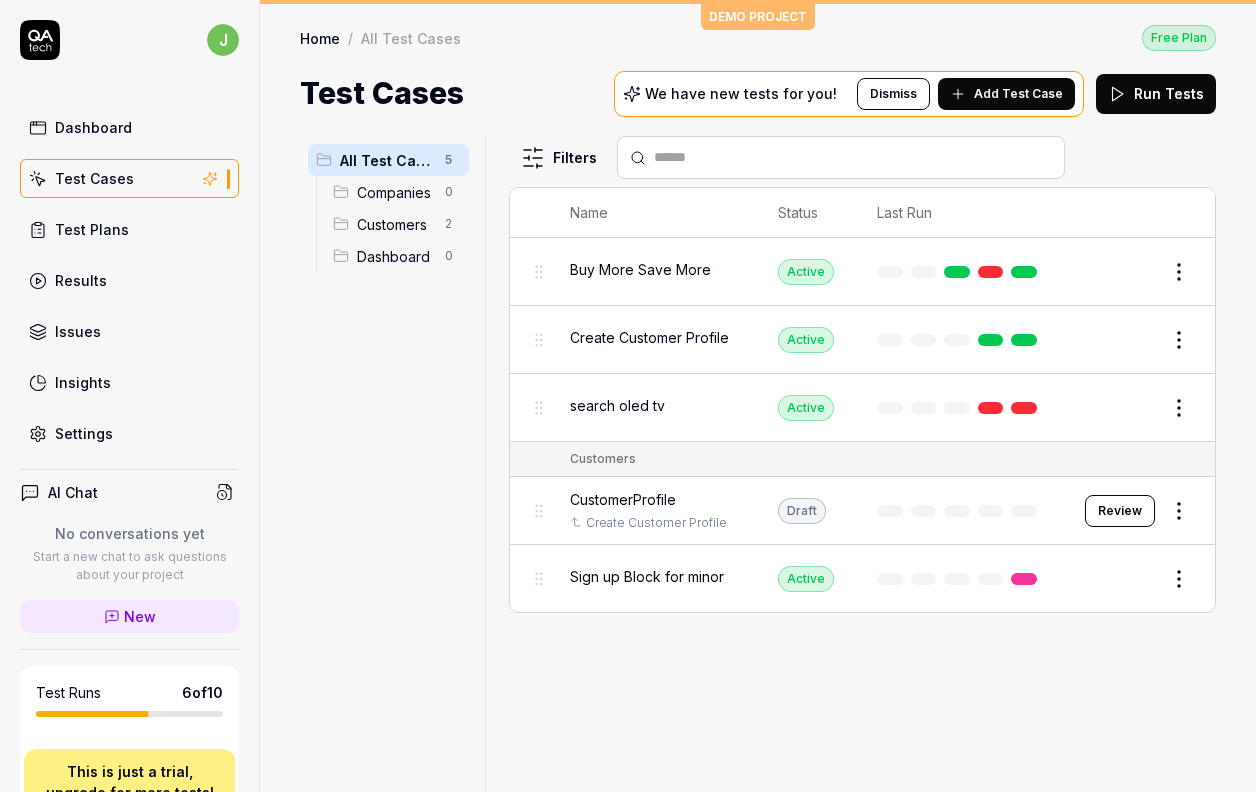 click on "j Dashboard Test Cases Test Plans Results Issues Insights Settings AI Chat No conversations yet Start a new chat to ask questions about your project New Test Runs 6  of  10 This is just a trial, upgrade for more tests! You have almost reached the limit for the trial. Upgrade Now Book a call with us Documentation L LG US [DOMAIN_NAME] Collapse Sidebar DEMO PROJECT Home / All Test Cases Free Plan Home / All Test Cases Free Plan Test Cases We have new tests for you! Dismiss Add Test Case Run Tests All Test Cases 5 Companies 0 Customers 2 Dashboard 0 Filters Name Status Last Run Buy More Save More Active Edit Create Customer Profile Active Edit search oled tv Active Edit Customers CustomerProfile Create Customer Profile Draft Review Sign up Block for minor Active Edit
To pick up a draggable item, press the space bar.
While dragging, use the arrow keys to move the item.
Press space again to drop the item in its new position, or press escape to cancel.
*" at bounding box center [628, 396] 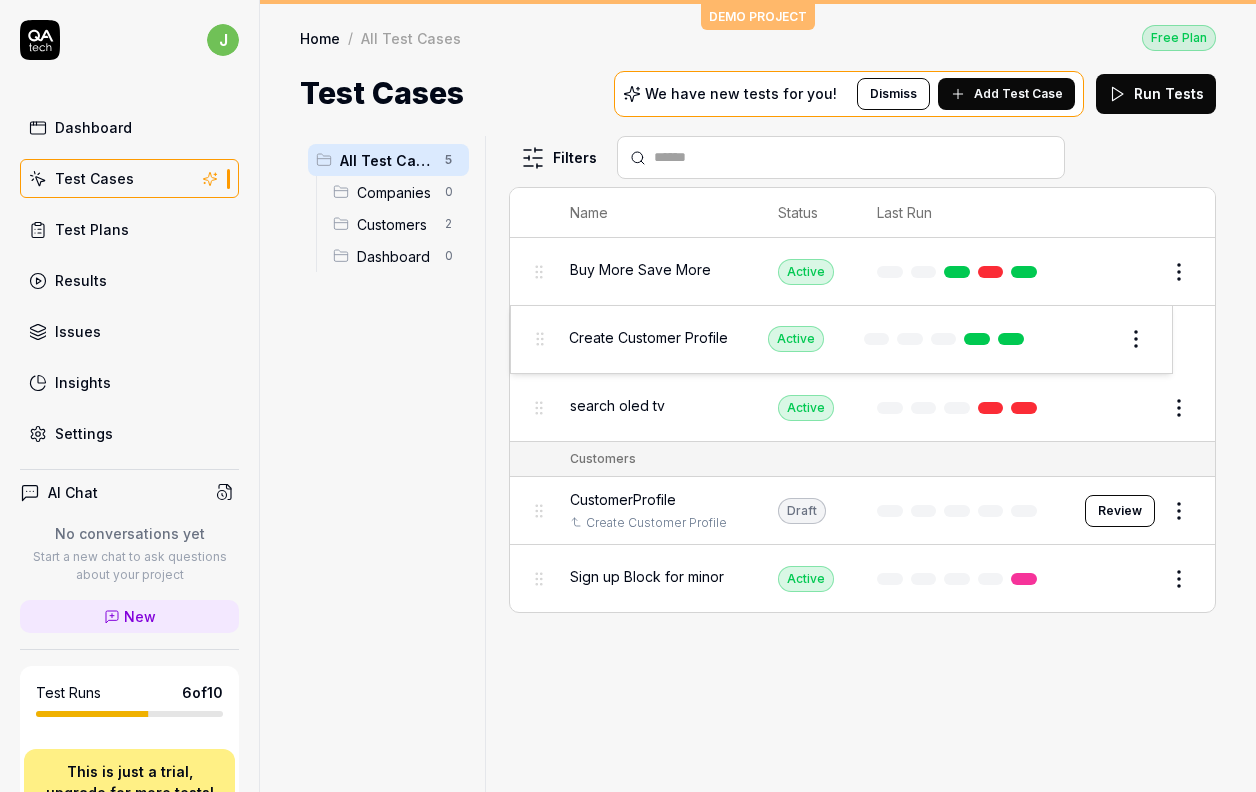 click on "j Dashboard Test Cases Test Plans Results Issues Insights Settings AI Chat No conversations yet Start a new chat to ask questions about your project New Test Runs 6  of  10 This is just a trial, upgrade for more tests! You have almost reached the limit for the trial. Upgrade Now Book a call with us Documentation L LG US [DOMAIN_NAME] Collapse Sidebar DEMO PROJECT Home / All Test Cases Free Plan Home / All Test Cases Free Plan Test Cases We have new tests for you! Dismiss Add Test Case Run Tests All Test Cases 5 Companies 0 Customers 2 Dashboard 0 Filters Name Status Last Run Buy More Save More Active Edit Create Customer Profile Active Edit search oled tv Active Edit Customers CustomerProfile Create Customer Profile Draft Review Sign up Block for minor Active Edit
To pick up a draggable item, press the space bar.
While dragging, use the arrow keys to move the item.
Press space again to drop the item in its new position, or press escape to cancel.
* Create Customer Profile Active Edit" at bounding box center (628, 396) 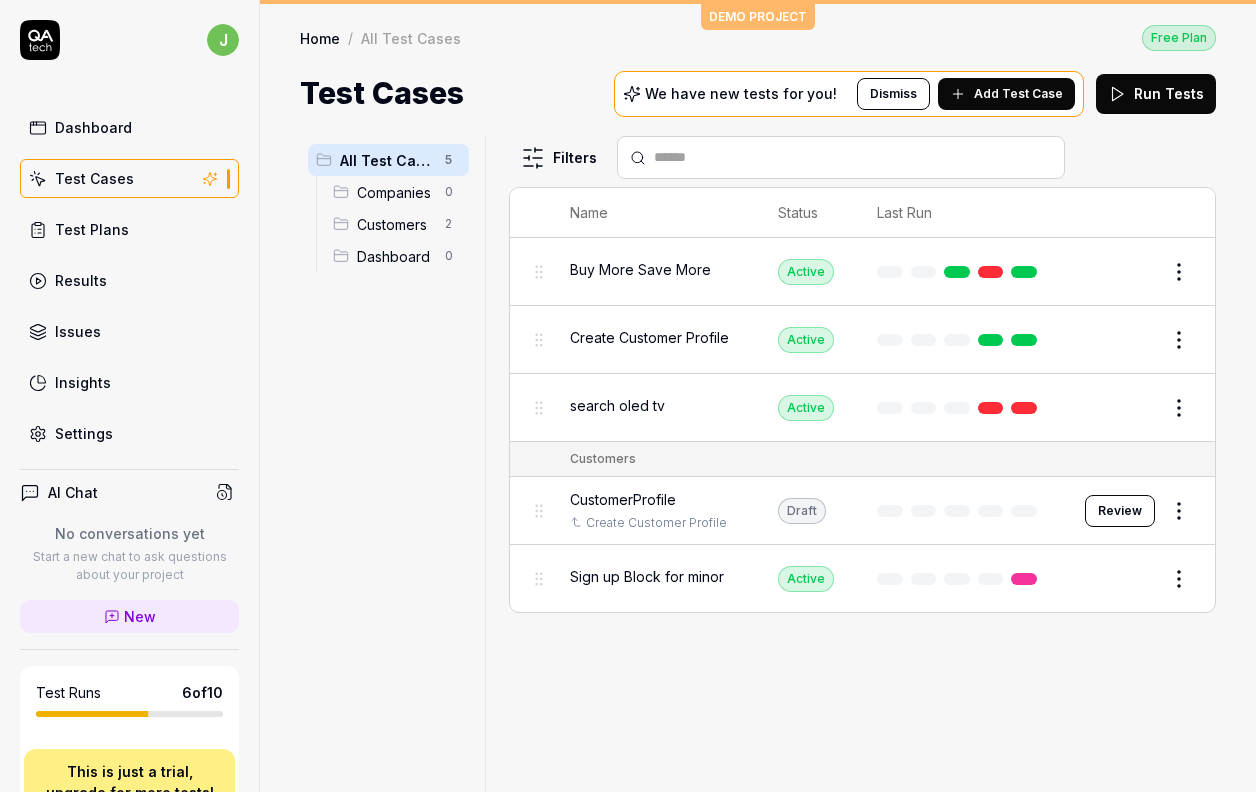 click on "Review" at bounding box center (1120, 511) 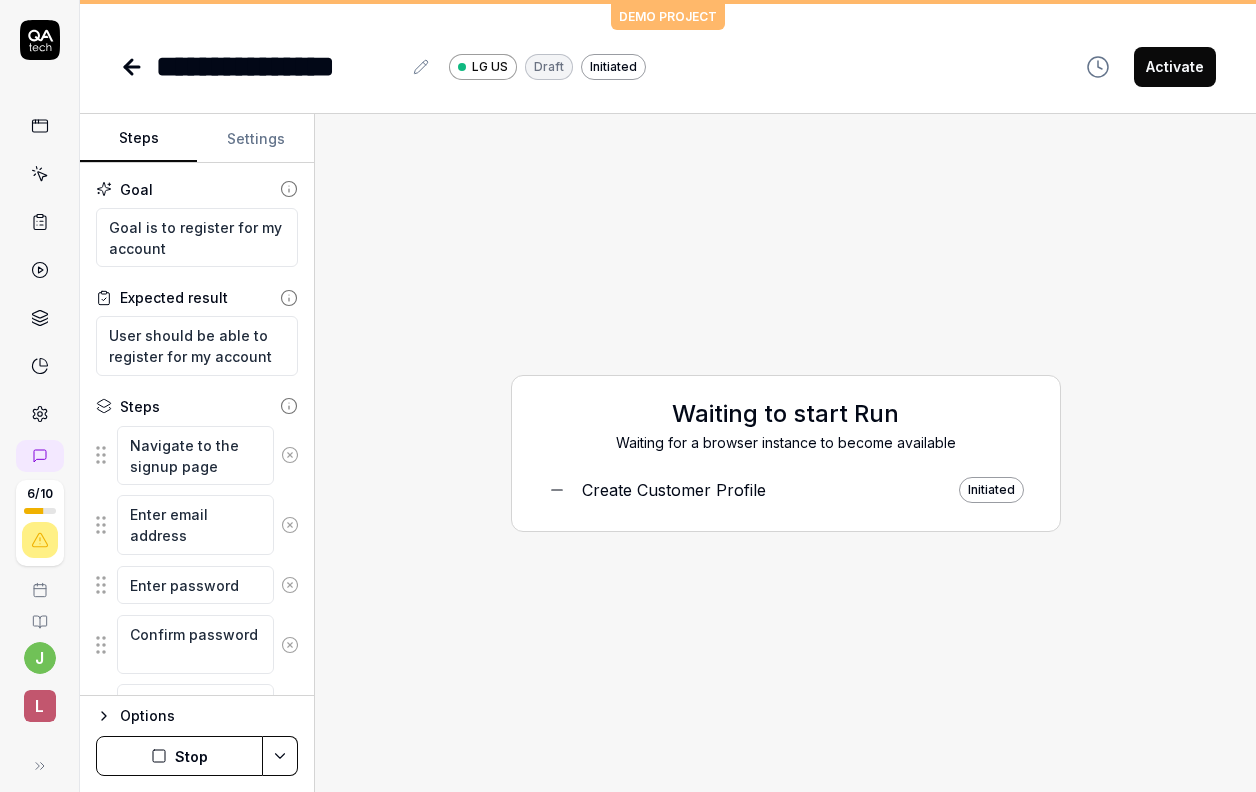 click on "Initiated" at bounding box center (991, 490) 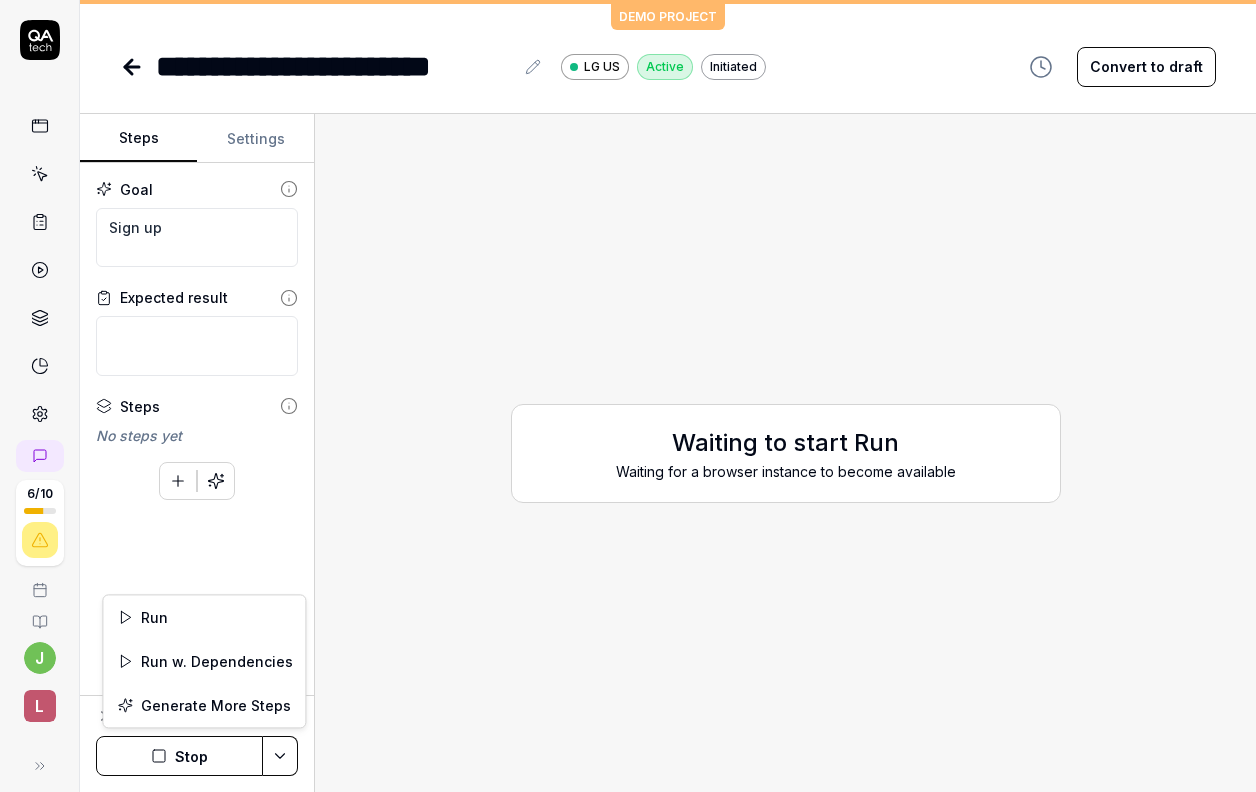 click on "**********" at bounding box center (628, 396) 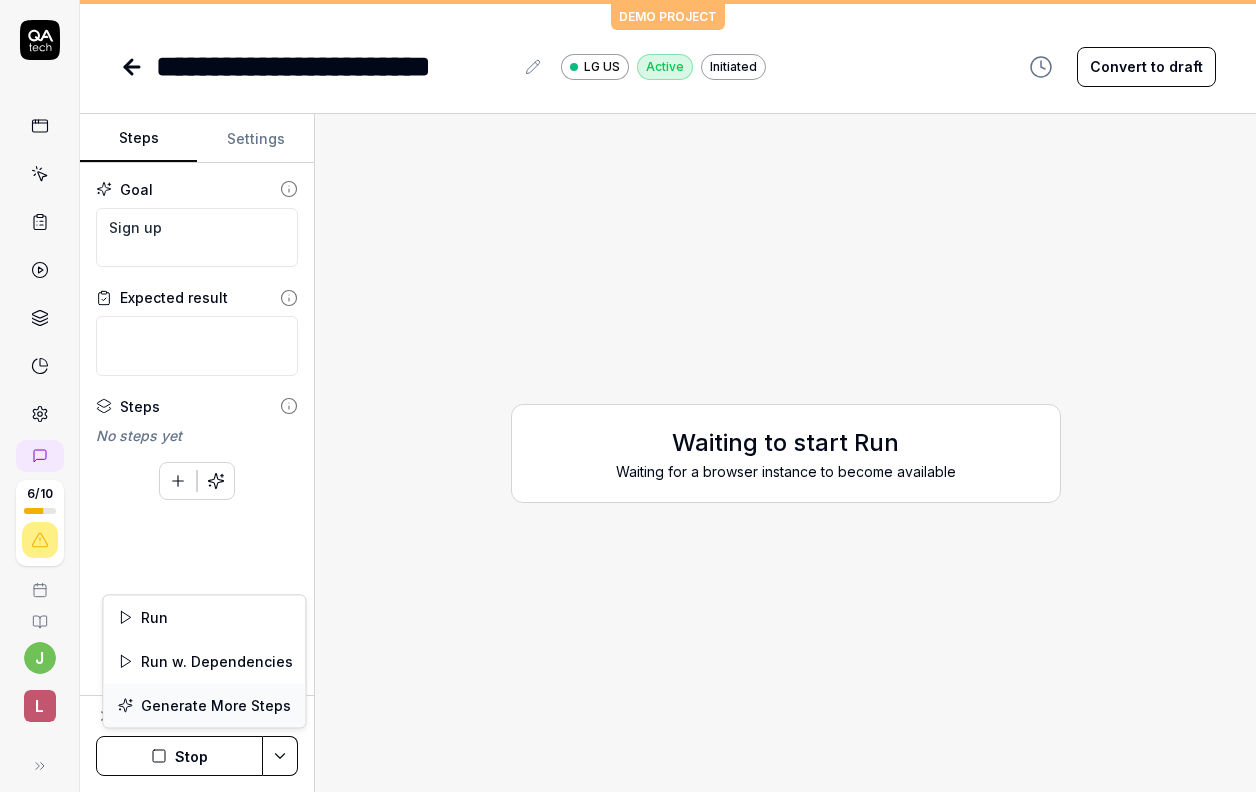 click on "Generate More Steps" at bounding box center [204, 705] 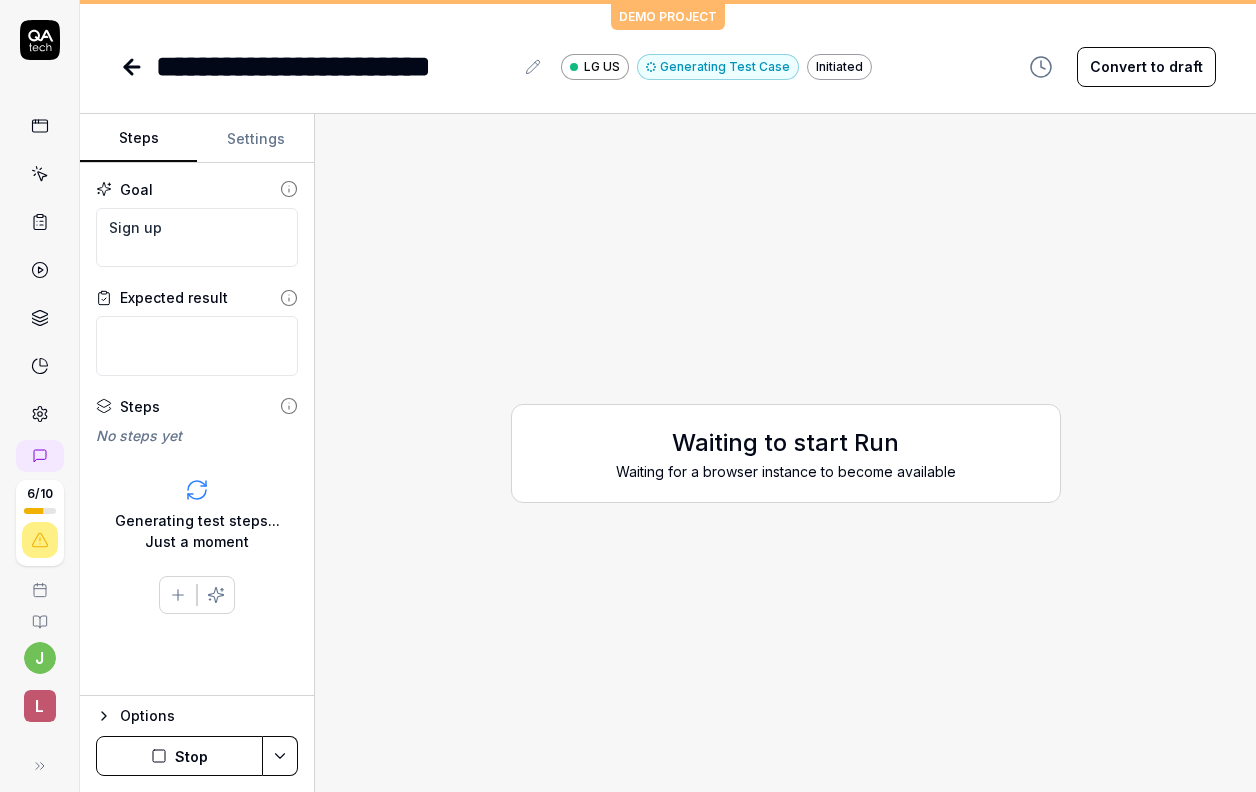 click at bounding box center (40, 126) 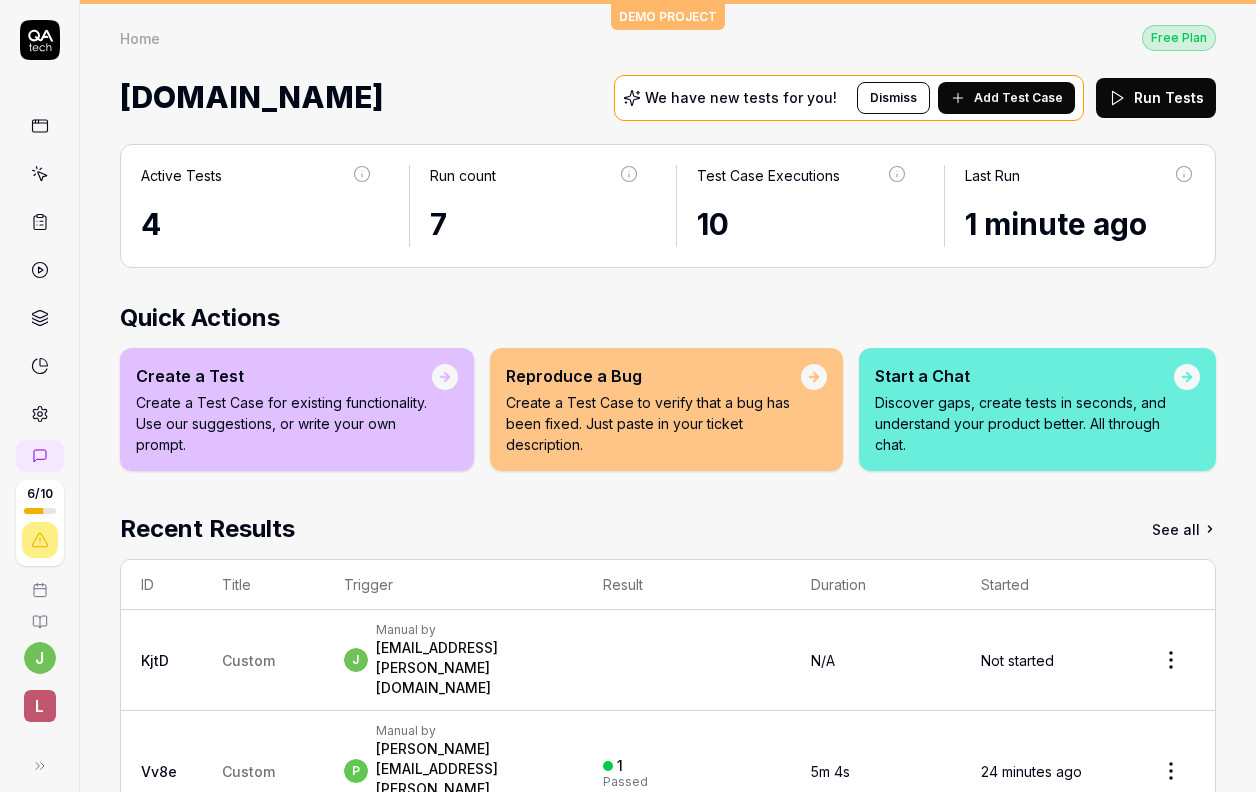 scroll, scrollTop: 180, scrollLeft: 0, axis: vertical 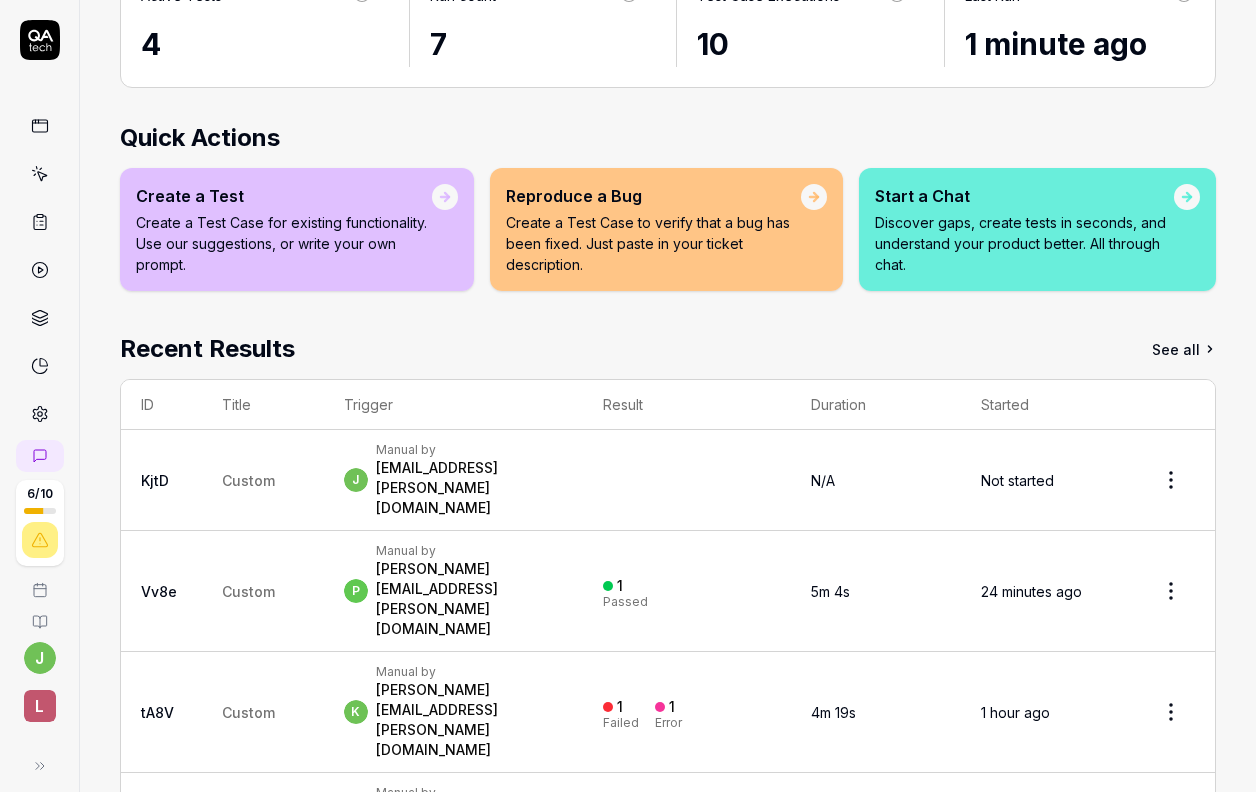 click on "Discover gaps, create tests in seconds, and understand your product better. All through chat." at bounding box center (1024, 243) 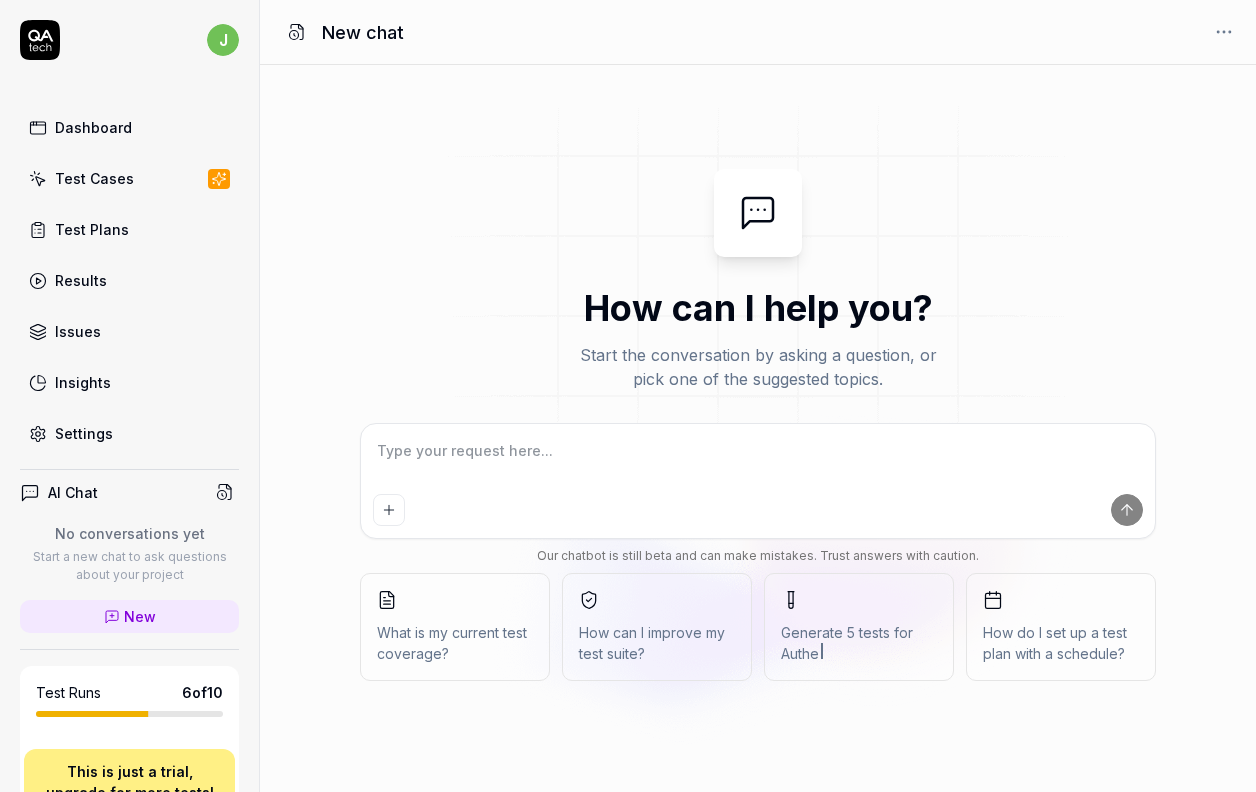 click at bounding box center [758, 461] 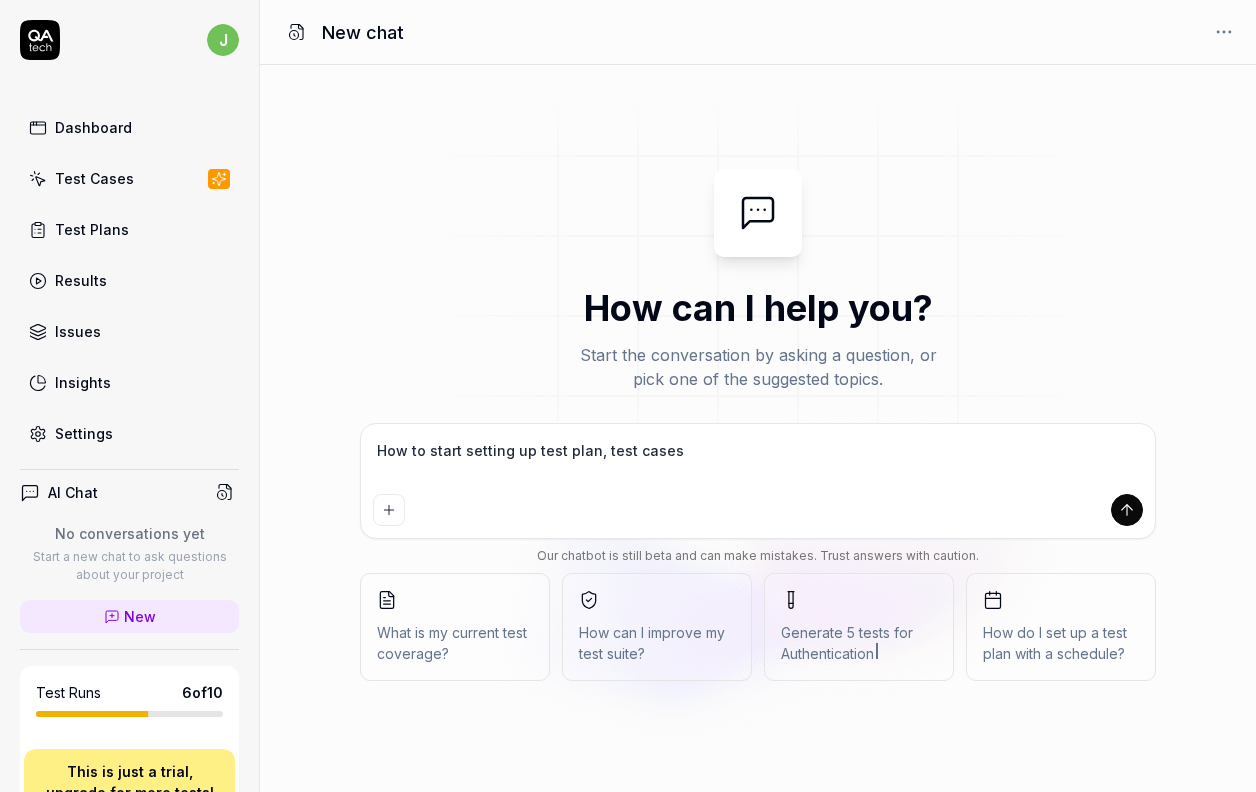 type on "How to start setting up test plan, test cases" 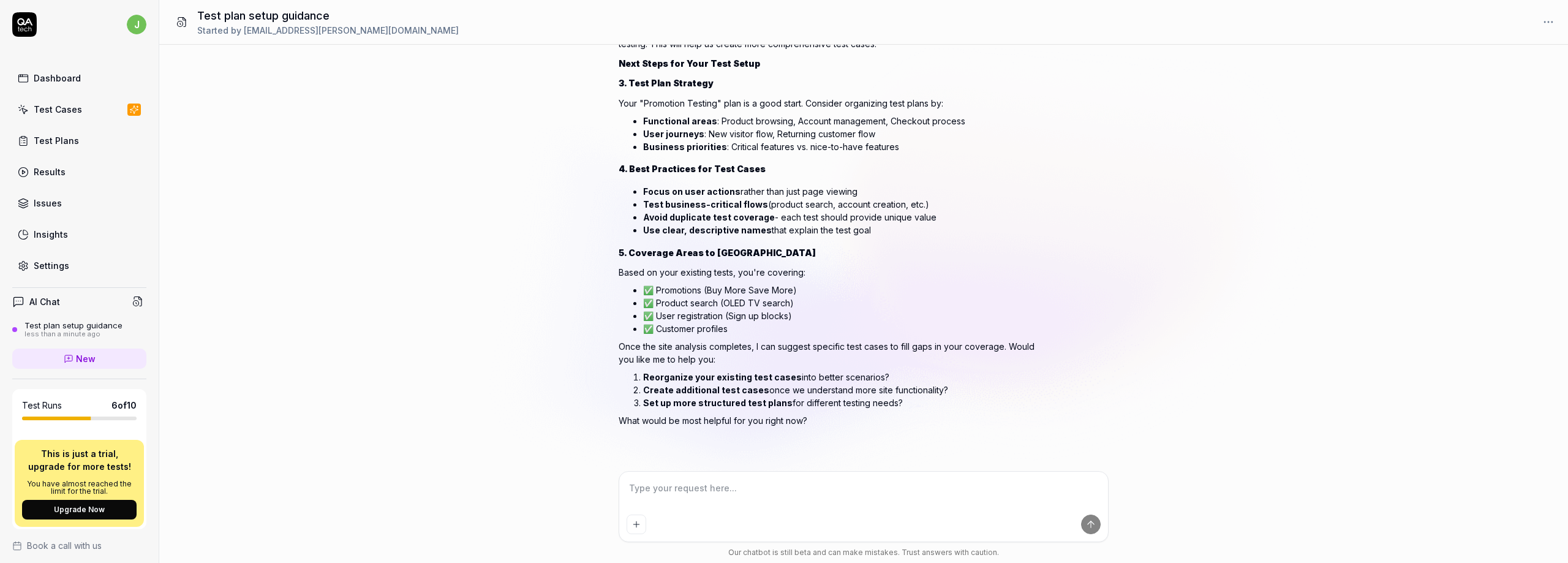 scroll, scrollTop: 111, scrollLeft: 0, axis: vertical 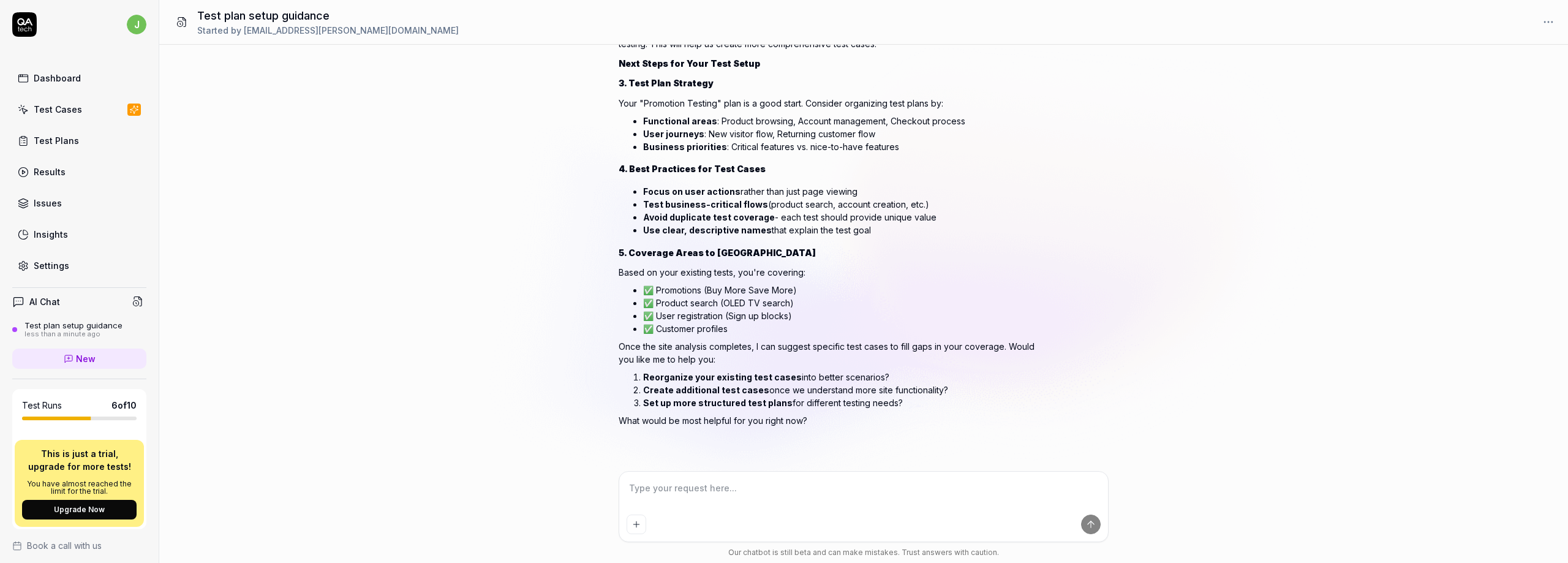click at bounding box center [864, 494] 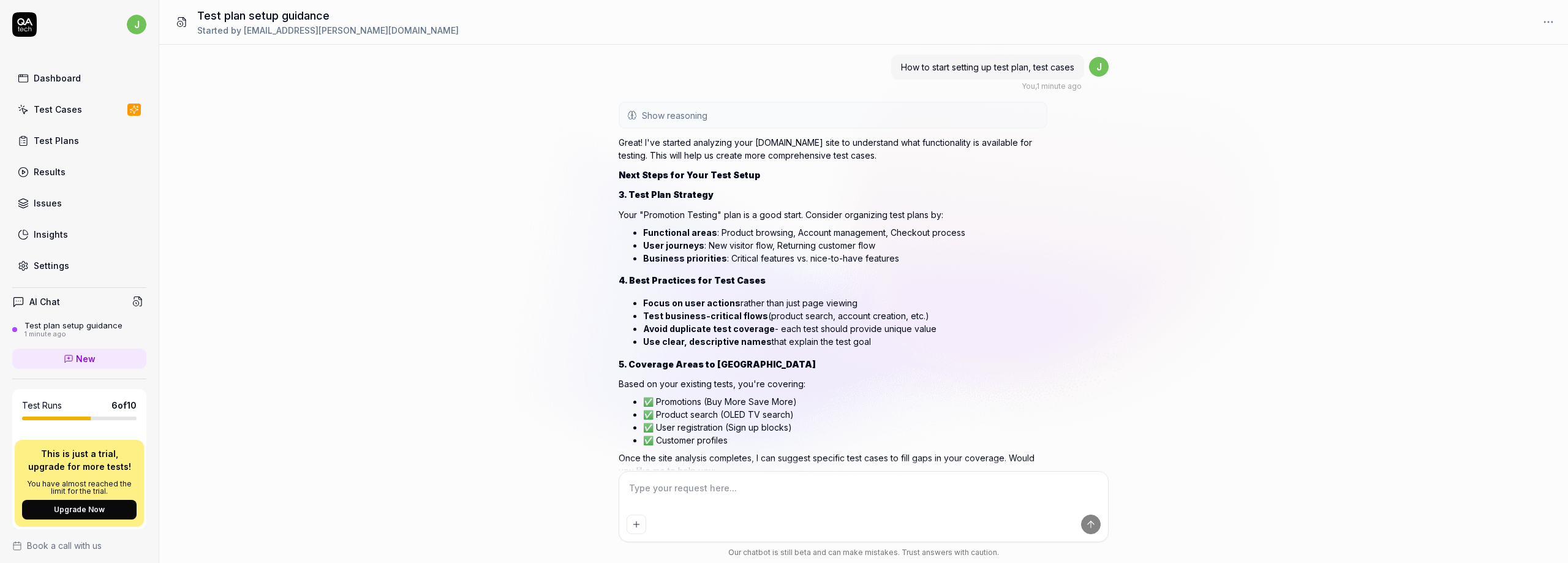 scroll, scrollTop: 111, scrollLeft: 0, axis: vertical 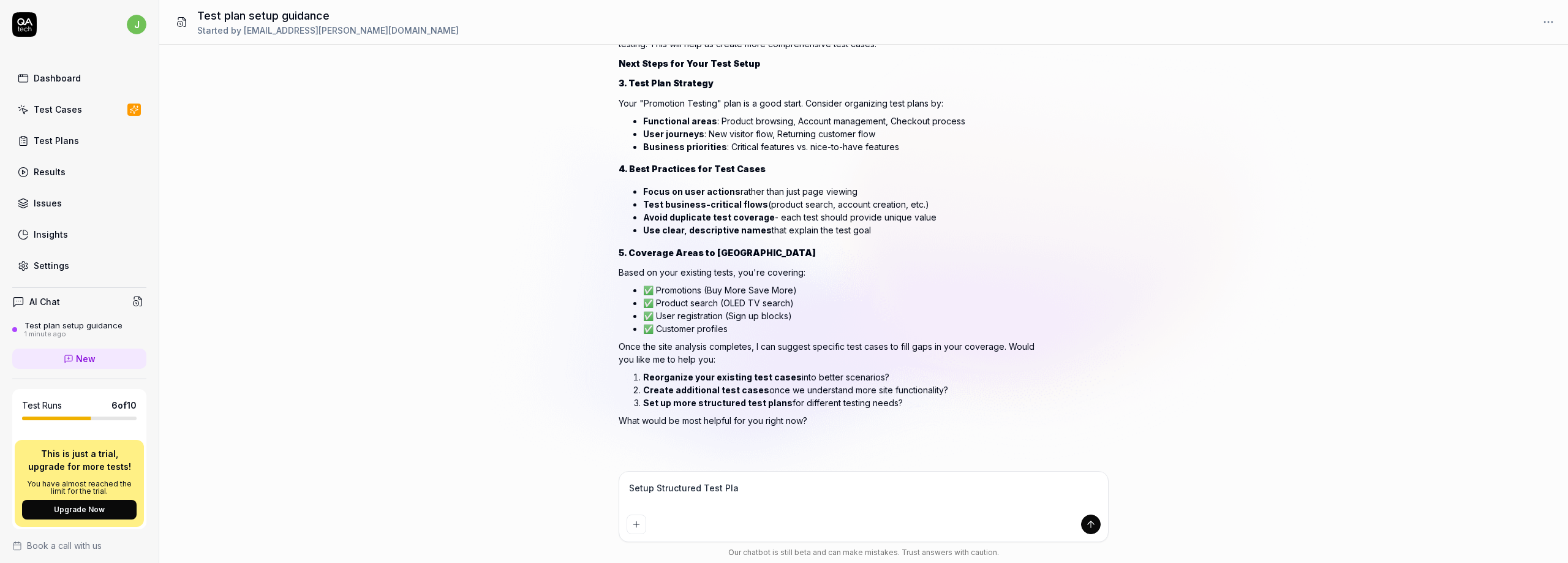 type on "Setup Structured Test Plan" 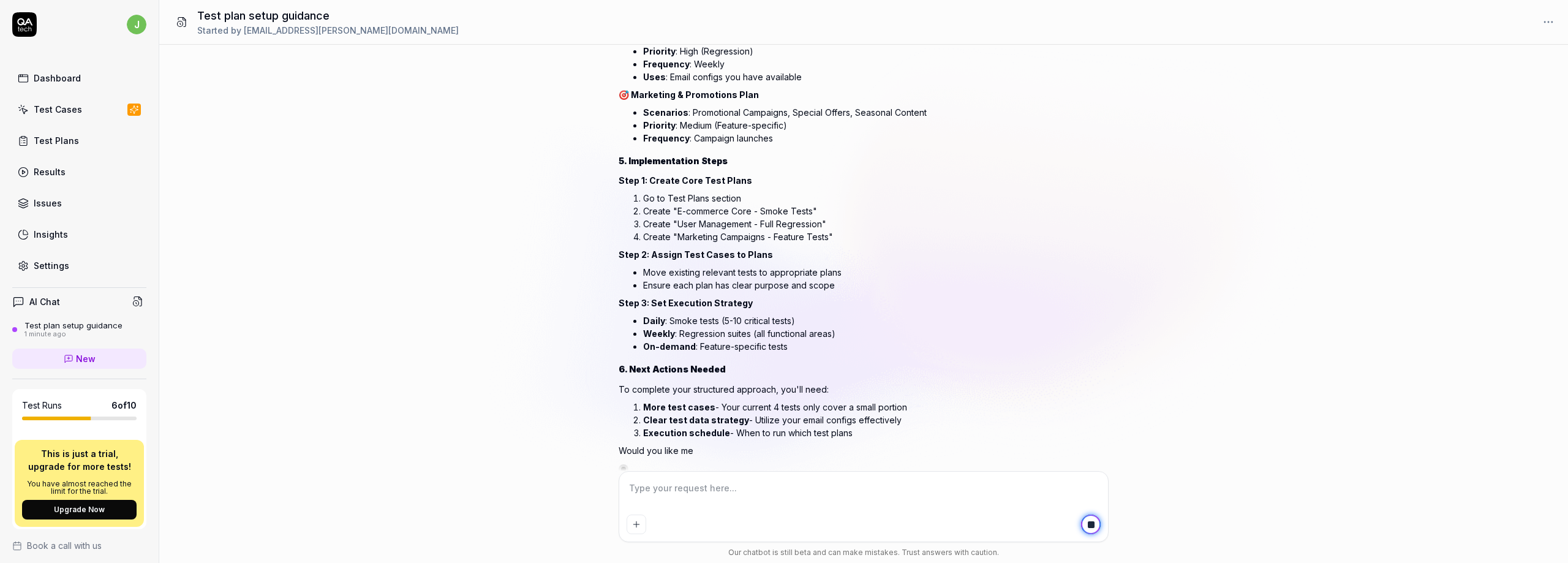 scroll, scrollTop: 1338, scrollLeft: 0, axis: vertical 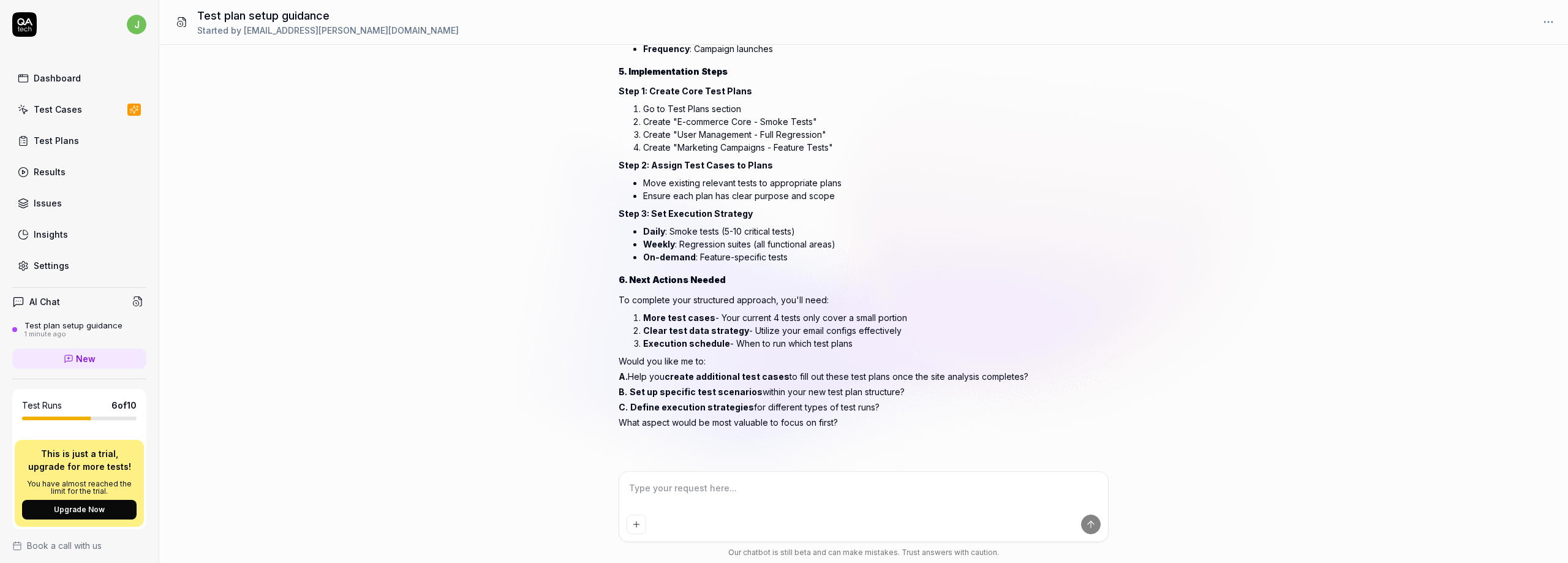 click on "How to start setting up test plan, test cases  You ,  2 minutes ago j Show reasoning I'll help you get started with setting up test plans and test cases for your [DOMAIN_NAME] project. Let me first gather some information about your current testing setup. Project context retrieved Getting project context to understand the current setup Test cases retrieved (4 found) Checking existing test cases to see what's already been created Test scenarios retrieved (3 found) Getting test scenarios to understand current organization structure Test plan info retrieved (1 found) Getting test plan information to understand current test execution setup Based on your current setup, I can see you have a good foundation with 4 test cases and some scenarios already created. Here's a structured approach to organize and expand your testing:
Current Status Overview
4 test cases  (3 enabled, 1 draft)
3 scenarios : Customers, Dashboard, Companies
1 test plan : Promotion Testing
Recommended Setup Process" at bounding box center (864, 258) 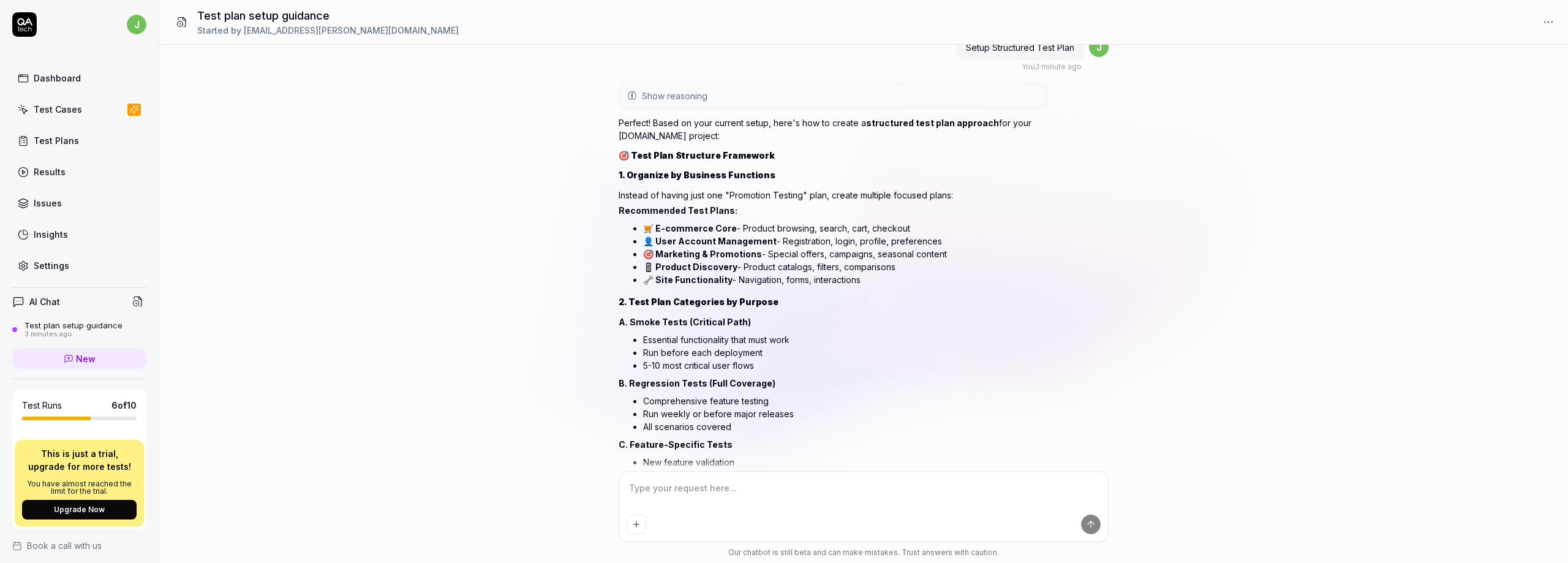 scroll, scrollTop: 572, scrollLeft: 0, axis: vertical 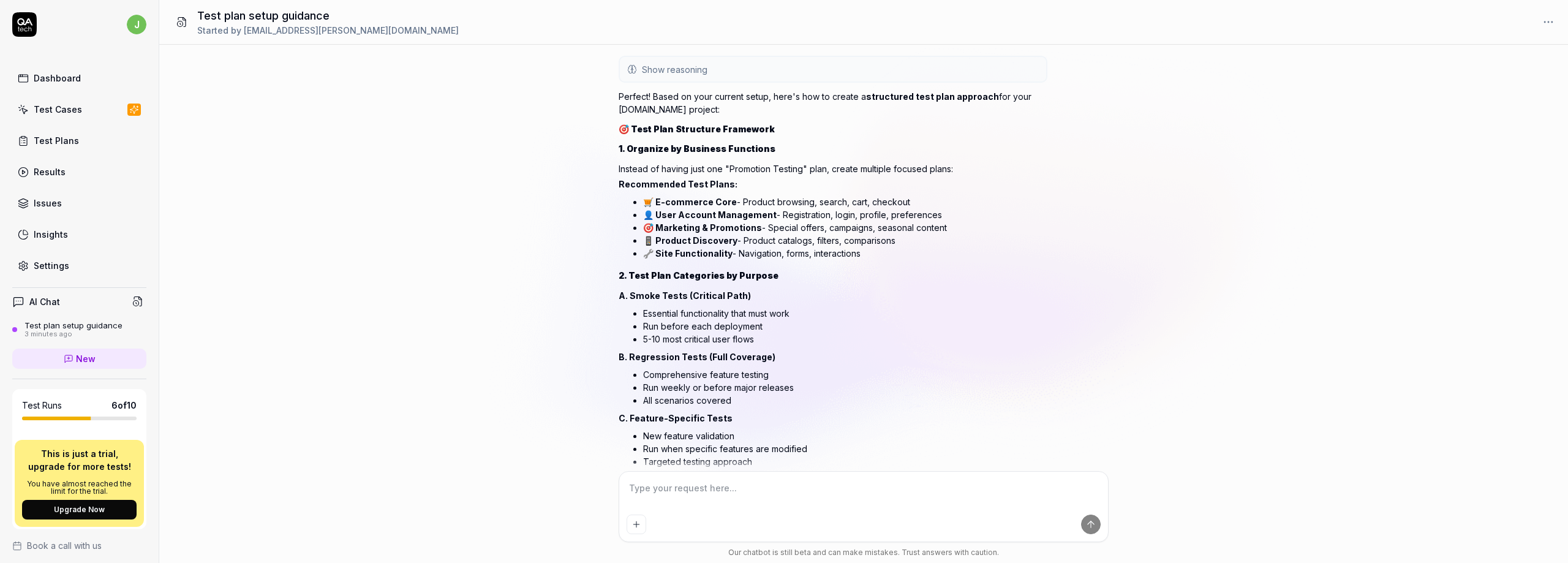click at bounding box center [864, 494] 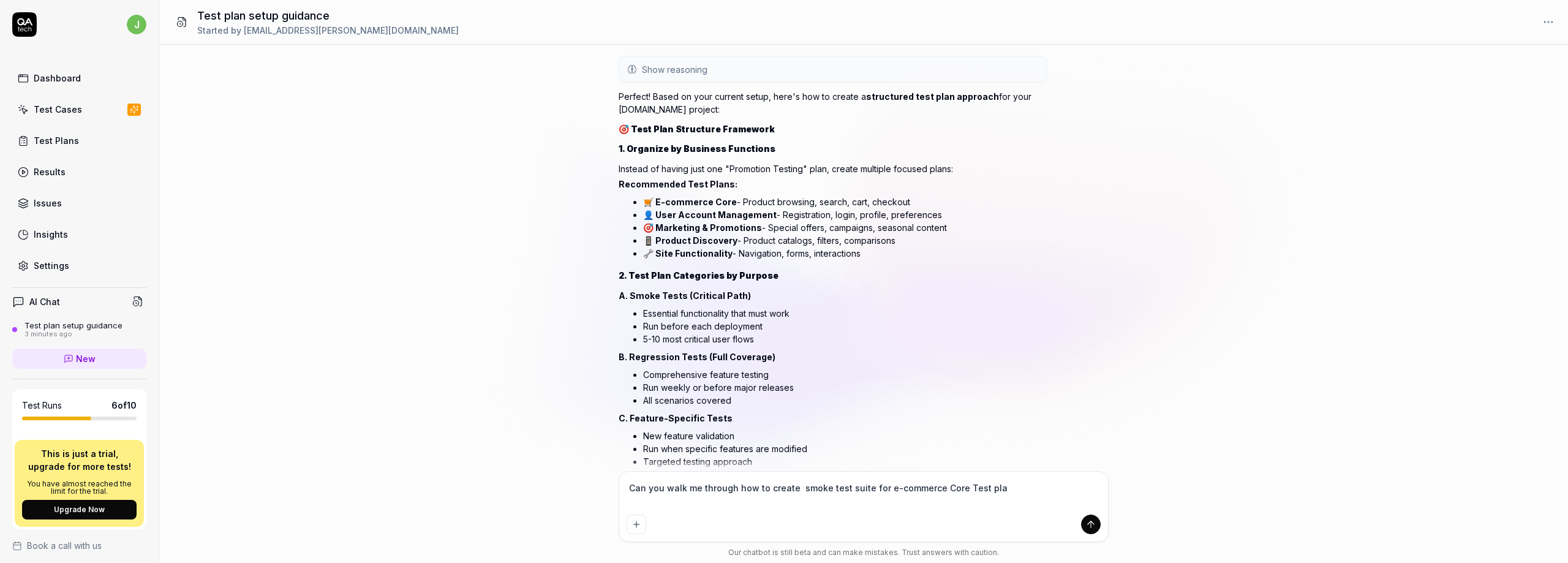 type on "Can you walk me through how to create  smoke test suite for e-commerce Core Test plan" 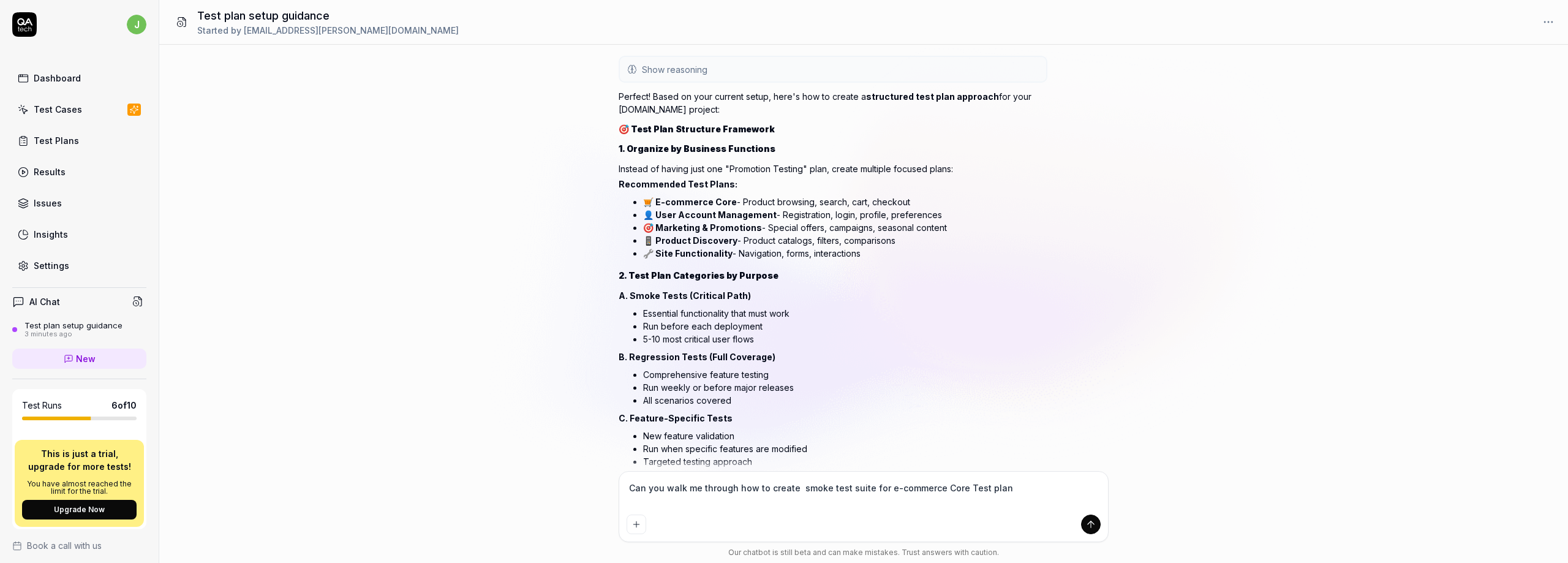 type 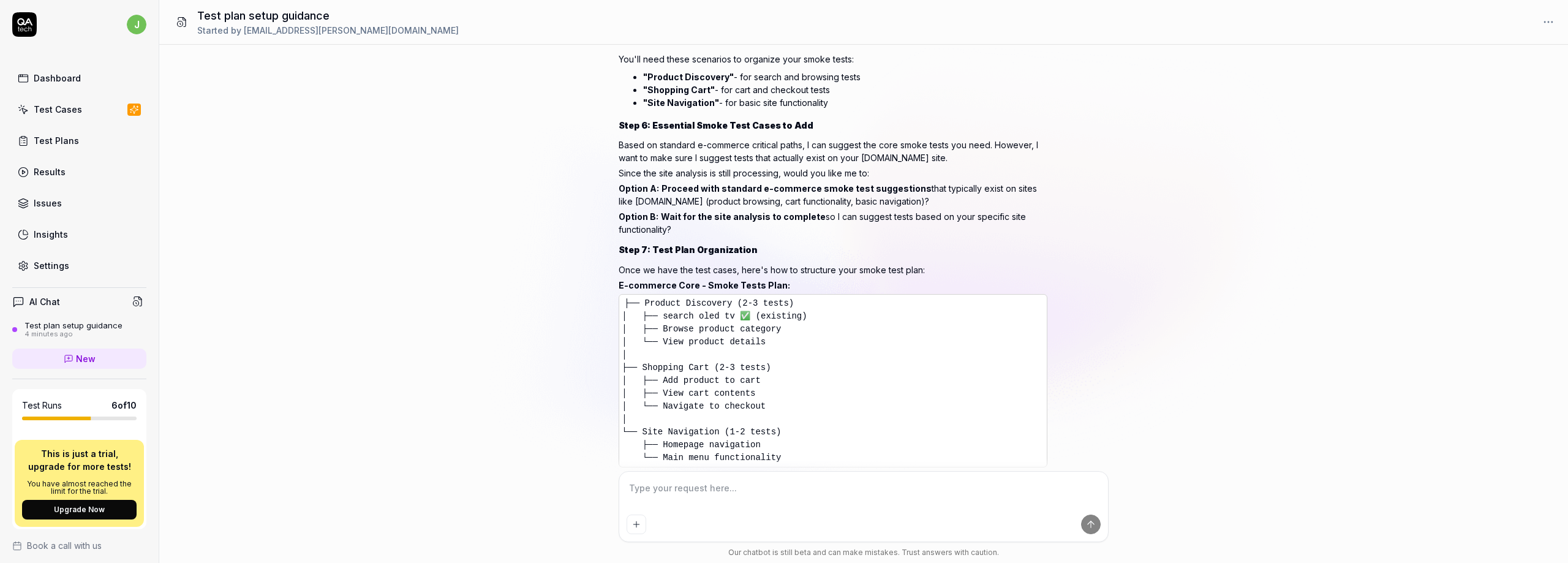 scroll, scrollTop: 1974, scrollLeft: 0, axis: vertical 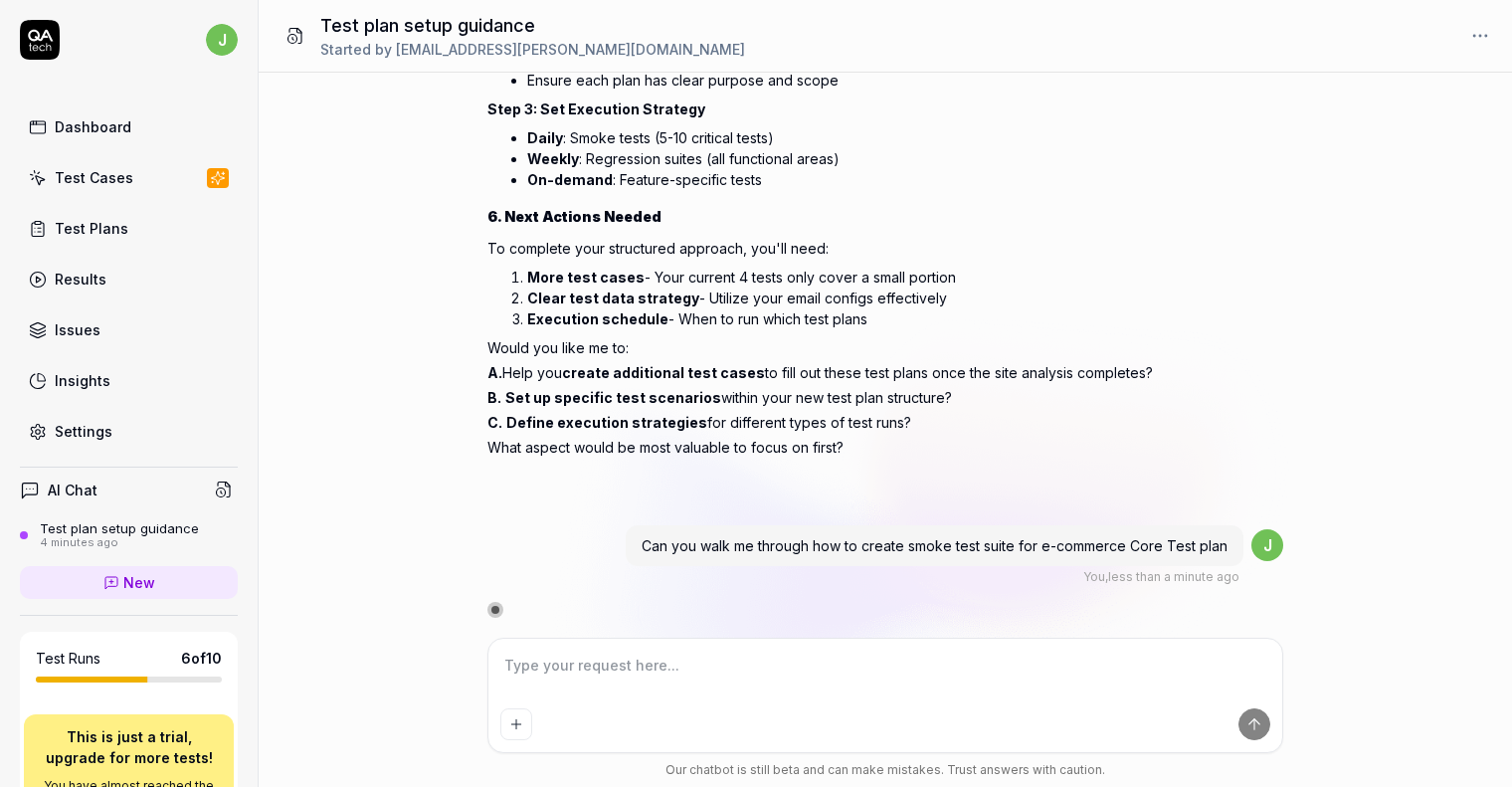 click on "Test Cases" at bounding box center (128, 177) 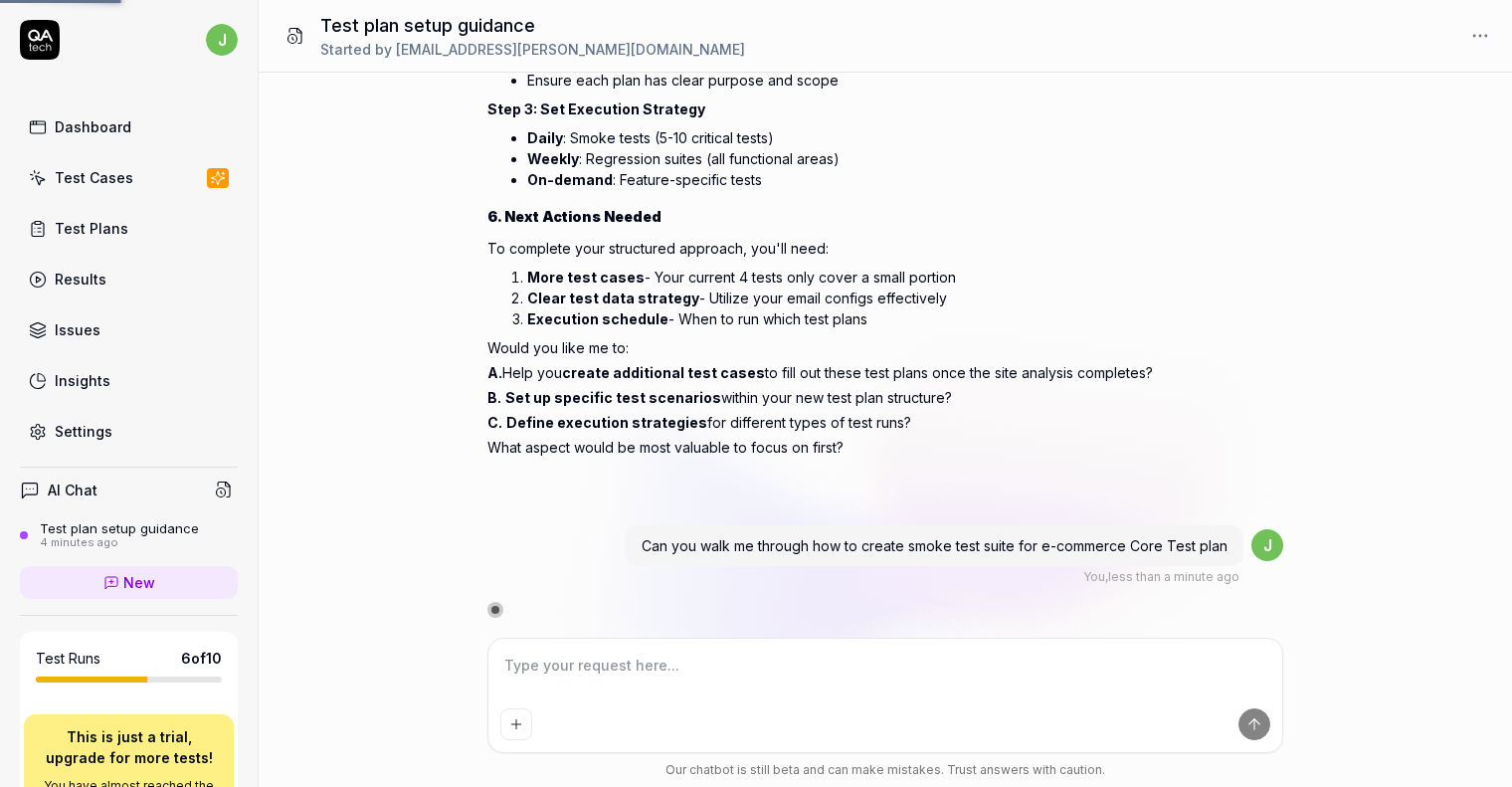 type on "*" 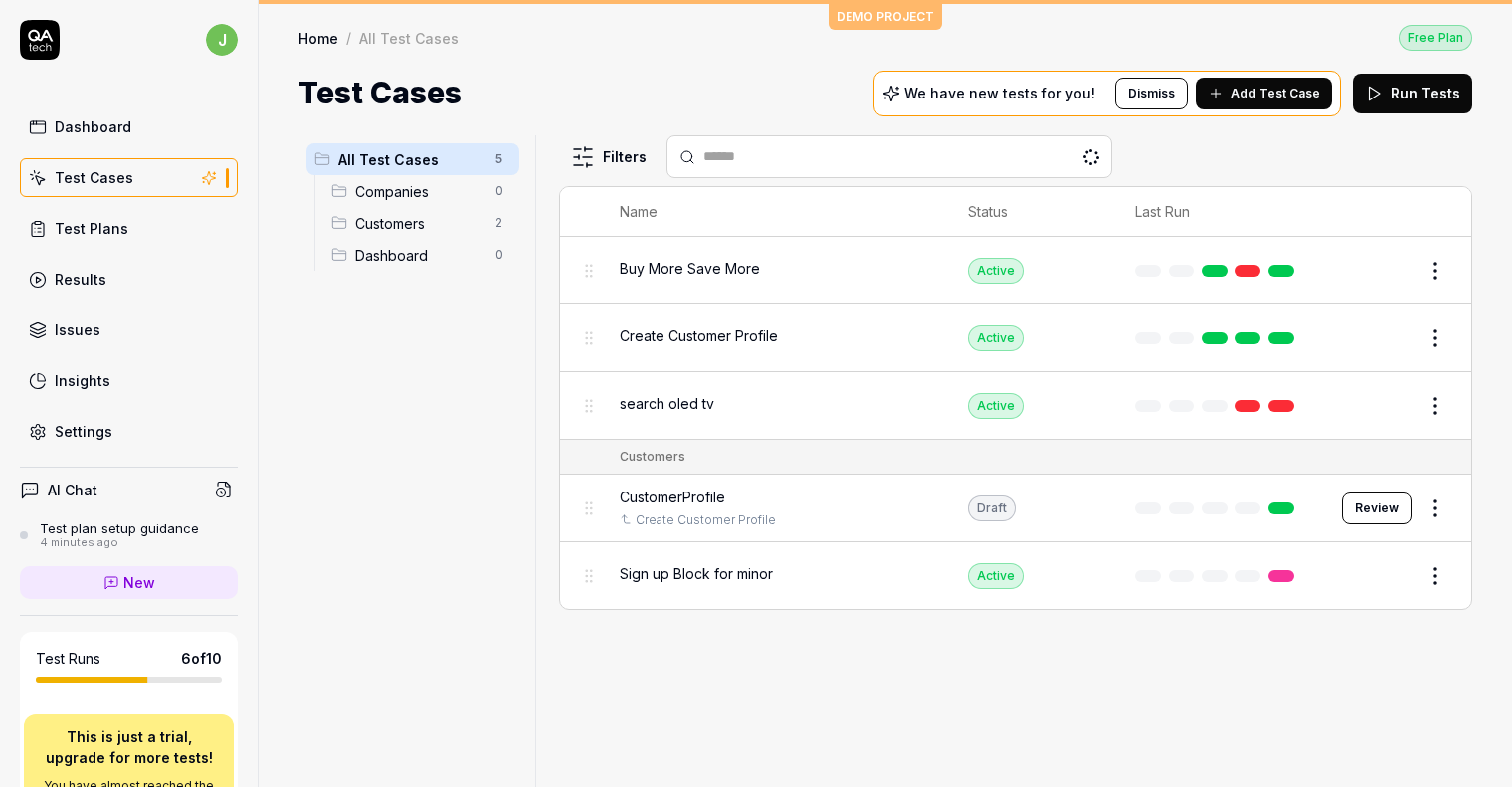 click on "Test Cases" at bounding box center [128, 177] 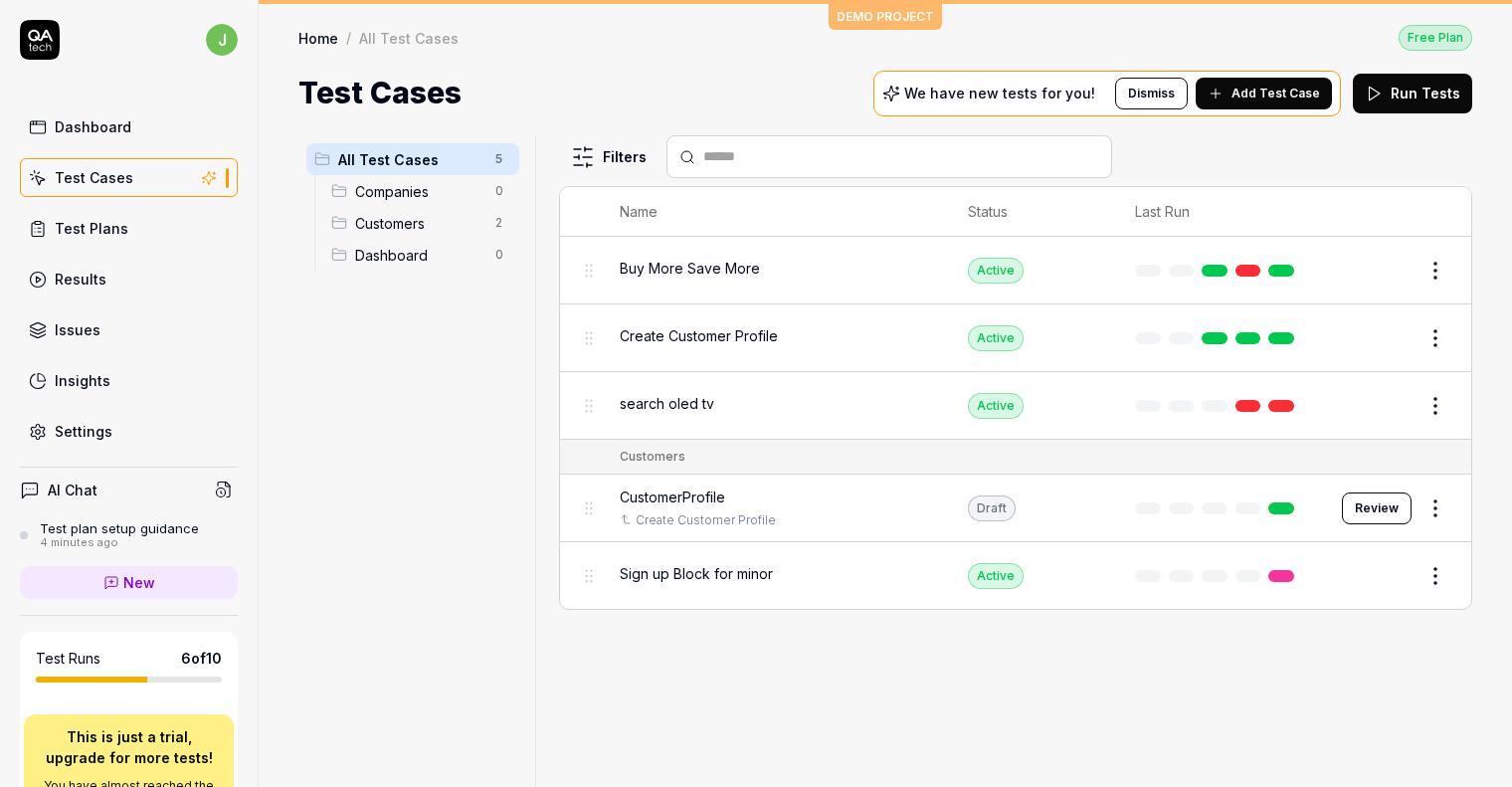click on "Test Plans" at bounding box center [92, 228] 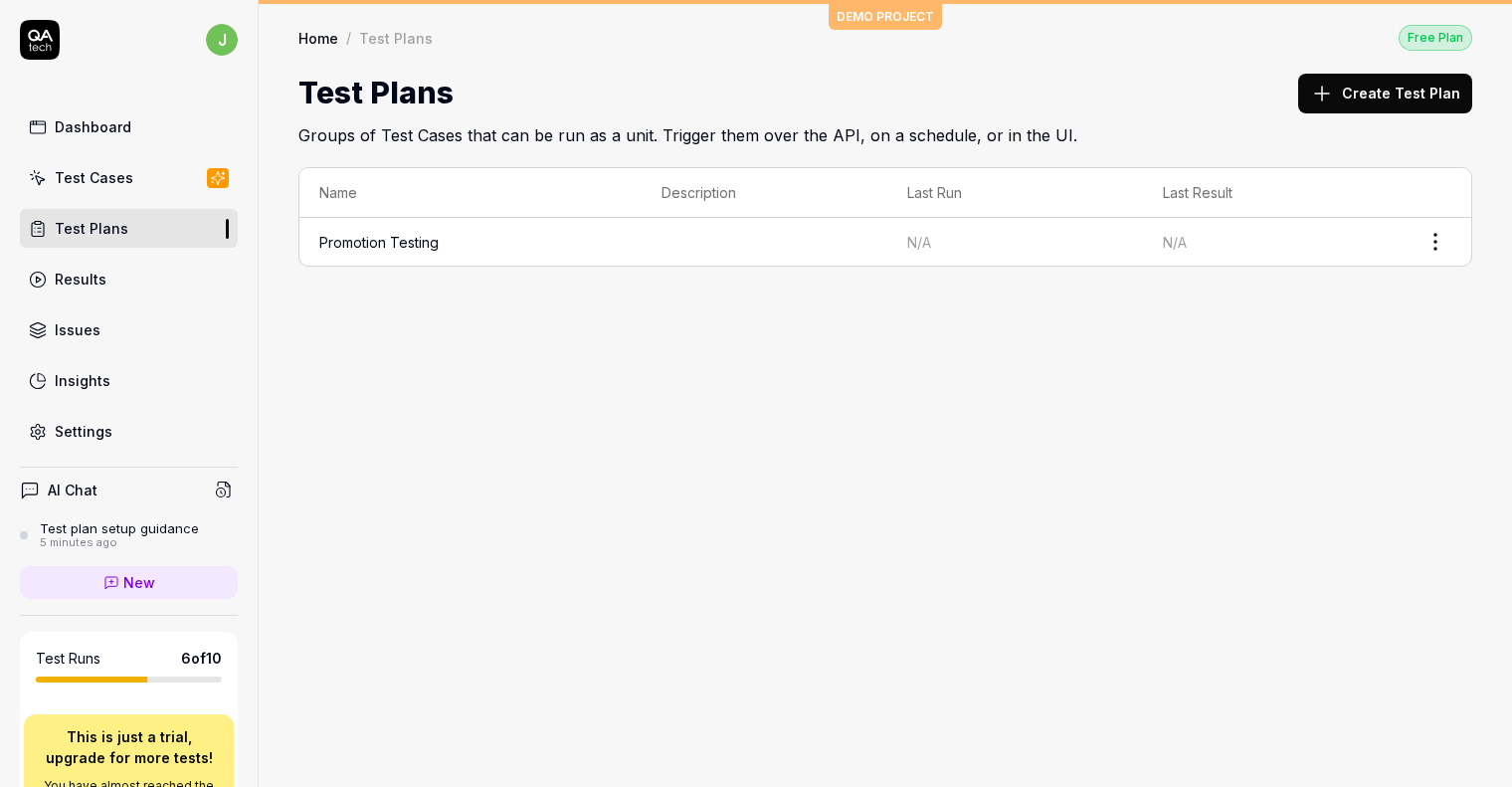 click on "Create Test Plan" at bounding box center (1385, 94) 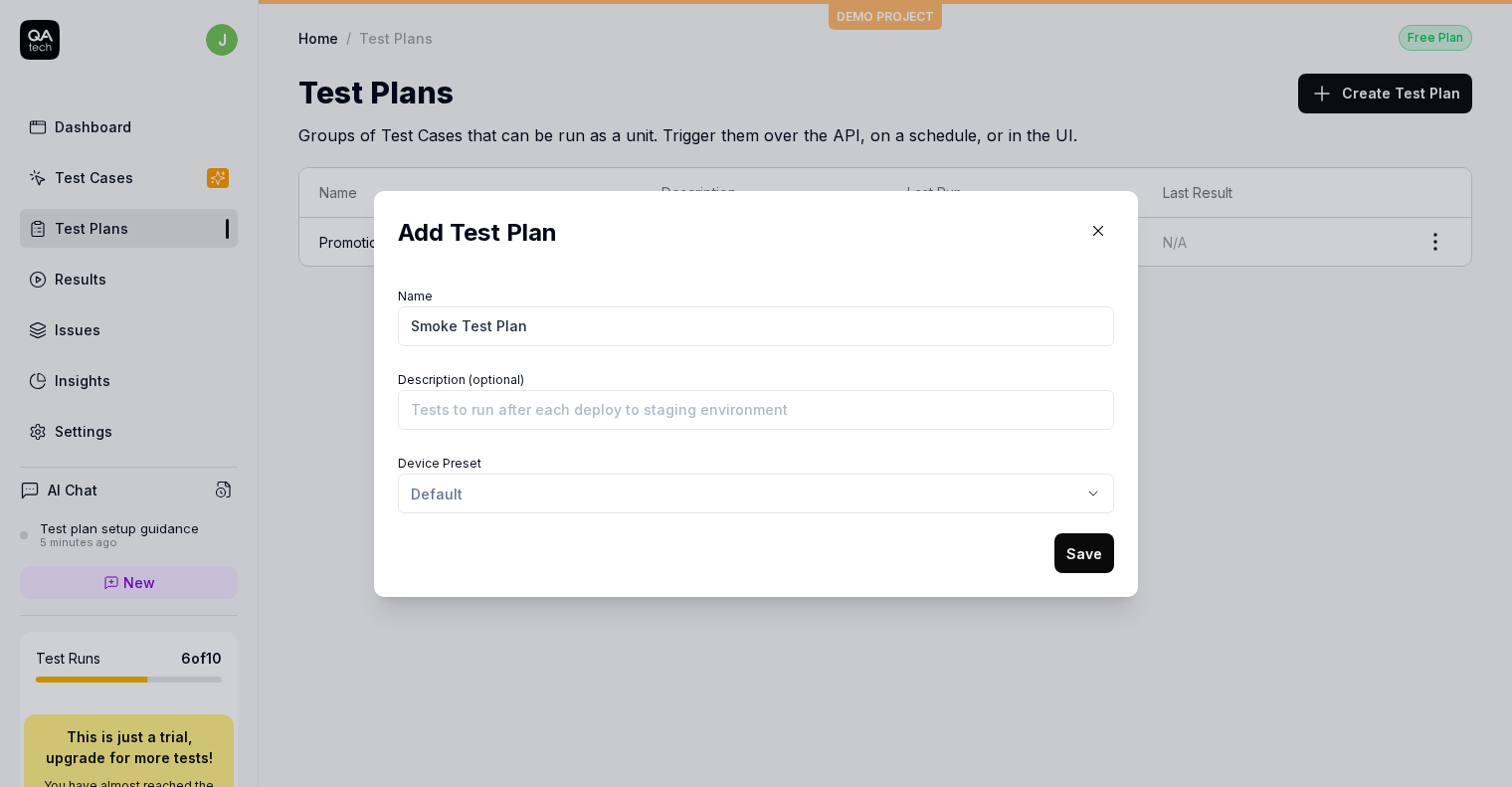 type on "Smoke Test Plan" 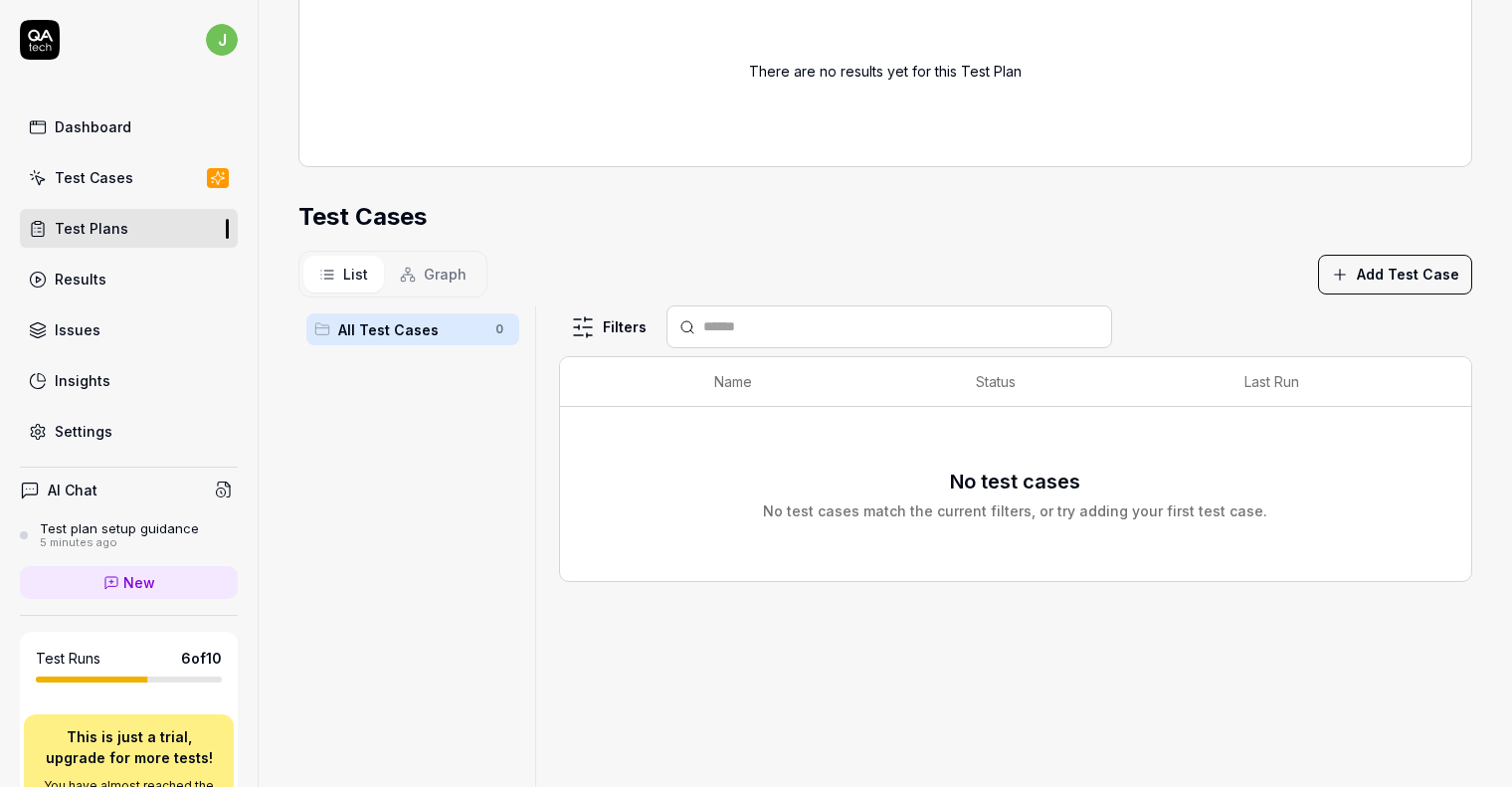 scroll, scrollTop: 334, scrollLeft: 0, axis: vertical 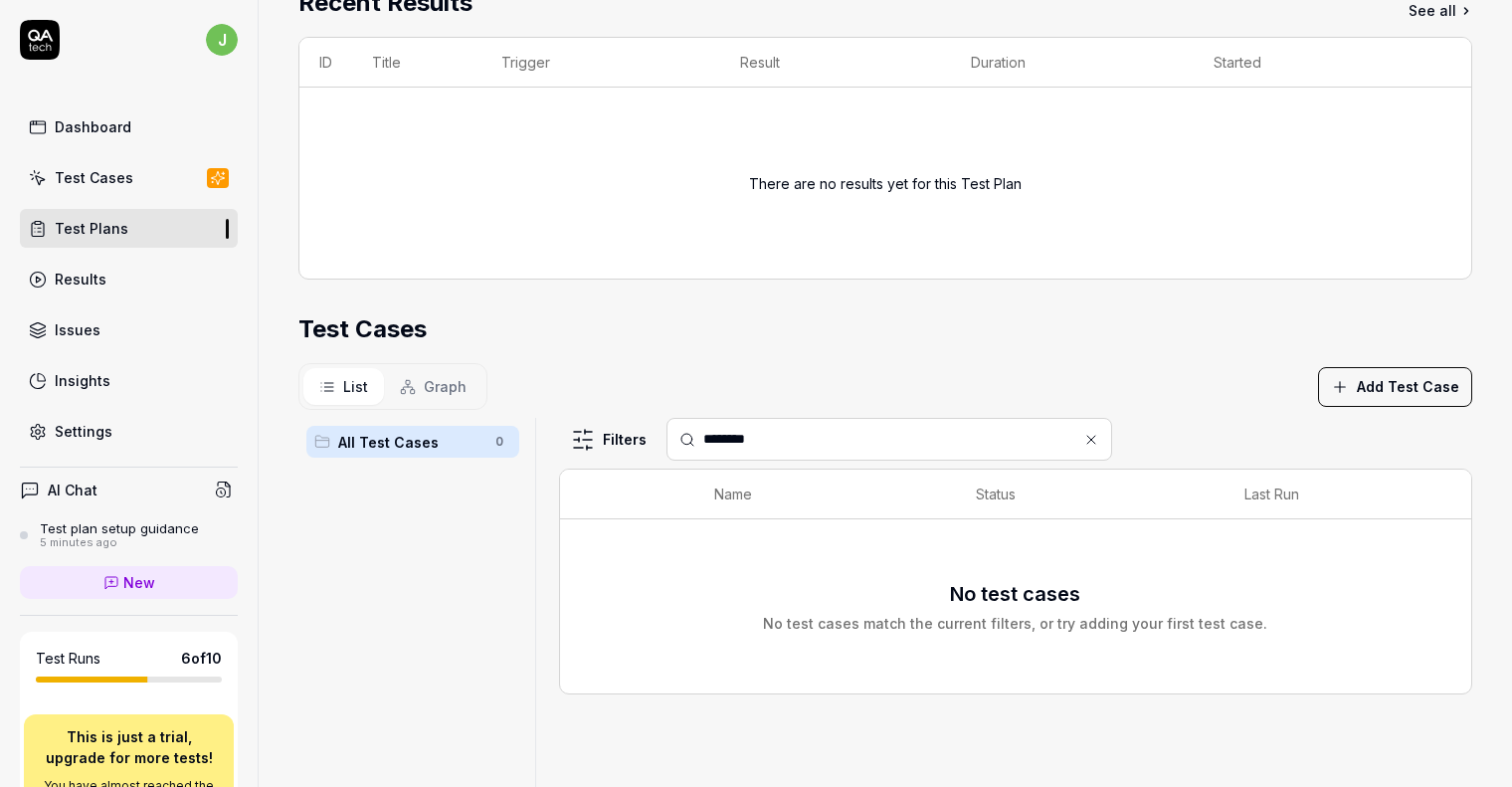 click on "Add Test Case" at bounding box center (1395, 387) 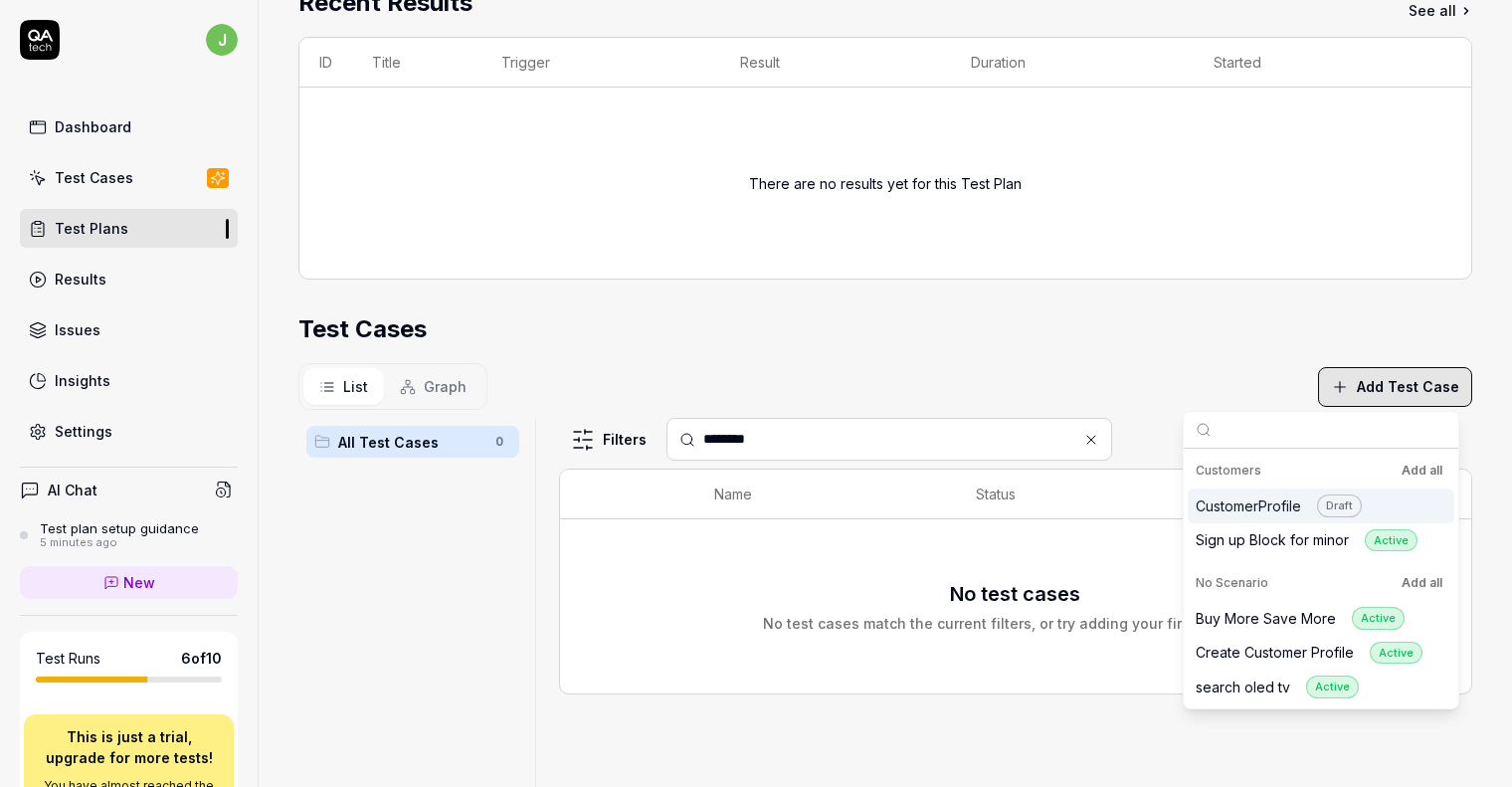 click on "List Graph Add Test Case" at bounding box center [885, 386] 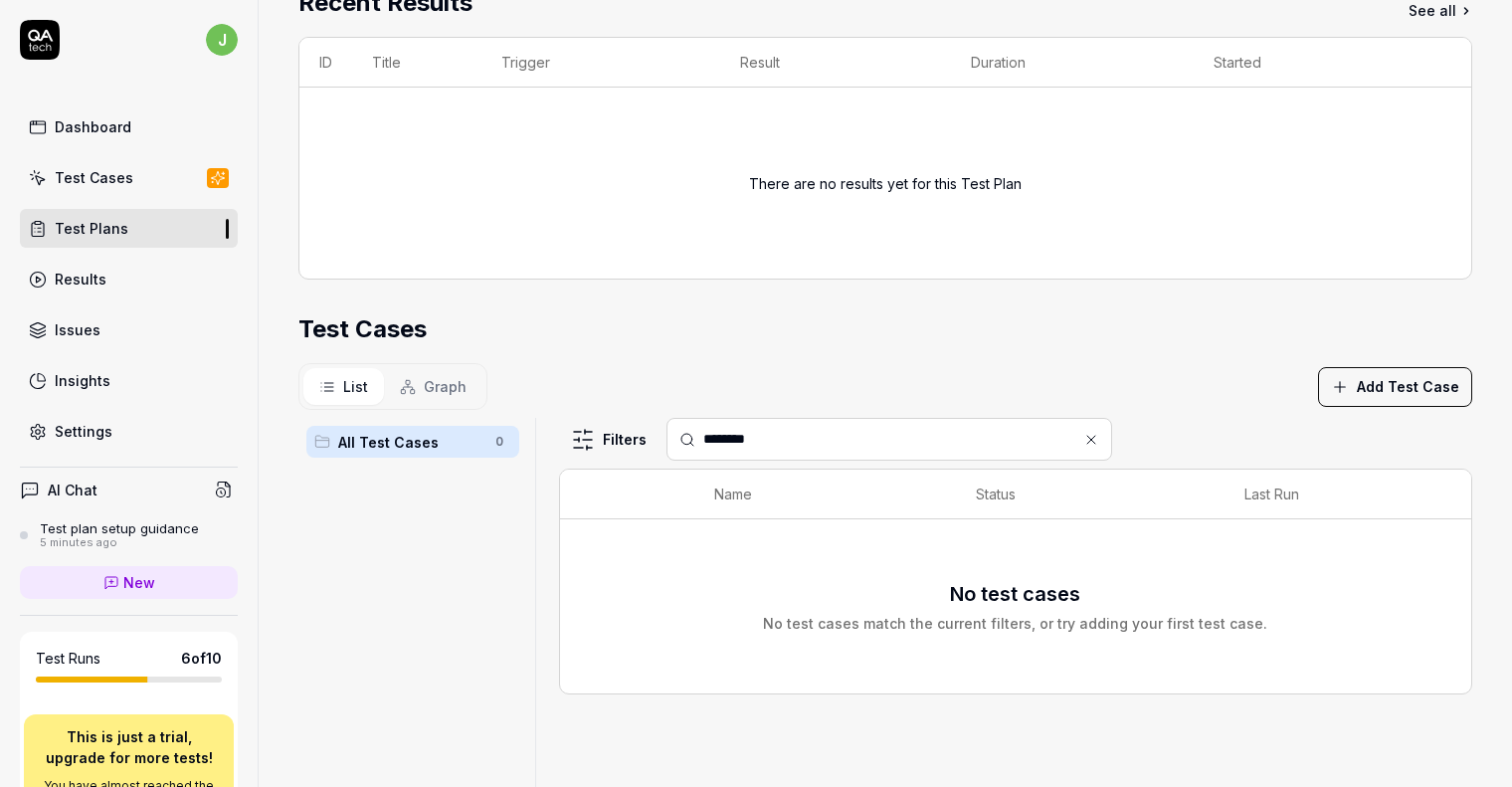 click on "********" at bounding box center (901, 439) 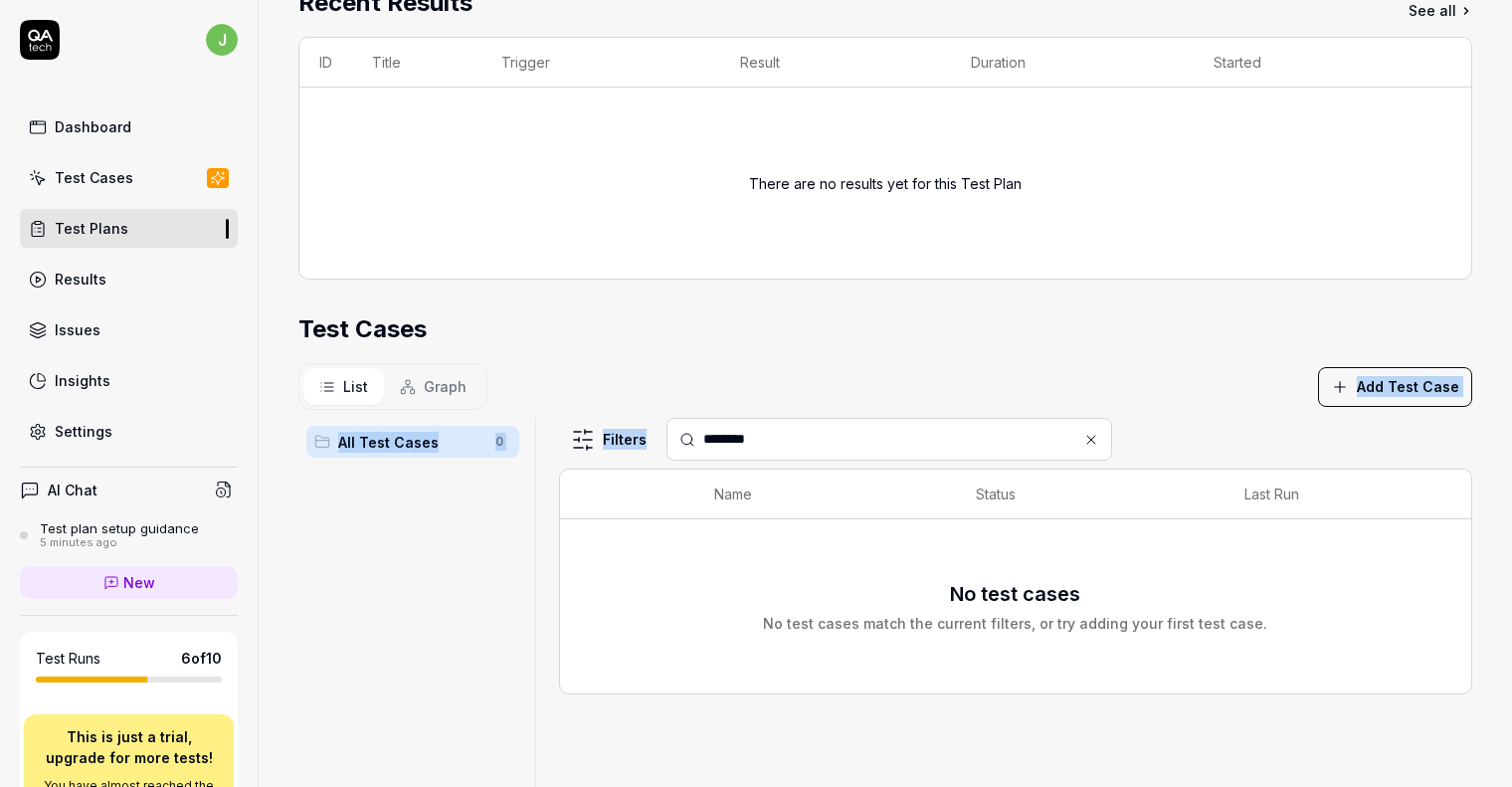 drag, startPoint x: 840, startPoint y: 457, endPoint x: 548, endPoint y: 398, distance: 297.90099 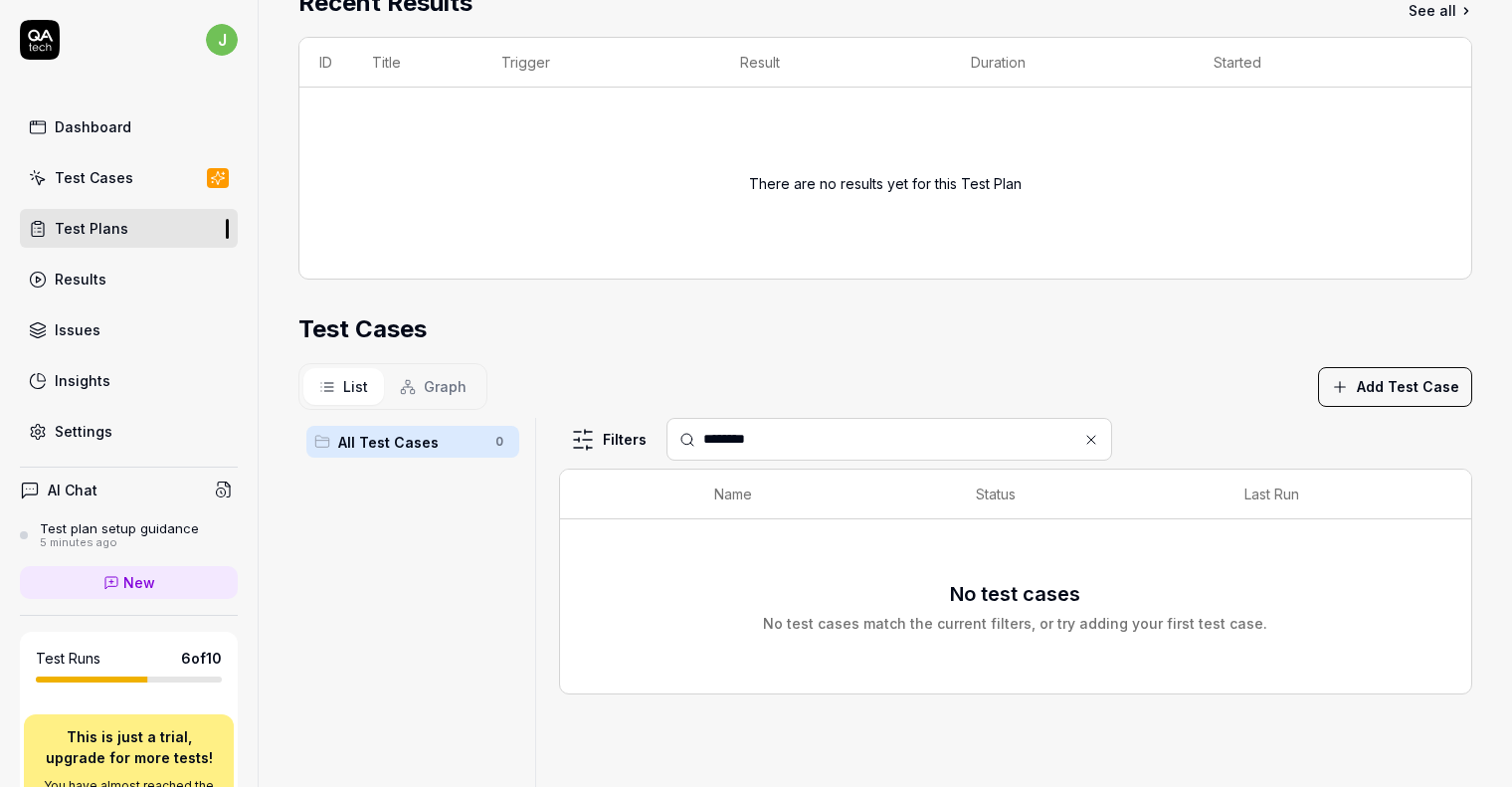 click on "********" at bounding box center [901, 439] 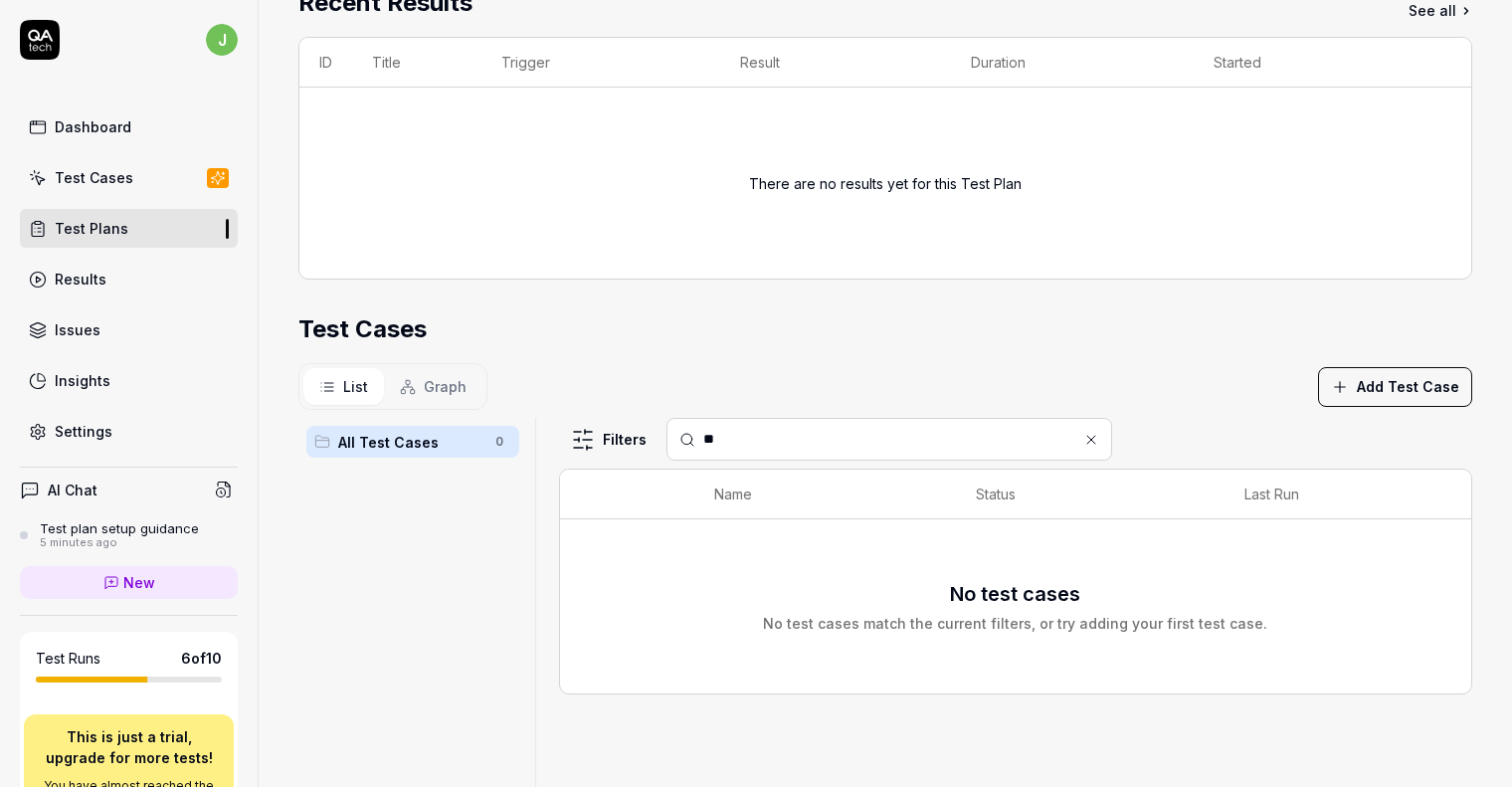 type on "*" 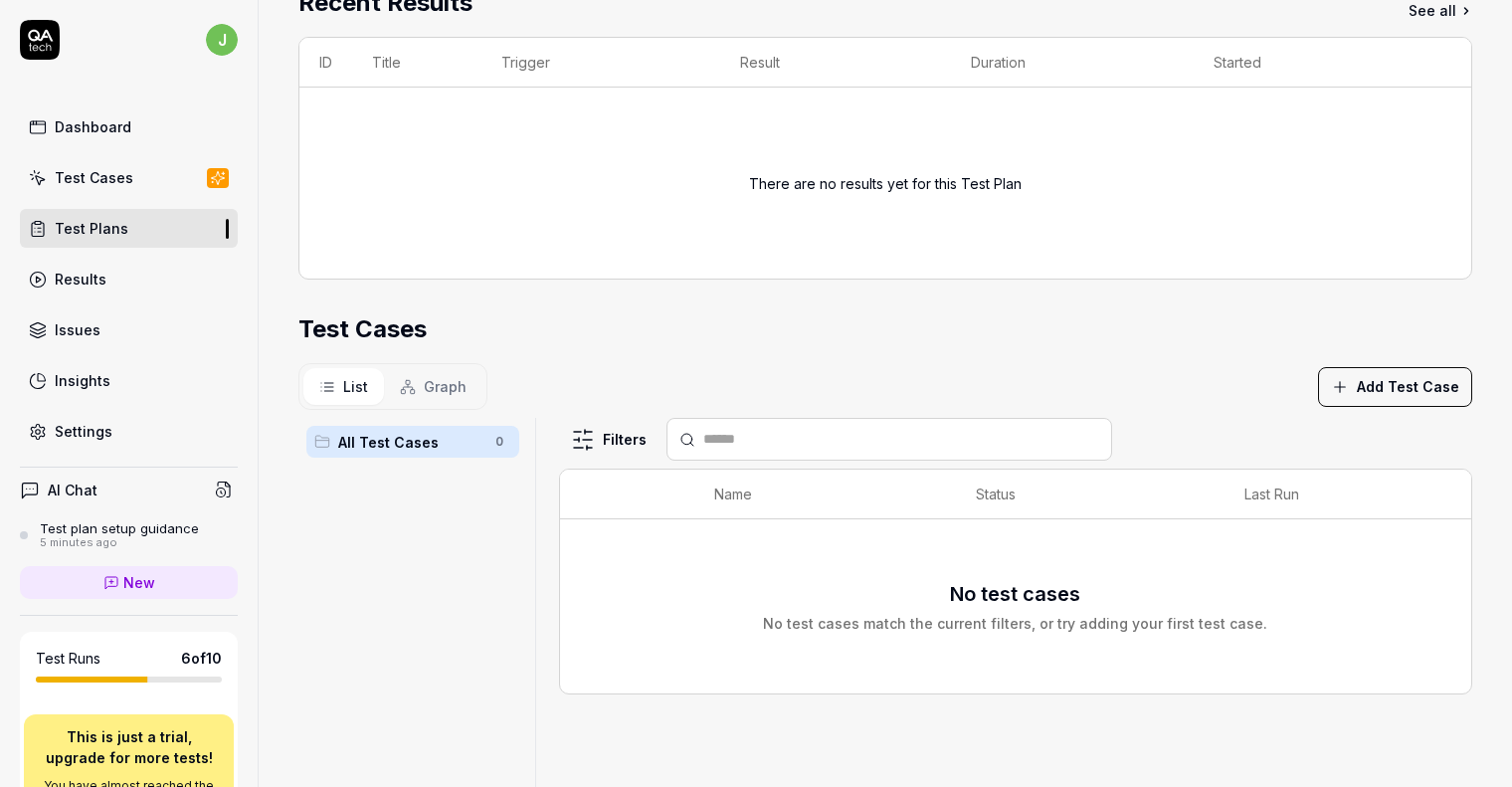 type 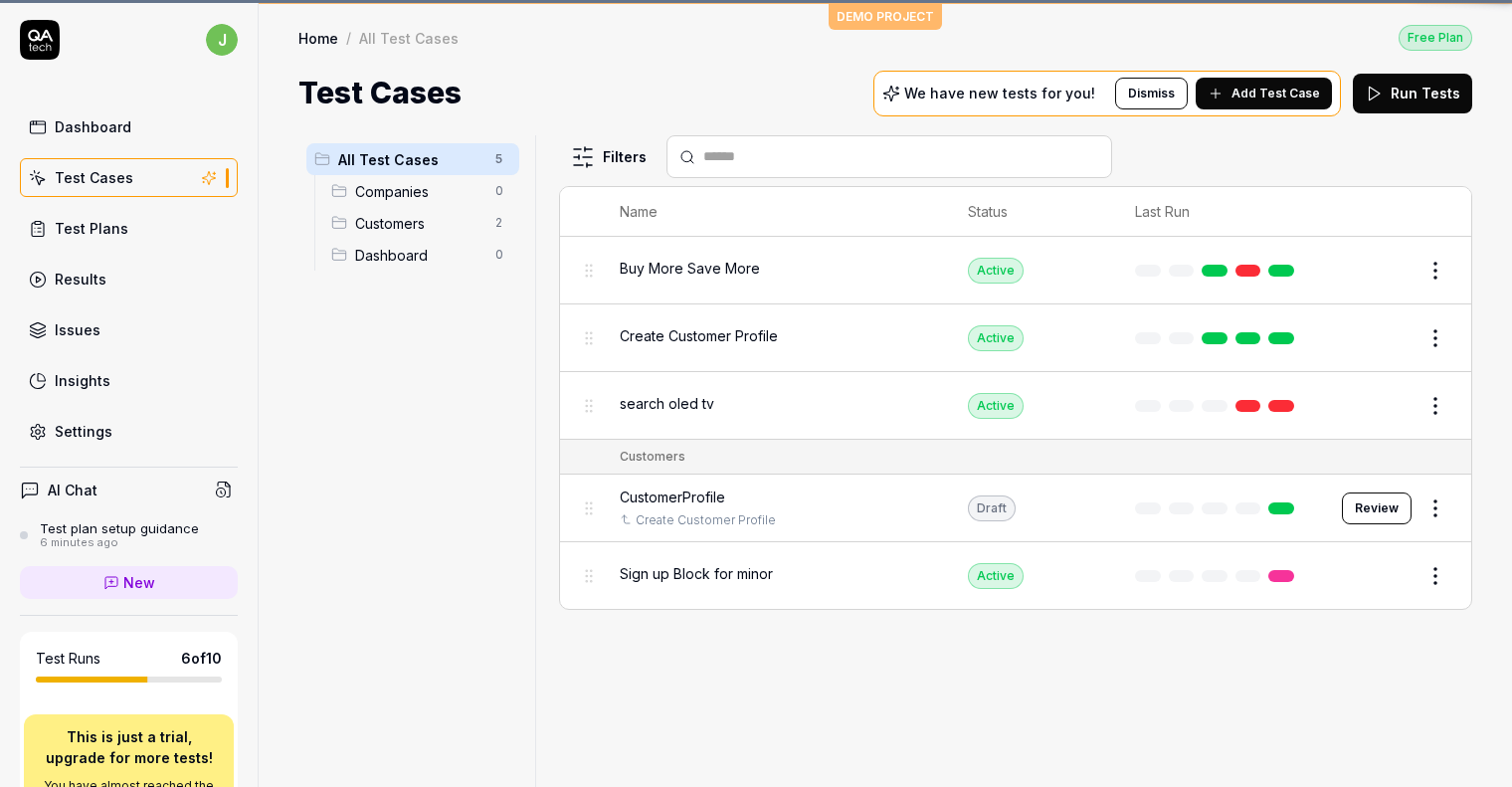 scroll, scrollTop: 0, scrollLeft: 0, axis: both 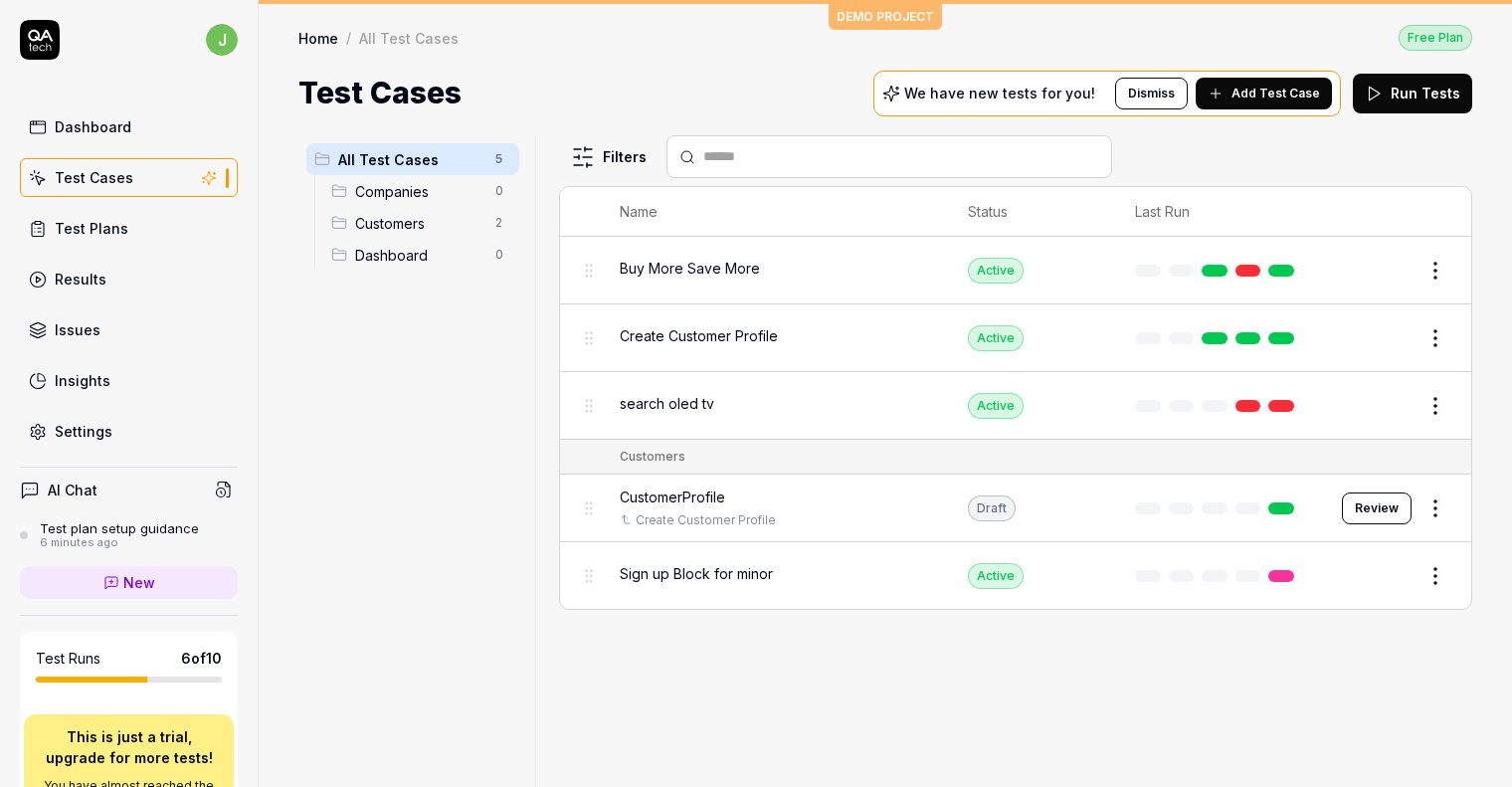 click 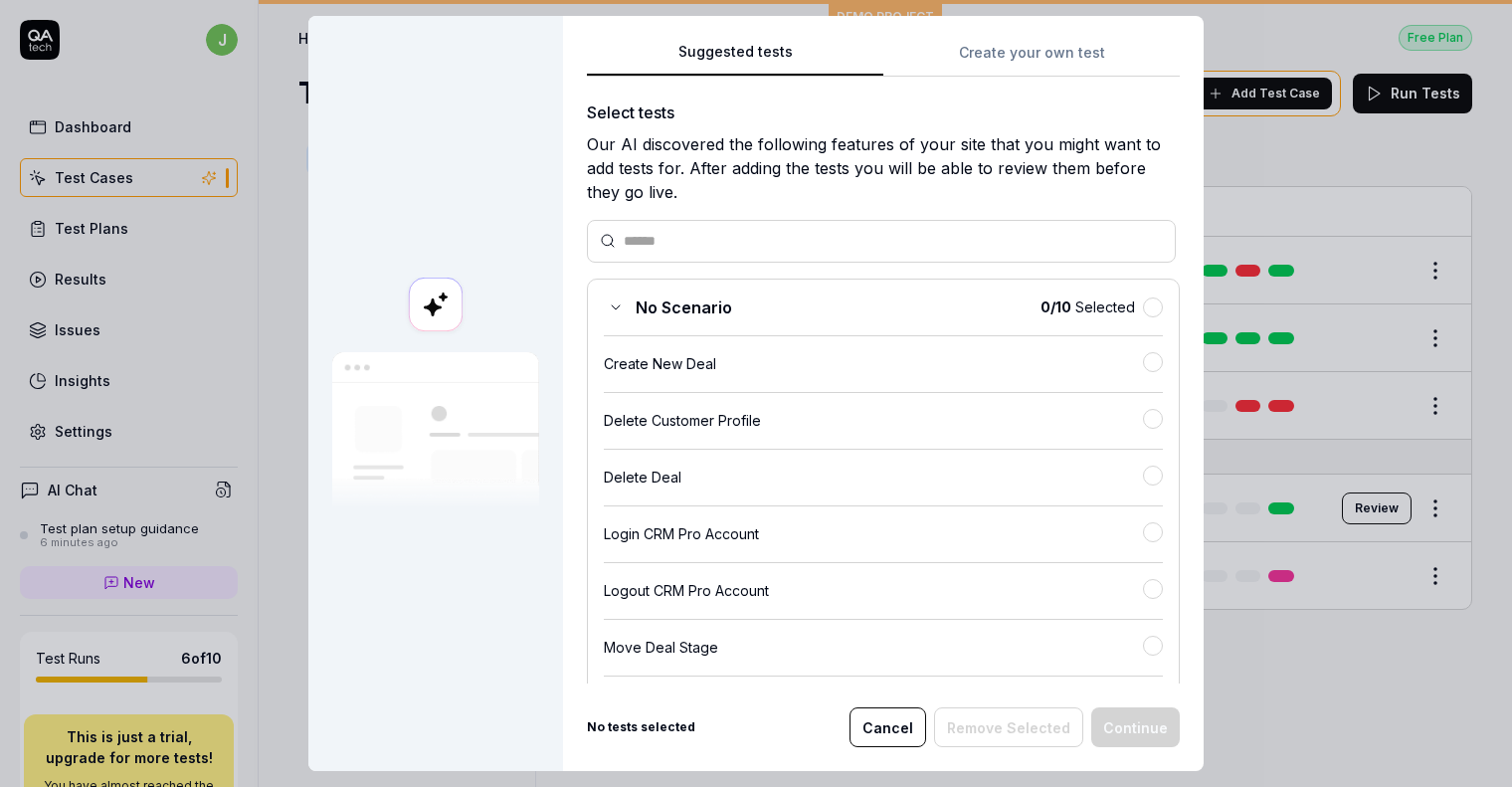 click on "Create your own test" at bounding box center [1032, 59] 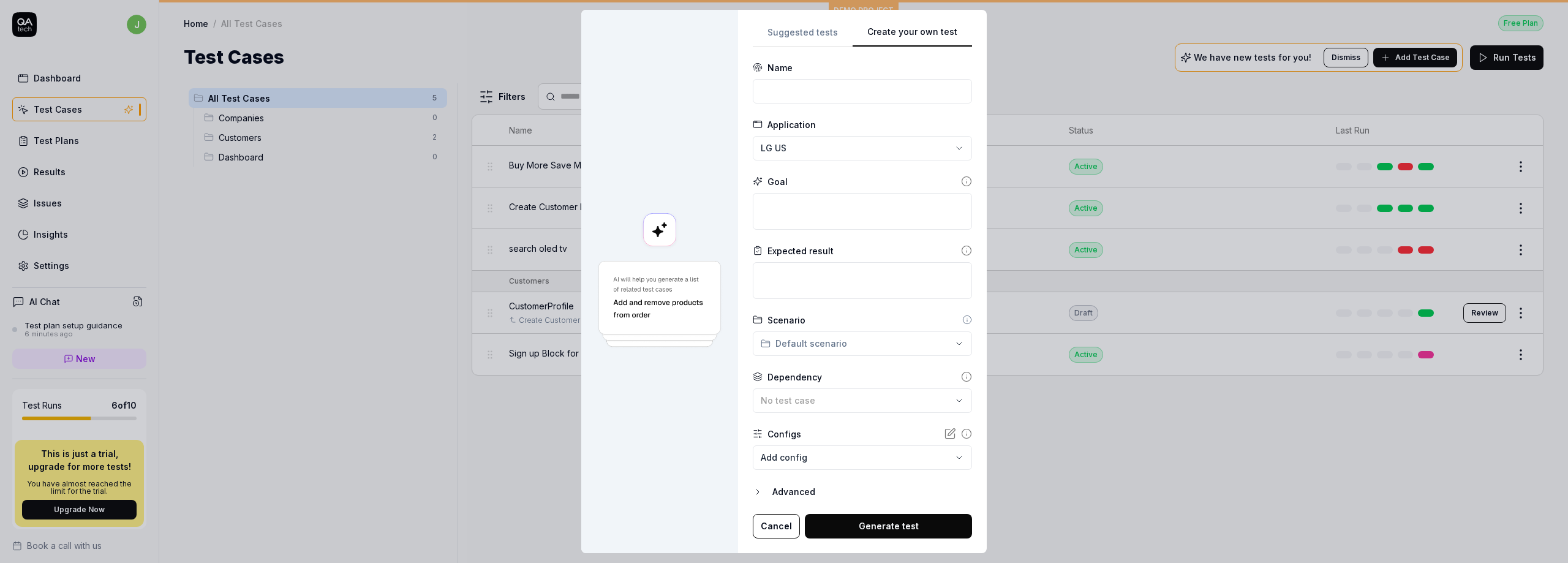 scroll, scrollTop: 1, scrollLeft: 0, axis: vertical 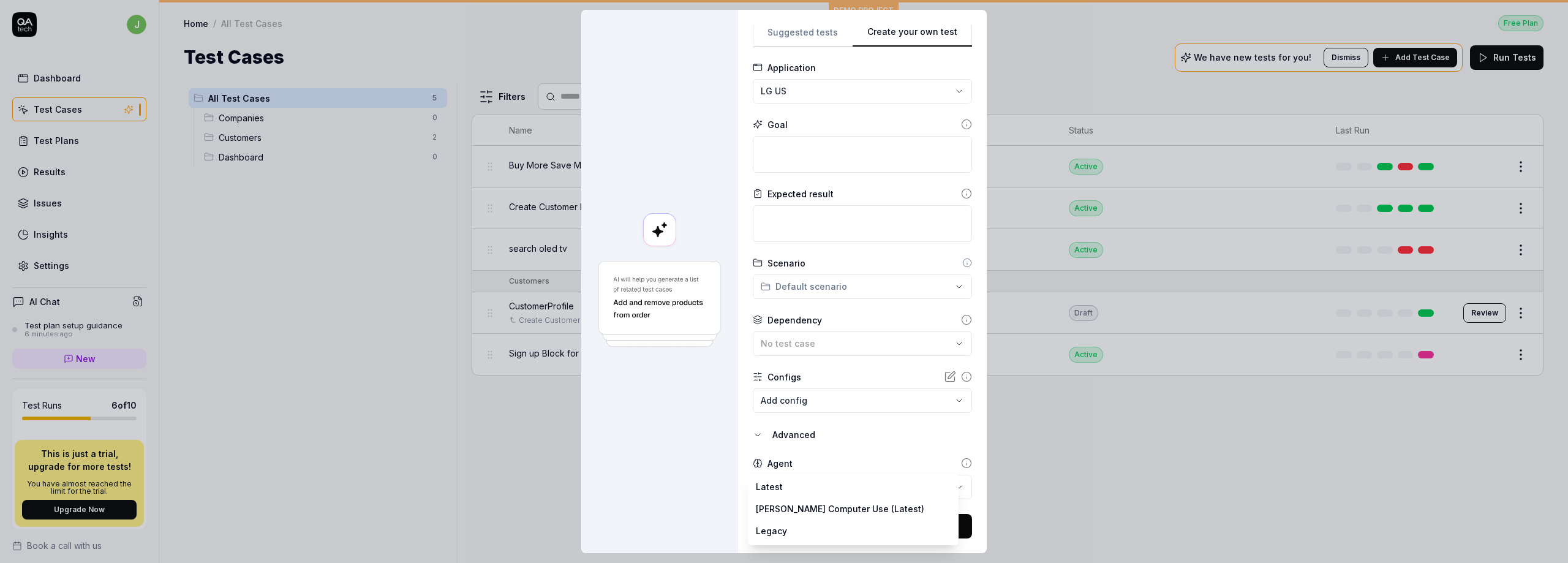 click on "j Dashboard Test Cases Test Plans Results Issues Insights Settings AI Chat Test plan setup guidance 6 minutes ago New Test Runs 6  of  10 This is just a trial, upgrade for more tests! You have almost reached the limit for the trial. Upgrade Now Book a call with us Documentation L LG US LG.com Collapse Sidebar DEMO PROJECT Home / All Test Cases Free Plan Home / All Test Cases Free Plan Test Cases We have new tests for you! Dismiss Add Test Case Run Tests All Test Cases 5 Companies 0 Customers 2 Dashboard 0 Filters Name Status Last Run Buy More Save More Active Edit Create Customer Profile Active Edit search oled tv Active Edit Customers CustomerProfile Create Customer Profile Draft Review Sign up Block for minor Active Edit
To pick up a draggable item, press the space bar.
While dragging, use the arrow keys to move the item.
Press space again to drop the item in its new position, or press escape to cancel.
*
Create your own test Suggested tests Create your own test Name Application LG US" at bounding box center (784, 281) 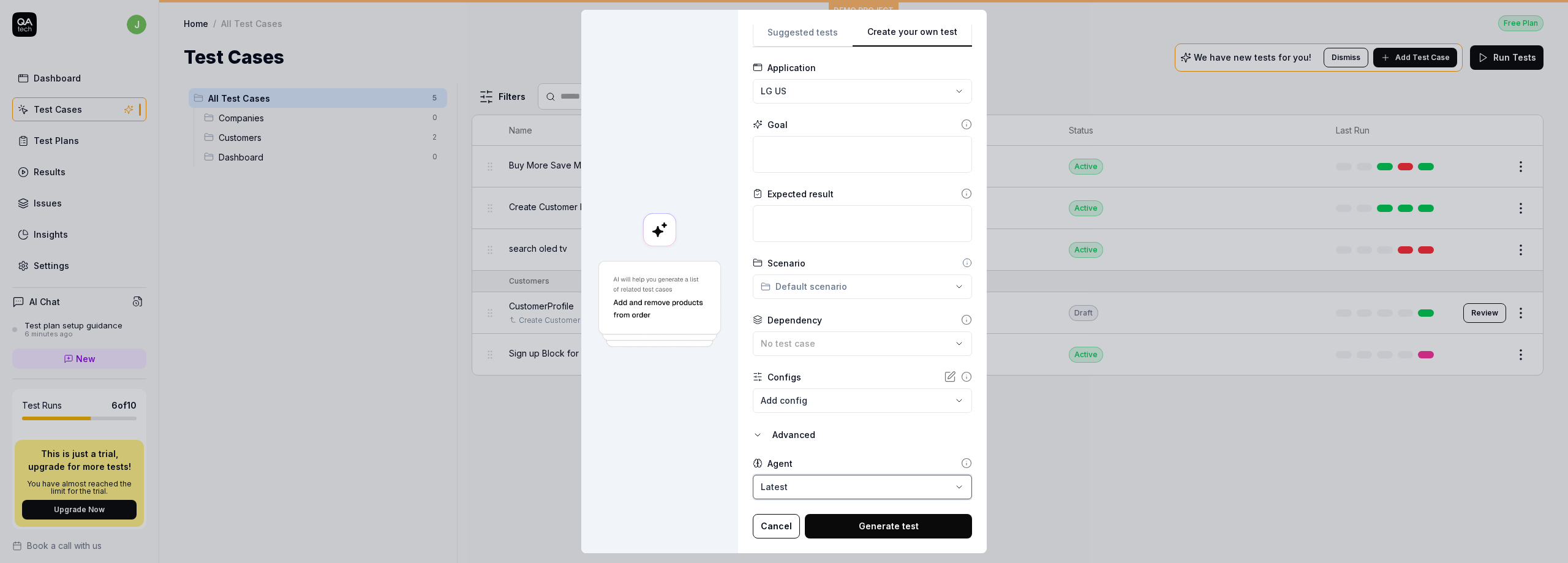 click on "**********" at bounding box center [784, 281] 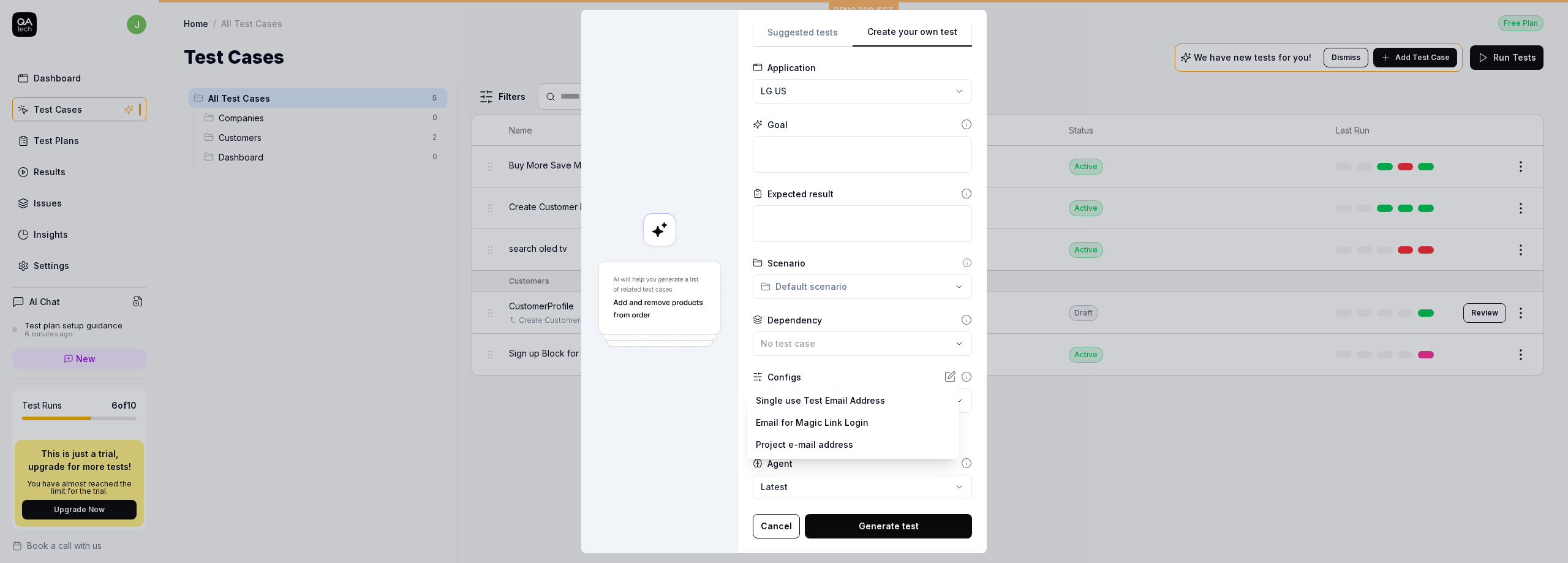 click on "j Dashboard Test Cases Test Plans Results Issues Insights Settings AI Chat Test plan setup guidance 6 minutes ago New Test Runs 6  of  10 This is just a trial, upgrade for more tests! You have almost reached the limit for the trial. Upgrade Now Book a call with us Documentation L LG US LG.com Collapse Sidebar DEMO PROJECT Home / All Test Cases Free Plan Home / All Test Cases Free Plan Test Cases We have new tests for you! Dismiss Add Test Case Run Tests All Test Cases 5 Companies 0 Customers 2 Dashboard 0 Filters Name Status Last Run Buy More Save More Active Edit Create Customer Profile Active Edit search oled tv Active Edit Customers CustomerProfile Create Customer Profile Draft Review Sign up Block for minor Active Edit
To pick up a draggable item, press the space bar.
While dragging, use the arrow keys to move the item.
Press space again to drop the item in its new position, or press escape to cancel.
*
Create your own test Suggested tests Create your own test Name Application LG US" at bounding box center [784, 281] 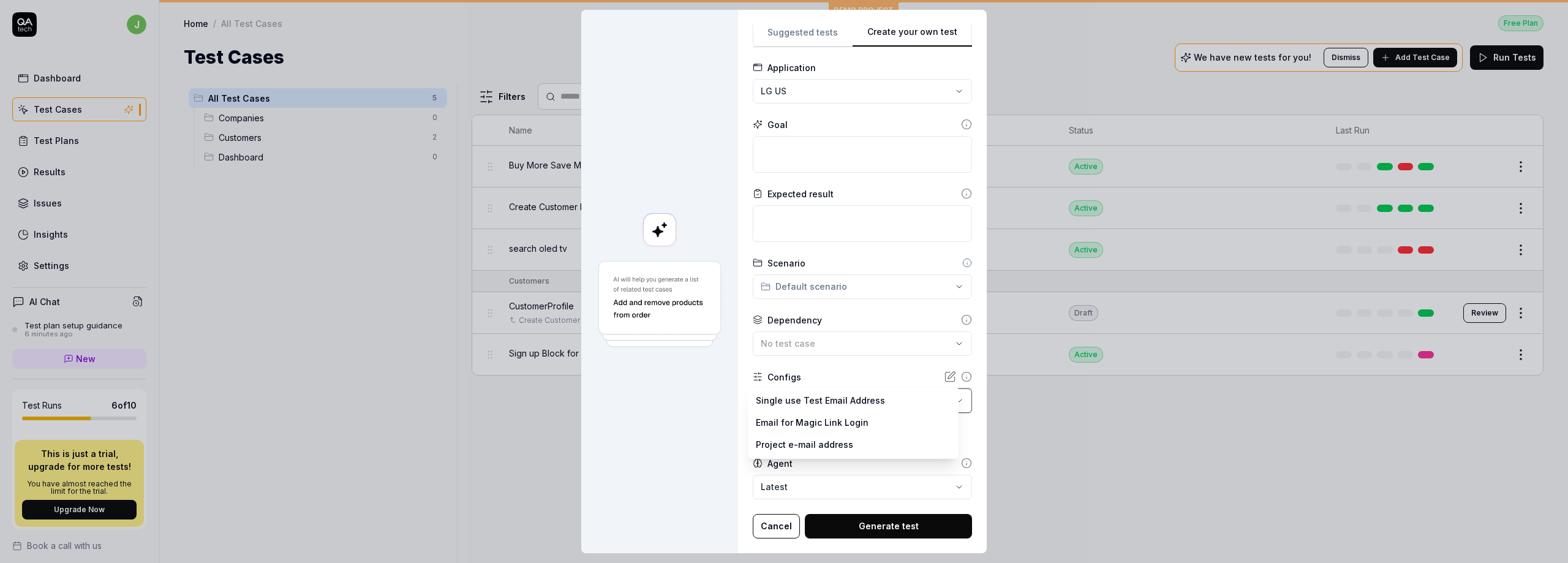 click on "**********" at bounding box center (784, 281) 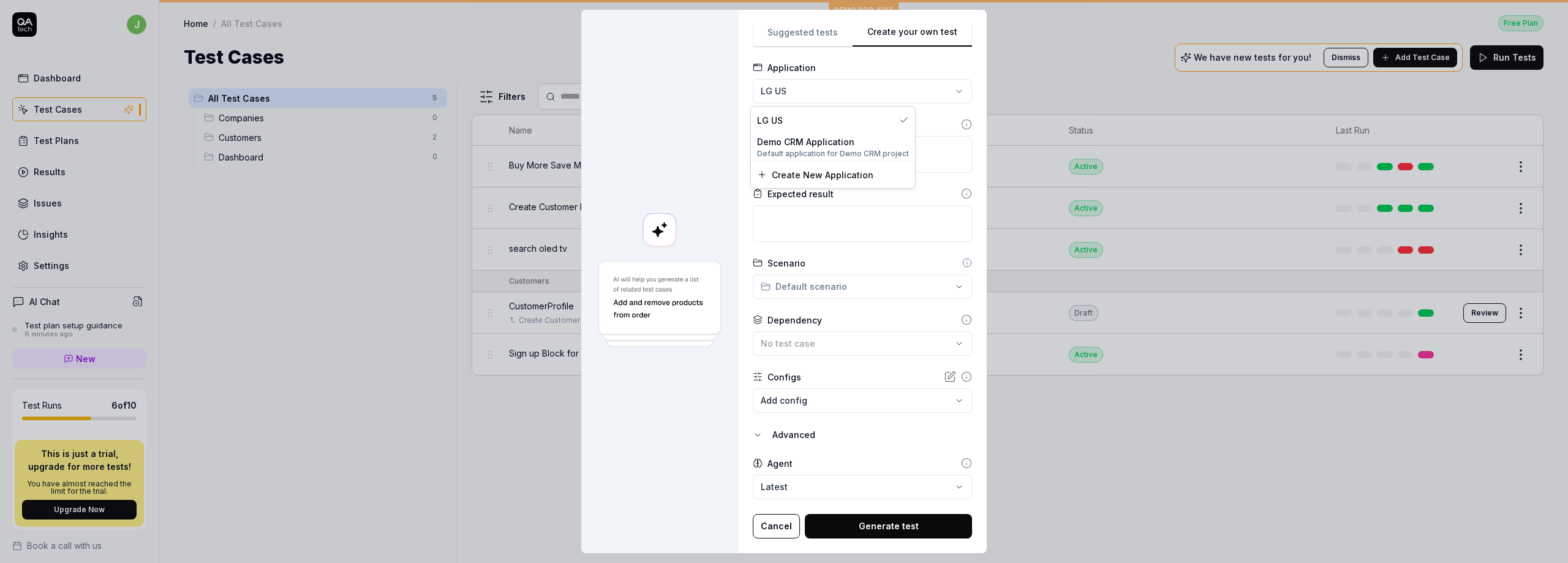 click on "**********" at bounding box center (784, 281) 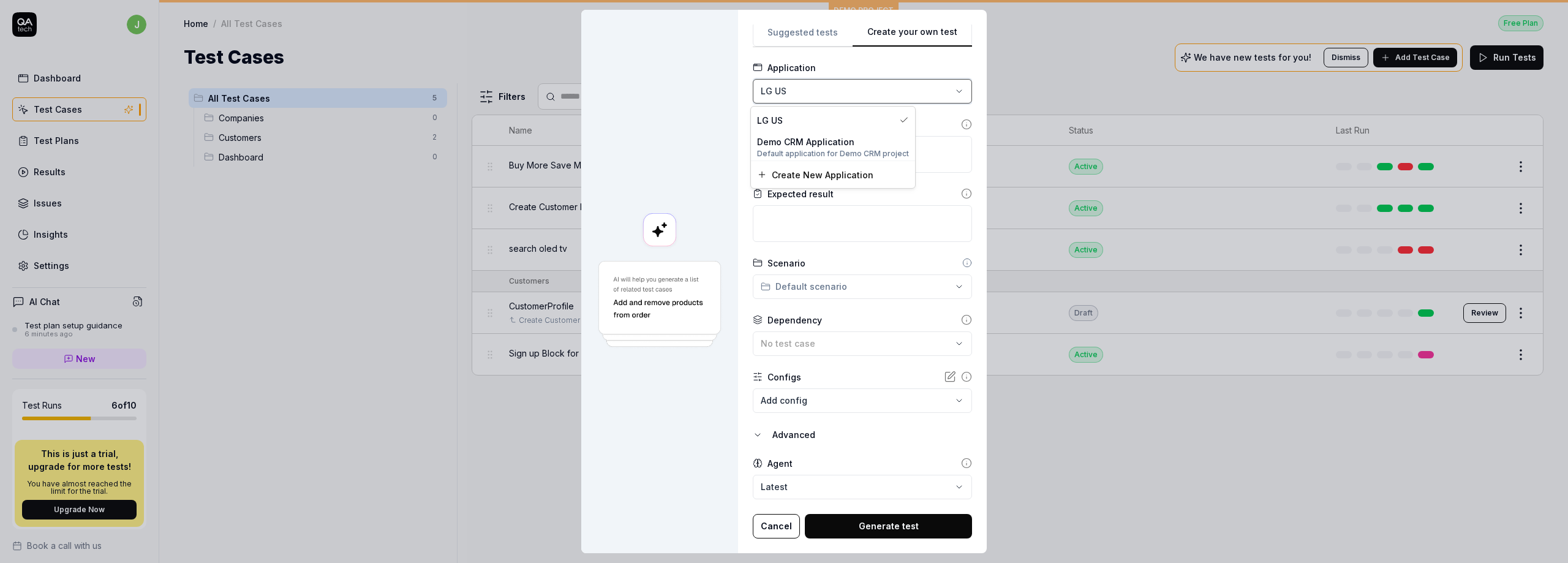 click on "**********" at bounding box center (784, 281) 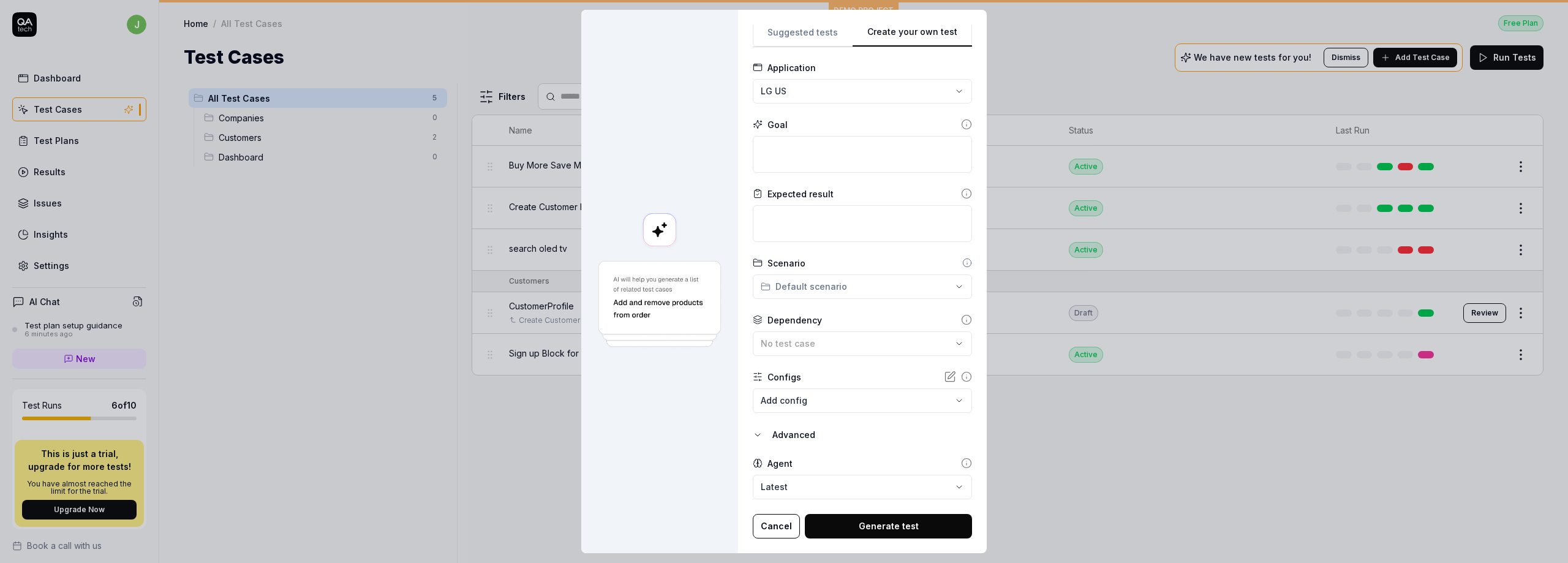 click on "**********" at bounding box center [784, 281] 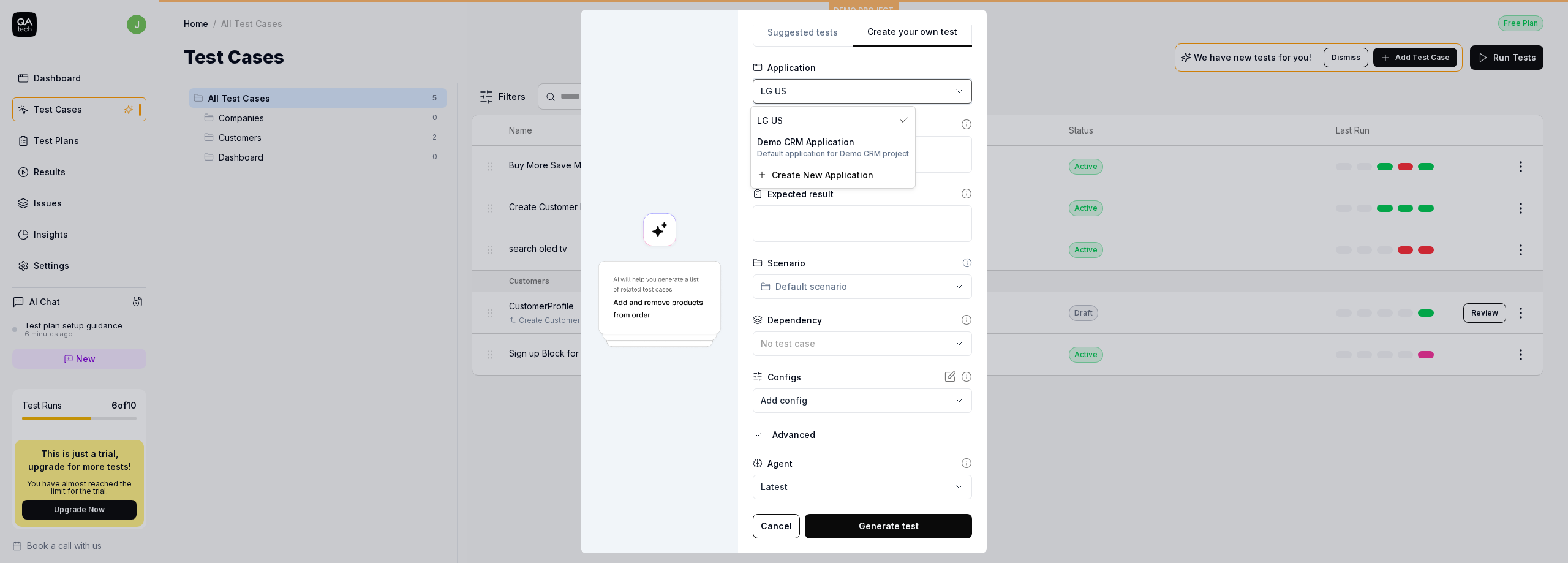 click on "**********" at bounding box center [784, 281] 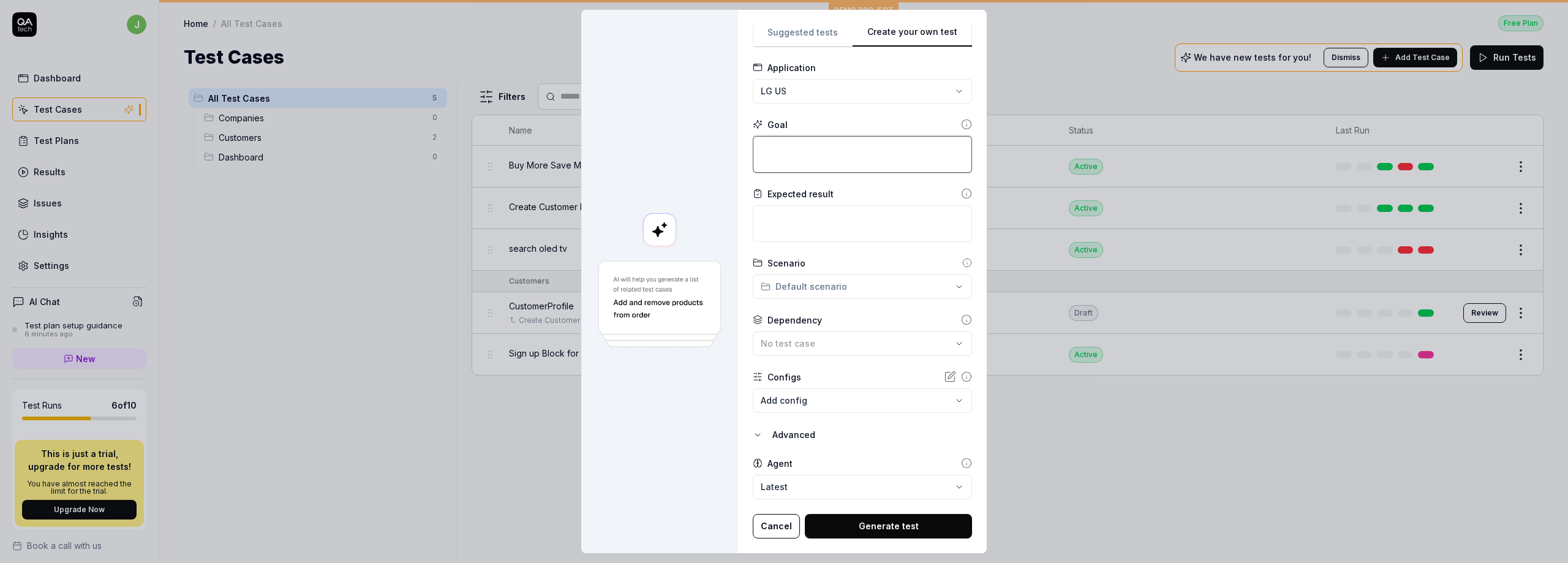 click at bounding box center [862, 154] 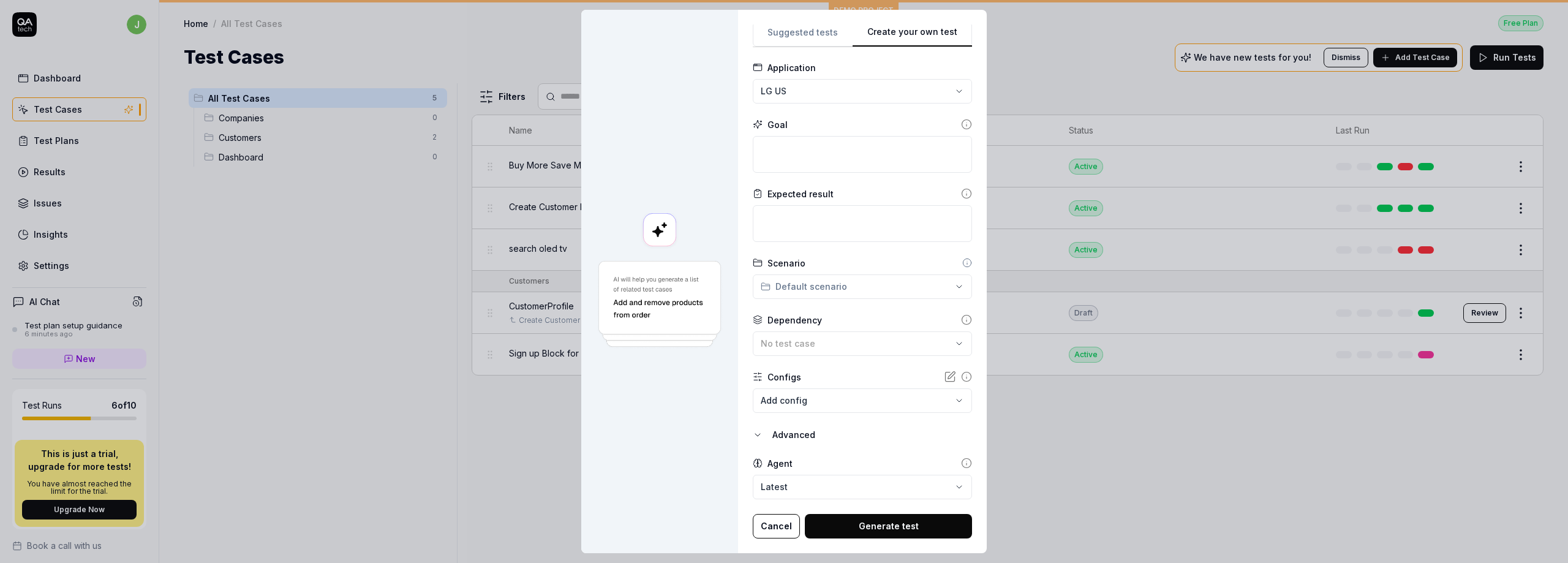 click on "Application" at bounding box center [791, 67] 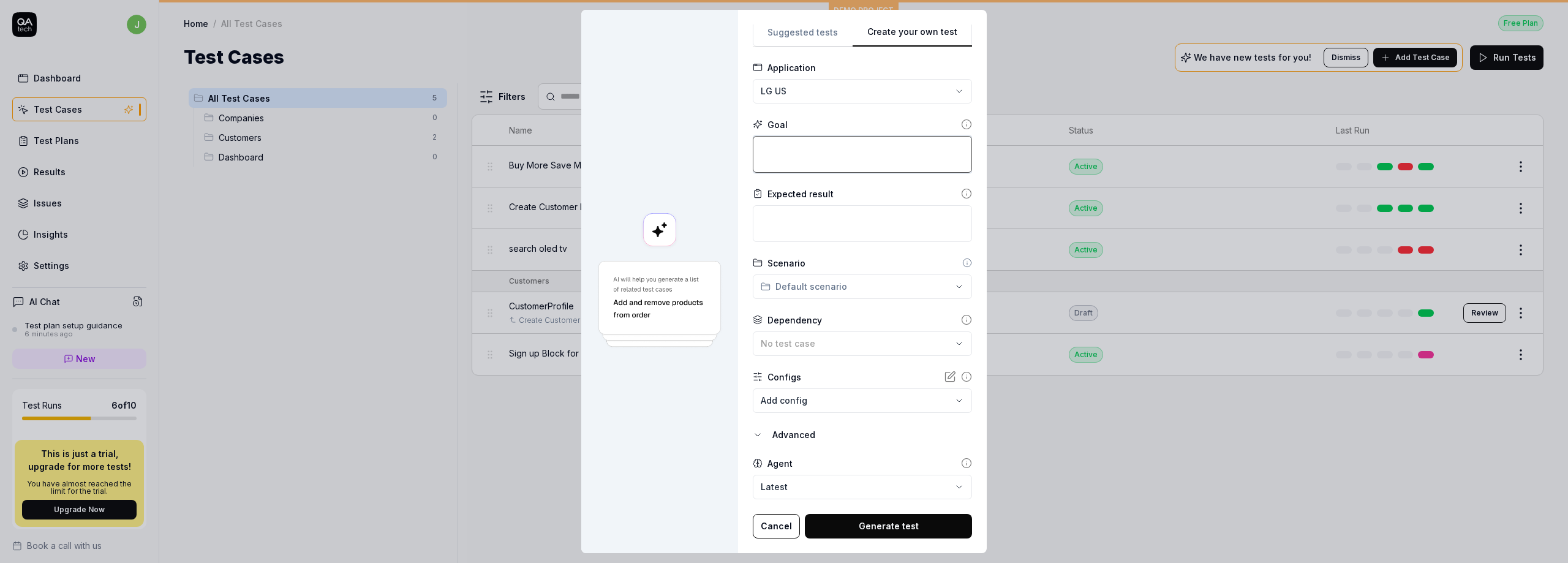click at bounding box center (862, 154) 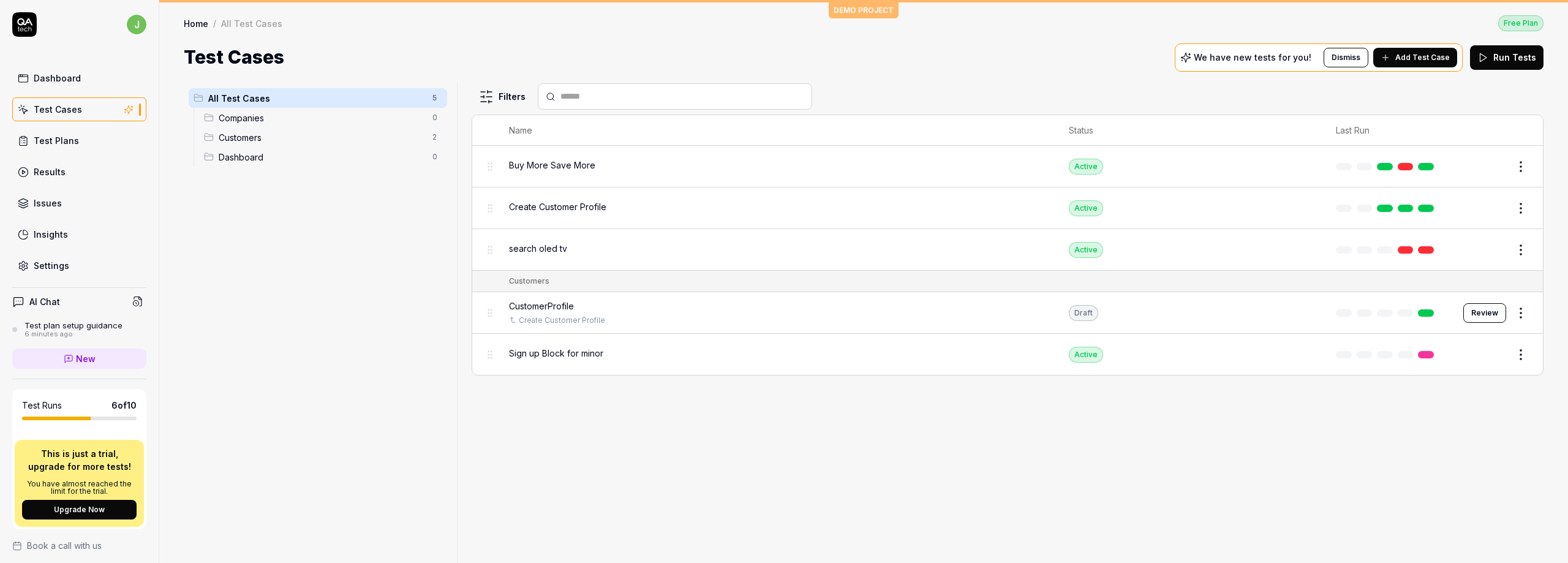 click on "Insights" at bounding box center (51, 234) 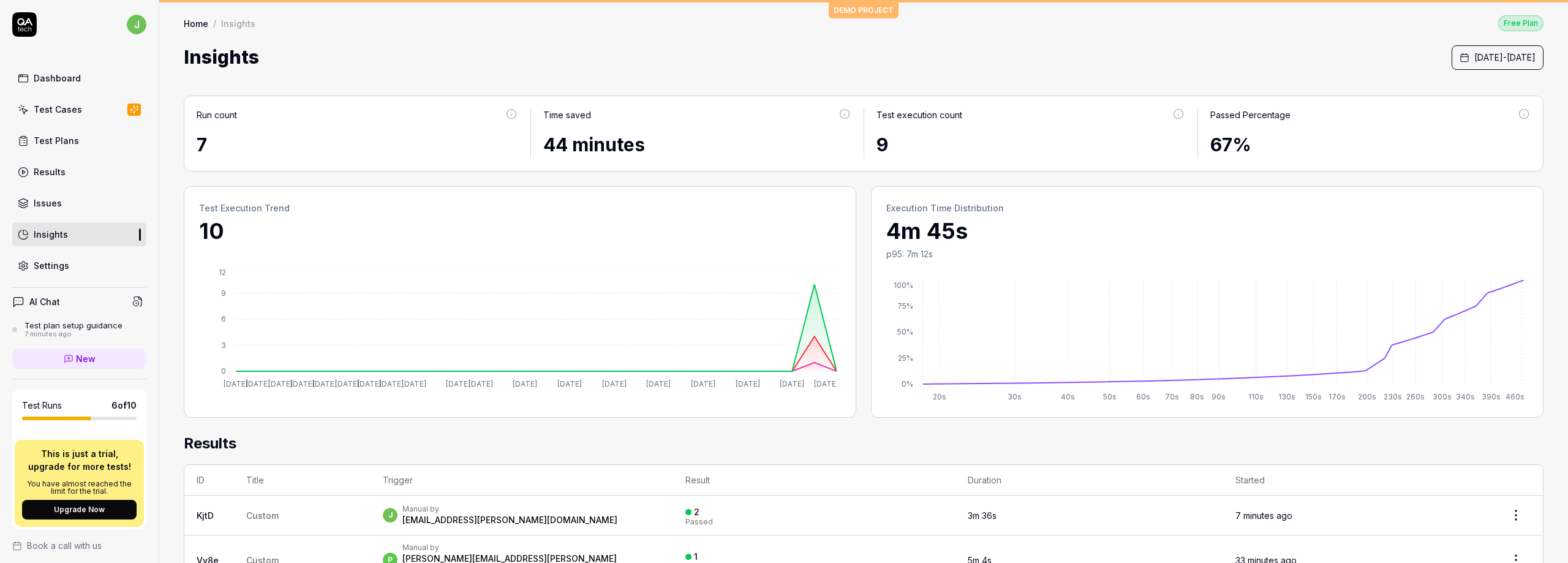 click on "Settings" at bounding box center (51, 265) 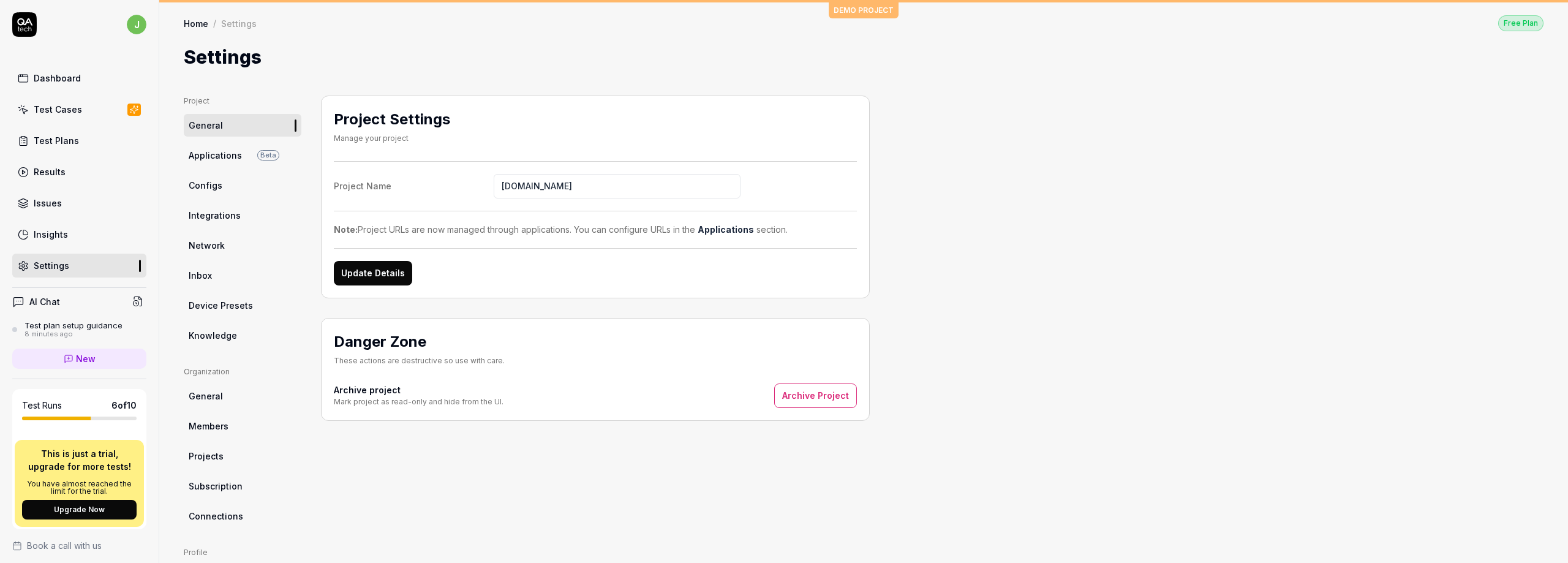 click on "Update Details" at bounding box center (373, 273) 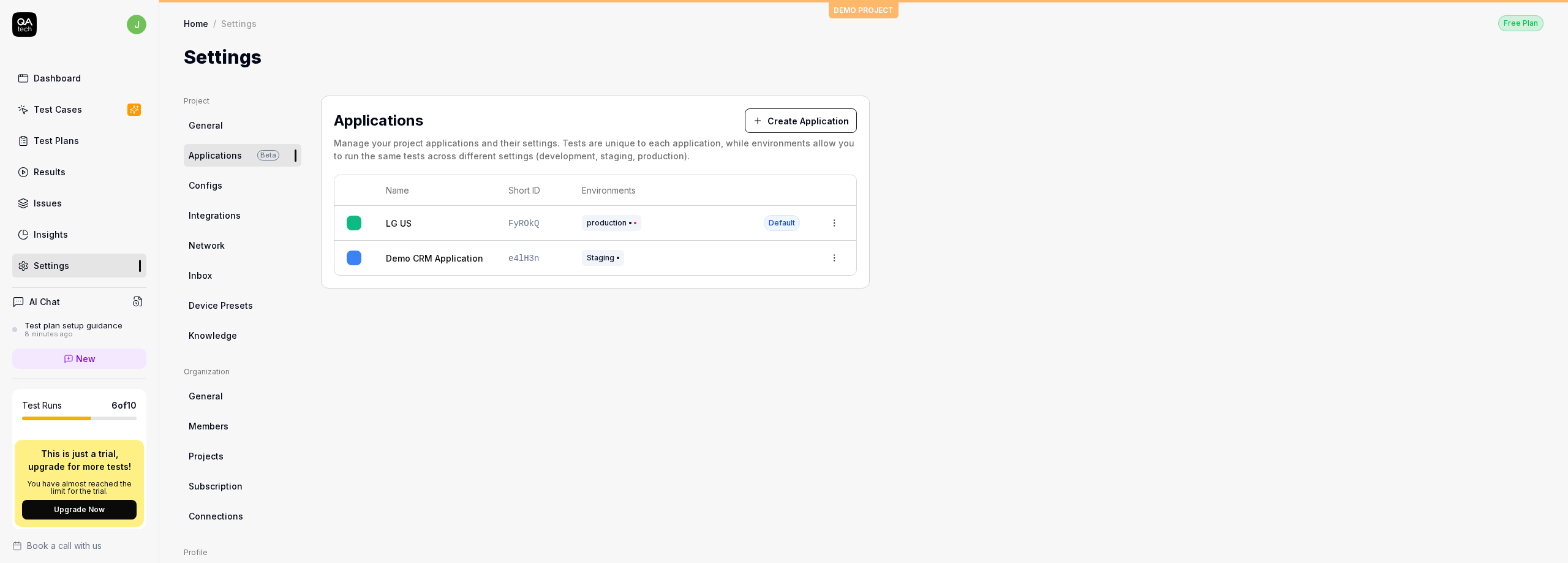click on "j Dashboard Test Cases Test Plans Results Issues Insights Settings AI Chat Test plan setup guidance 8 minutes ago New Test Runs 6  of  10 This is just a trial, upgrade for more tests! You have almost reached the limit for the trial. Upgrade Now Book a call with us Documentation L LG US LG.com Collapse Sidebar DEMO PROJECT Home / Settings Free Plan Home / Settings Free Plan Settings Project General Applications Beta Configs Integrations Network Inbox Device Presets Knowledge Project Select a page Organization General Members Projects Subscription Connections Organization Select a page Profile My Details Authentication Email Password Profile Select a page Applications Create Application Manage your project applications and their settings. Tests are unique to each application, while environments allow you to run the same tests across different settings (development, staging, production). Name Short ID Environments LG US FyROkQ production Default Demo CRM Application e4lH3n Staging *
20s" at bounding box center [784, 281] 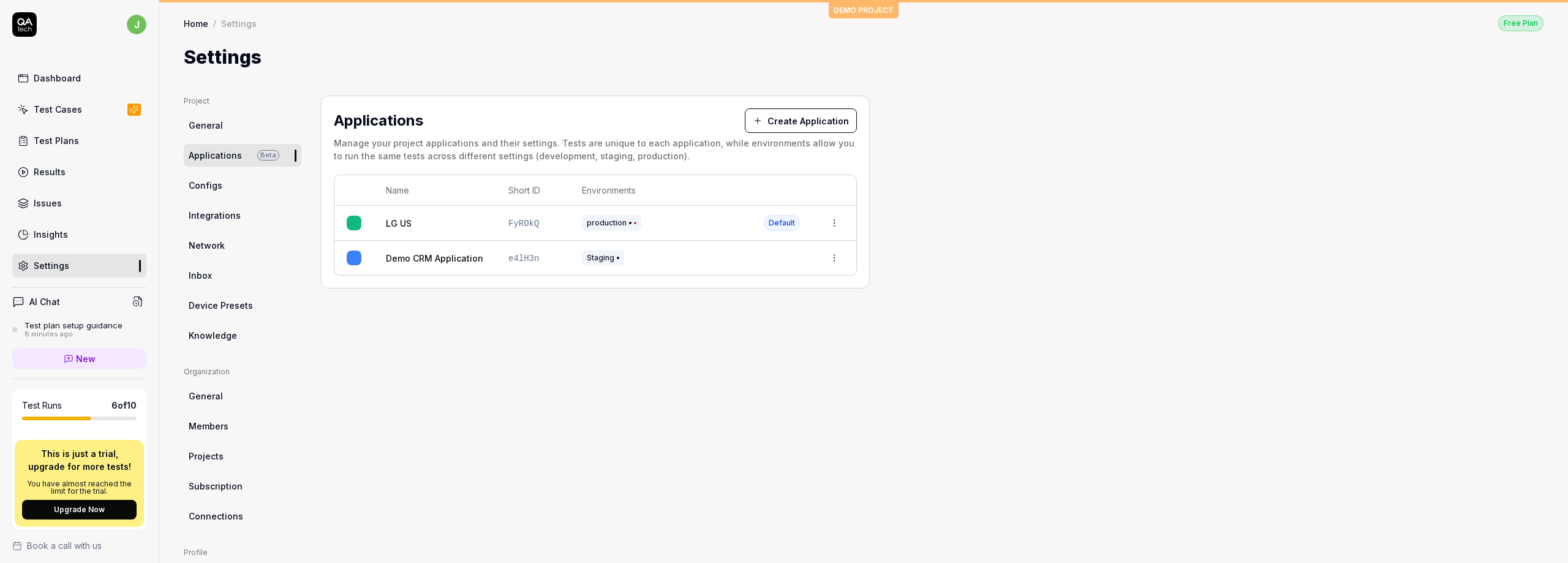 click on "j Dashboard Test Cases Test Plans Results Issues Insights Settings AI Chat Test plan setup guidance 8 minutes ago New Test Runs 6  of  10 This is just a trial, upgrade for more tests! You have almost reached the limit for the trial. Upgrade Now Book a call with us Documentation L LG US LG.com Collapse Sidebar DEMO PROJECT Home / Settings Free Plan Home / Settings Free Plan Settings Project General Applications Beta Configs Integrations Network Inbox Device Presets Knowledge Project Select a page Organization General Members Projects Subscription Connections Organization Select a page Profile My Details Authentication Email Password Profile Select a page Applications Create Application Manage your project applications and their settings. Tests are unique to each application, while environments allow you to run the same tests across different settings (development, staging, production). Name Short ID Environments LG US FyROkQ production Default Demo CRM Application e4lH3n Staging *
20s" at bounding box center [784, 281] 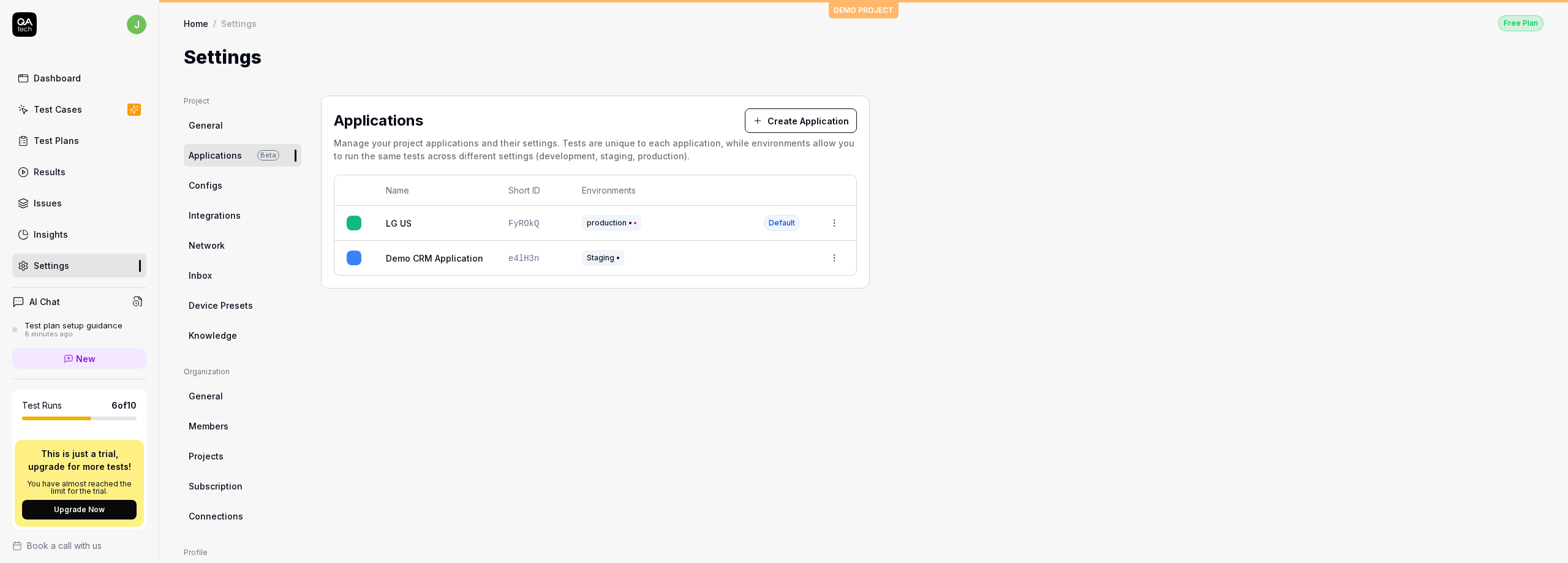 click on "Configs" at bounding box center [243, 185] 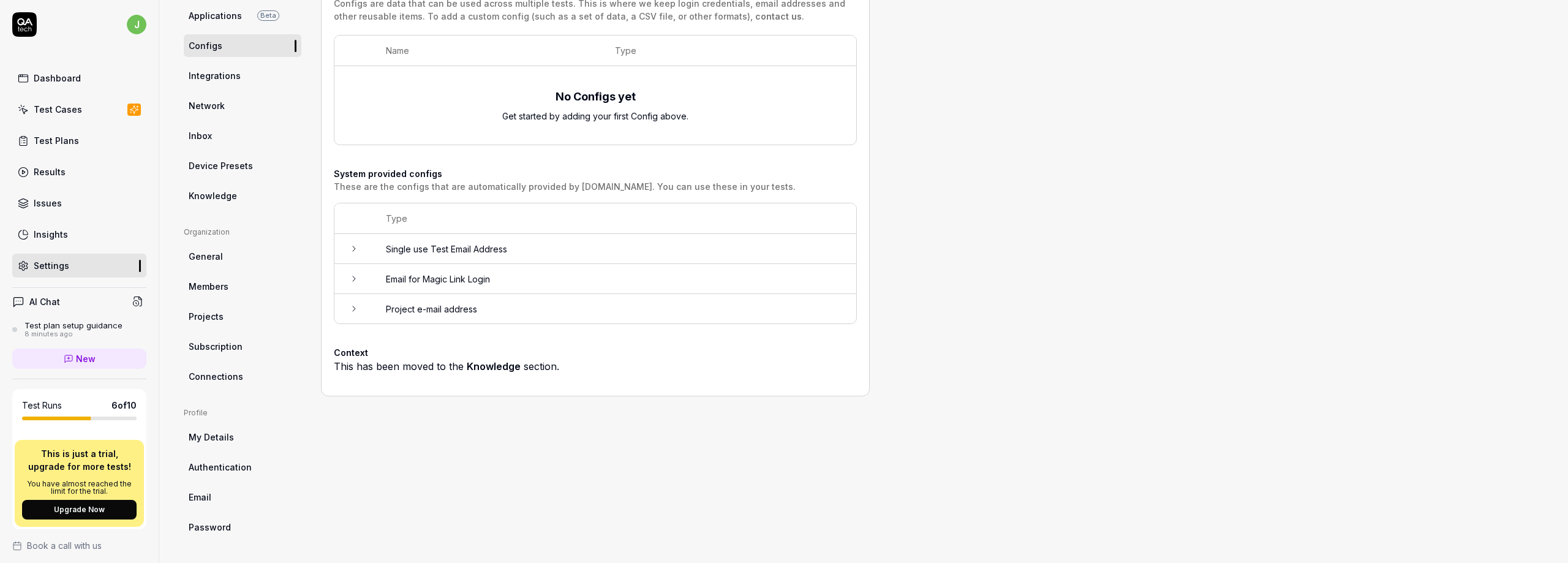 scroll, scrollTop: 0, scrollLeft: 0, axis: both 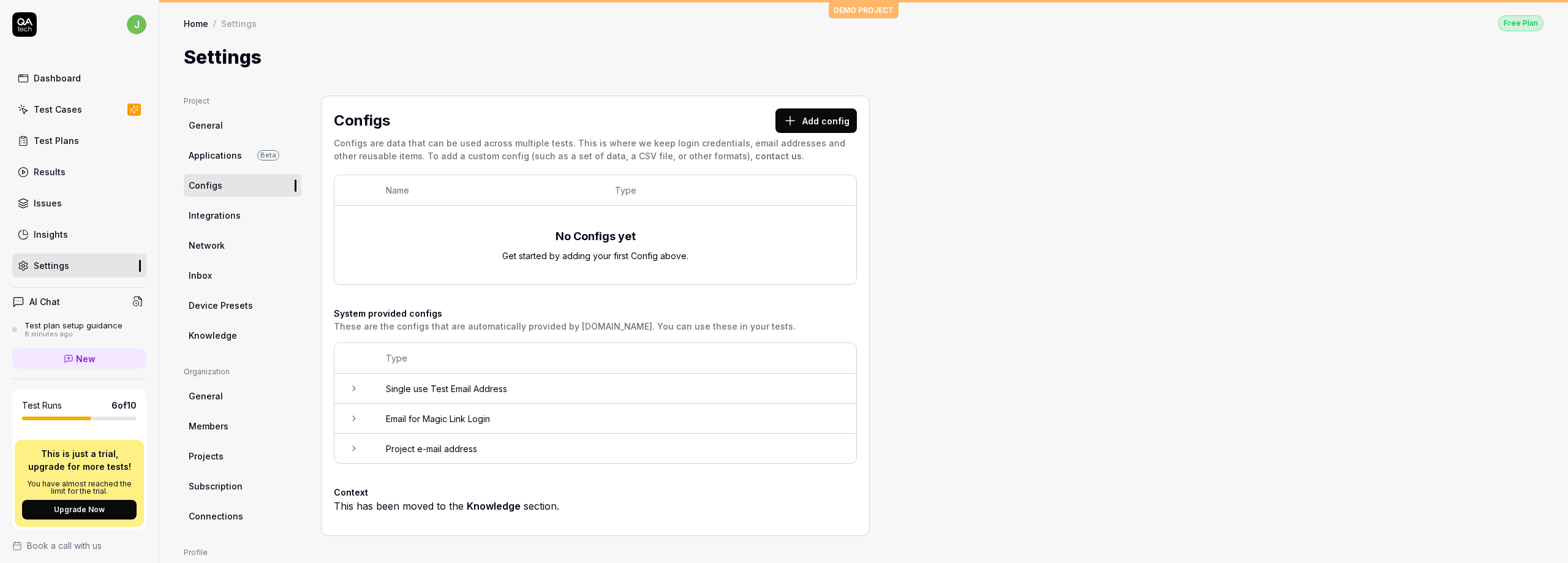 click on "Integrations" at bounding box center (214, 215) 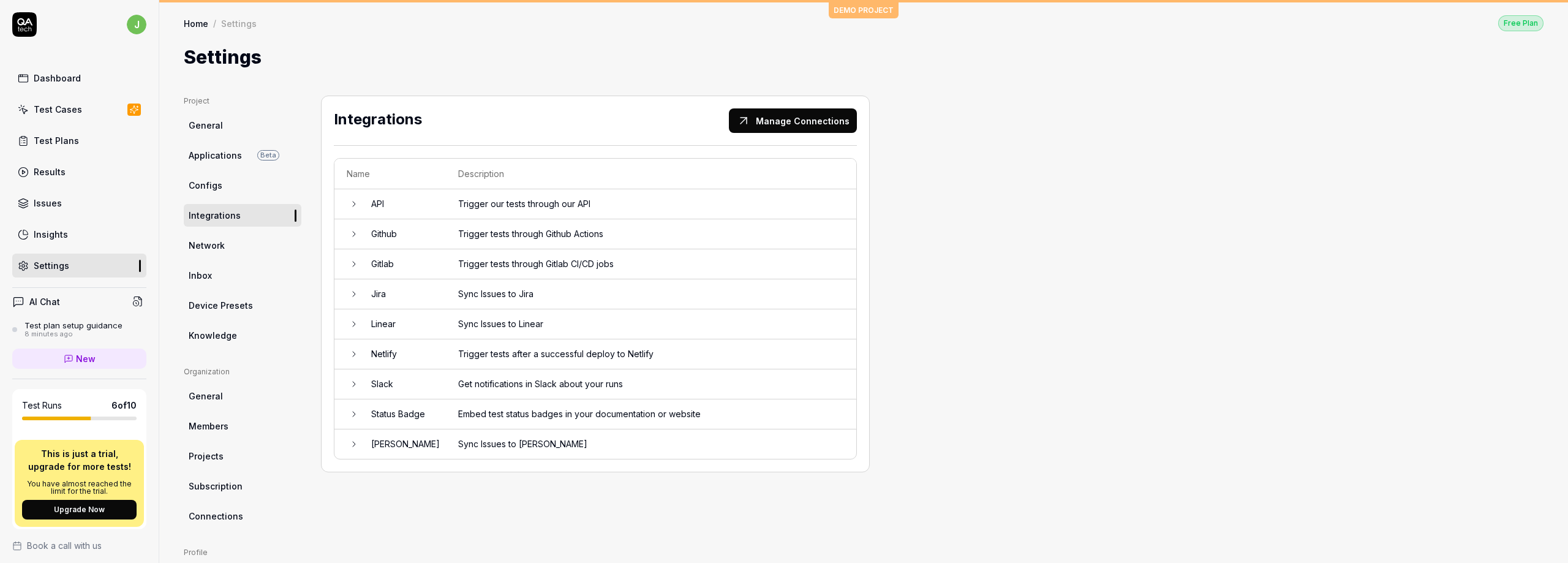 click on "Network" at bounding box center (243, 245) 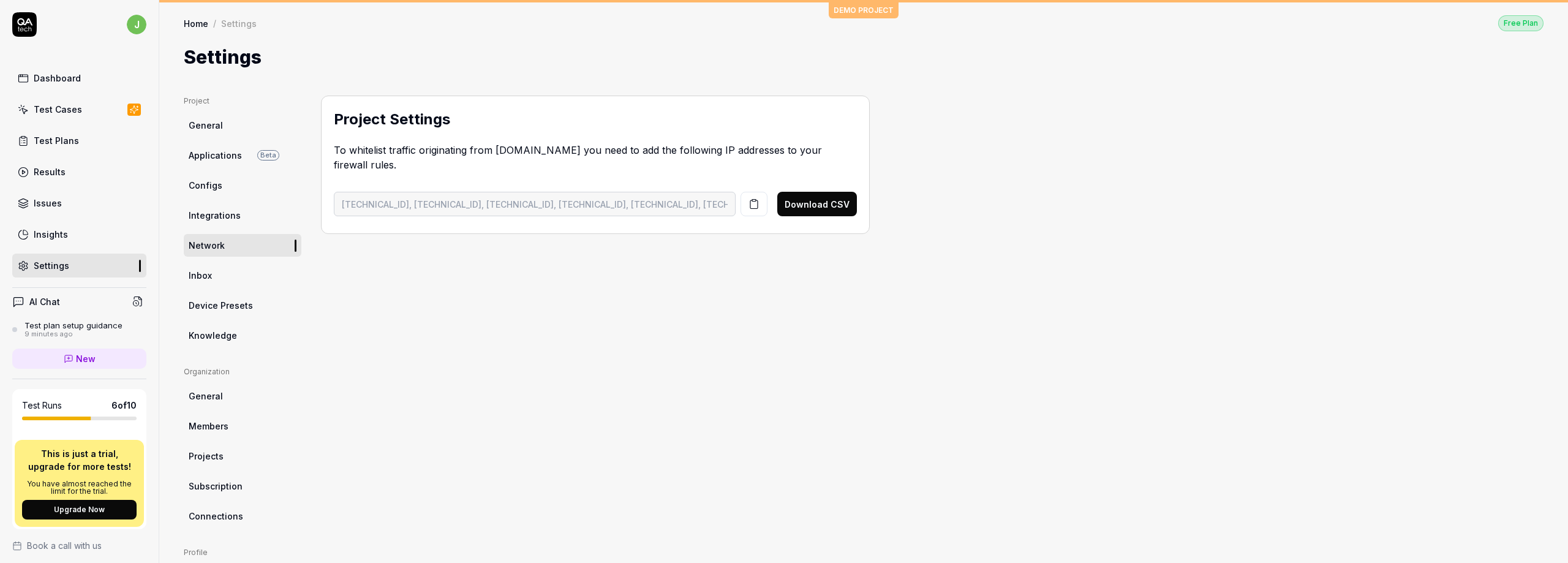 click on "Inbox" at bounding box center [243, 275] 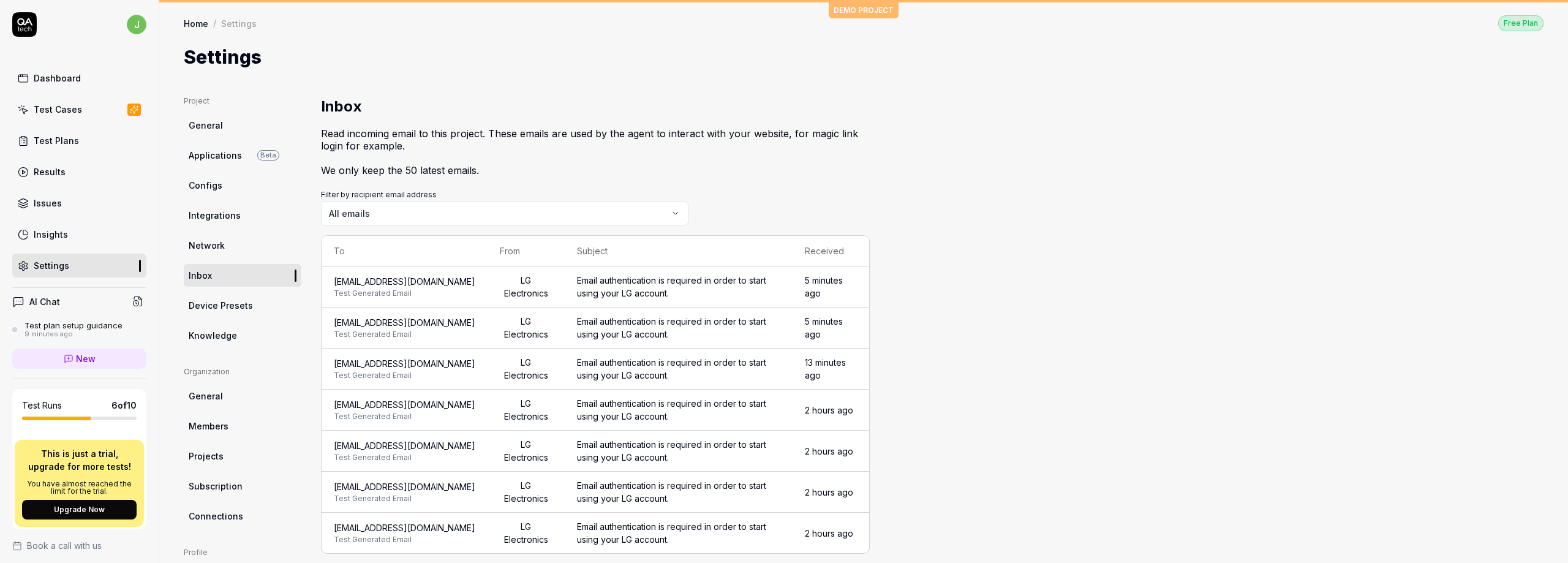 click on "Test Generated Email" at bounding box center (404, 293) 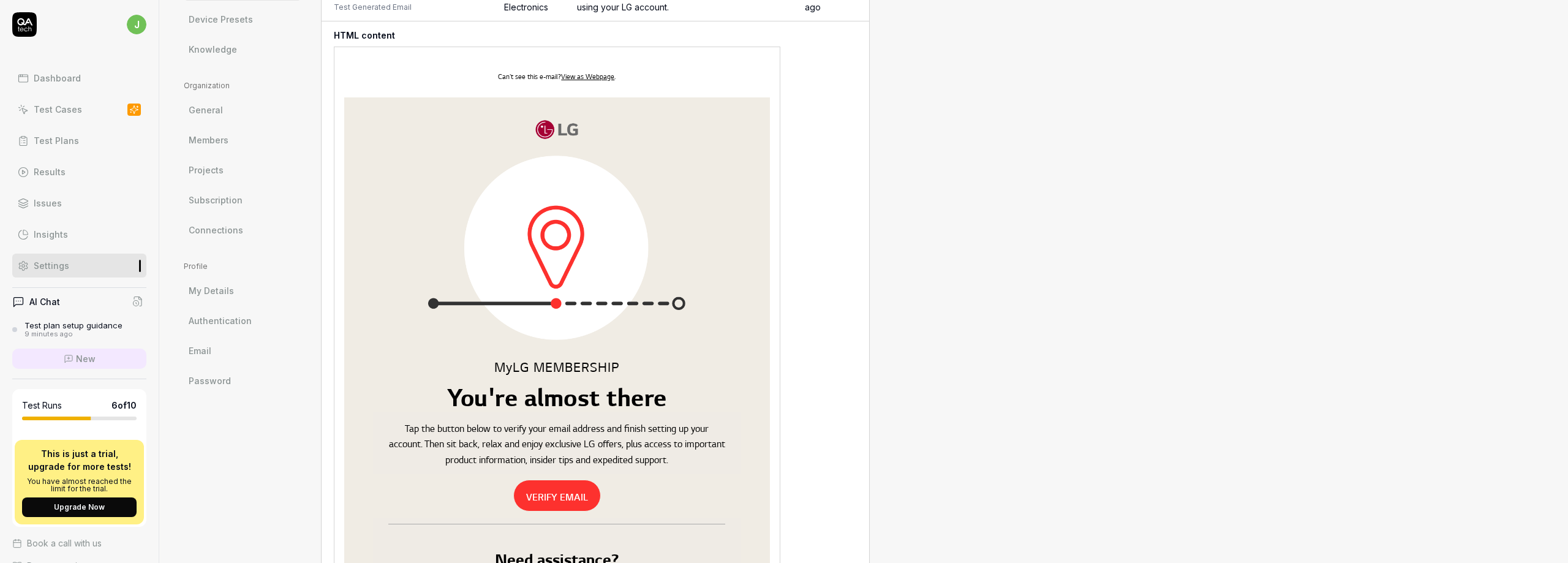 scroll, scrollTop: 429, scrollLeft: 0, axis: vertical 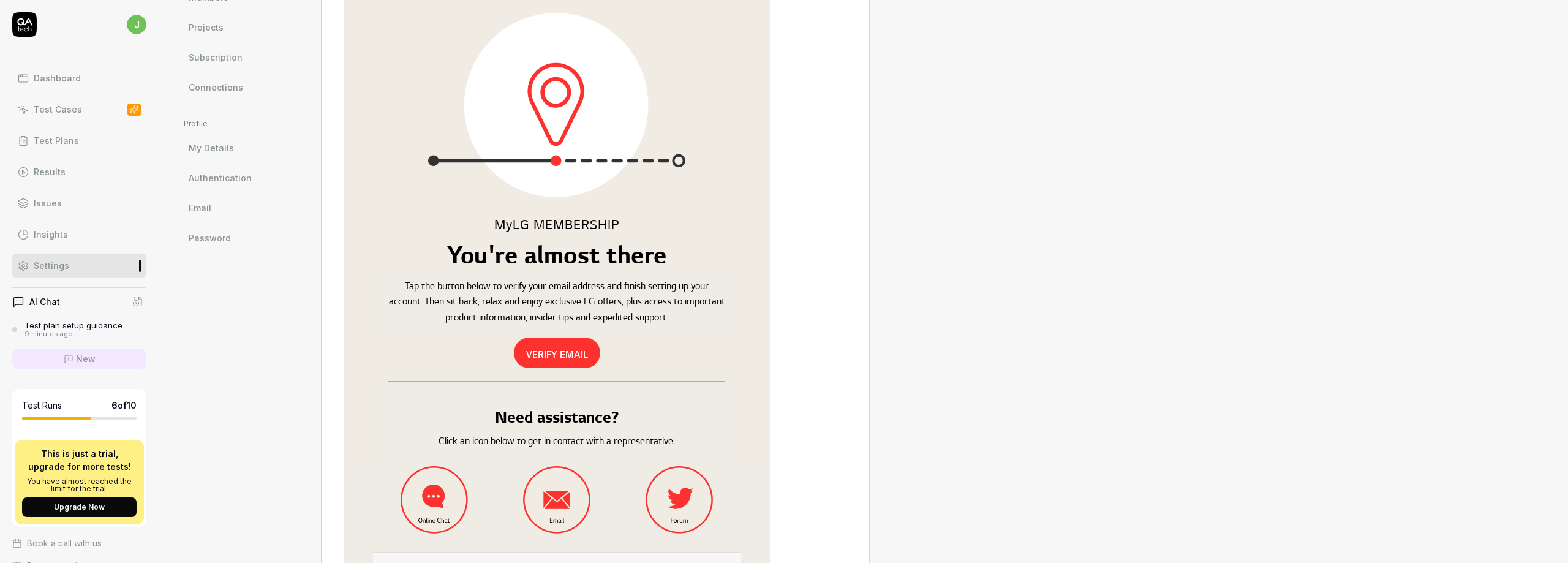 click on "VERIFY EMAIL" at bounding box center (557, 354) 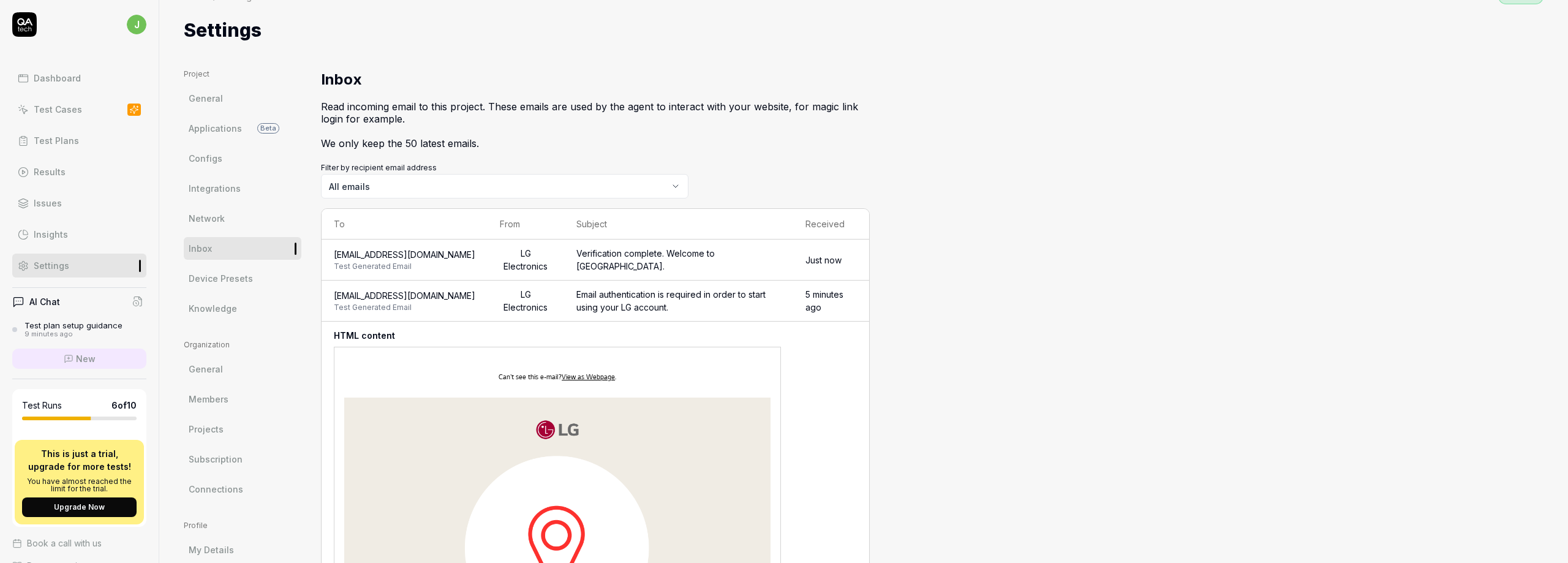 scroll, scrollTop: 0, scrollLeft: 0, axis: both 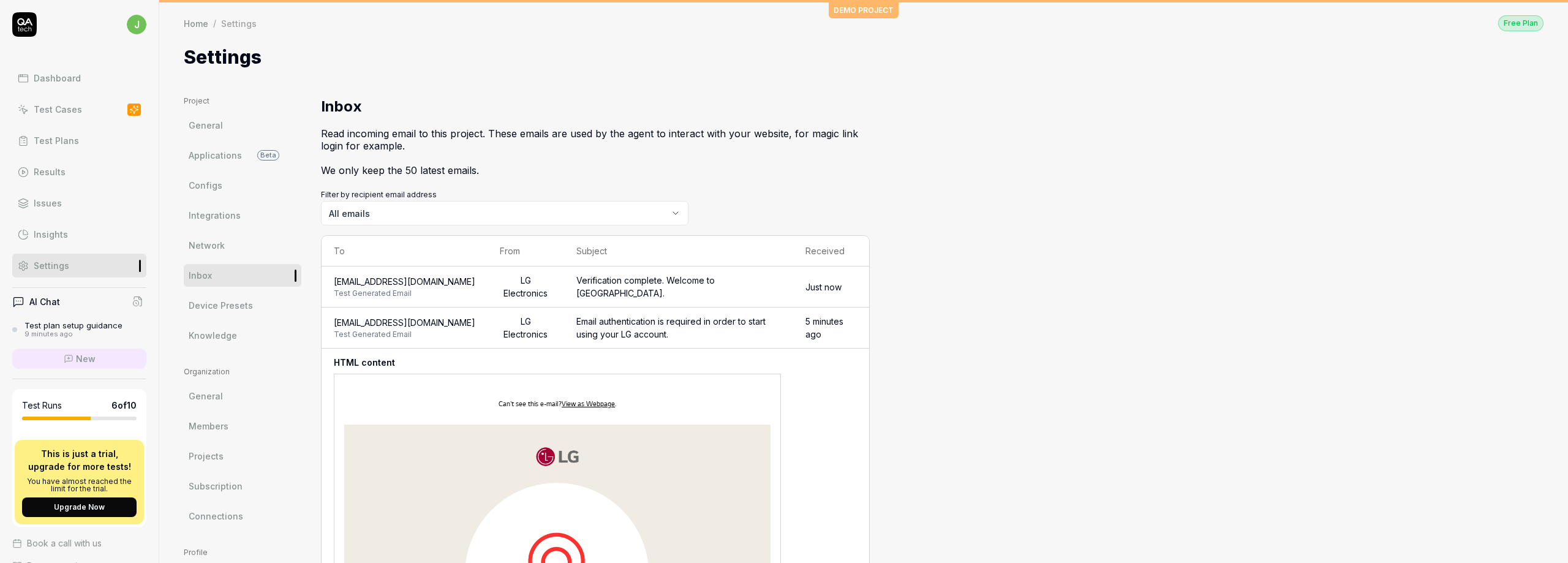 click on "Device Presets" at bounding box center (221, 305) 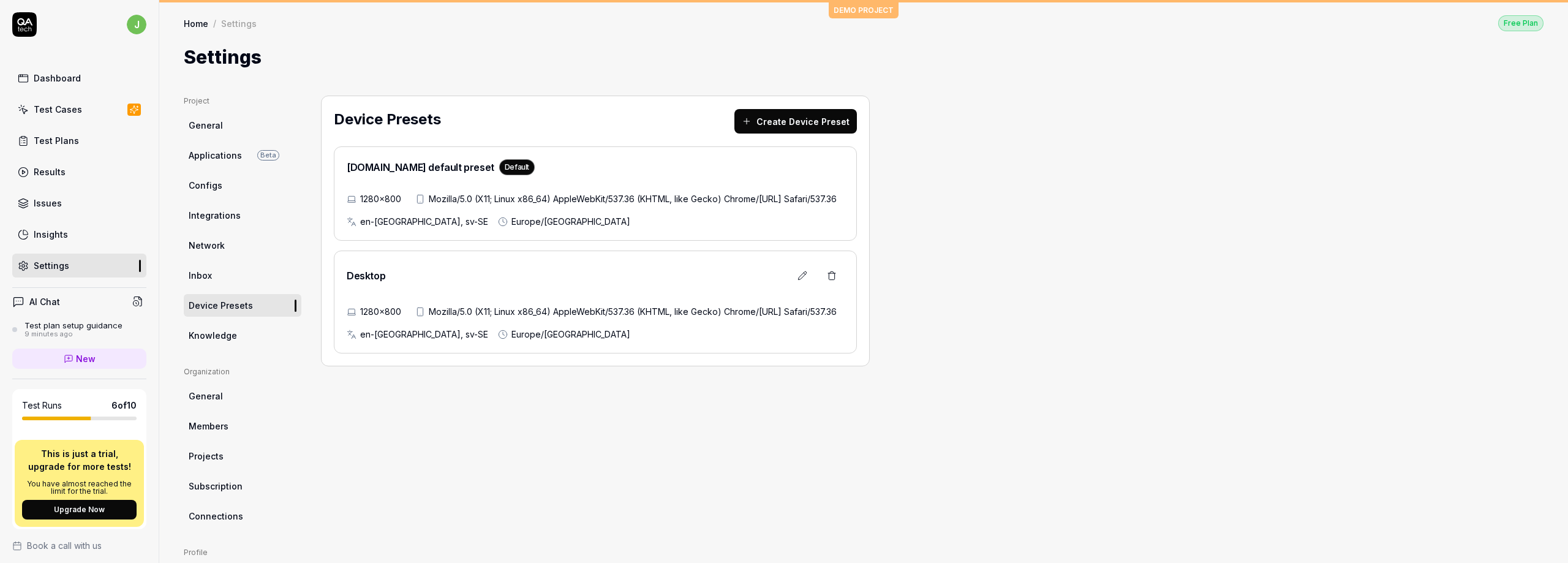 click on "Knowledge" at bounding box center (213, 335) 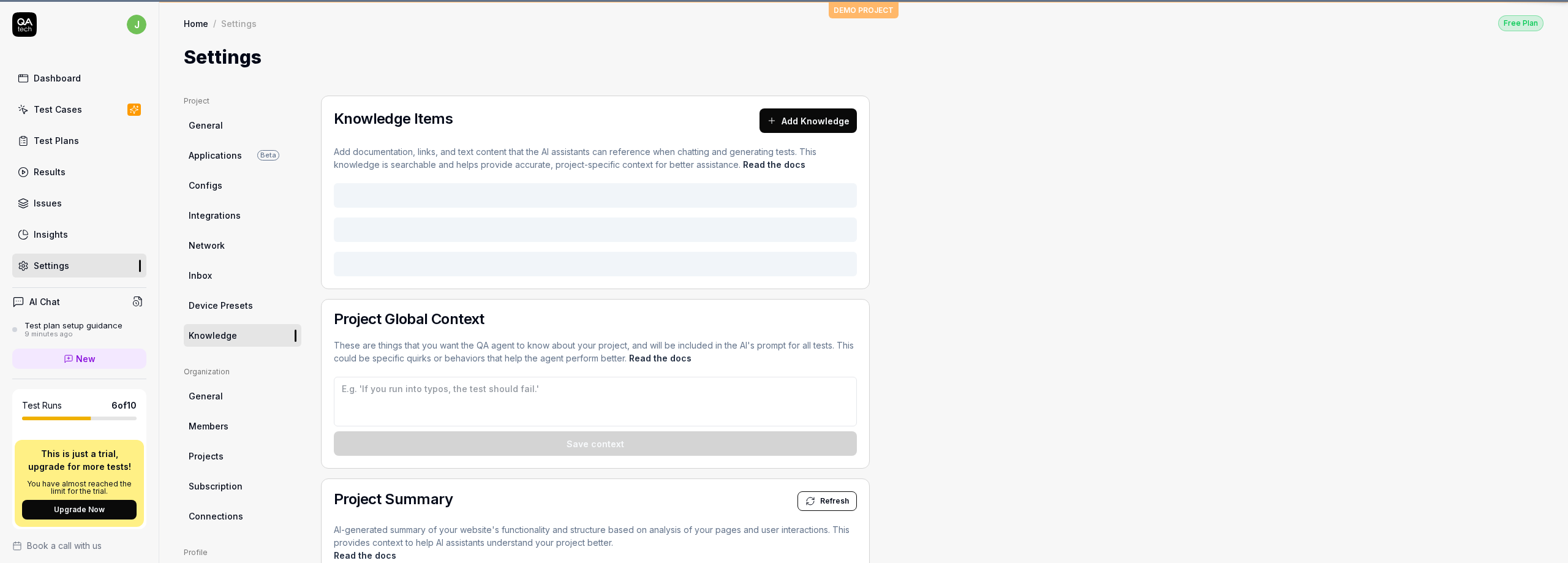 type on "*" 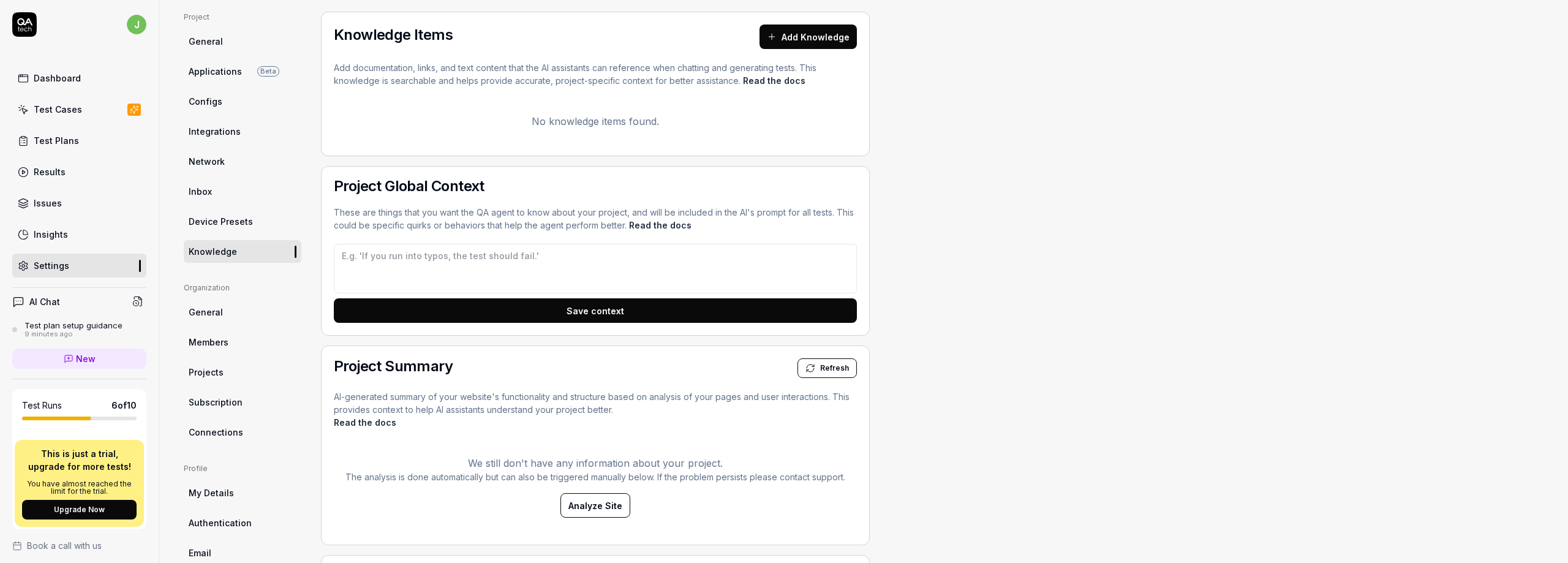 scroll, scrollTop: 42, scrollLeft: 0, axis: vertical 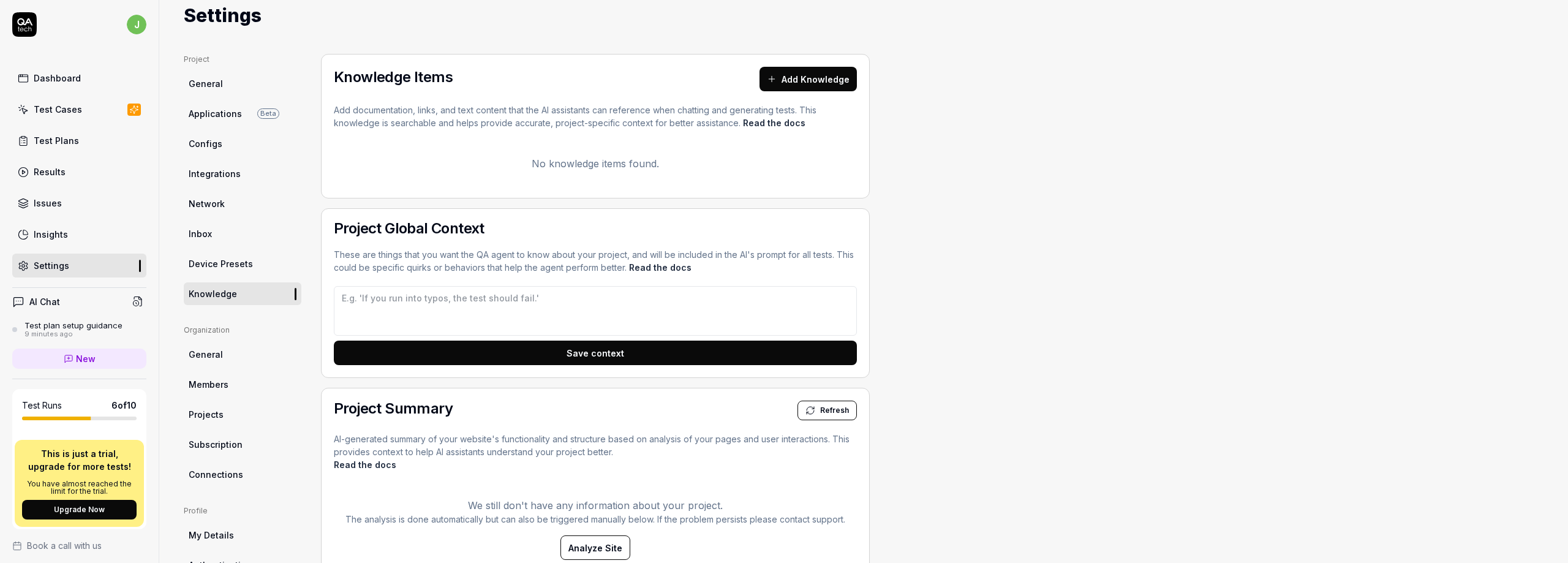 click on "General" at bounding box center (243, 354) 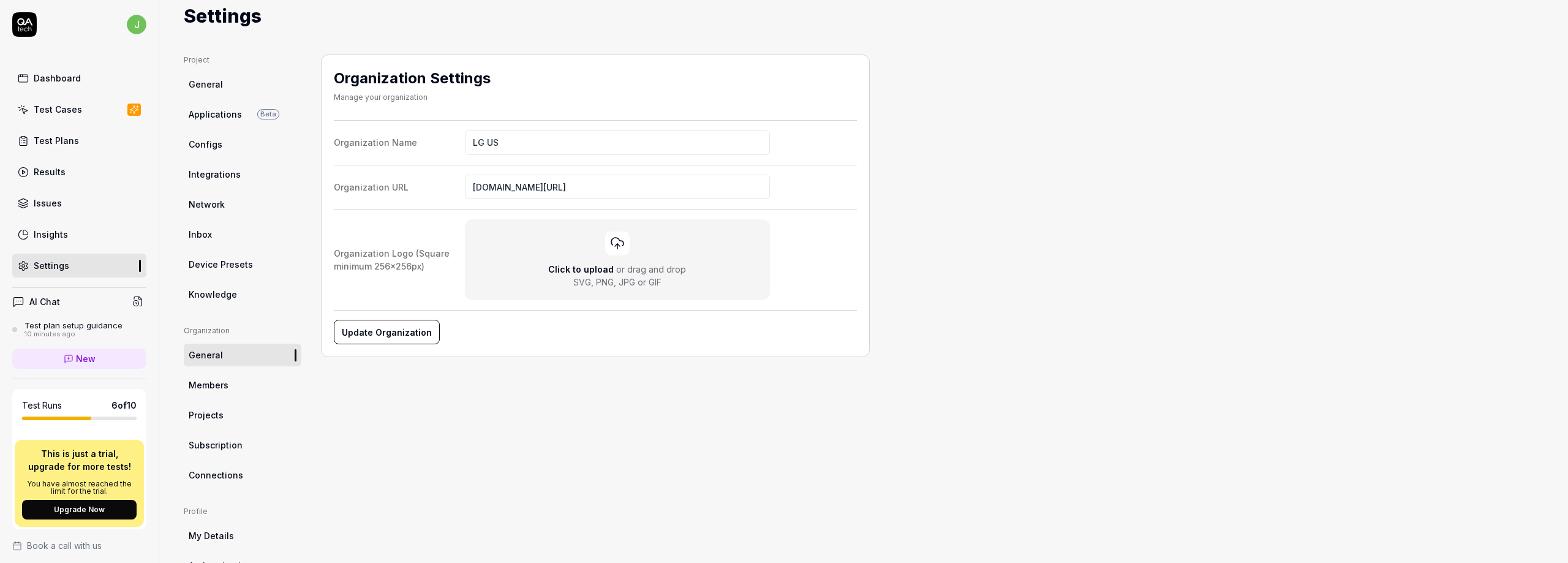 scroll, scrollTop: 0, scrollLeft: 0, axis: both 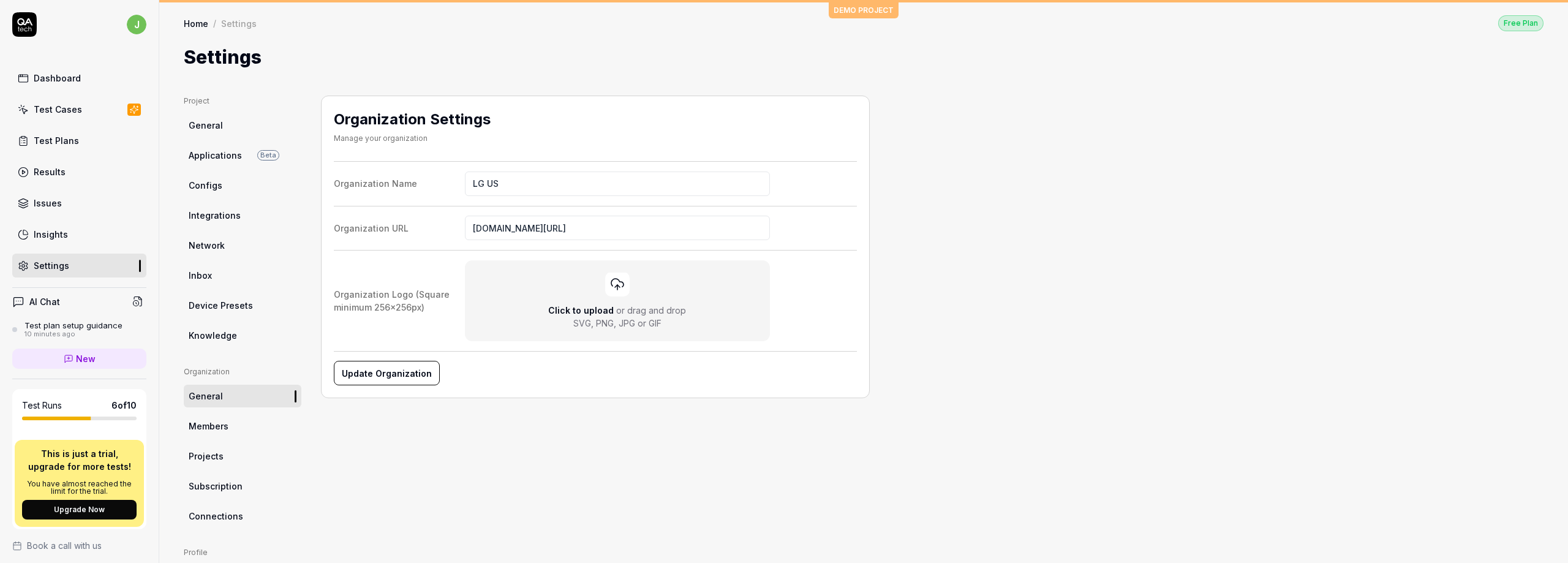click on "Members" at bounding box center [243, 426] 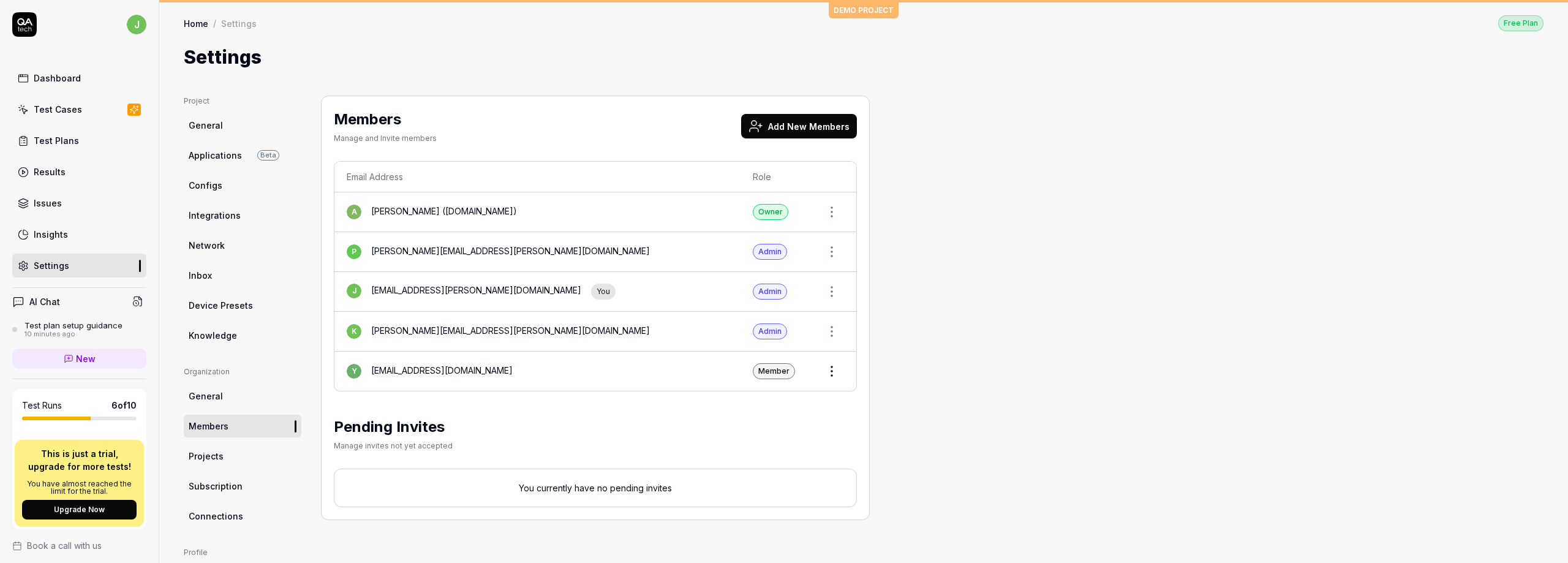 scroll, scrollTop: 140, scrollLeft: 0, axis: vertical 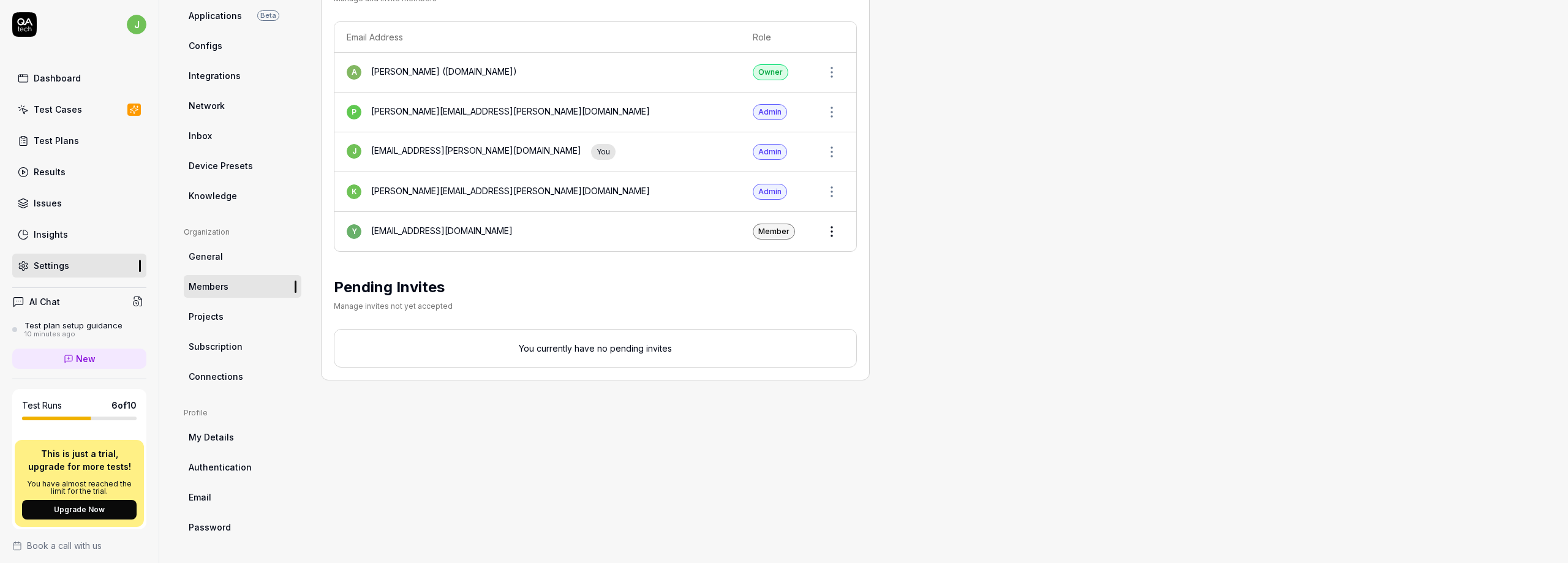 click on "Projects" at bounding box center (243, 316) 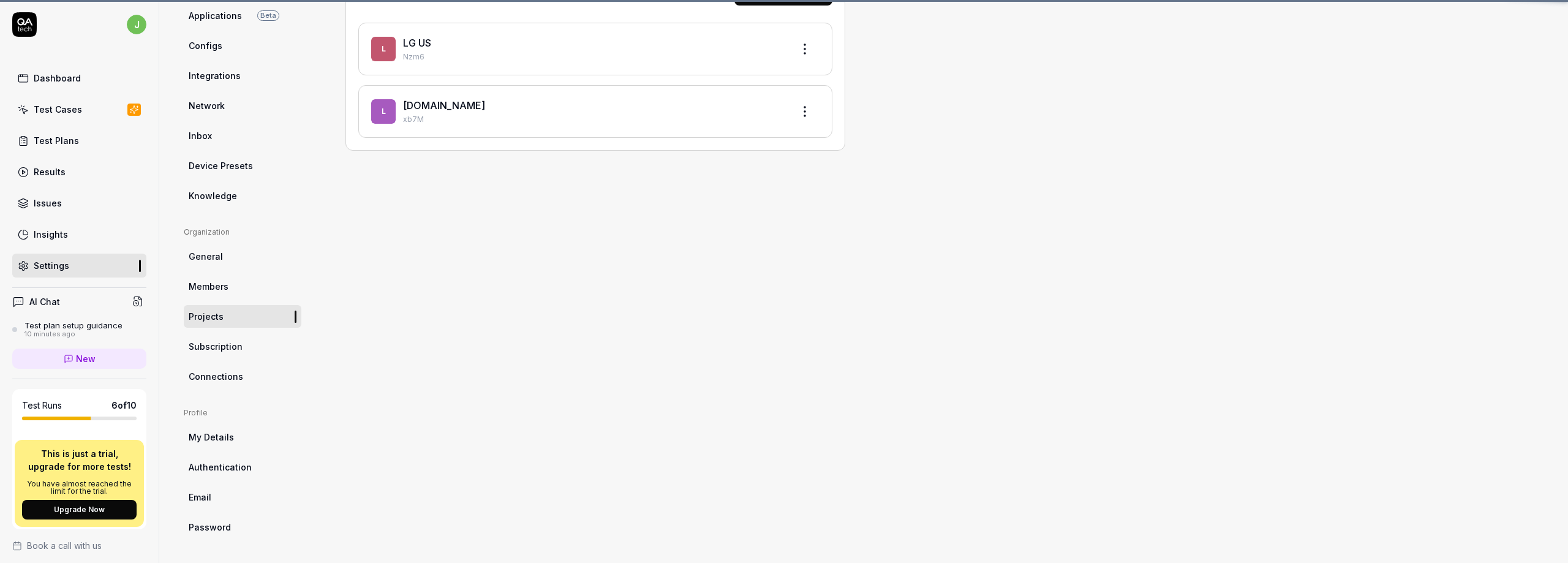 scroll, scrollTop: 96, scrollLeft: 0, axis: vertical 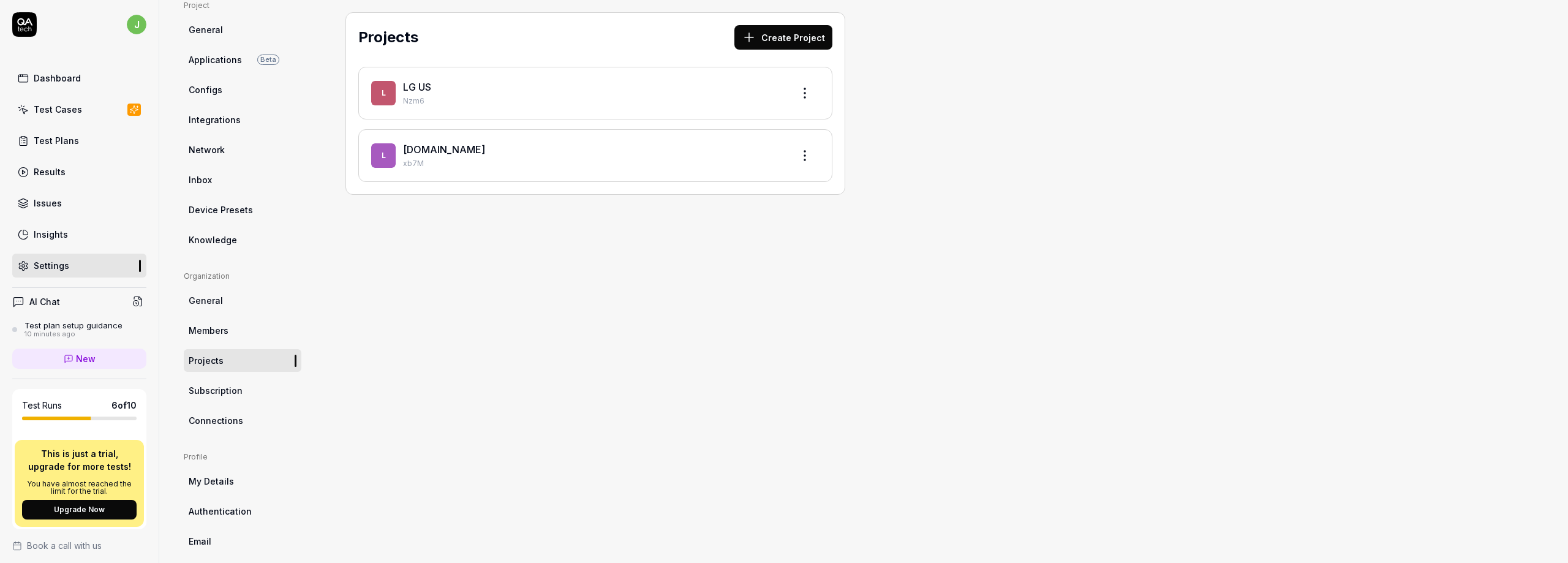 click on "Subscription" at bounding box center (216, 390) 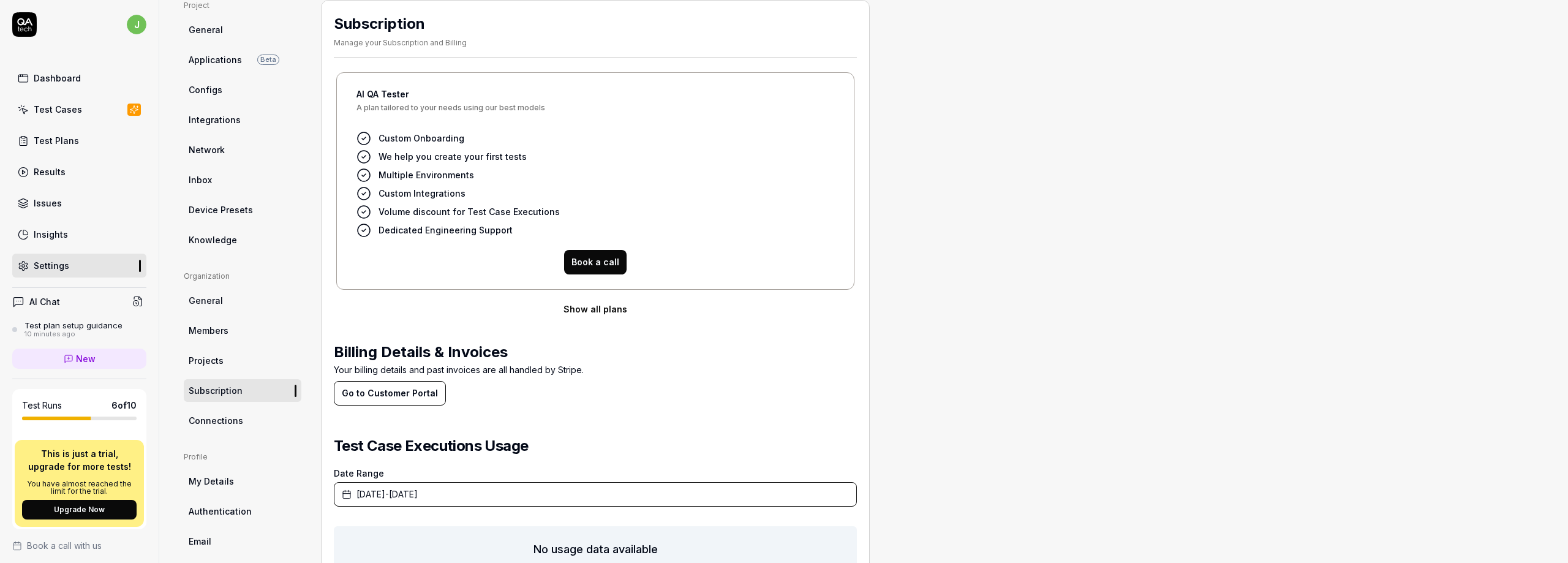 click on "Connections" at bounding box center (216, 420) 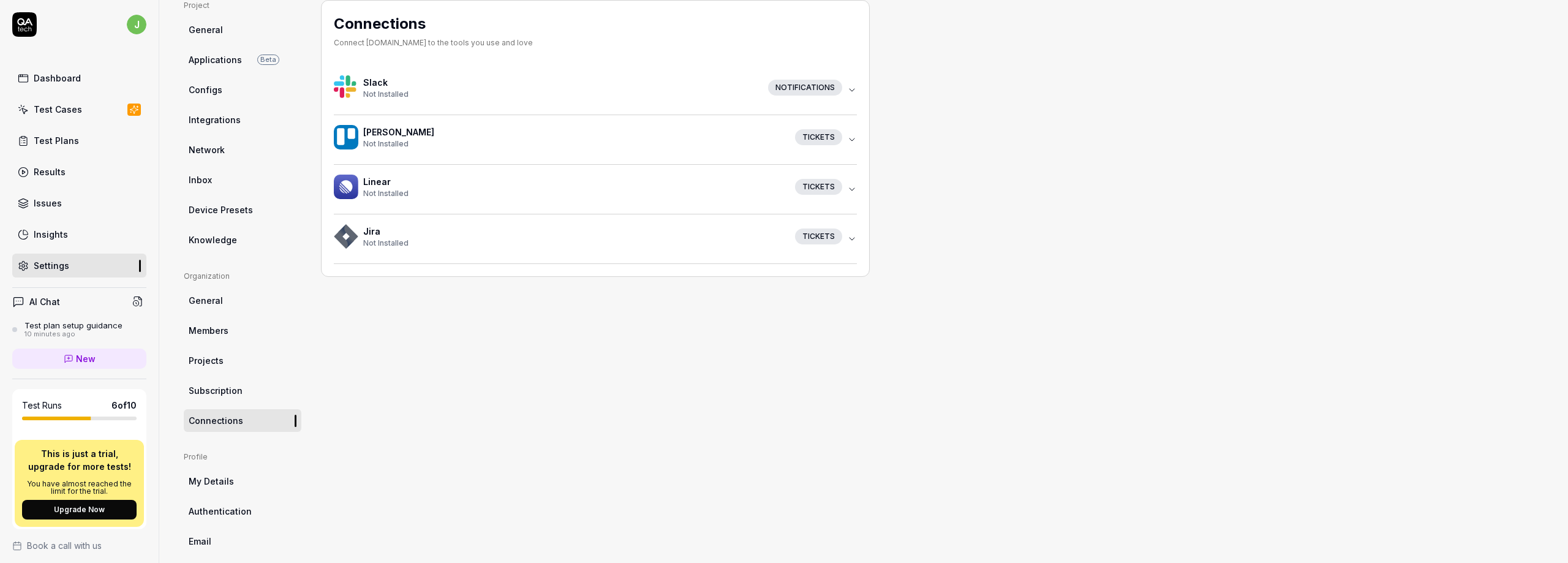 scroll, scrollTop: 140, scrollLeft: 0, axis: vertical 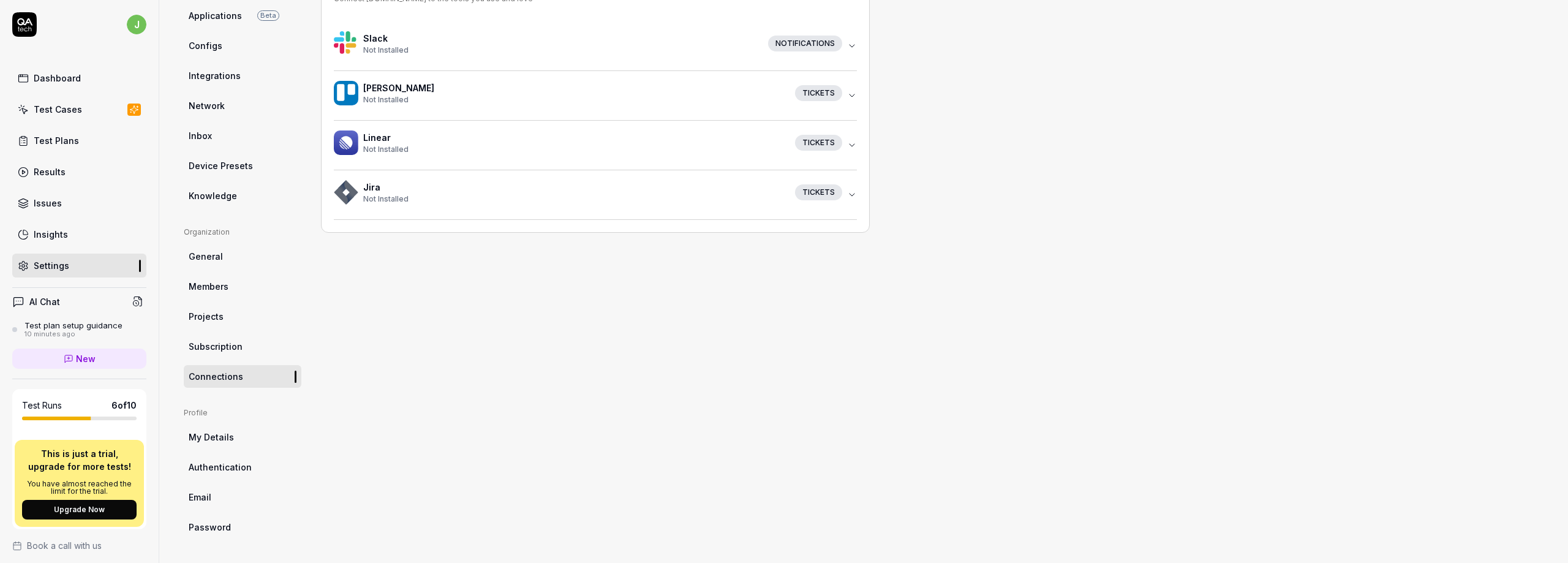 click on "Test Plans" at bounding box center (56, 140) 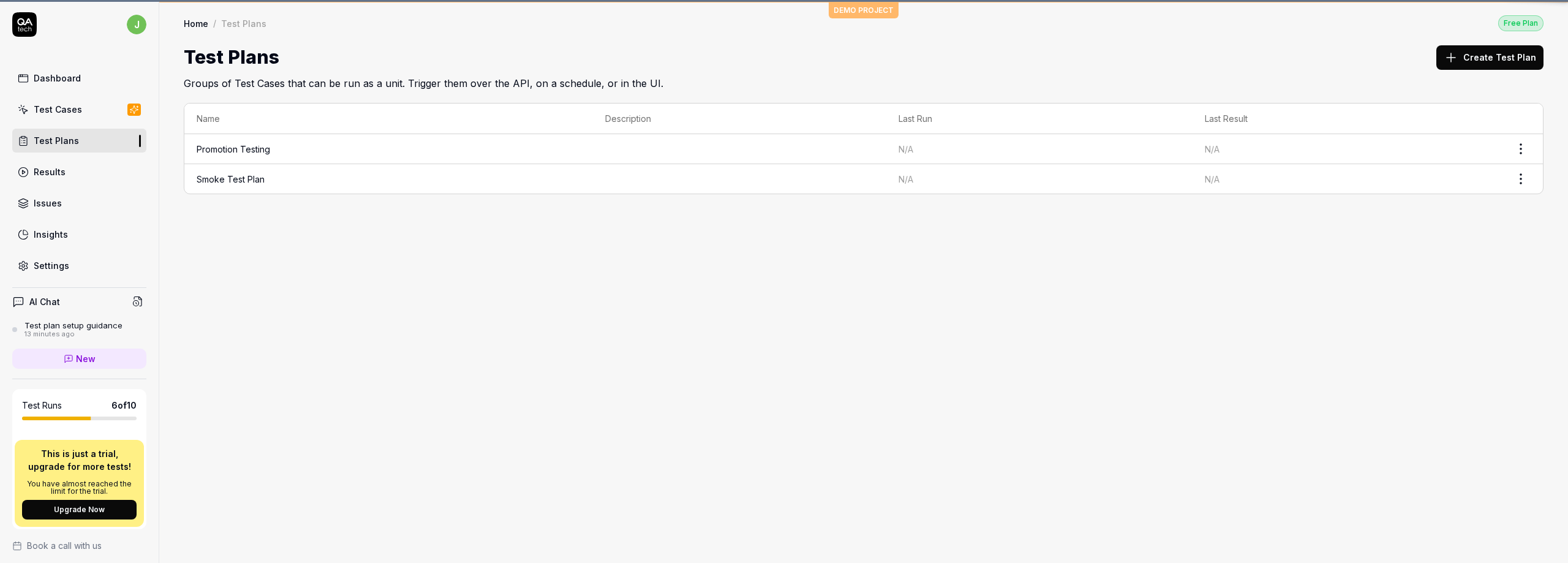 scroll, scrollTop: 0, scrollLeft: 0, axis: both 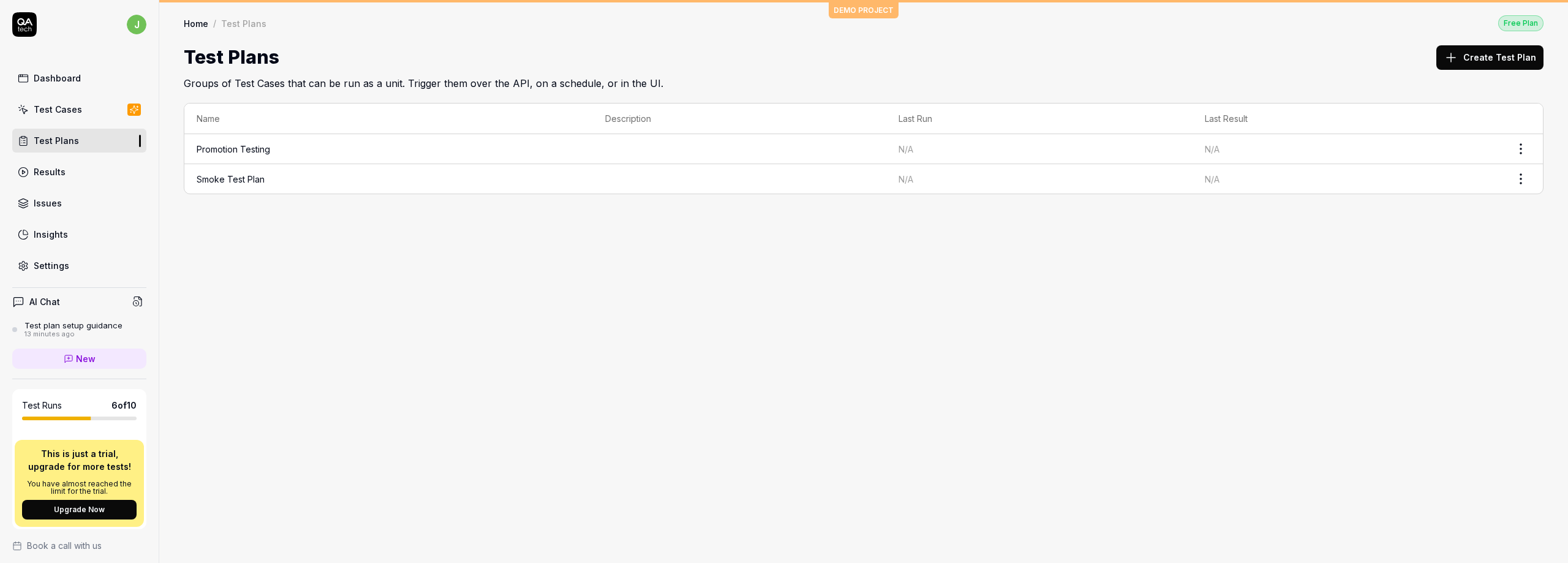 click on "Test Cases" at bounding box center (79, 109) 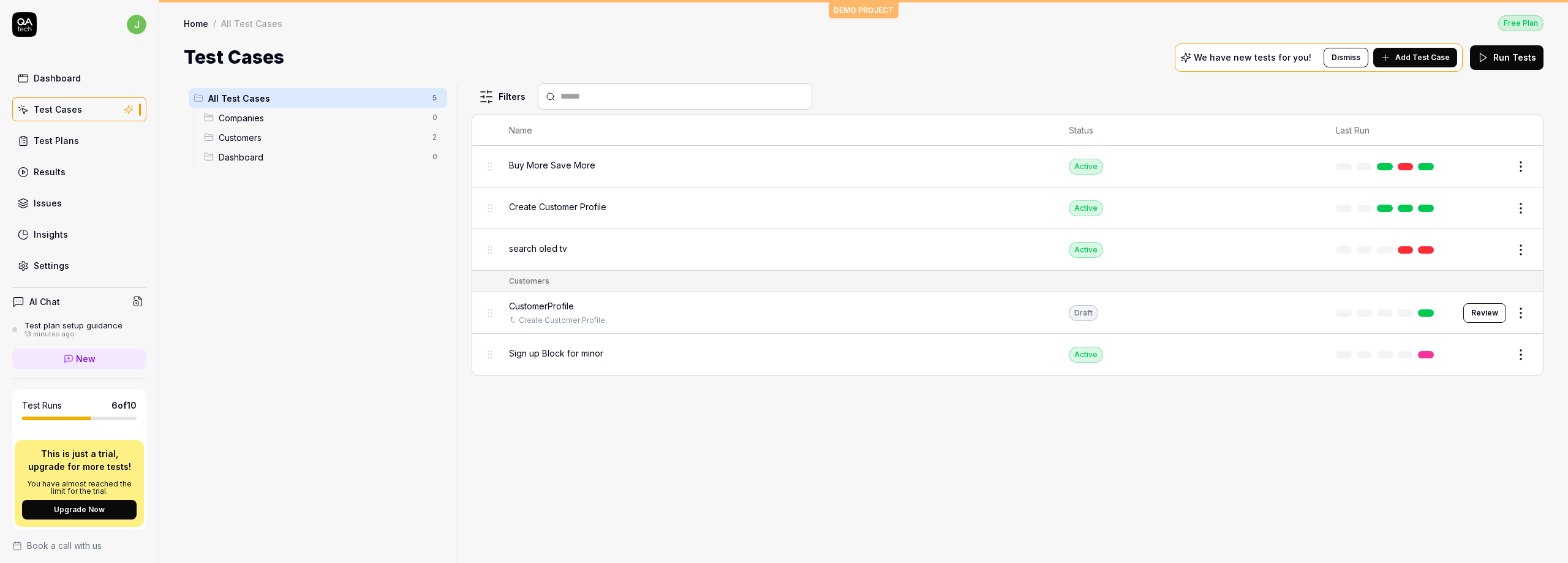 click on "Add Test Case" at bounding box center (1422, 58) 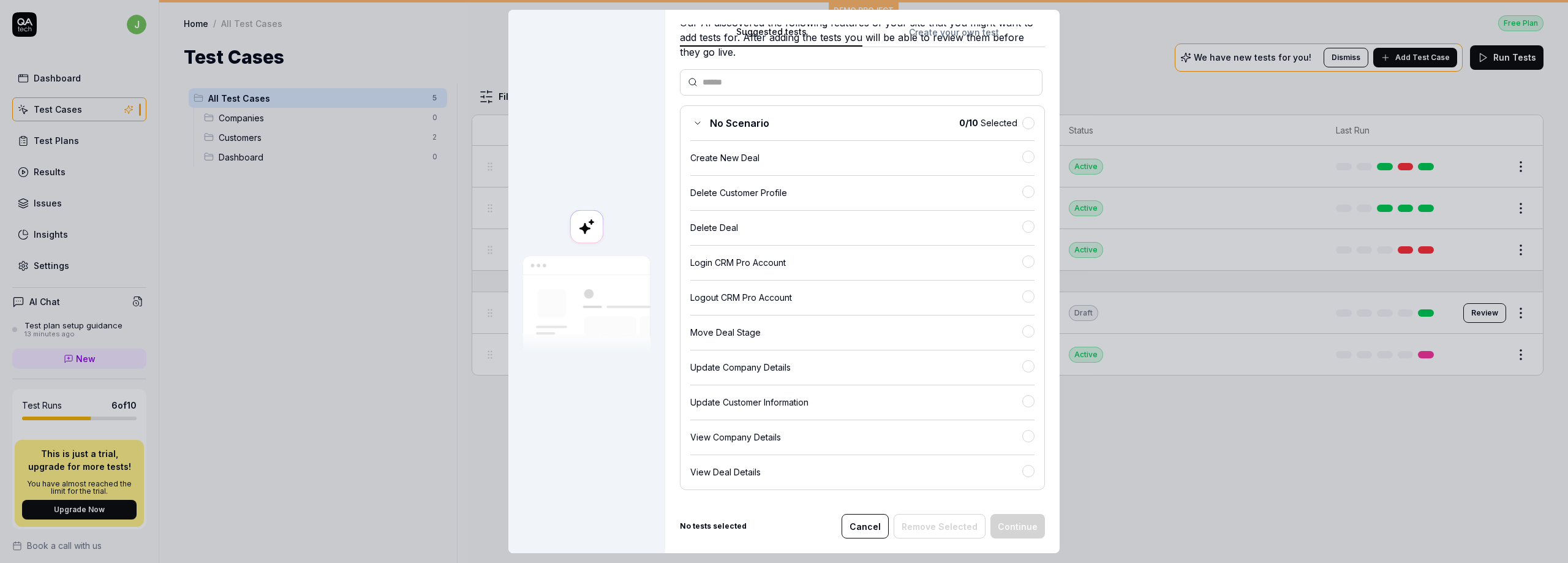 scroll, scrollTop: 0, scrollLeft: 0, axis: both 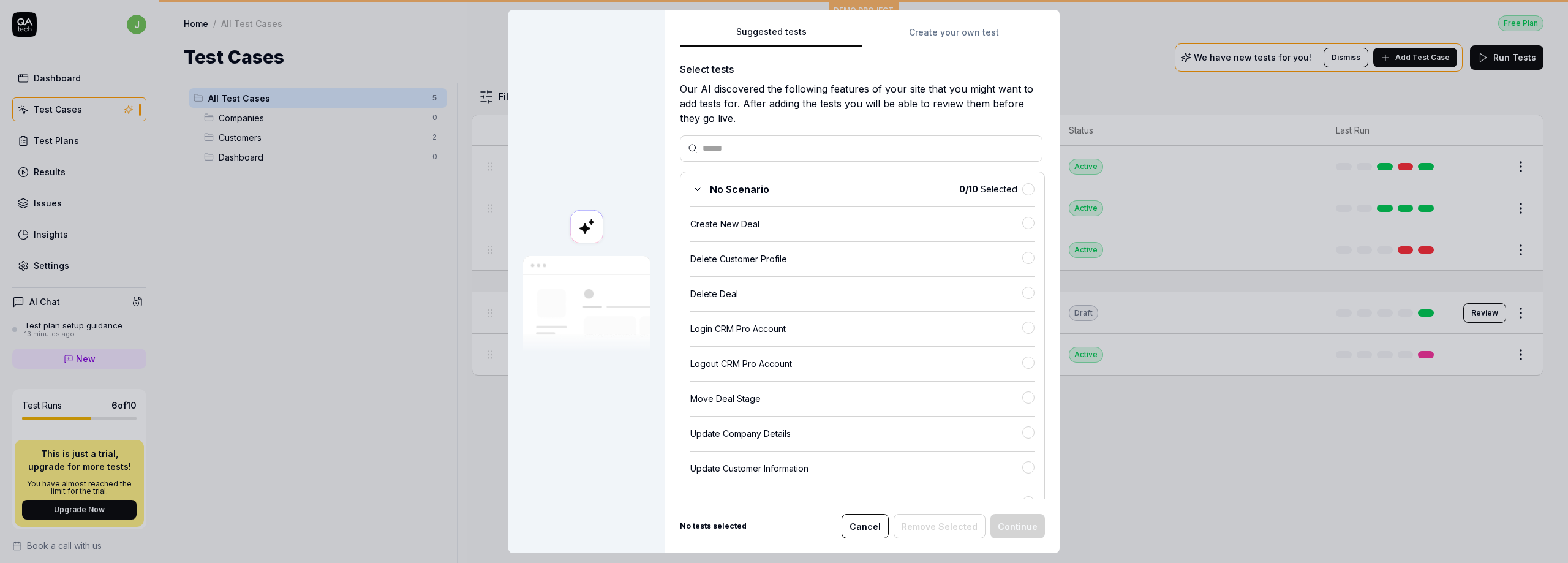 click on "Suggested tests Create your own test Select tests Our AI discovered the following features of your site that you might want to add tests for. After adding the tests you will be able to review them before they go live. No Scenario 0 / 10   Selected Create New Deal Delete Customer Profile Delete Deal Login CRM Pro Account Logout CRM Pro Account Move Deal Stage Update Company Details Update Customer Information View Company Details View Deal Details Analyze your site Want to add more tests? Analyze your site to discover more features. Crawl the site again (Takes up to 15 minutes) Analyze my site No tests selected Cancel Remove Selected Continue" at bounding box center [862, 281] 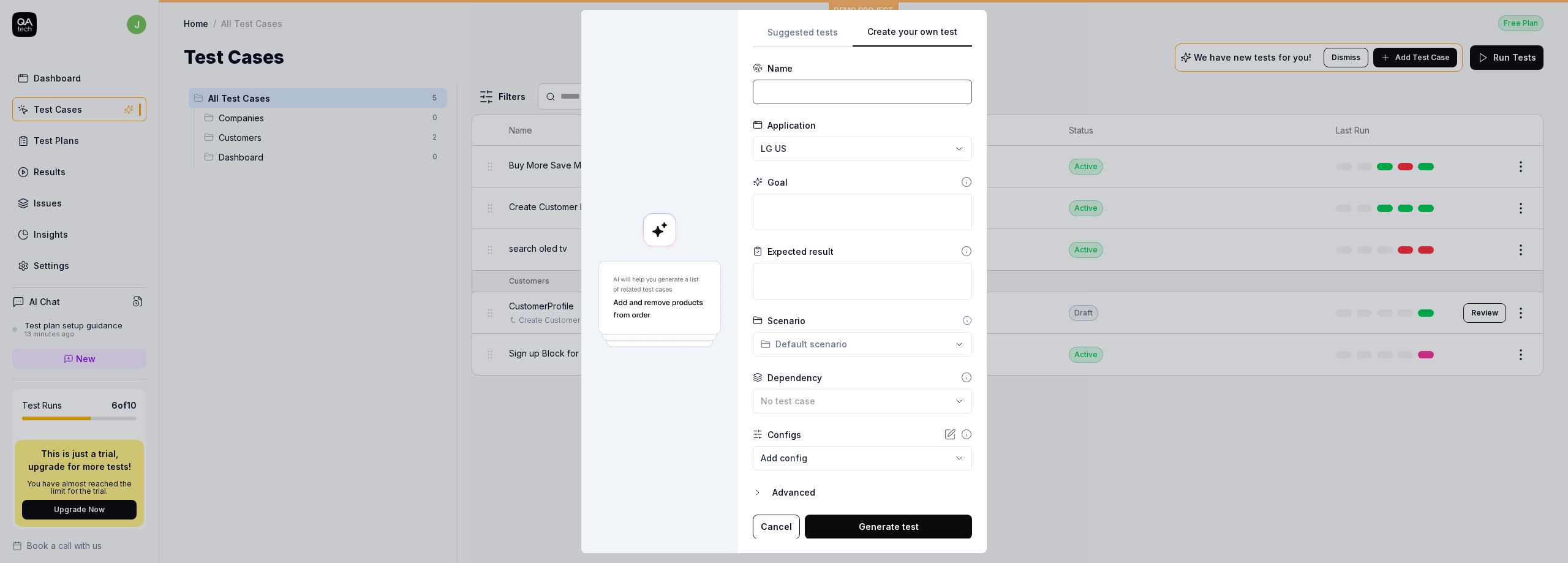 click at bounding box center [862, 92] 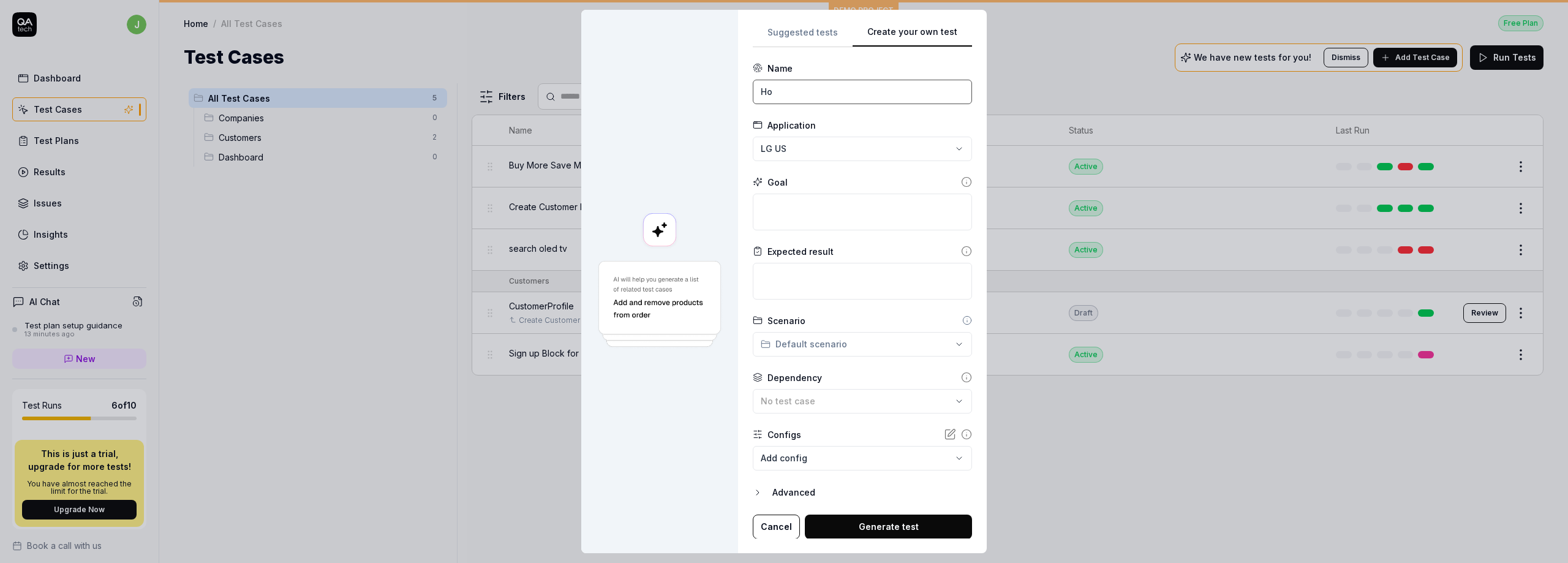 type on "H" 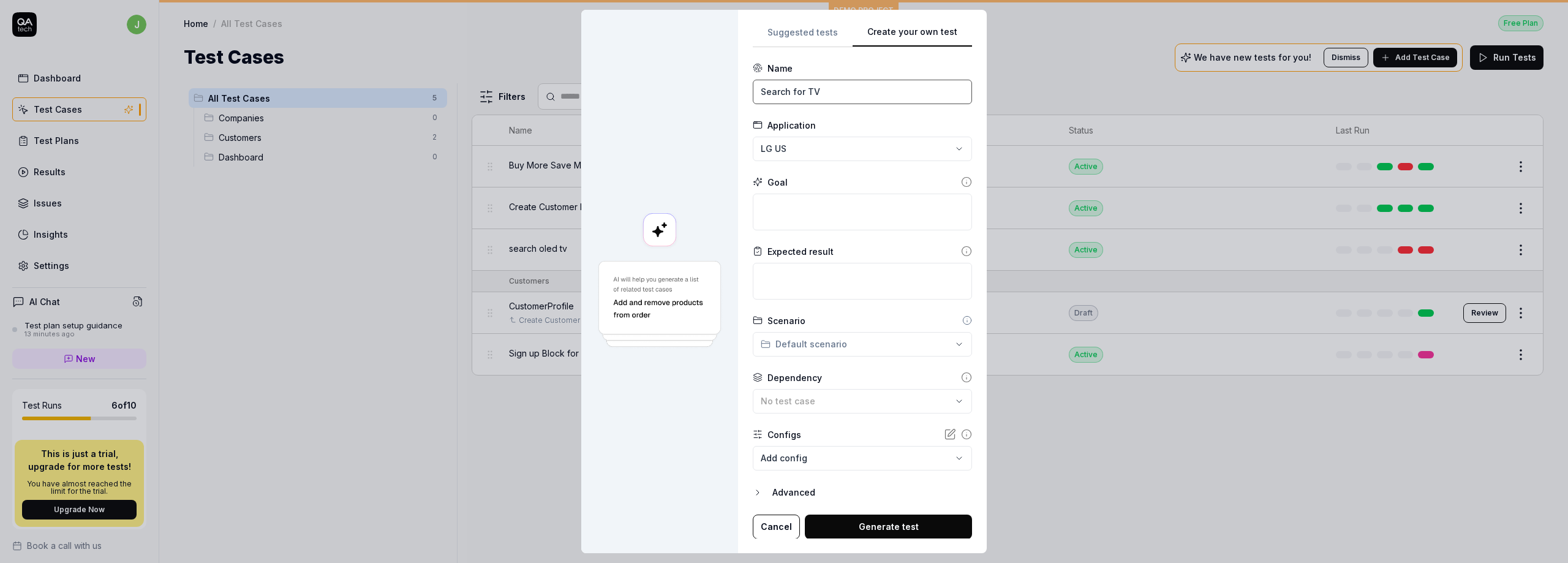 type on "Search for TV" 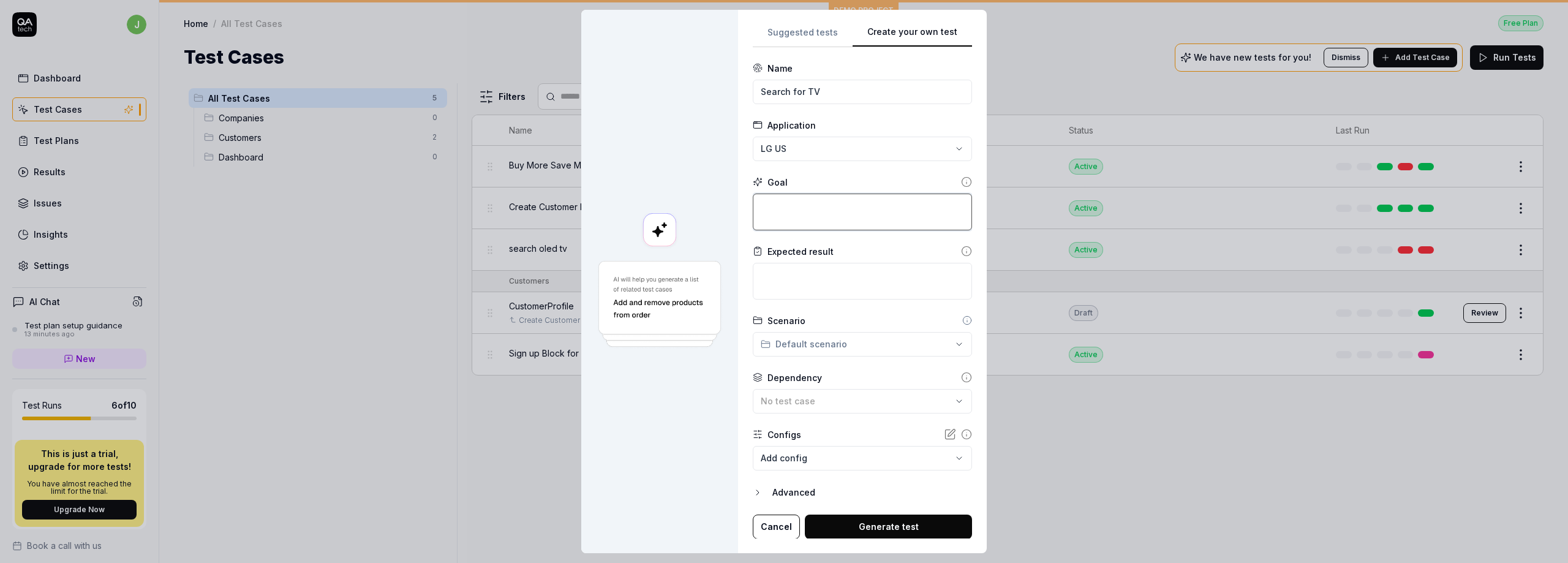 click at bounding box center (862, 212) 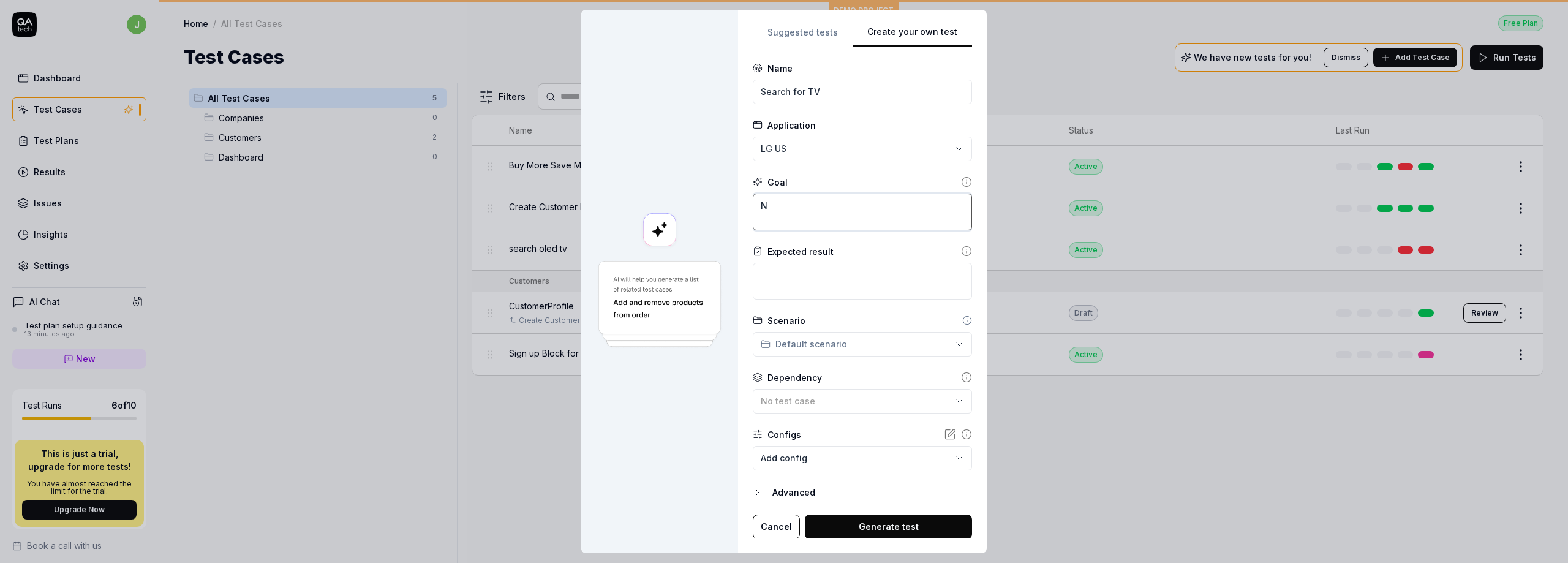 type on "*" 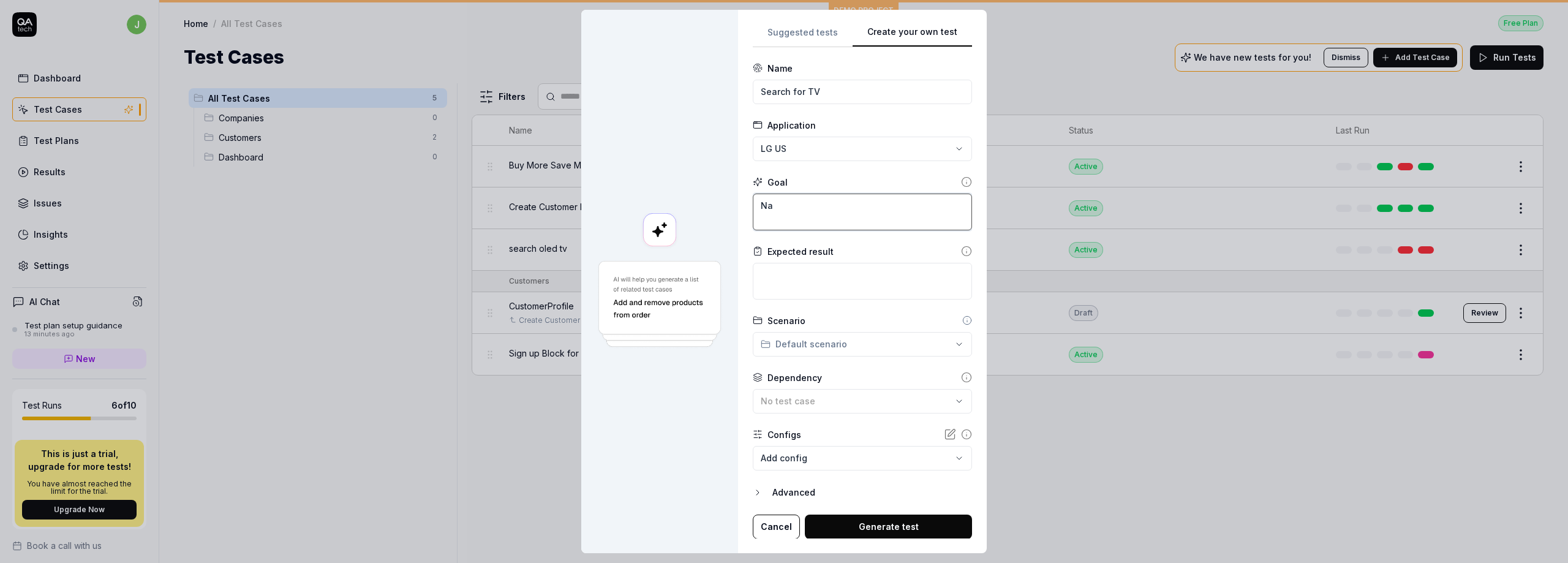 type on "*" 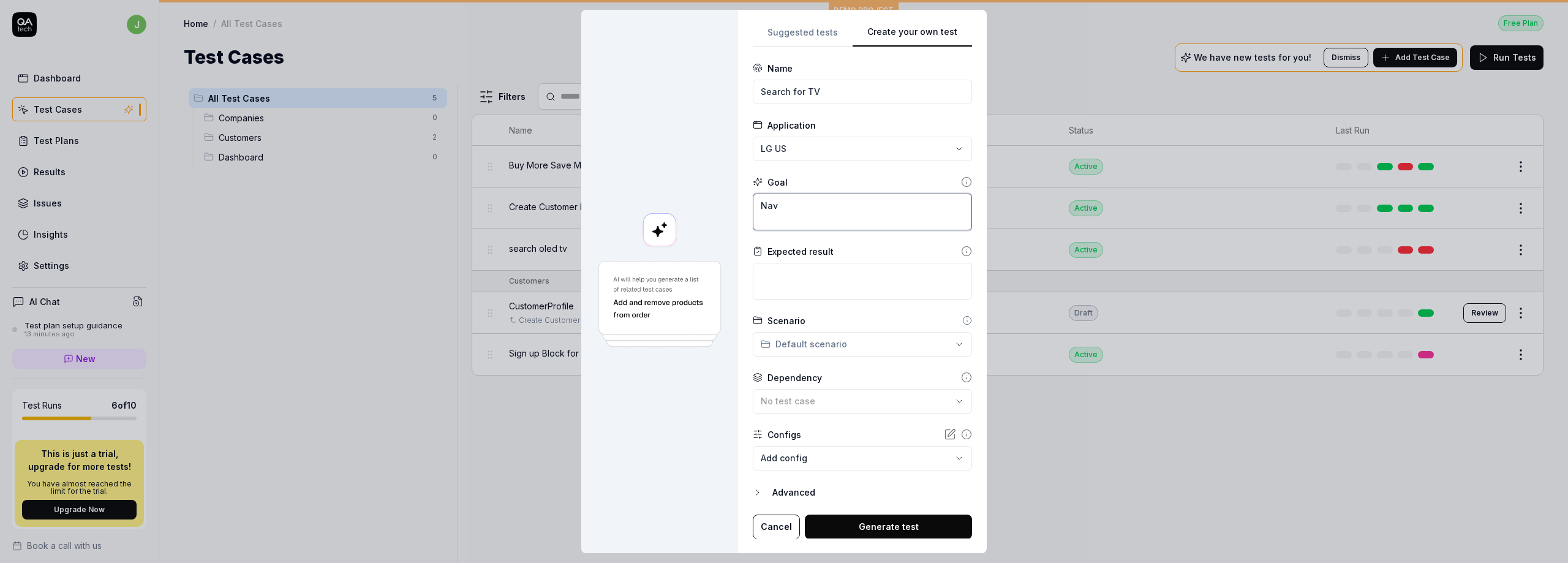 type on "Navi" 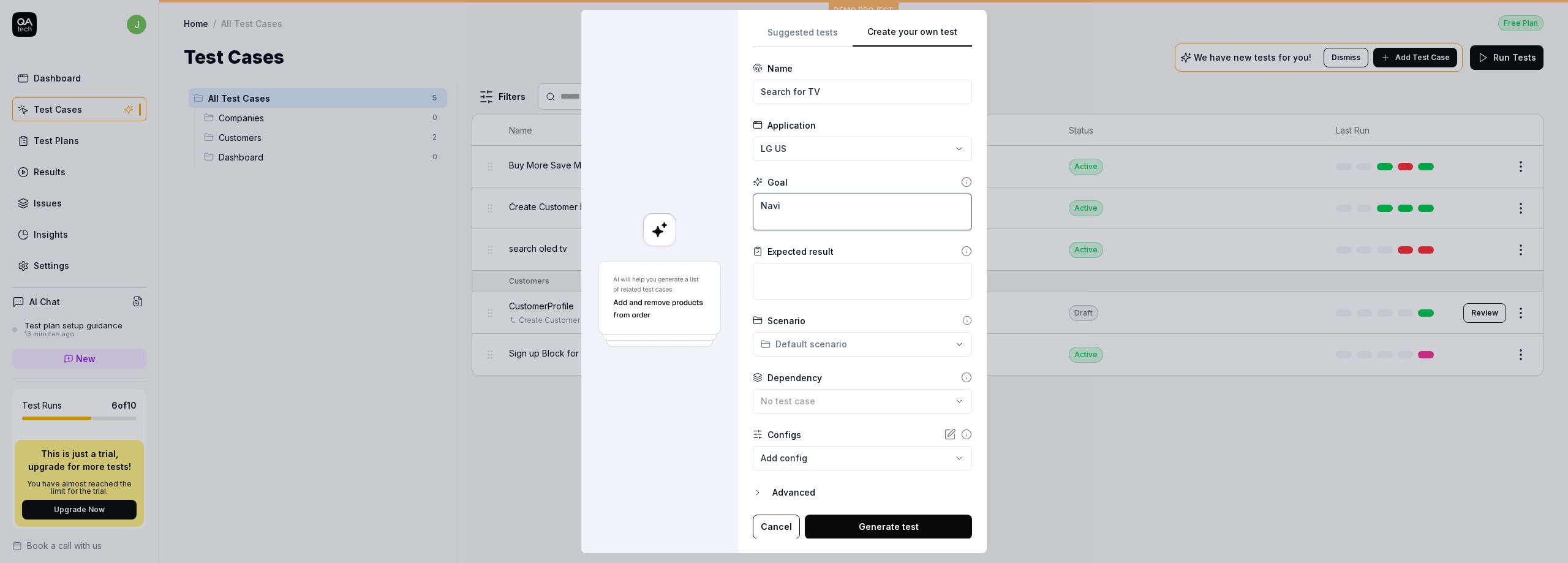 type on "*" 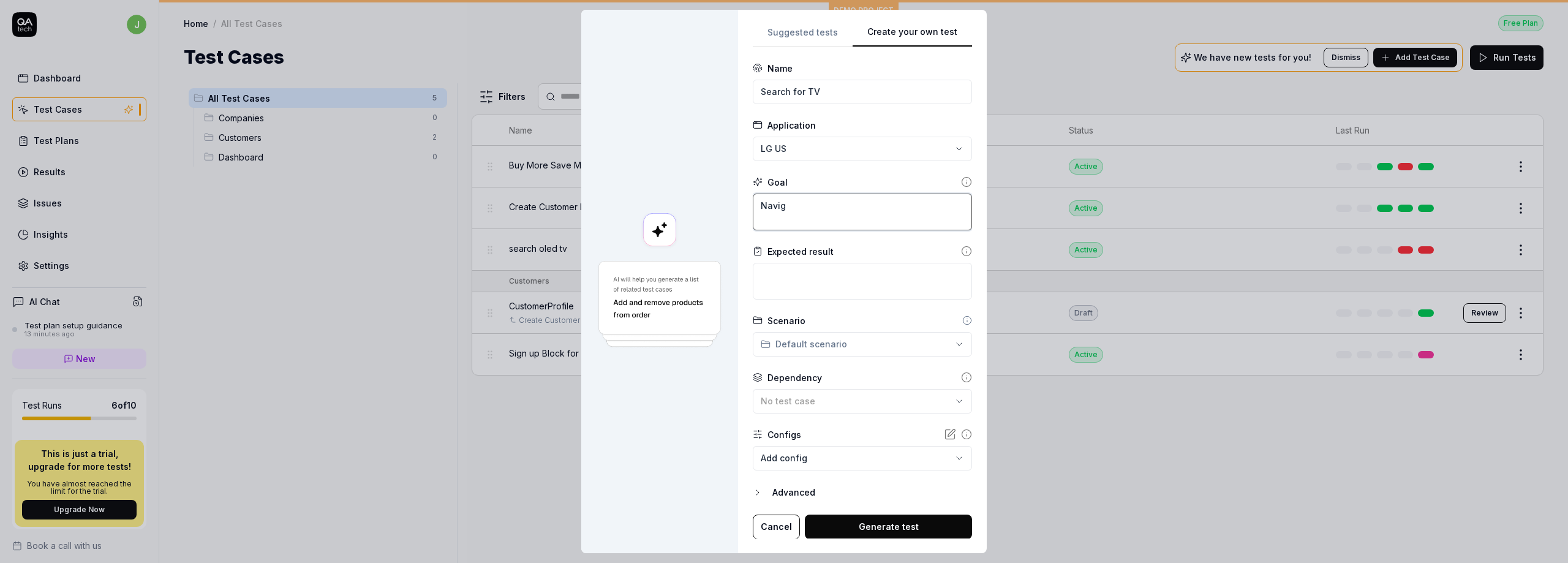 type on "*" 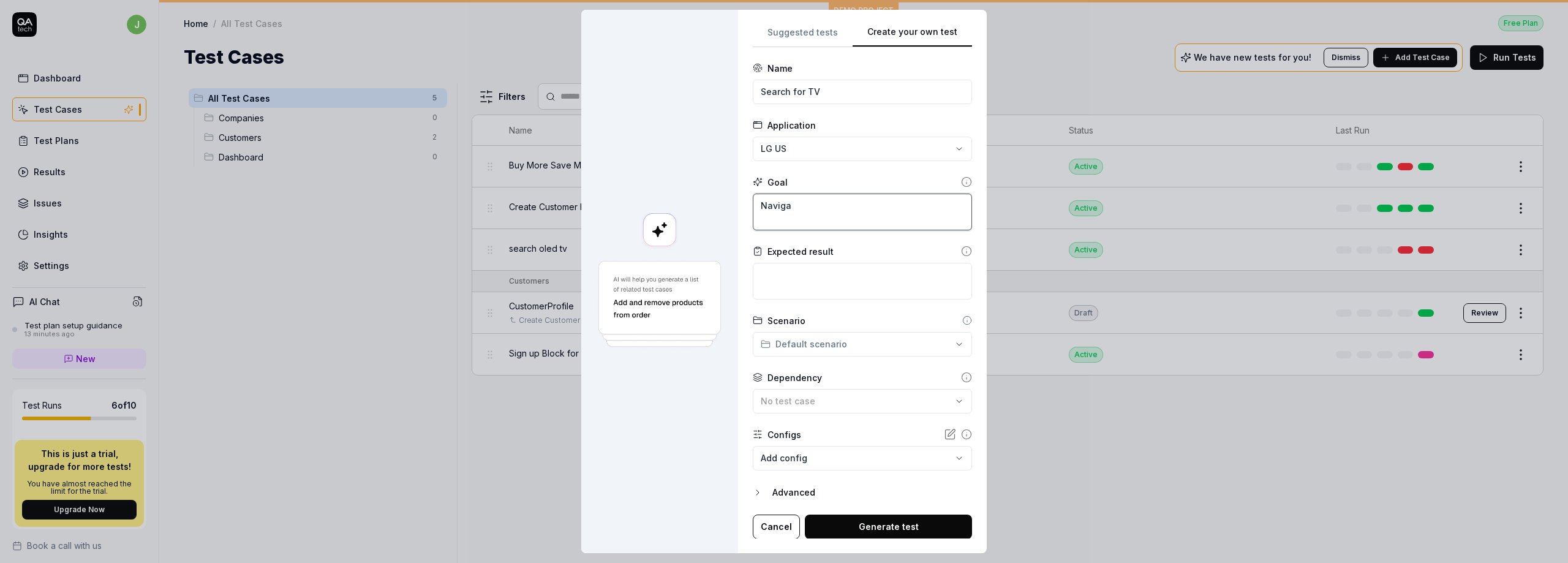 type on "*" 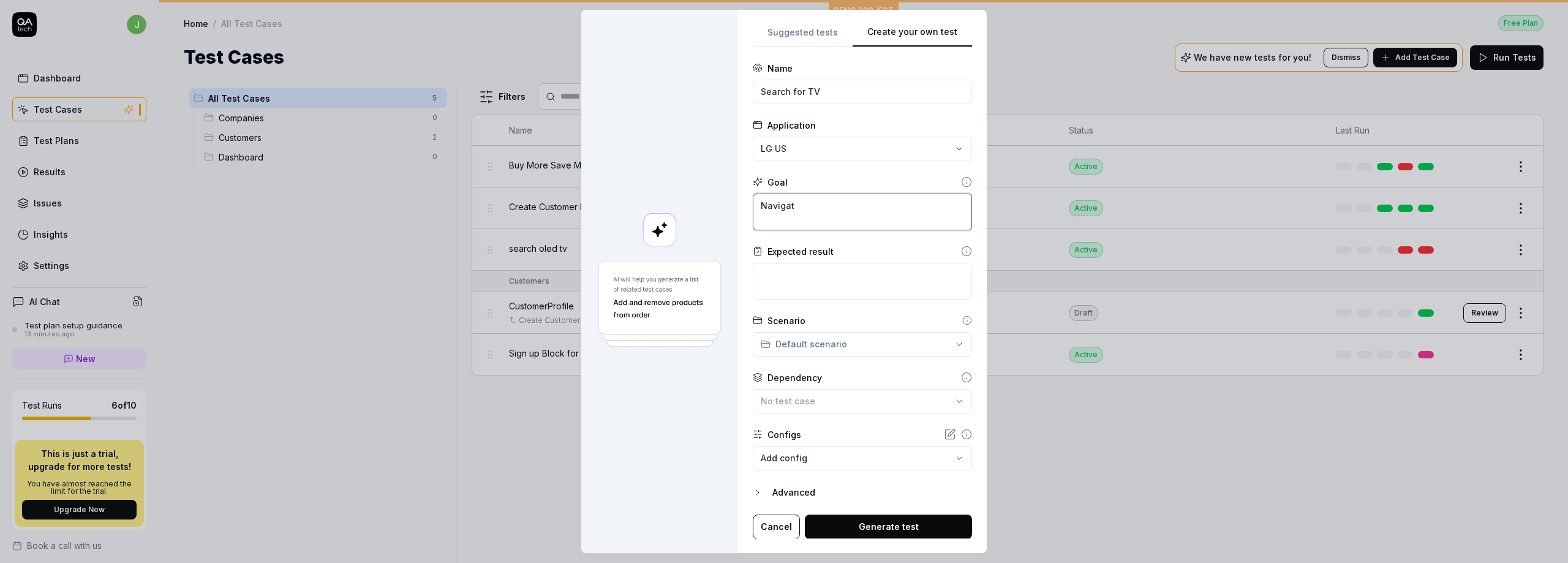 type on "Navigate" 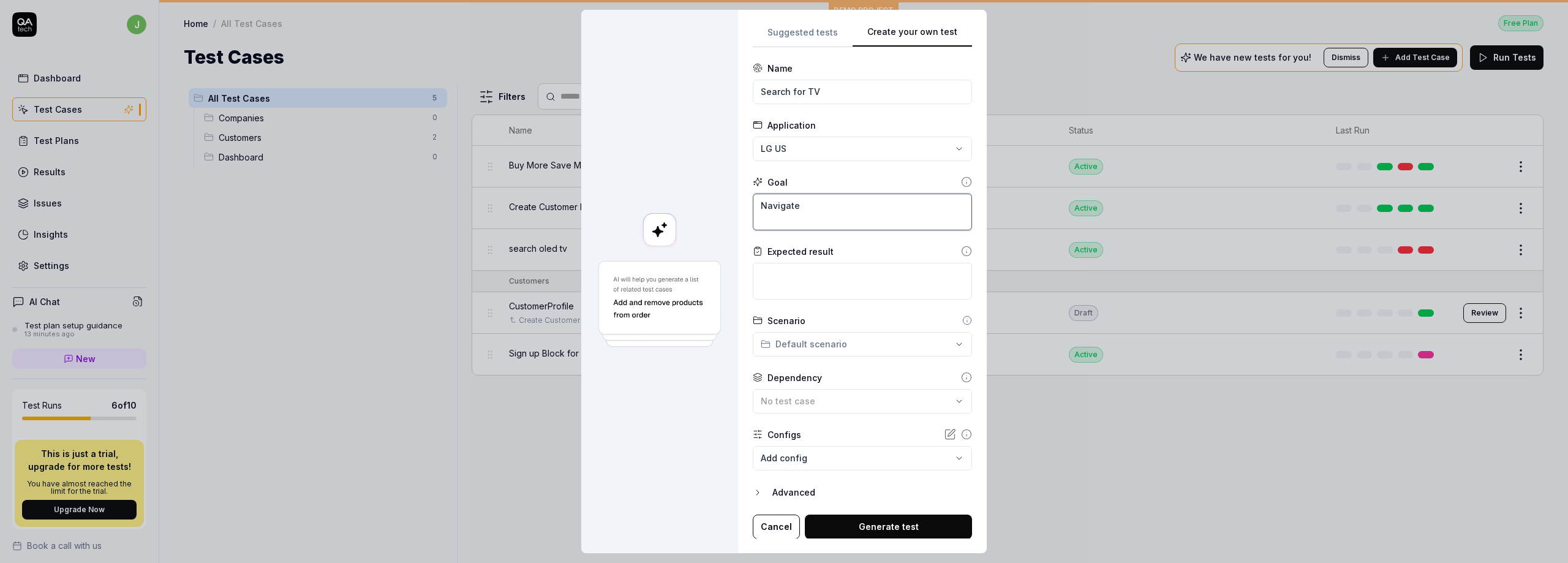 type on "*" 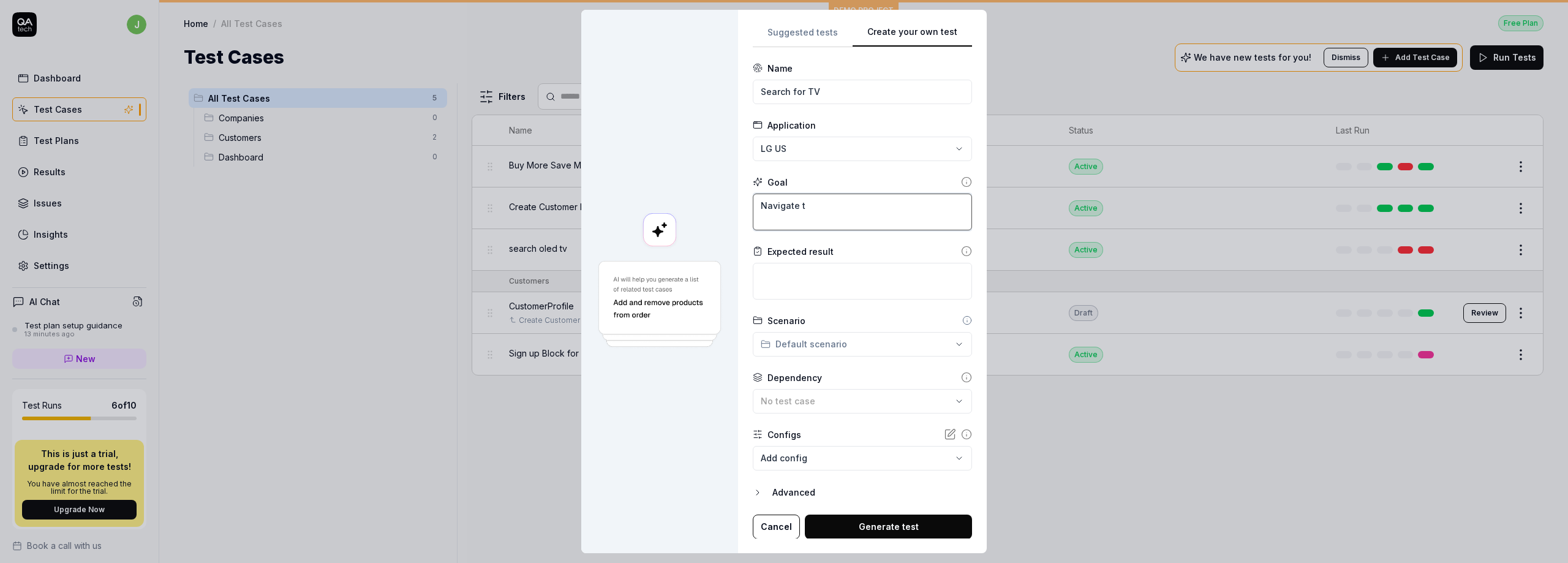 type on "*" 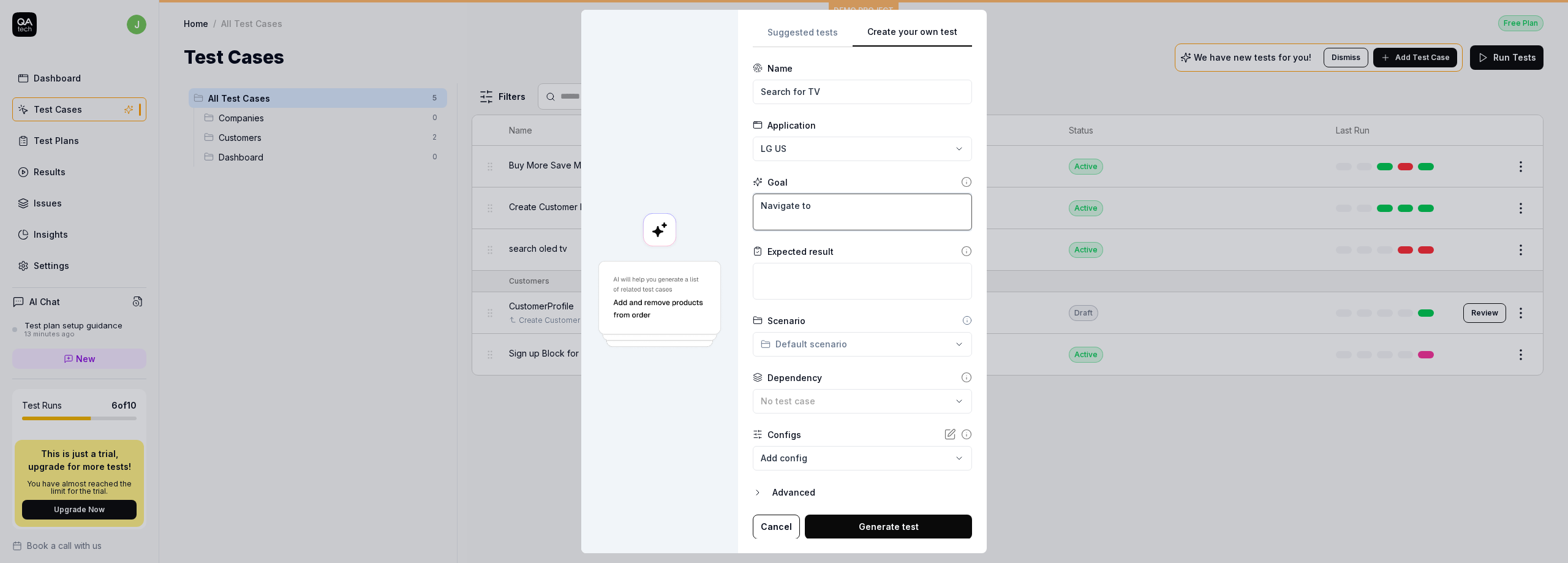 type on "*" 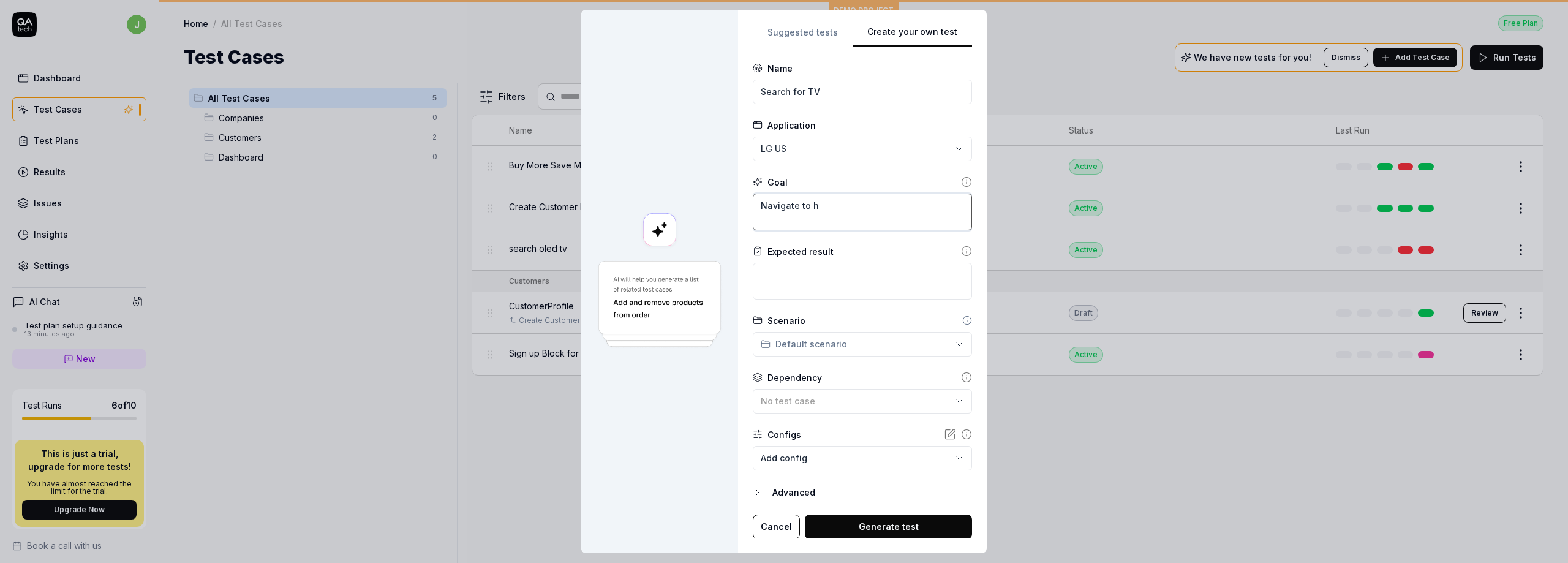 type on "*" 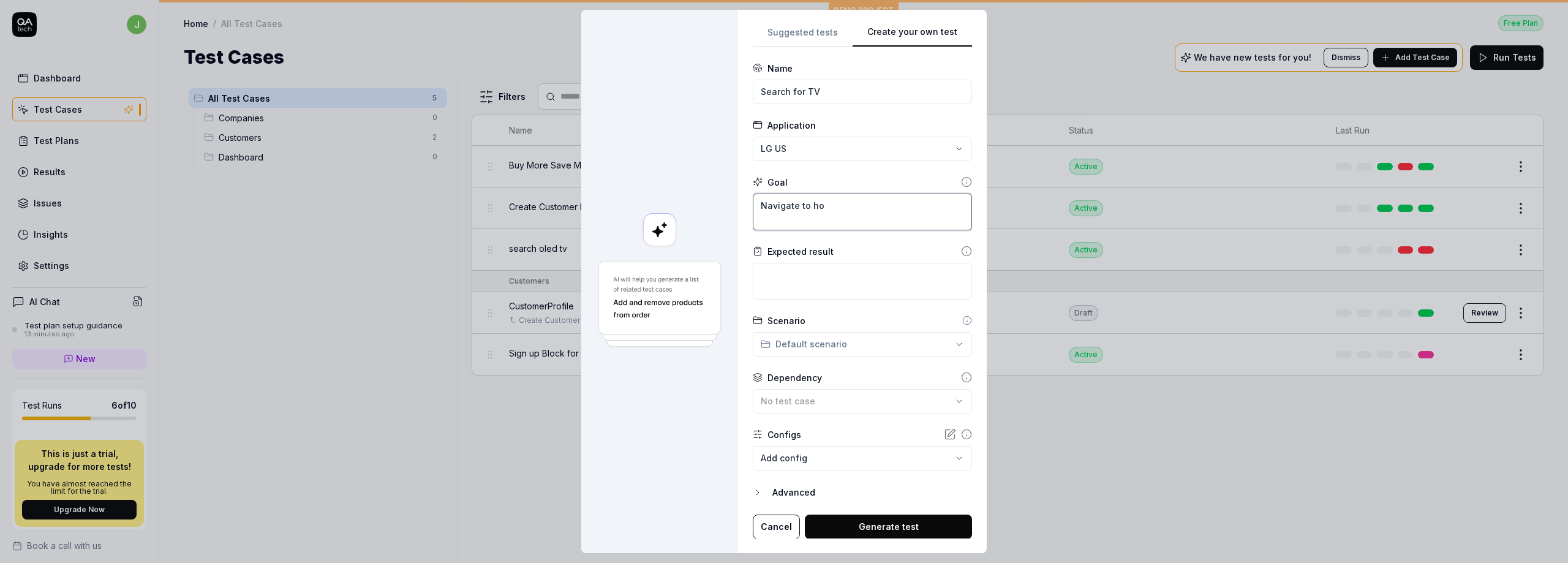 type on "*" 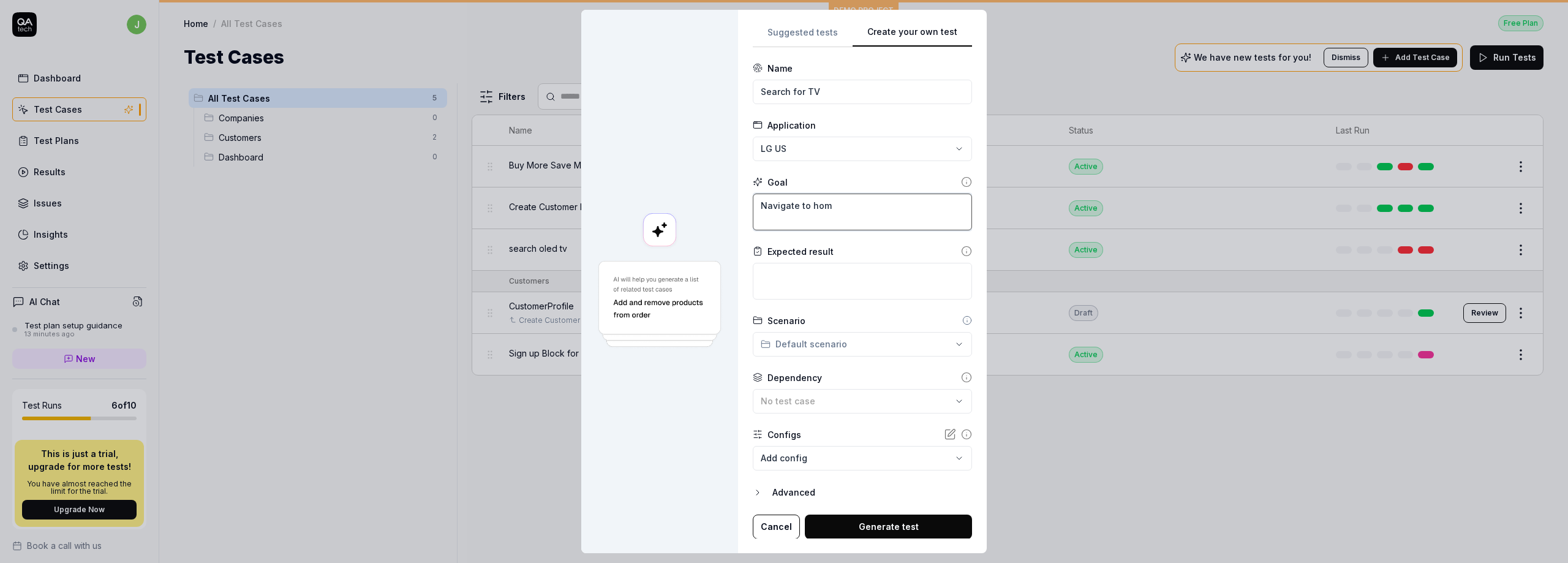 type on "*" 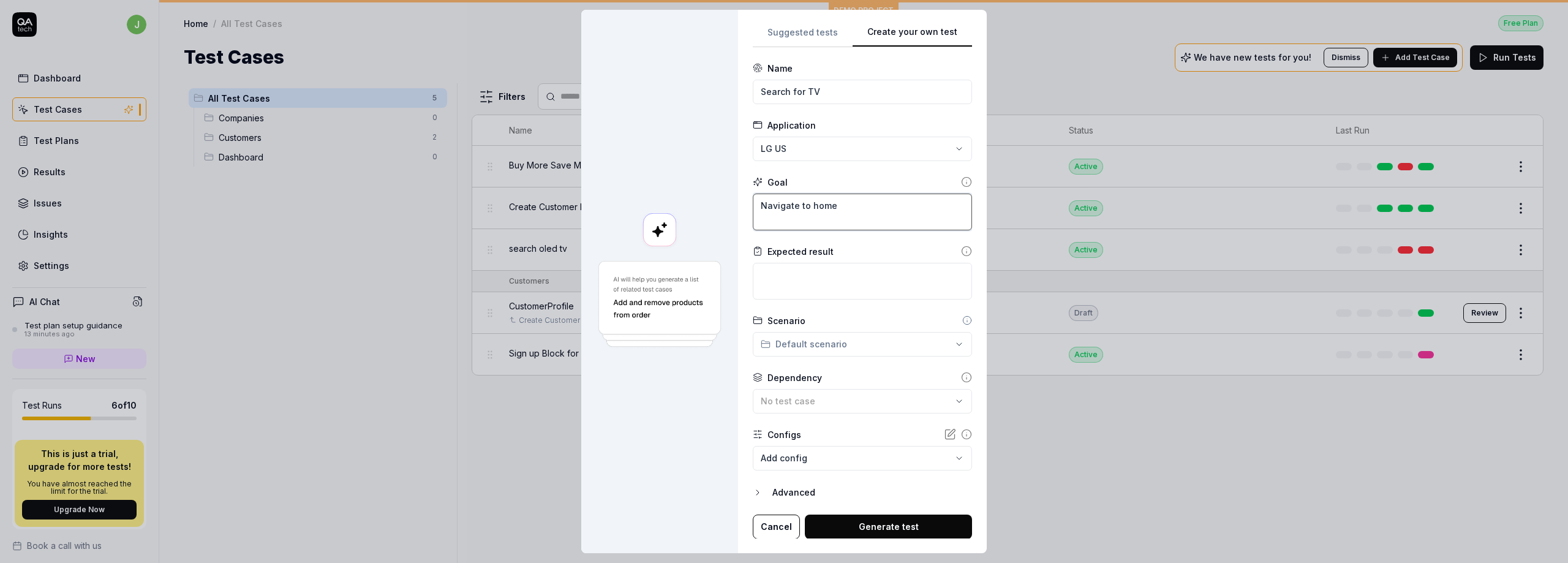 type on "*" 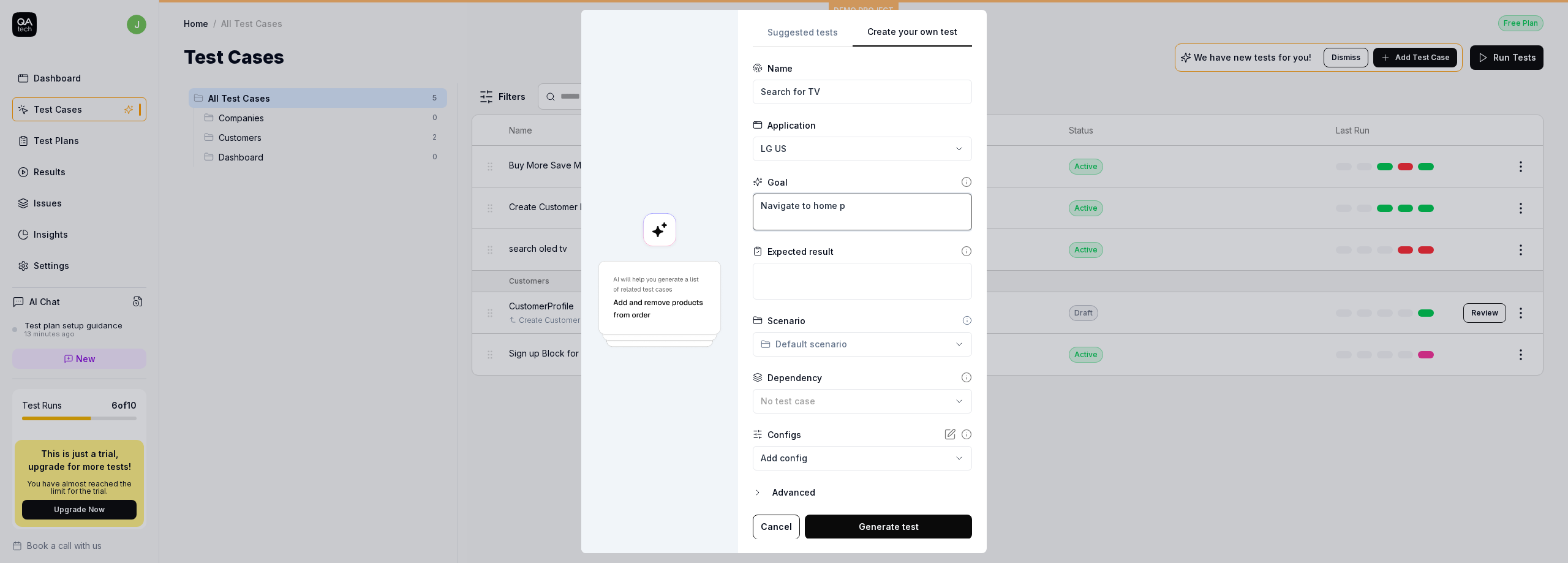 type on "Navigate to home pa" 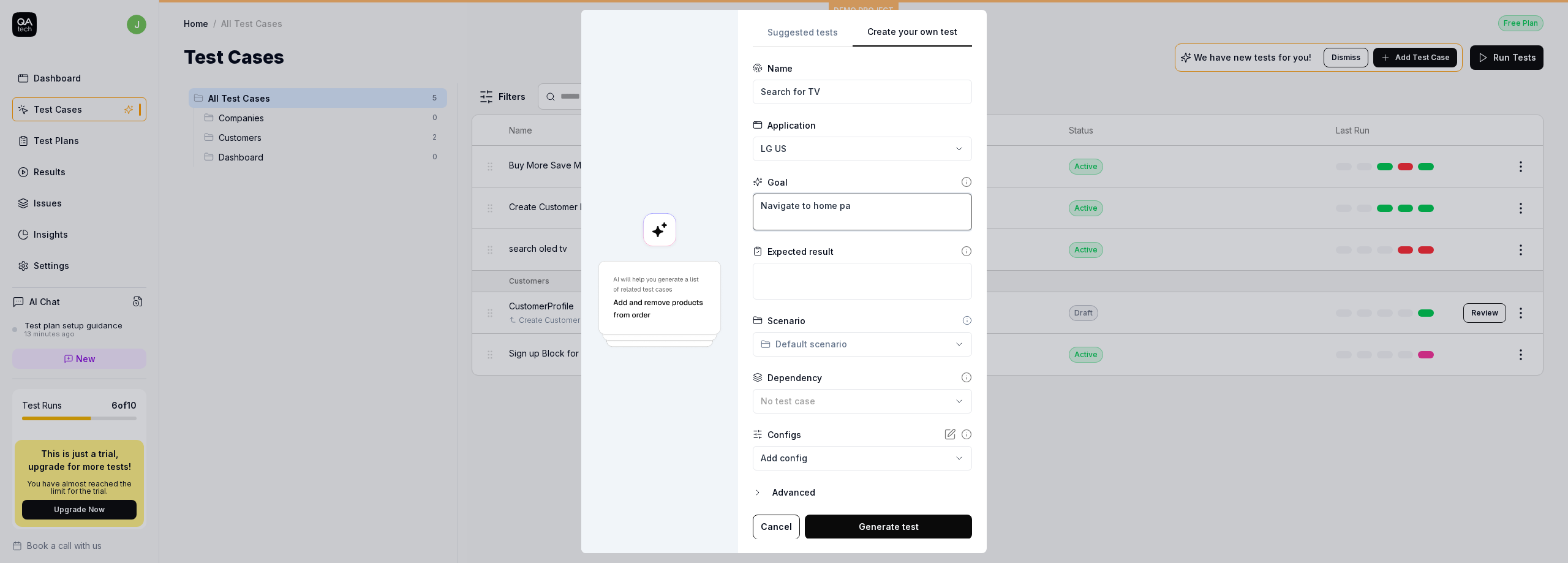 type on "*" 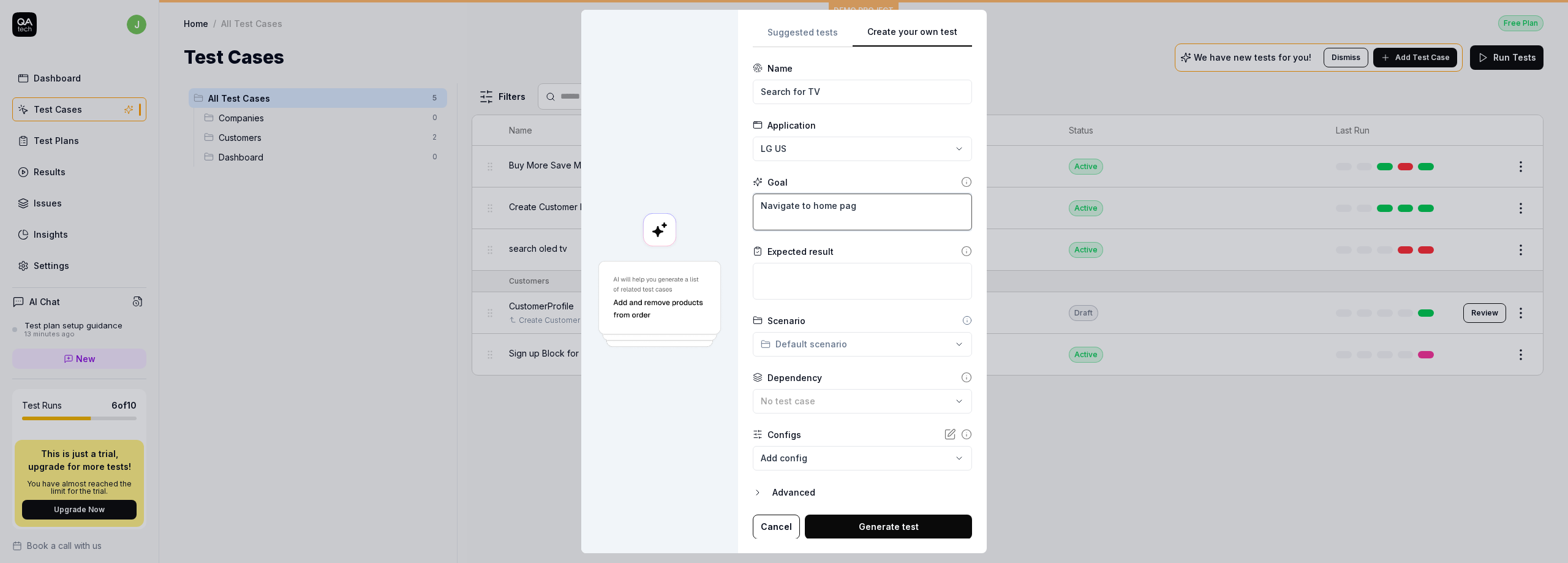 type on "*" 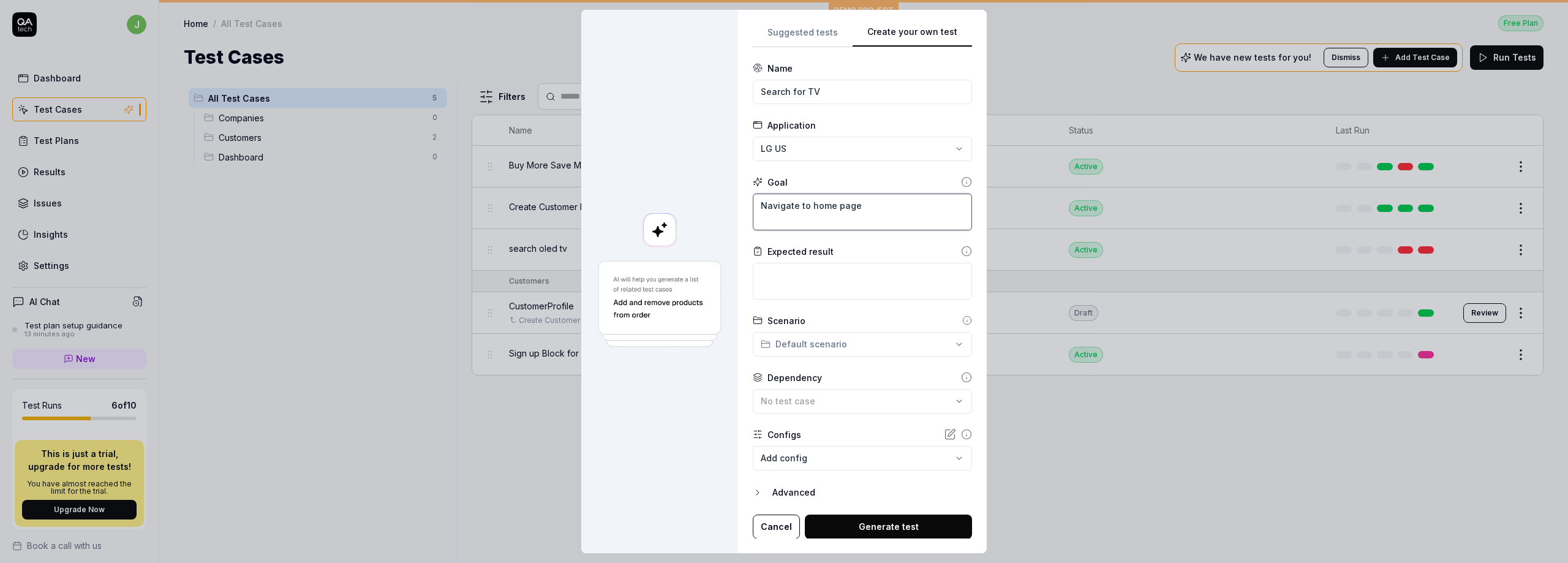 type on "*" 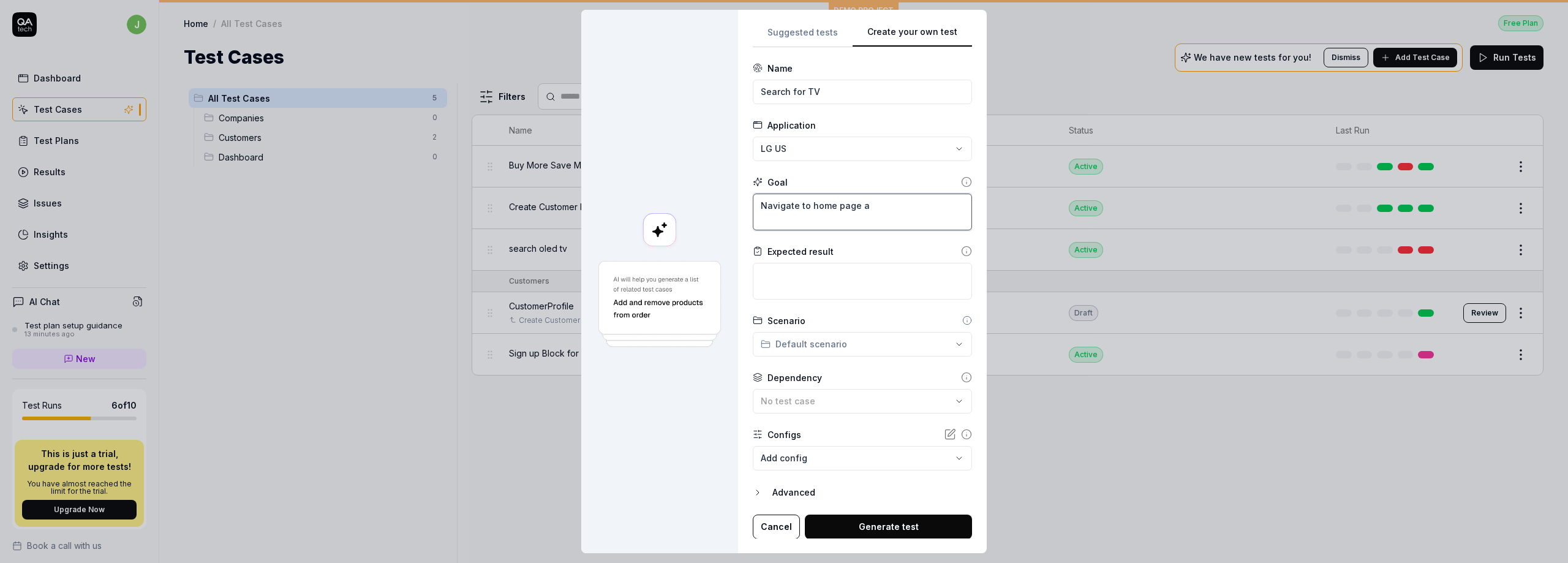 type on "*" 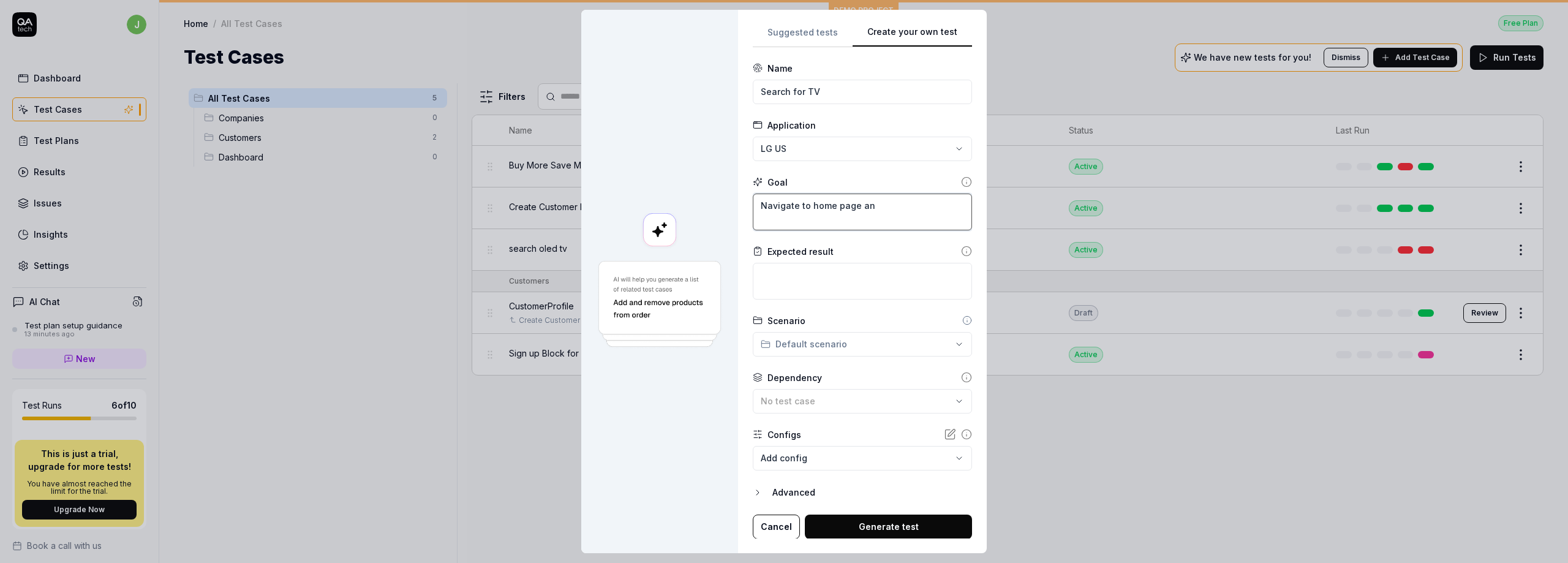 type on "*" 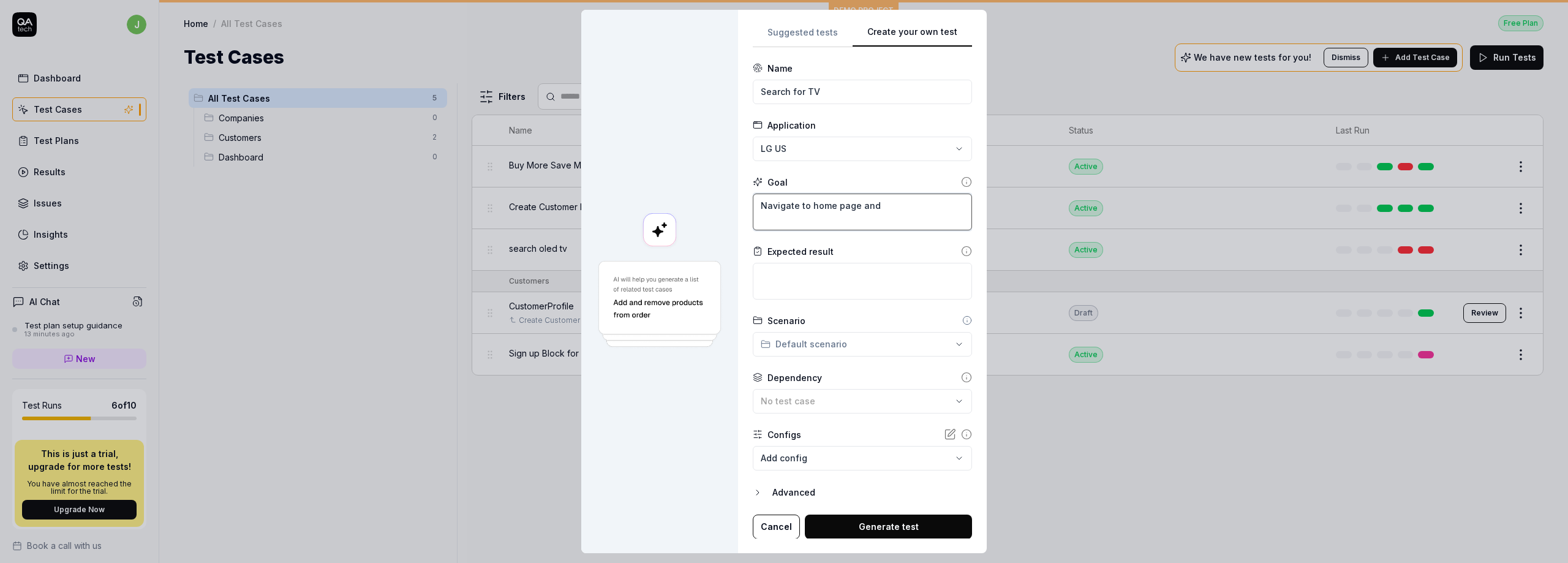 type on "Navigate to home page and" 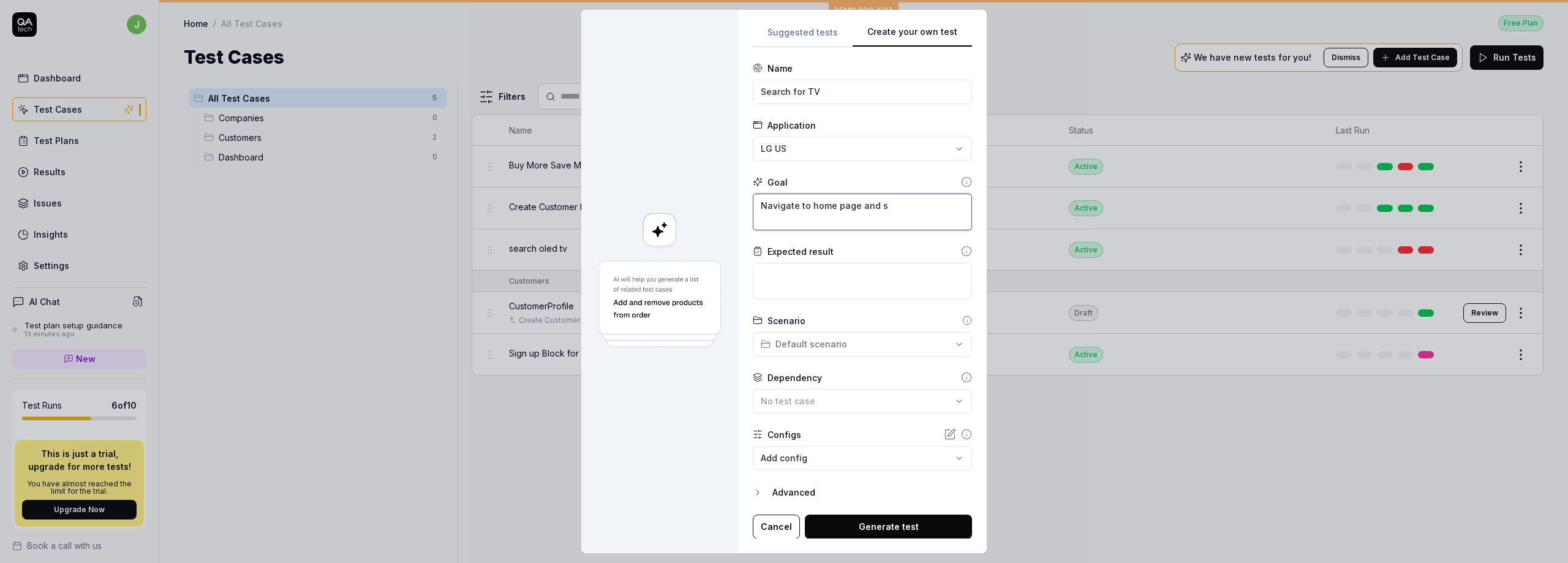 type on "*" 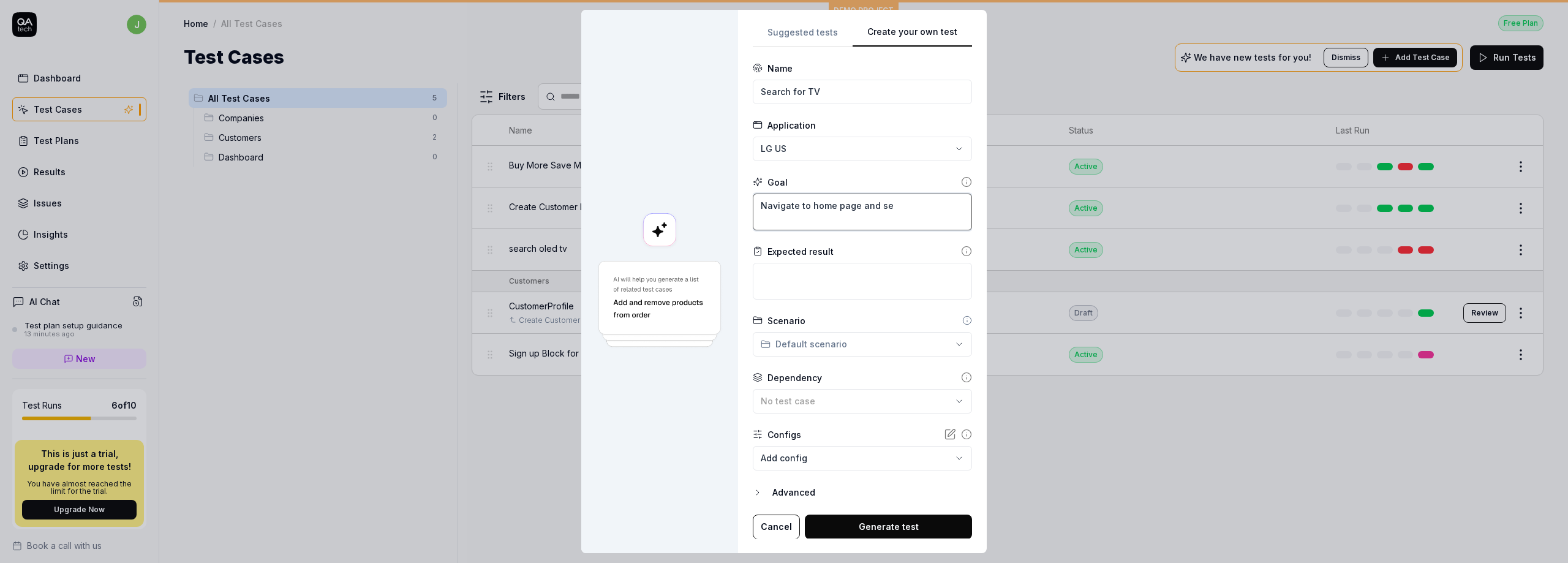 type on "*" 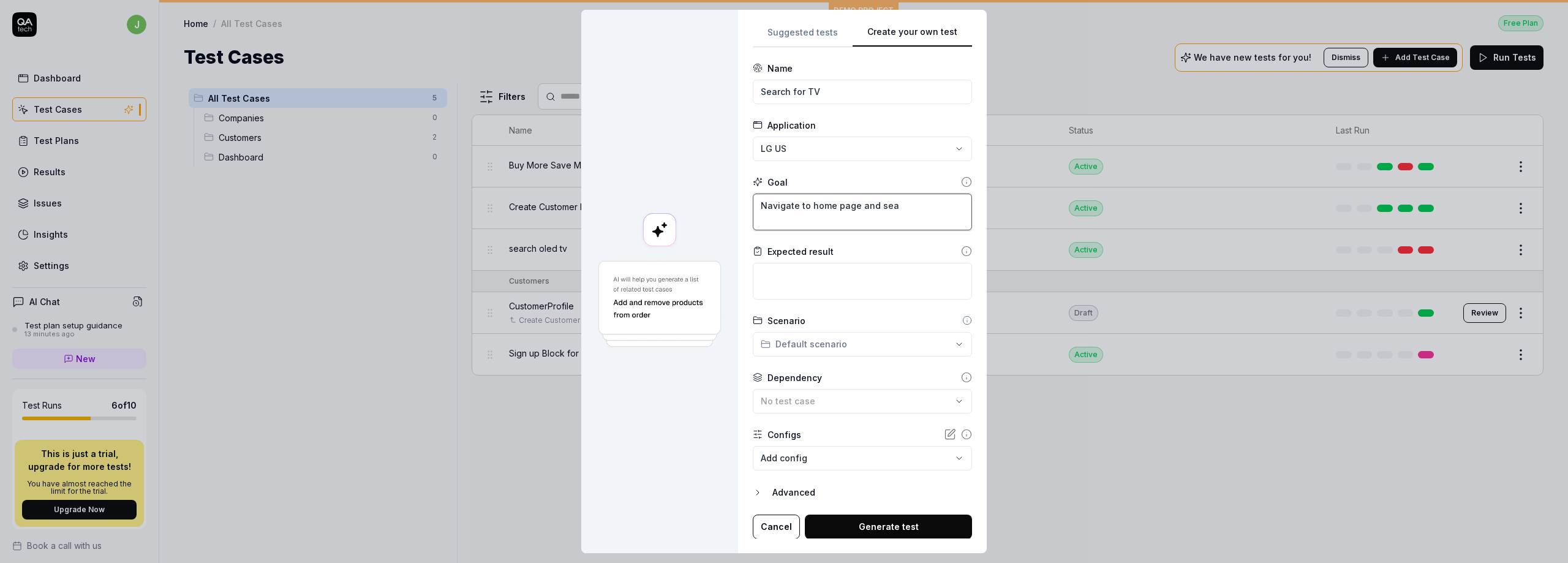 type on "*" 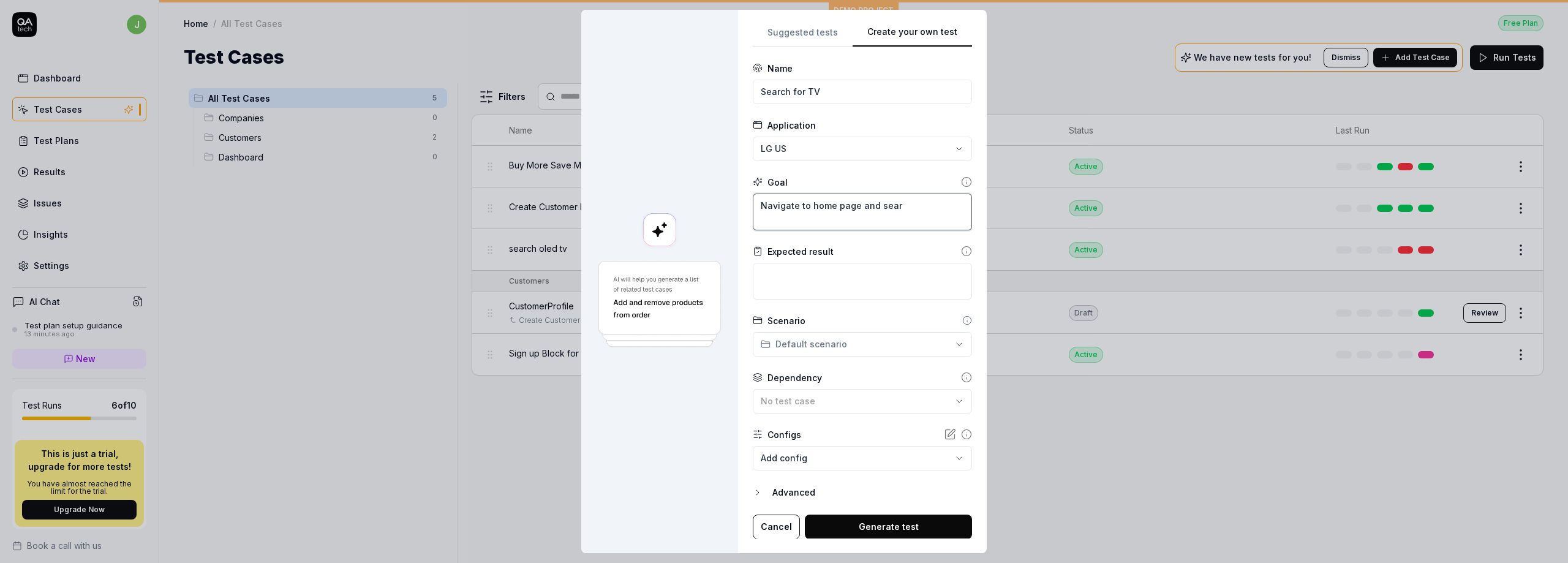 type on "*" 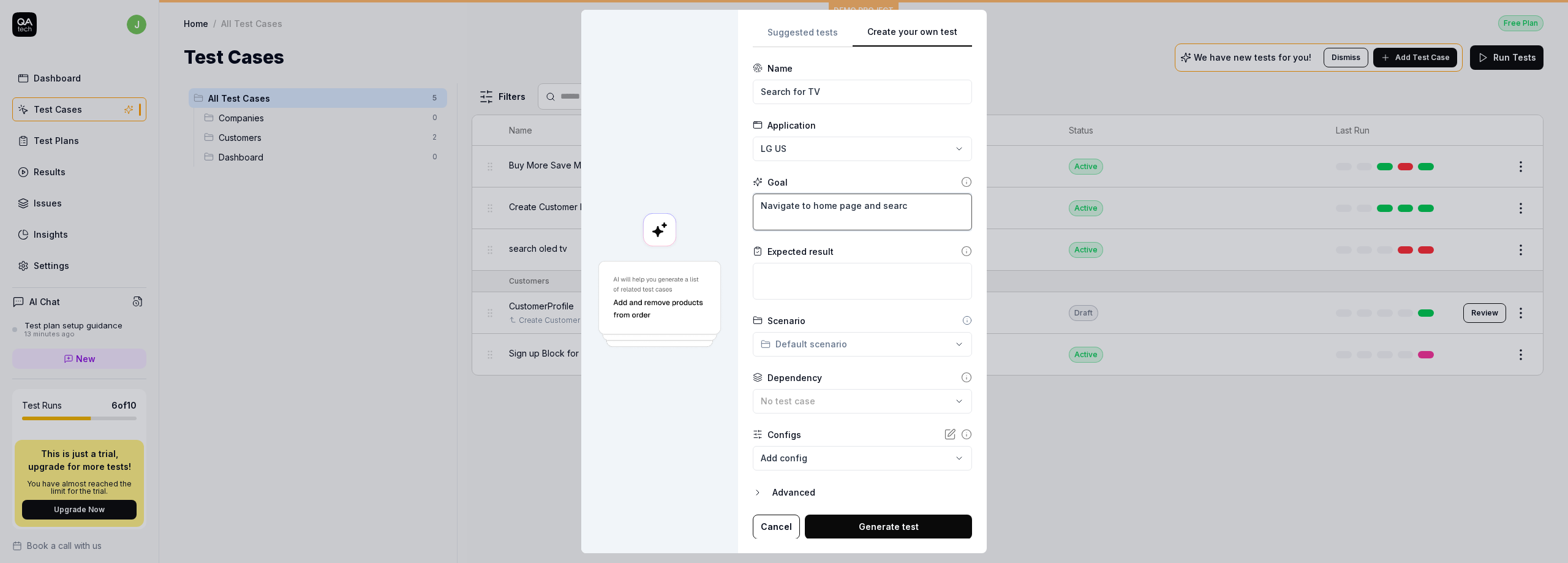 type on "*" 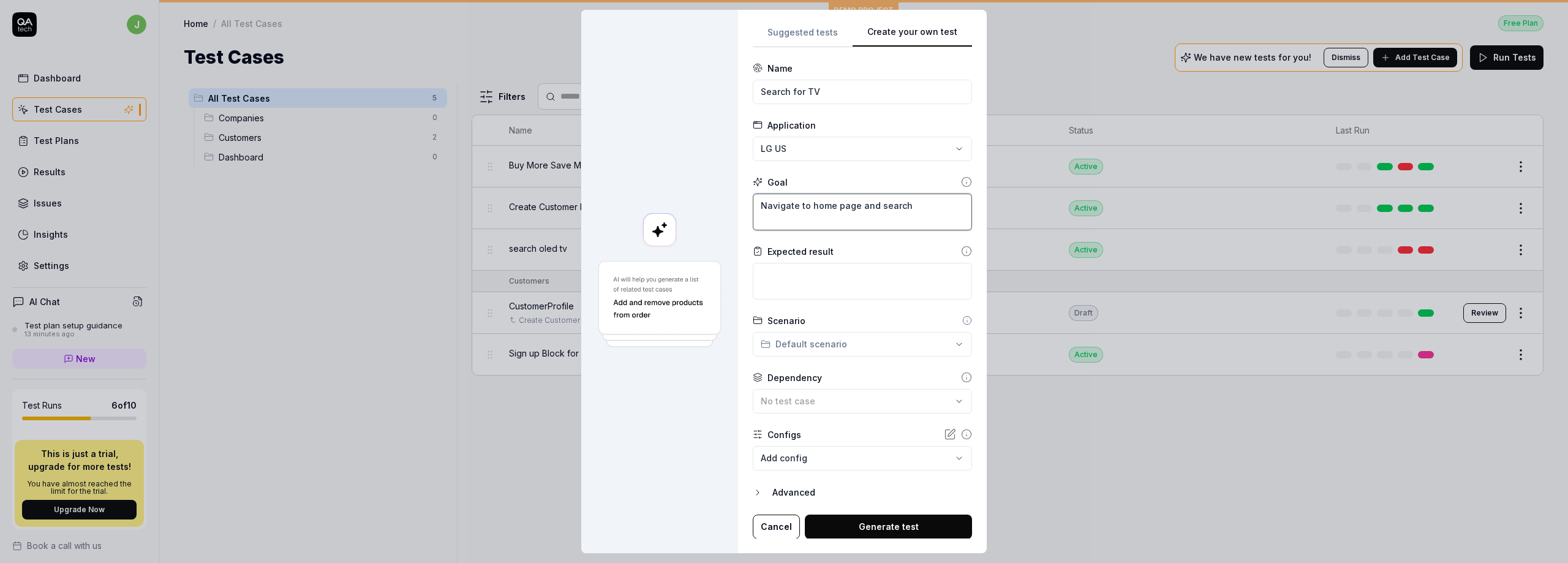 type on "*" 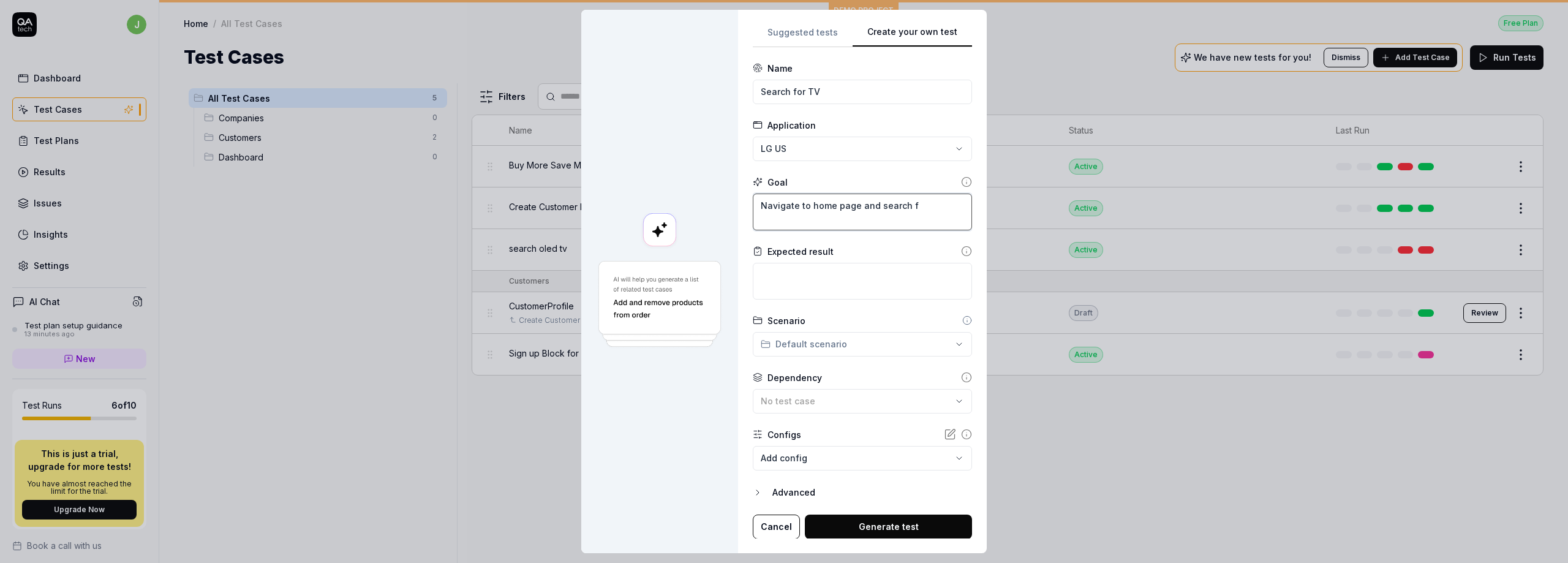 type on "*" 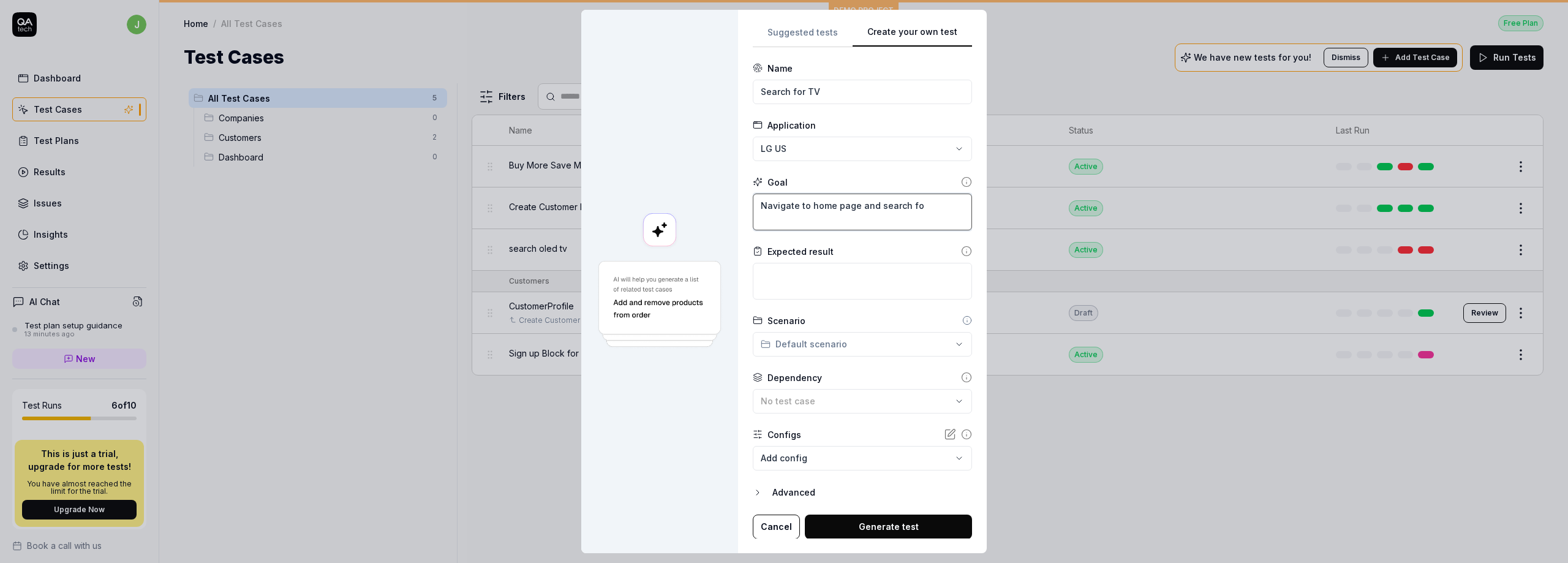 type on "*" 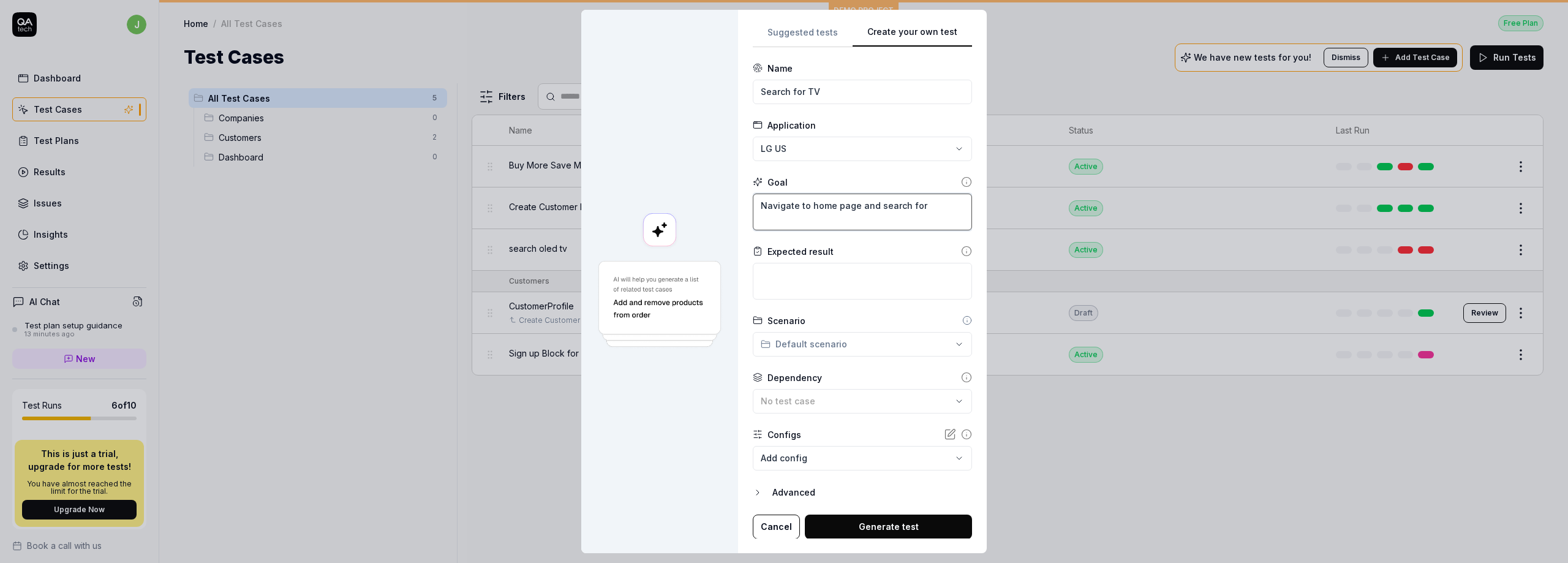type on "*" 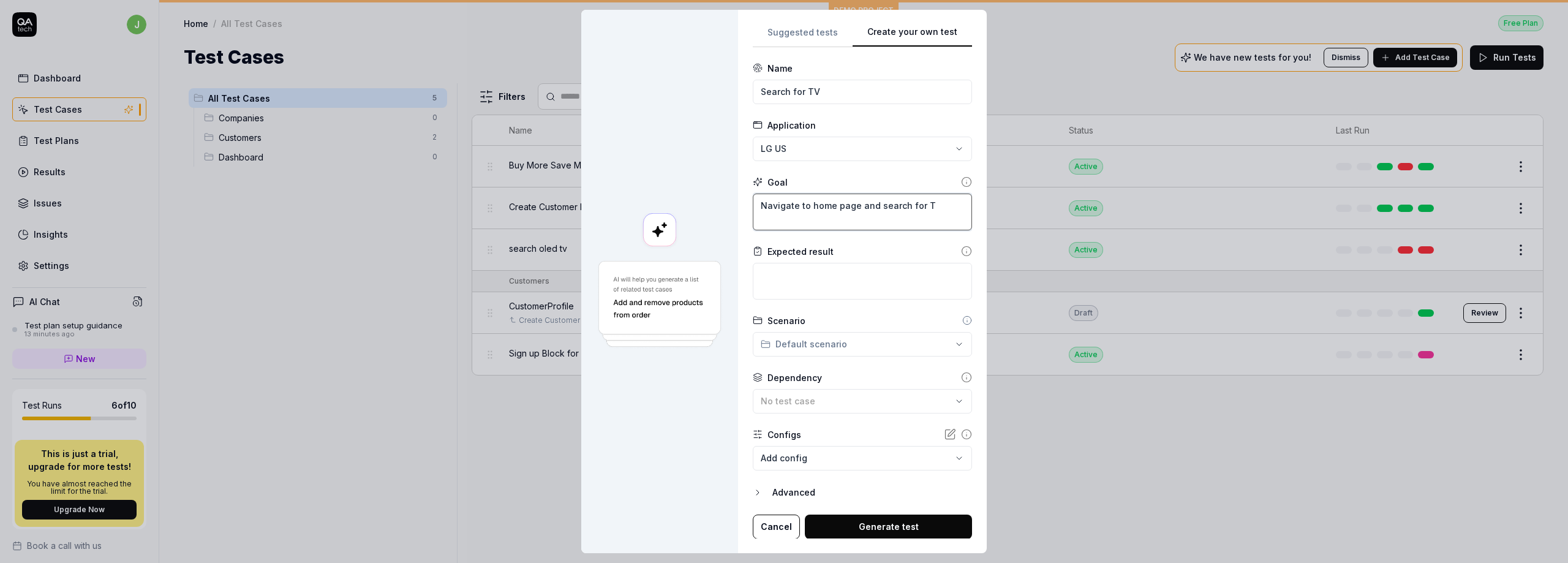 type on "*" 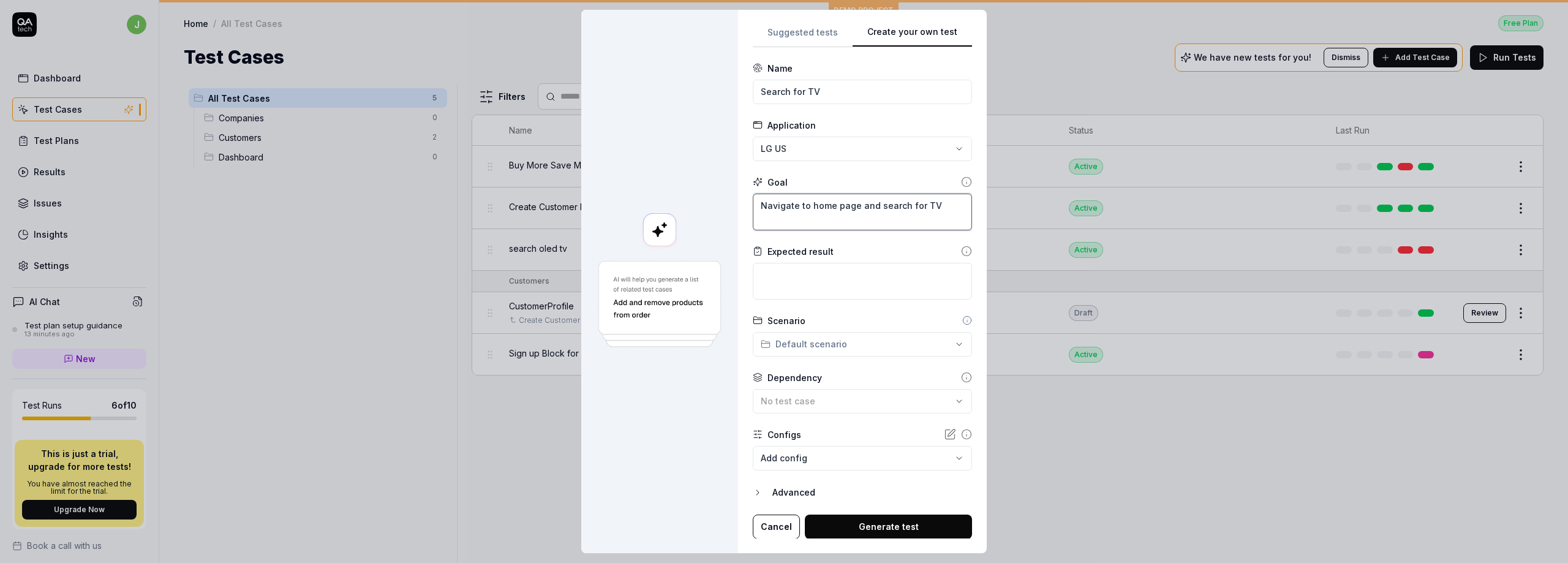 type on "Navigate to home page and search for TV" 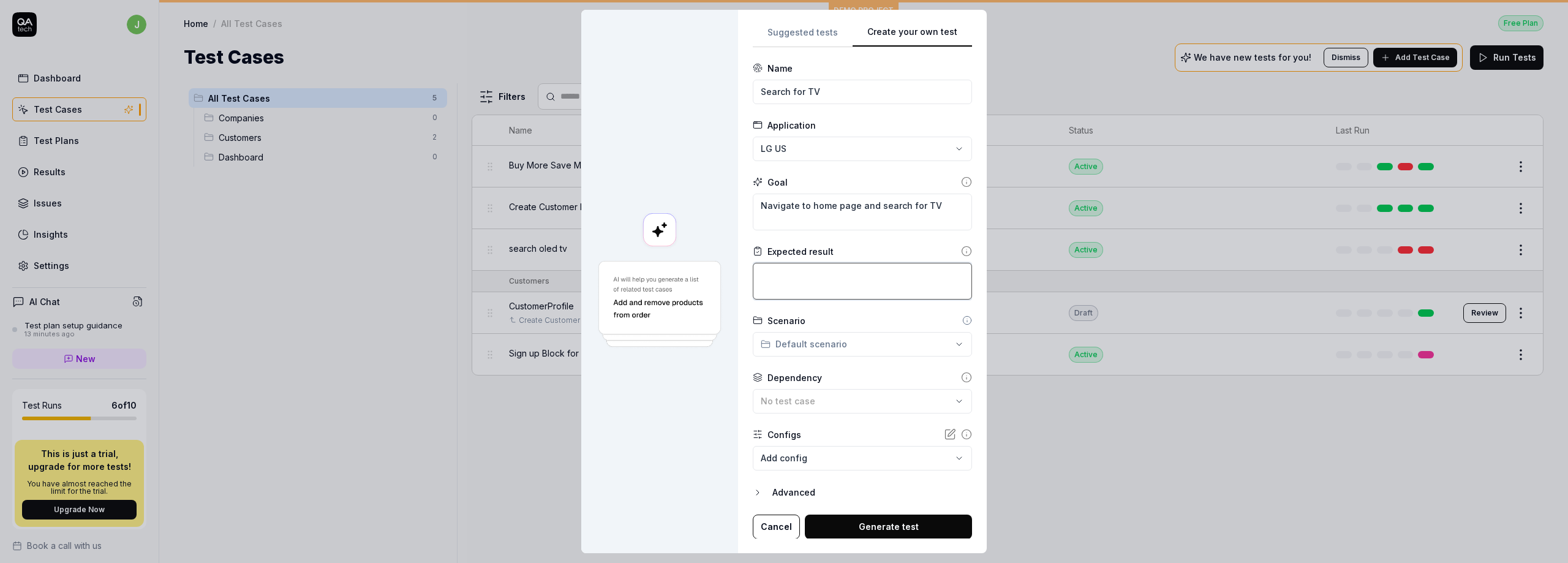 click at bounding box center (862, 281) 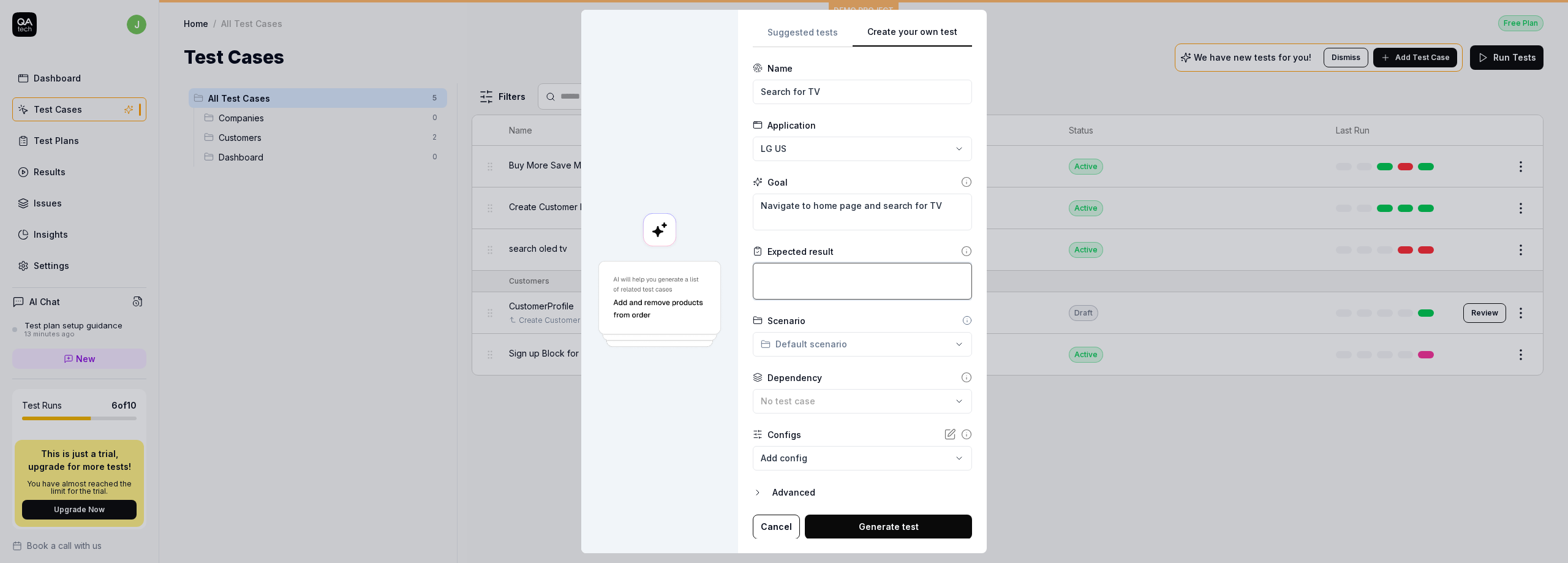 type on "*" 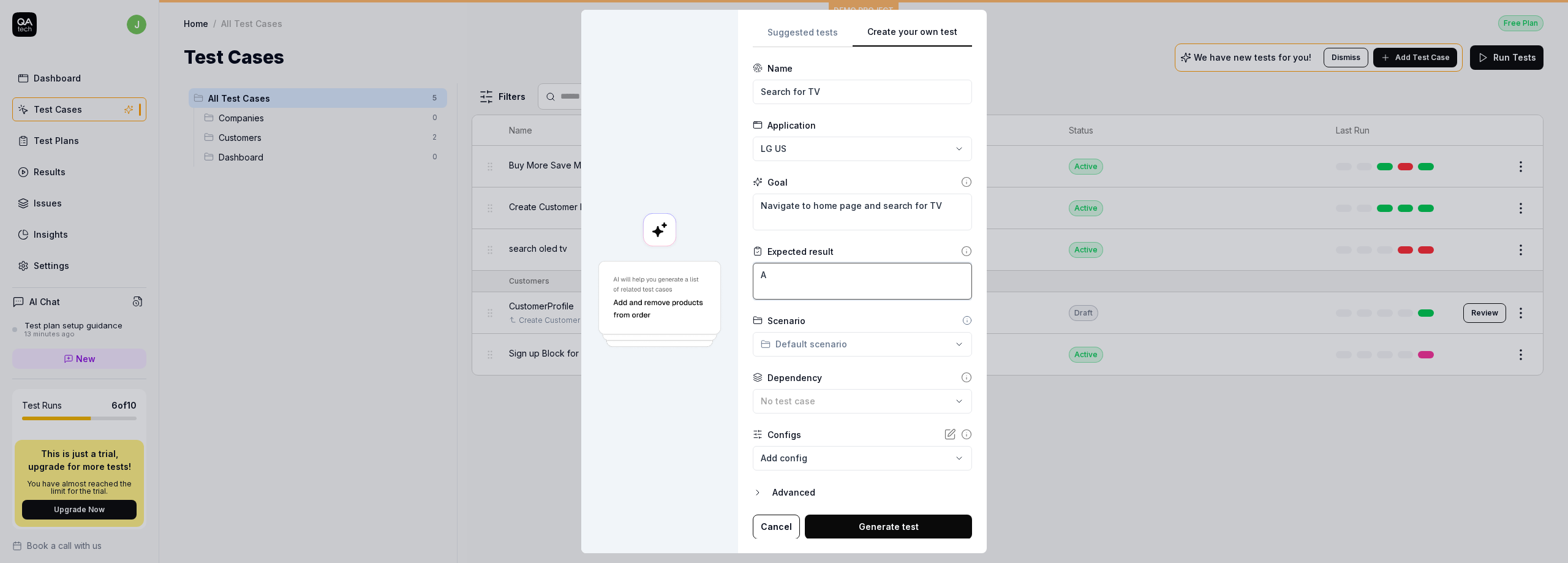 type on "*" 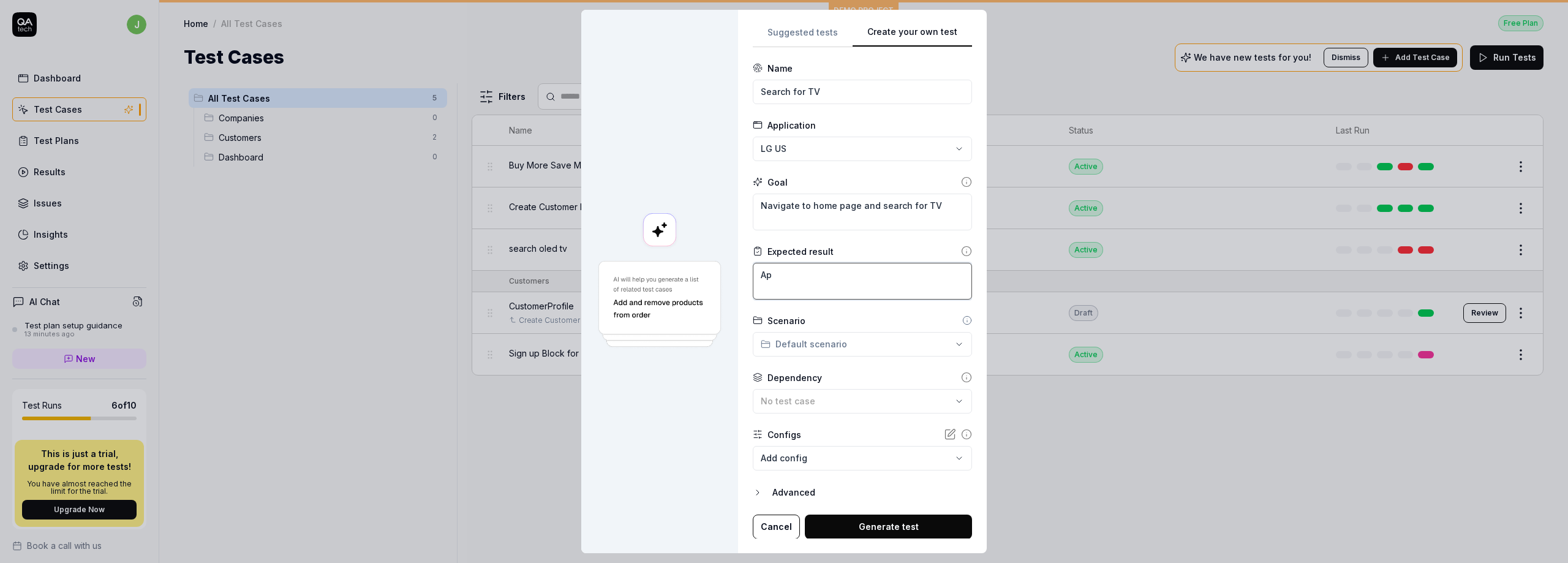 type on "*" 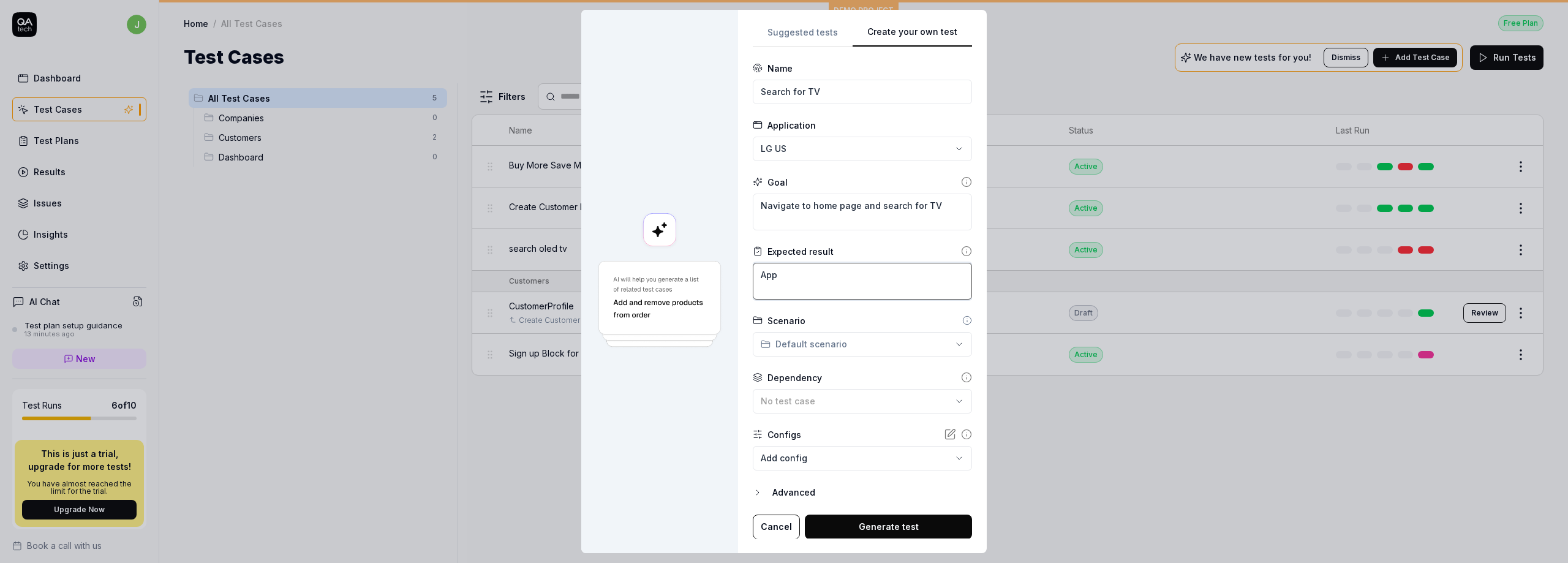 type on "*" 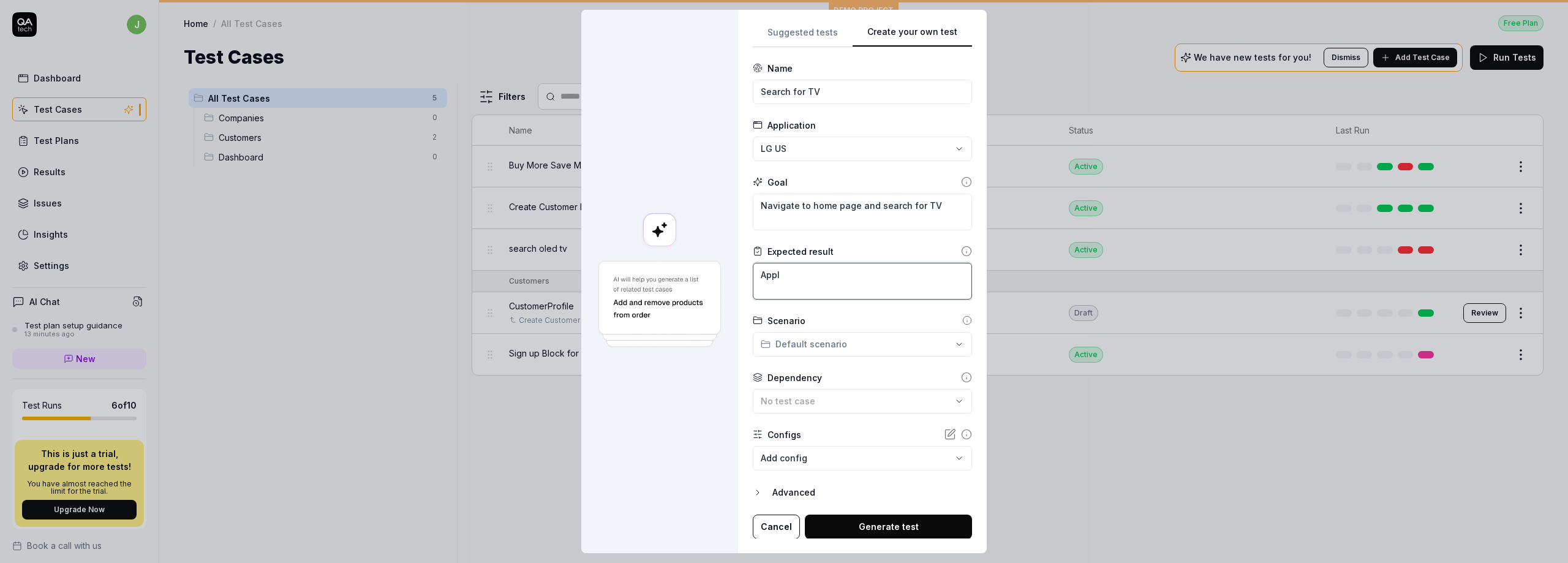 type on "*" 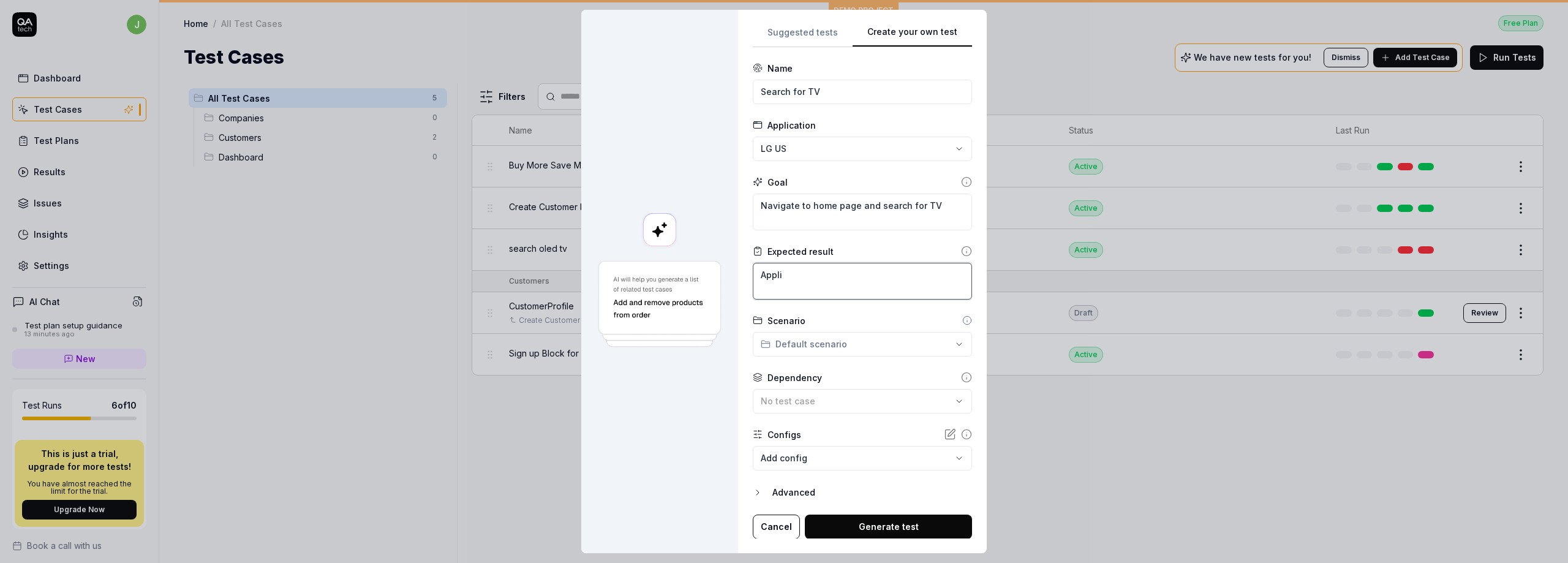 type on "Applic" 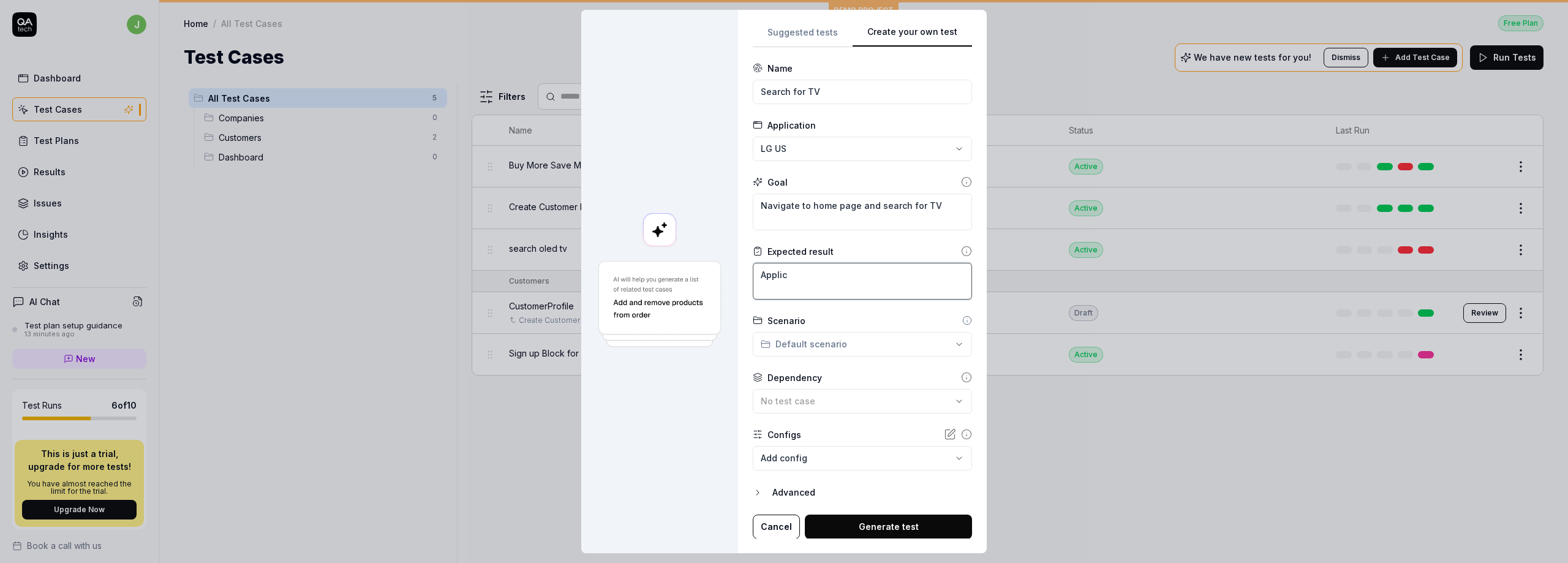 type on "*" 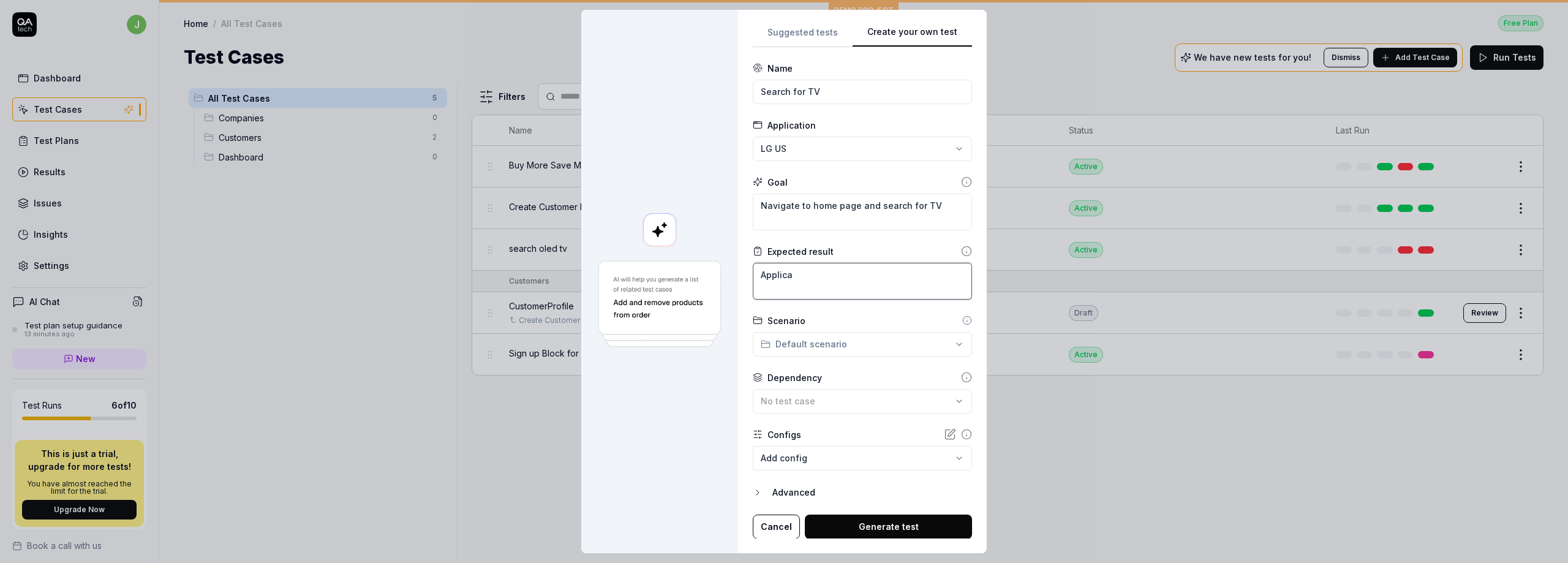 type on "*" 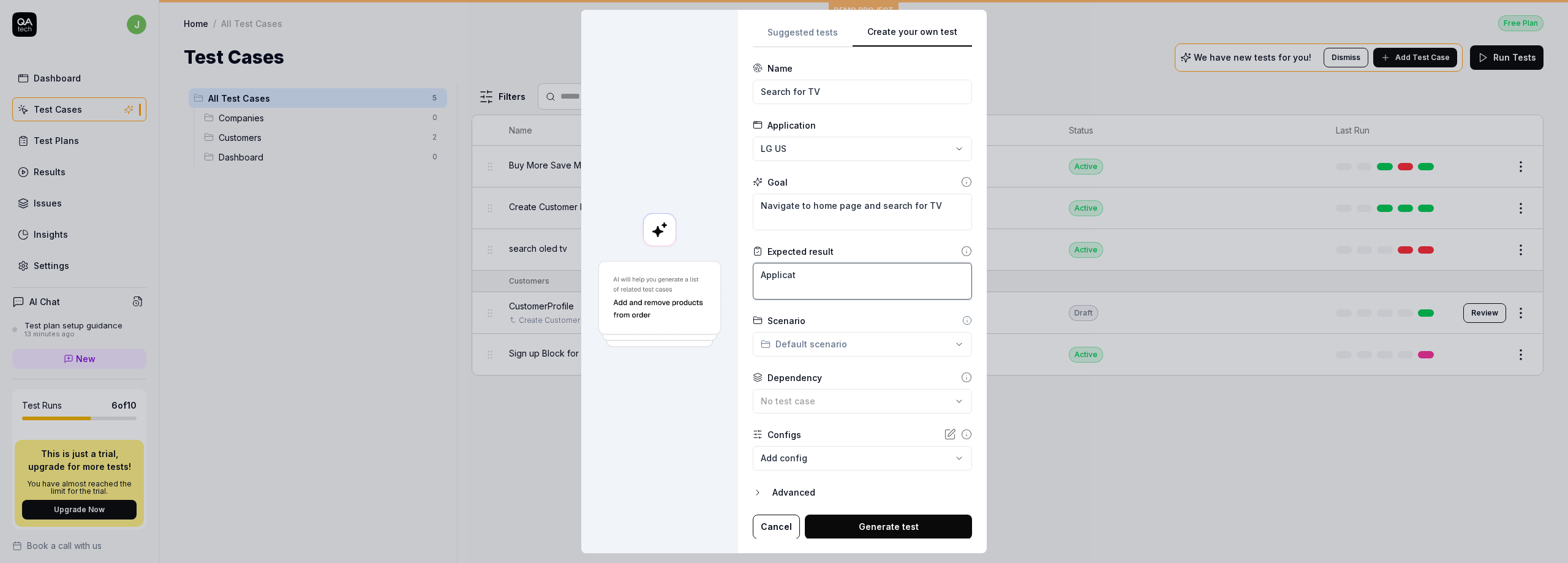 type on "*" 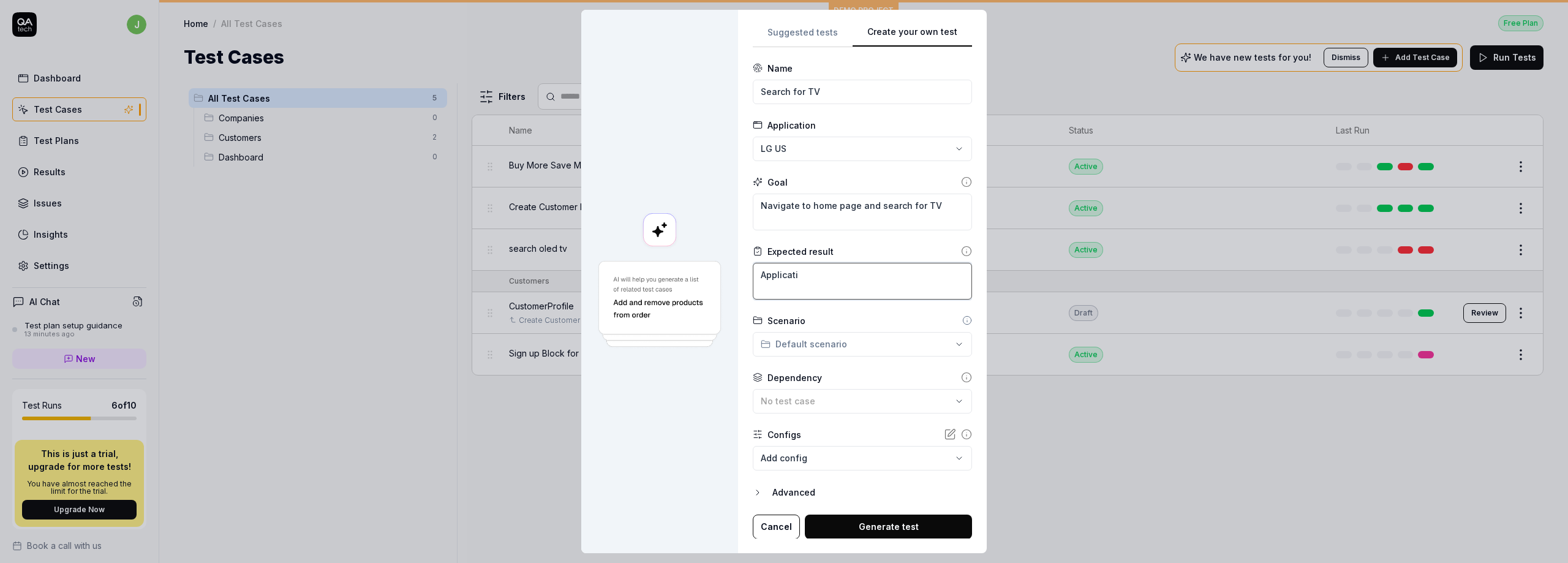 type on "Applicatio" 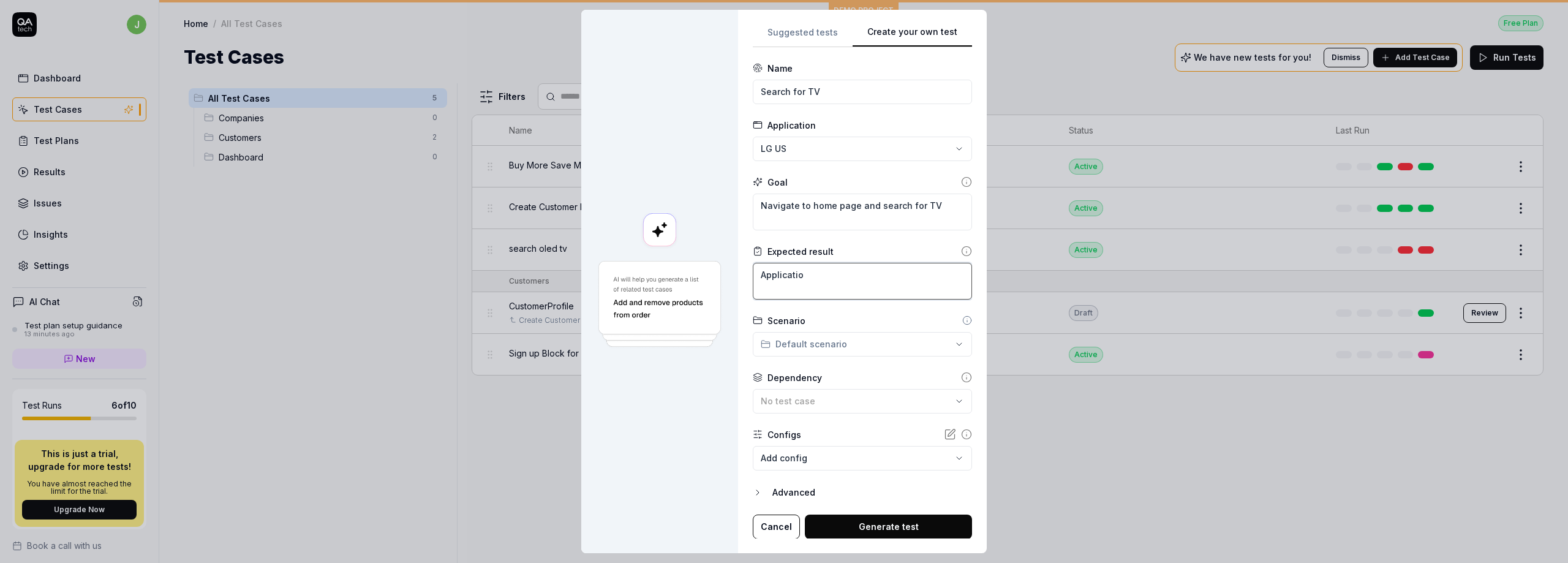 type on "*" 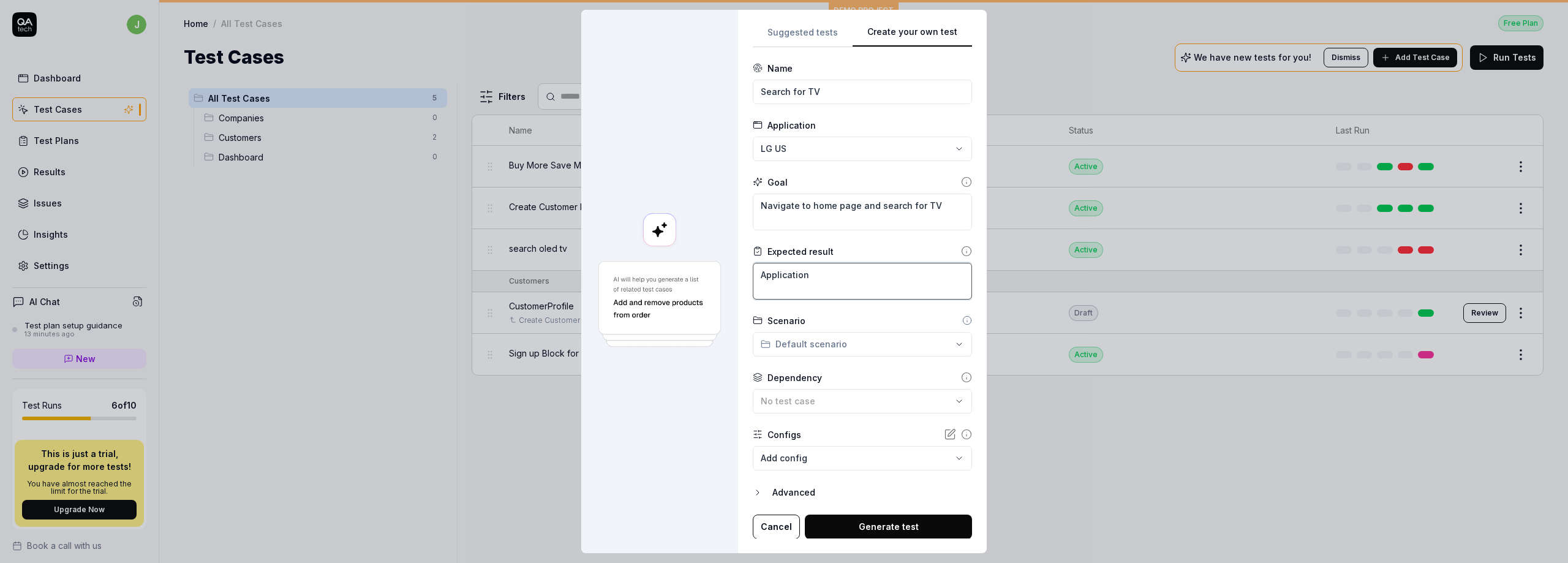 type on "Application" 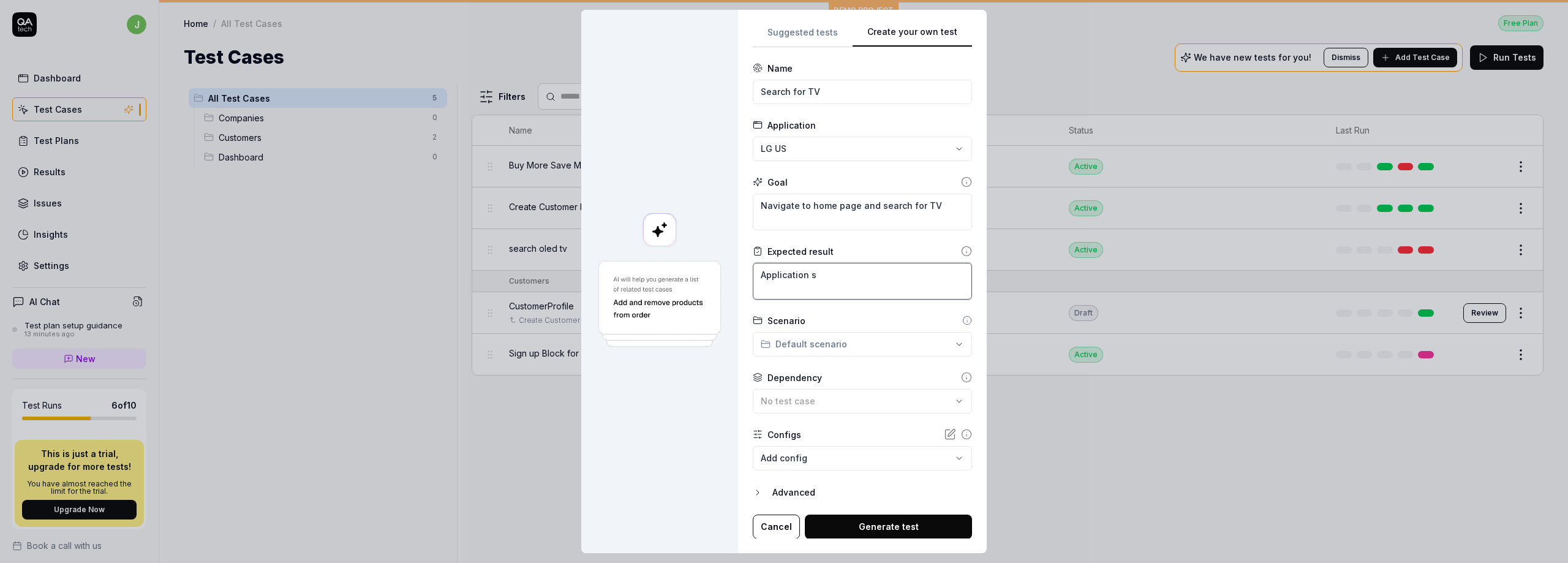 type on "*" 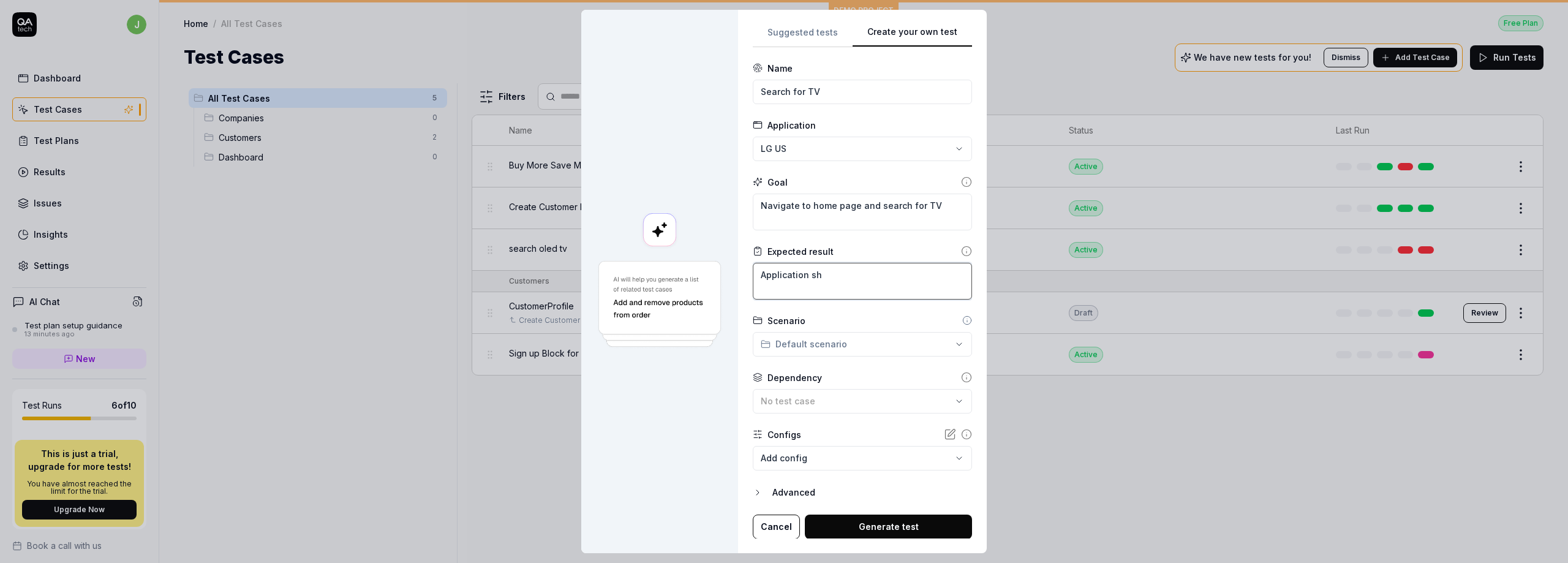 type on "*" 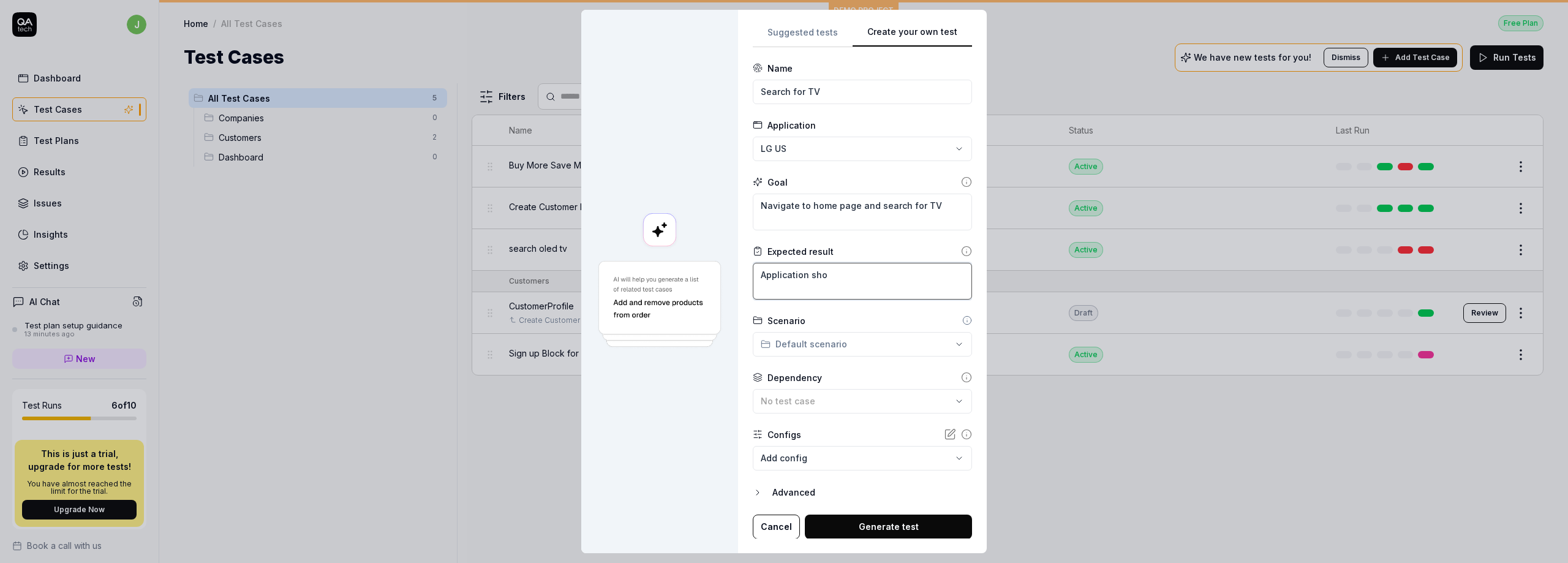 type on "*" 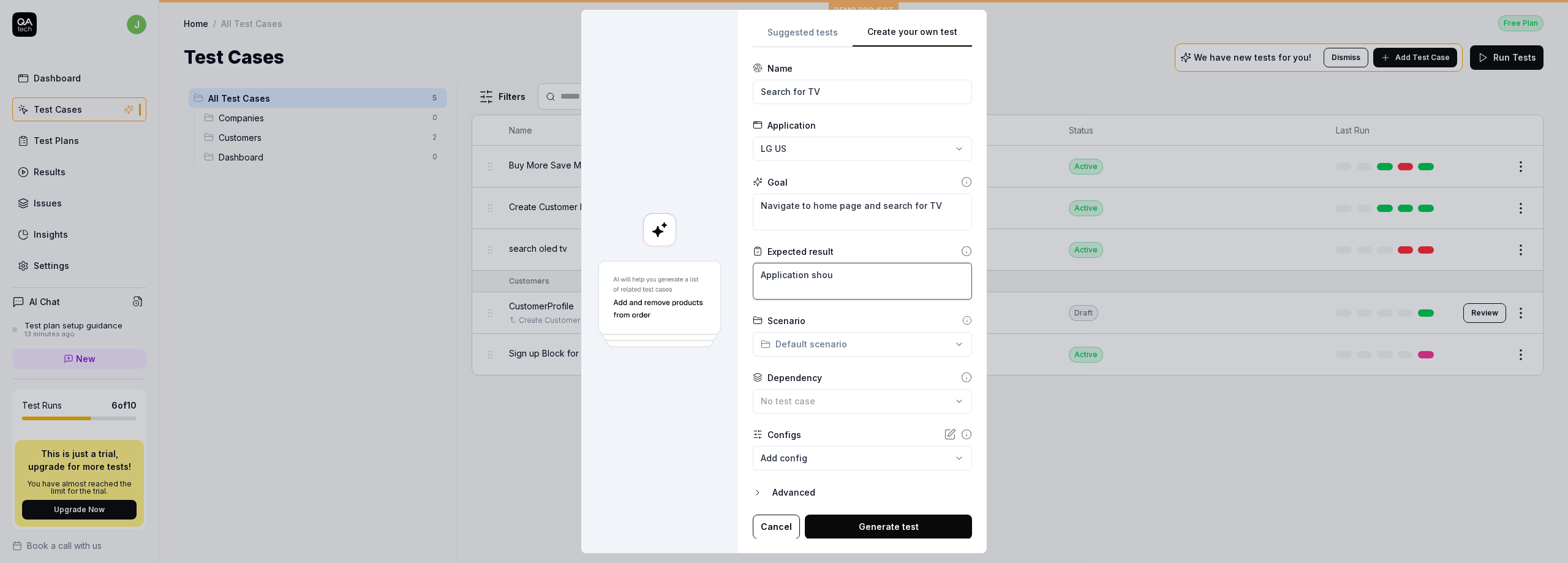type on "*" 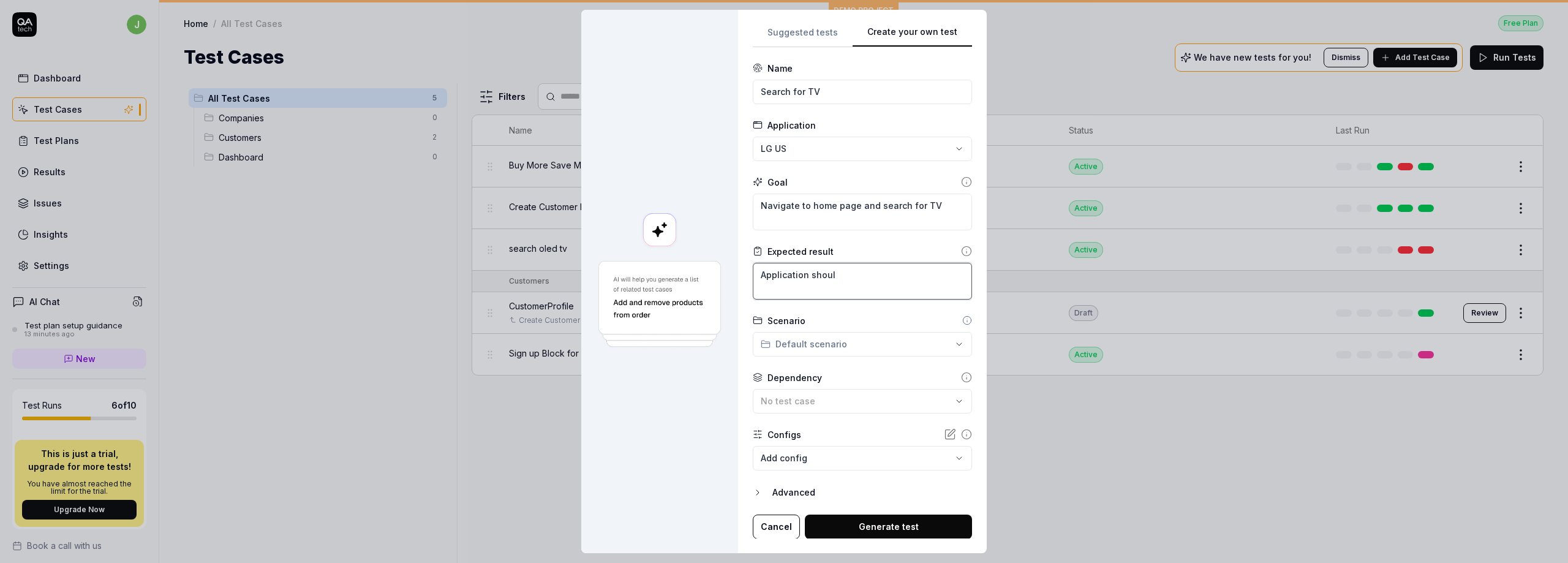 type on "*" 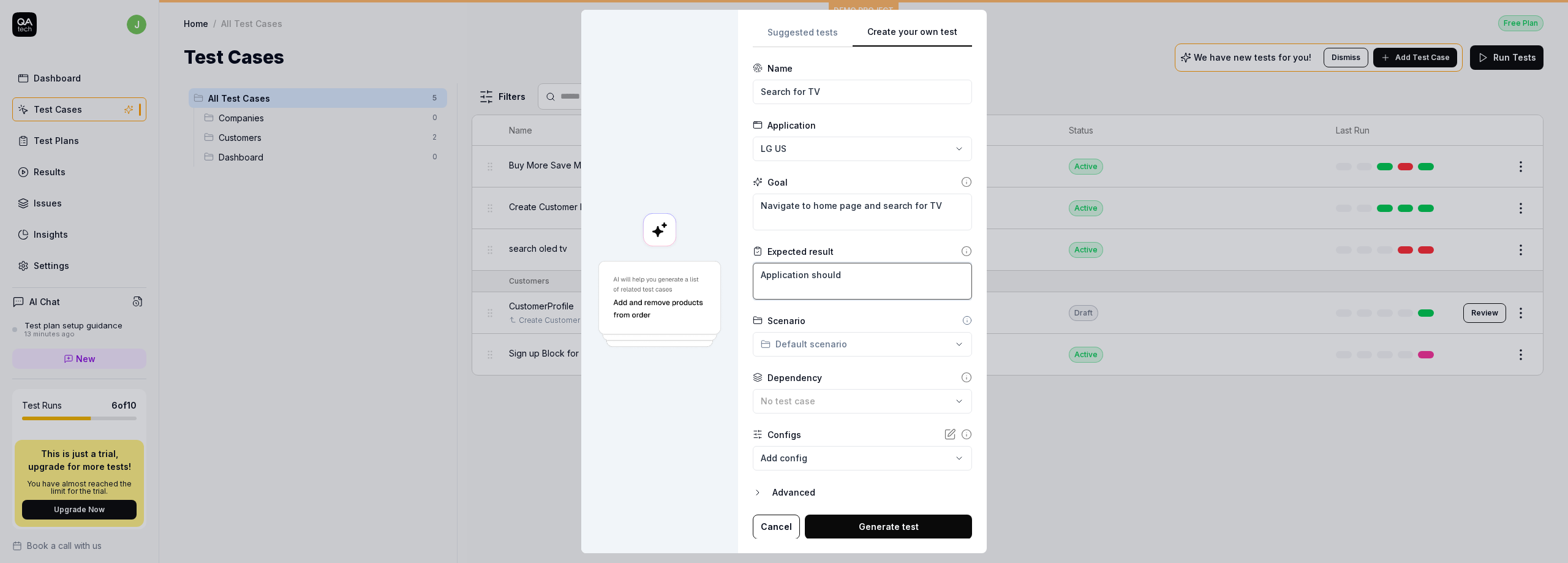 type on "*" 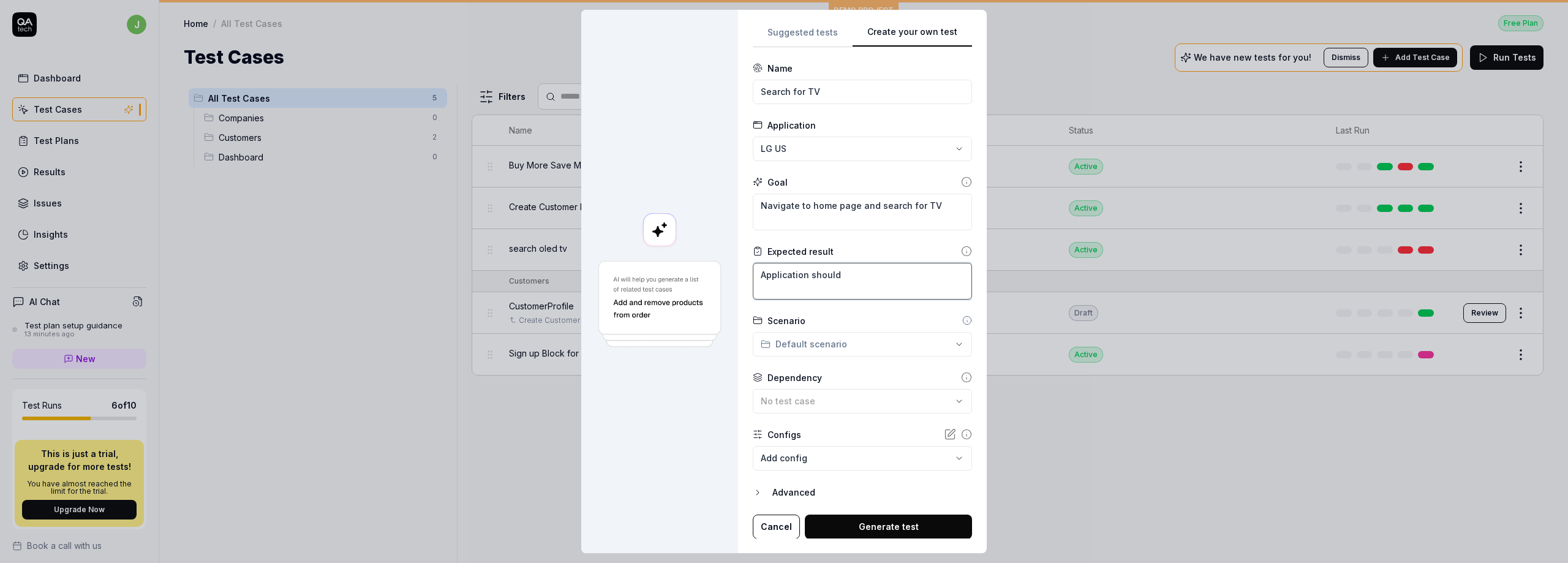 type on "Application should" 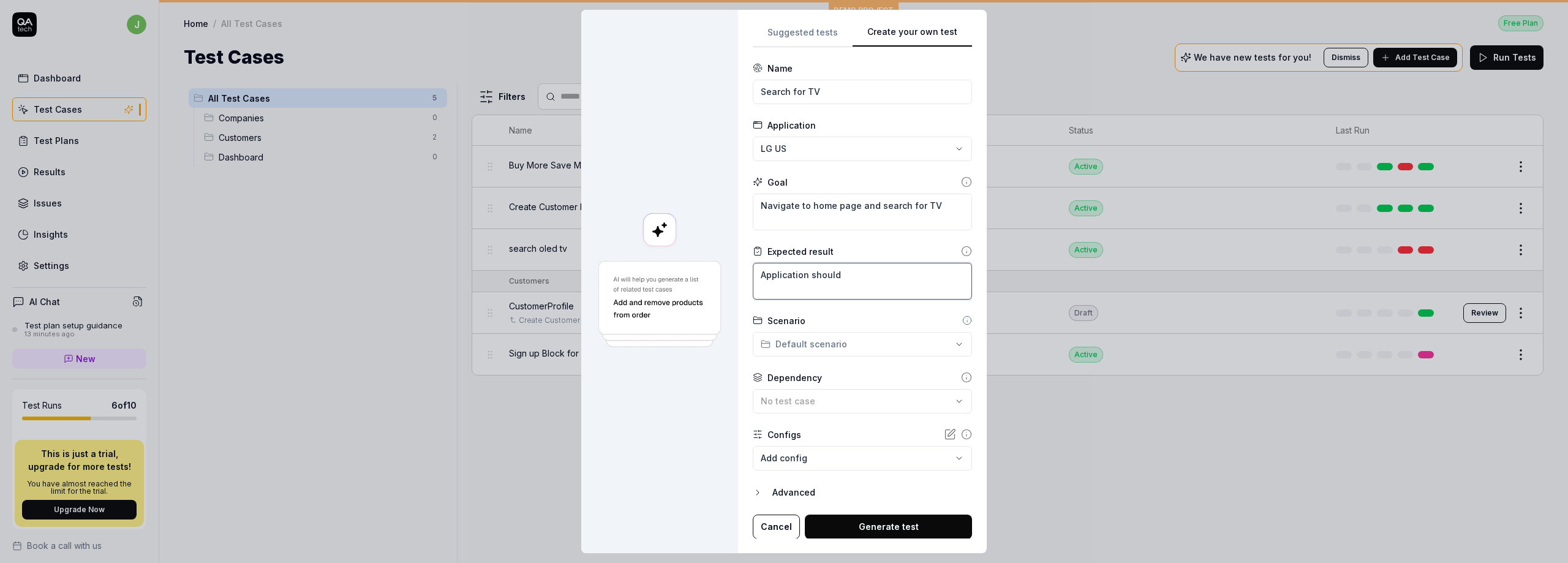 click on "Application should" at bounding box center [862, 281] 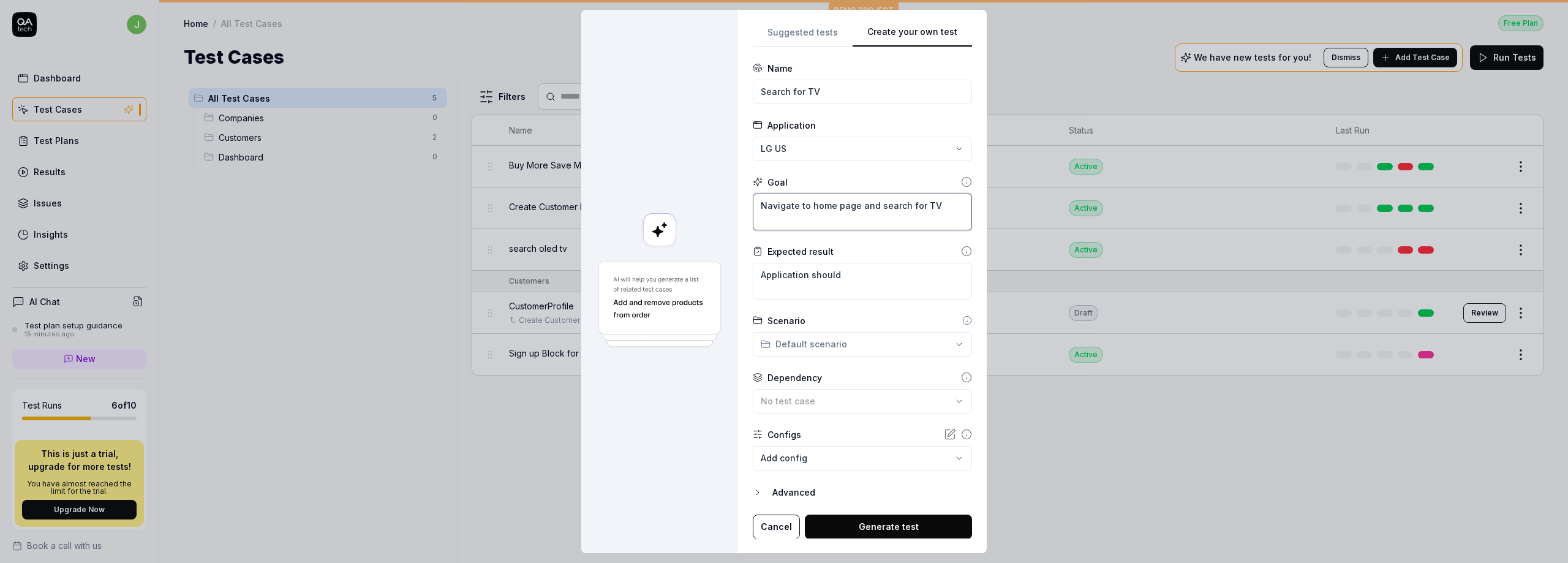 drag, startPoint x: 900, startPoint y: 202, endPoint x: 977, endPoint y: 201, distance: 77.00649 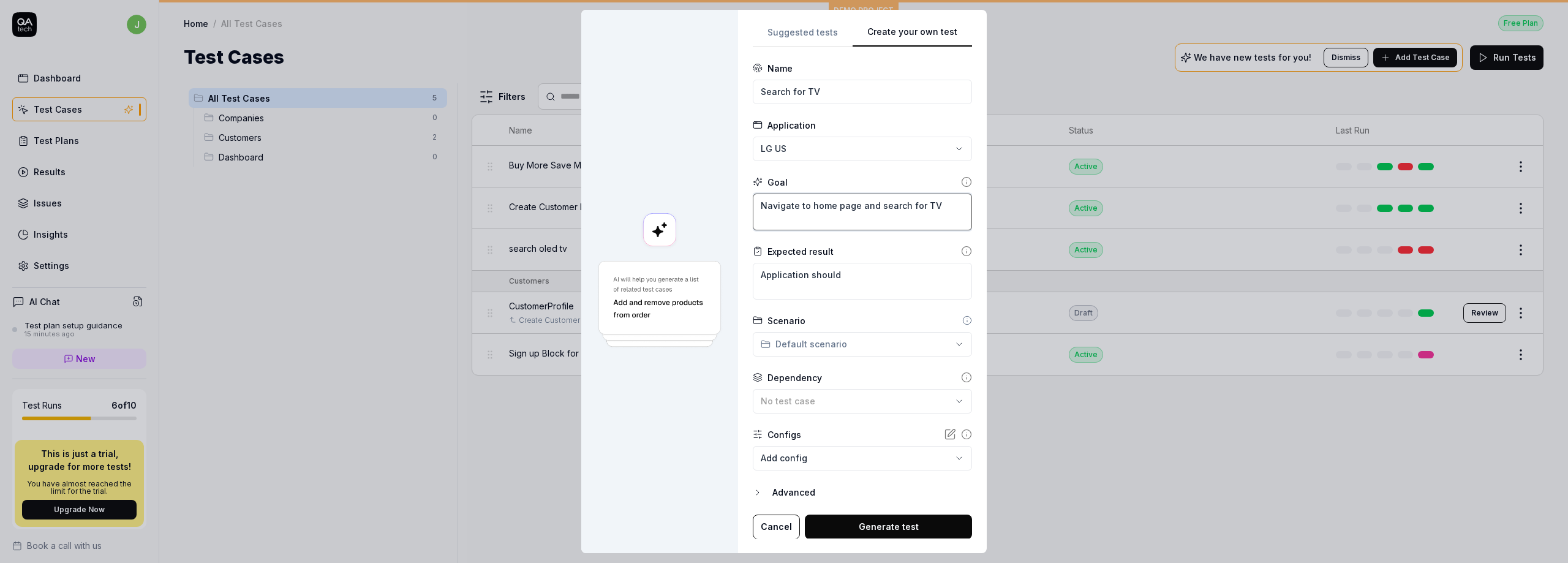 paste on "86 Inch Class LG QNED AI QNED82A 4K Smart TV 2025" 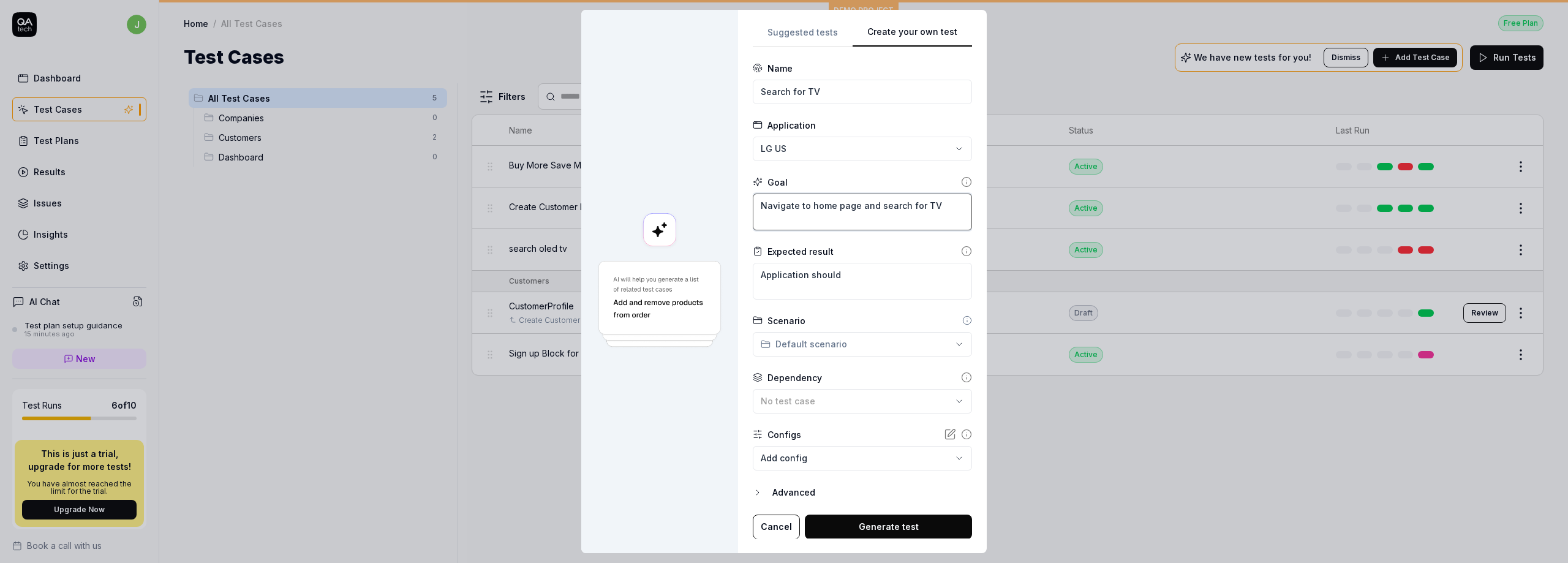 type on "*" 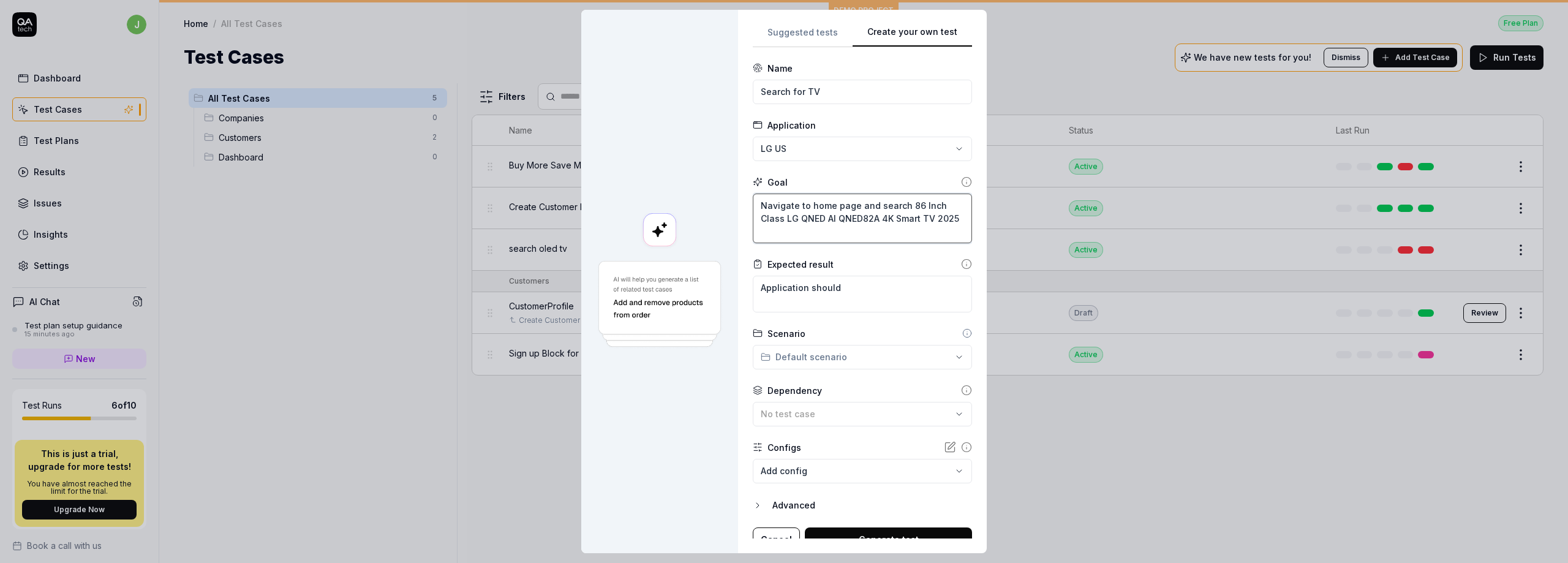 type on "Navigate to home page and search 86 Inch Class LG QNED AI QNED82A 4K Smart TV 2025" 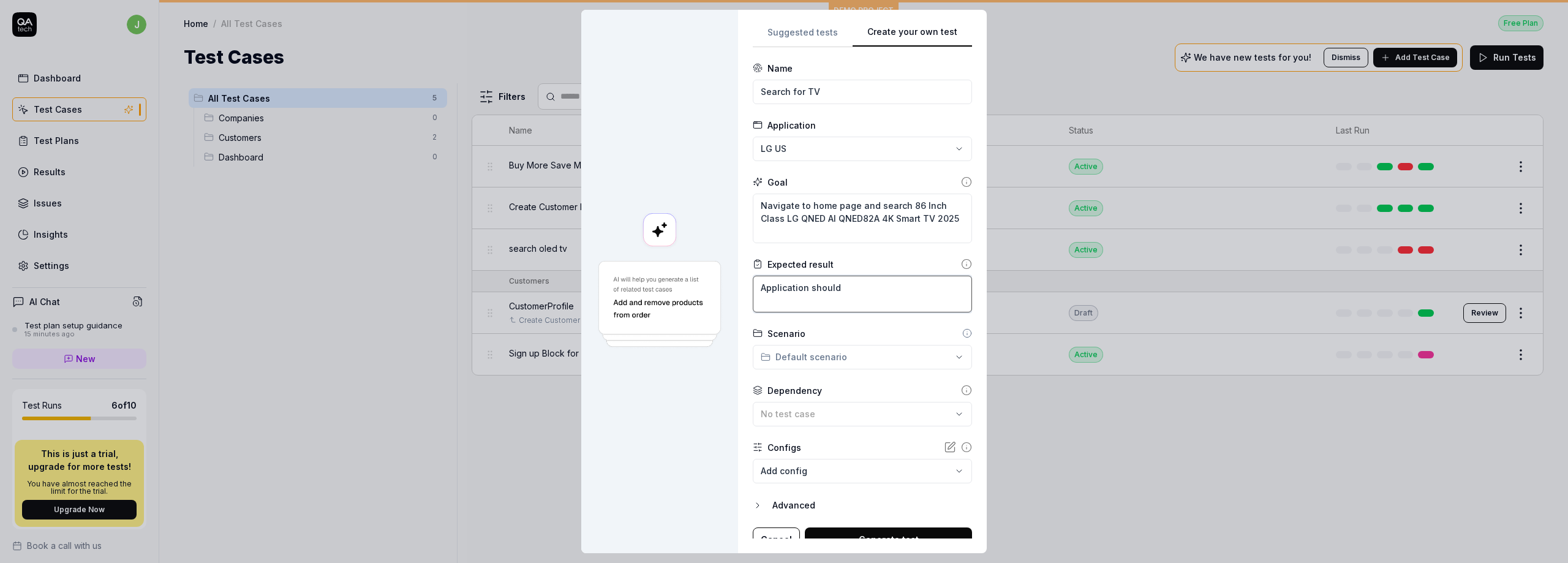 click on "Application should" at bounding box center [862, 294] 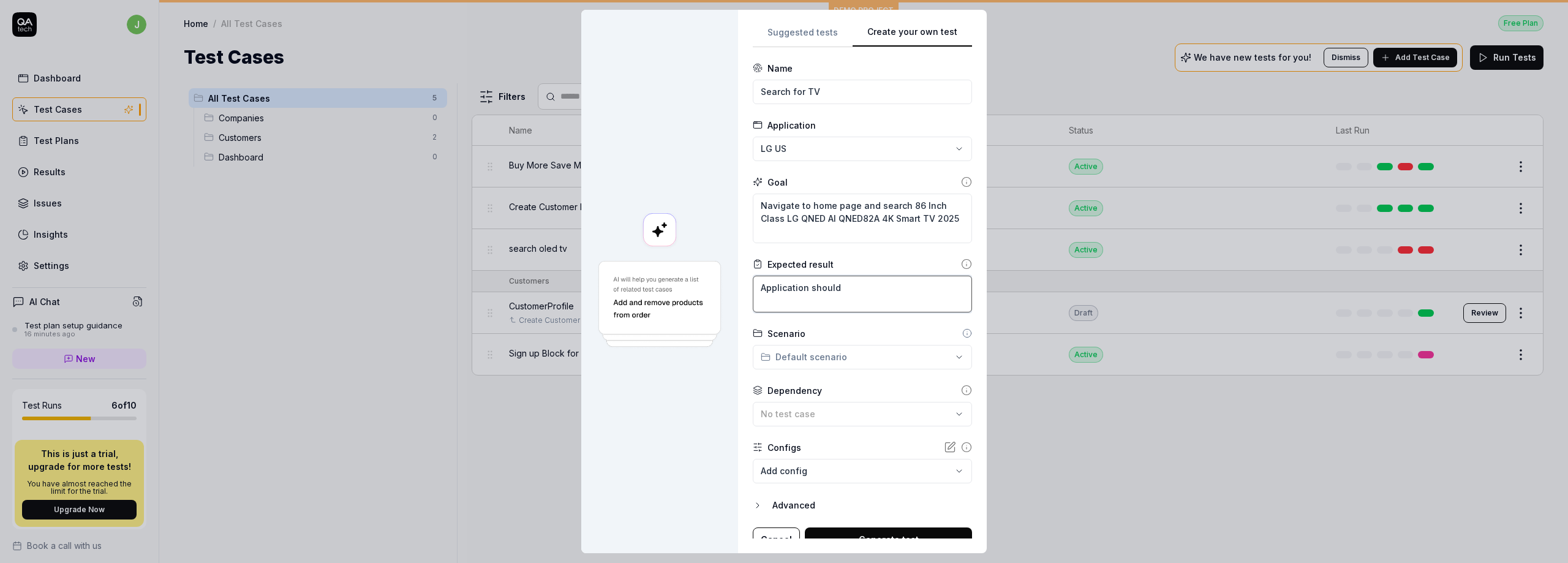 drag, startPoint x: 839, startPoint y: 284, endPoint x: 703, endPoint y: 266, distance: 137.18601 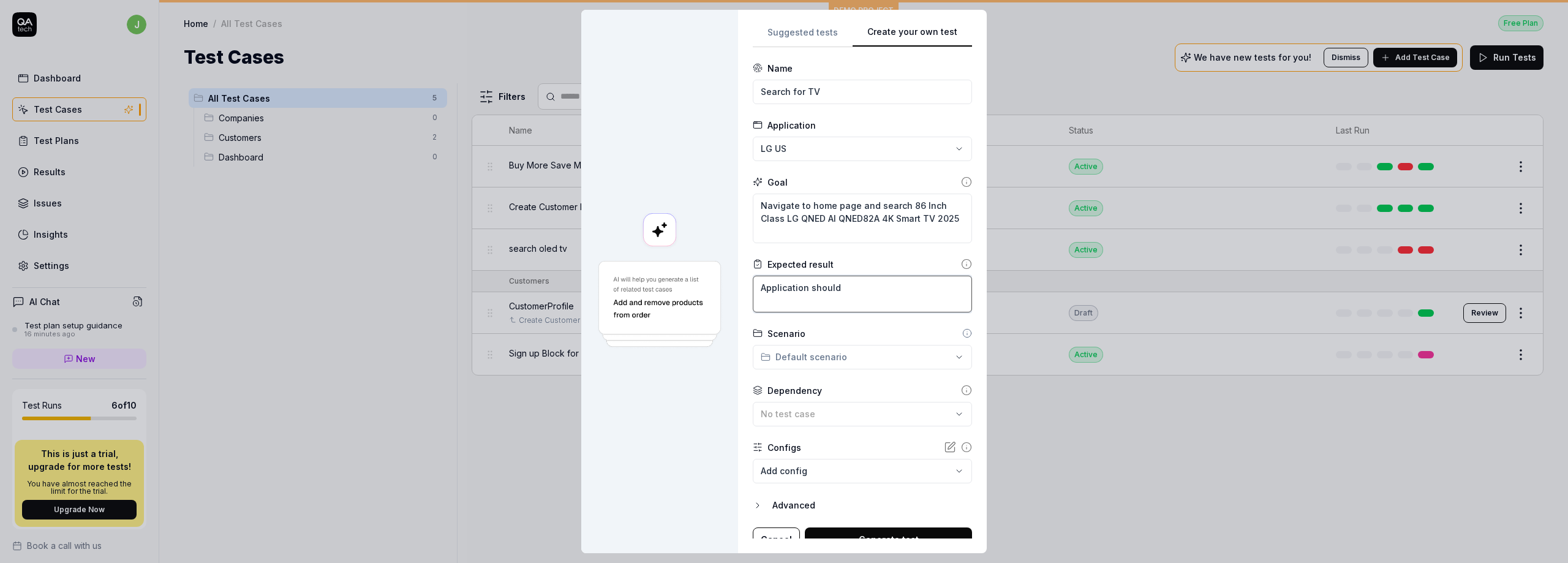 type on "*" 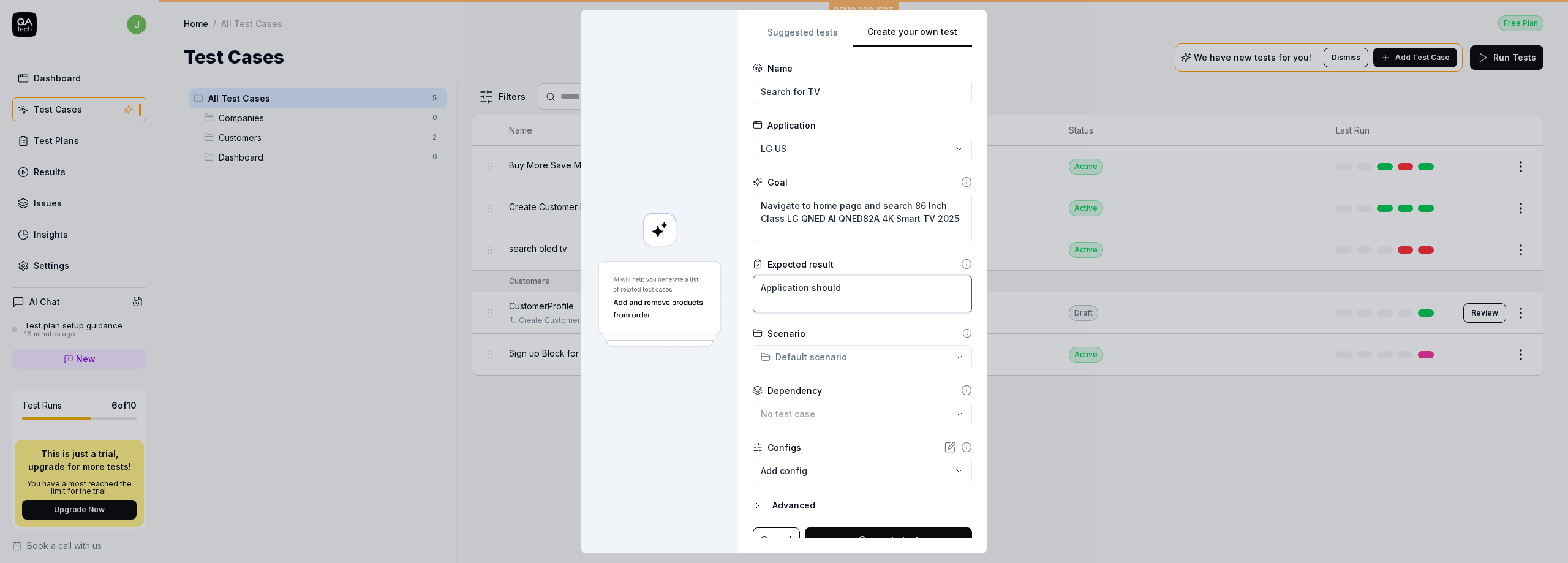 type on "T" 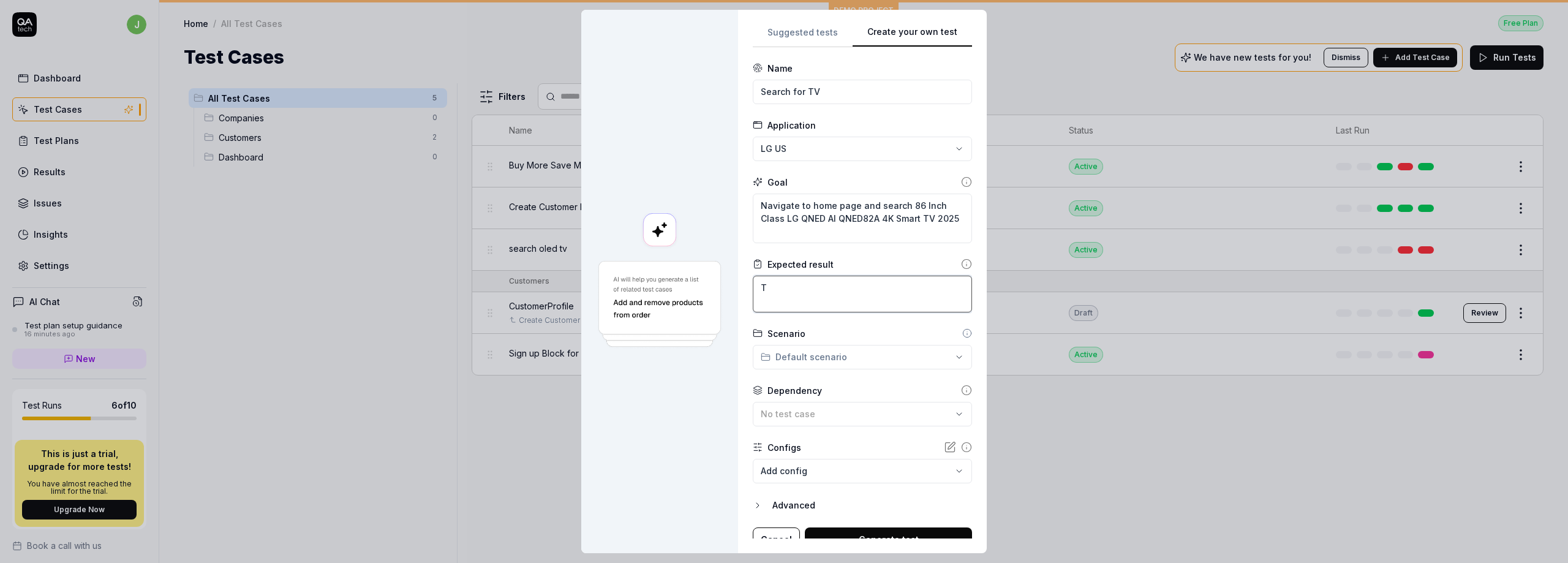 type on "*" 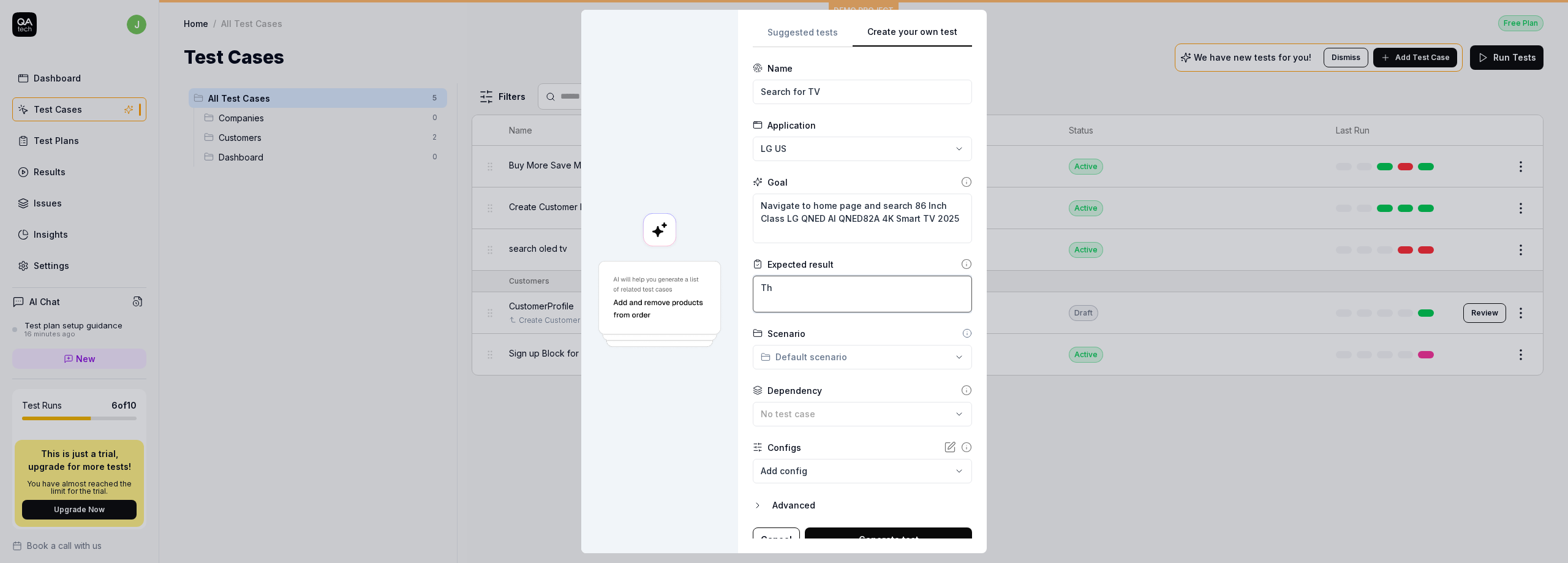 type on "*" 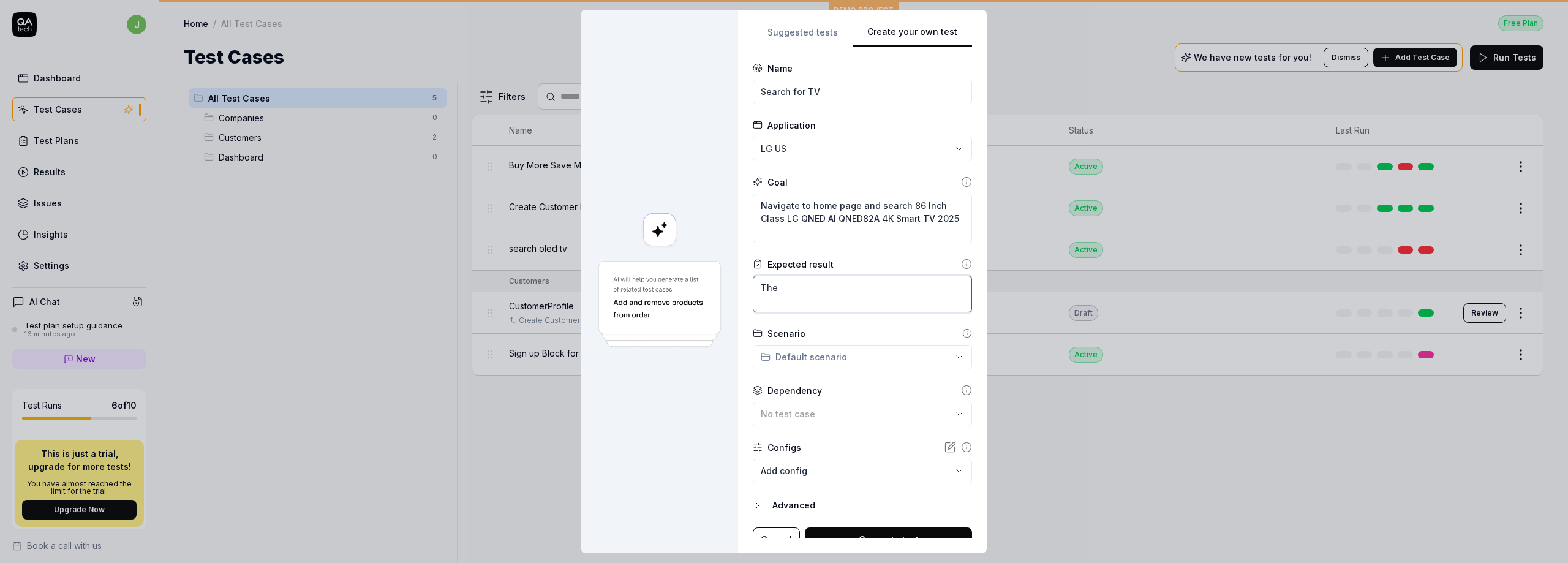 type on "*" 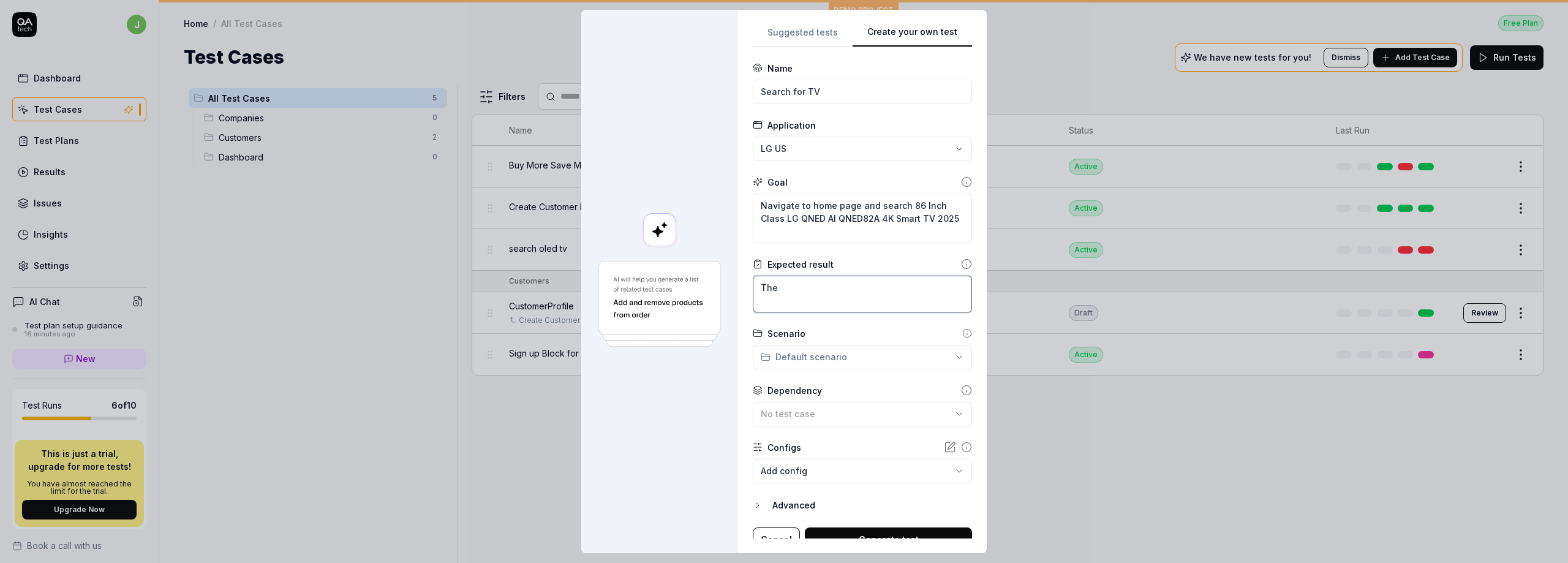 paste on "86 Inch Class LG QNED AI QNED82A 4K Smart TV 2025" 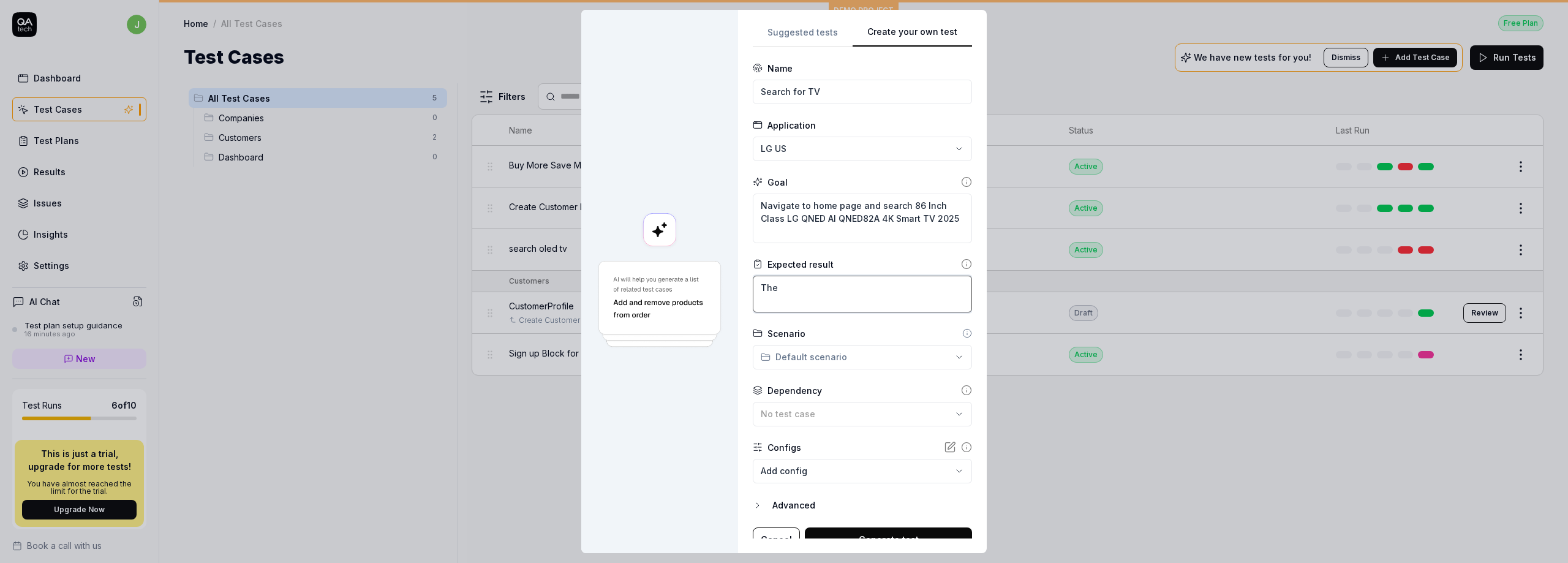 type on "*" 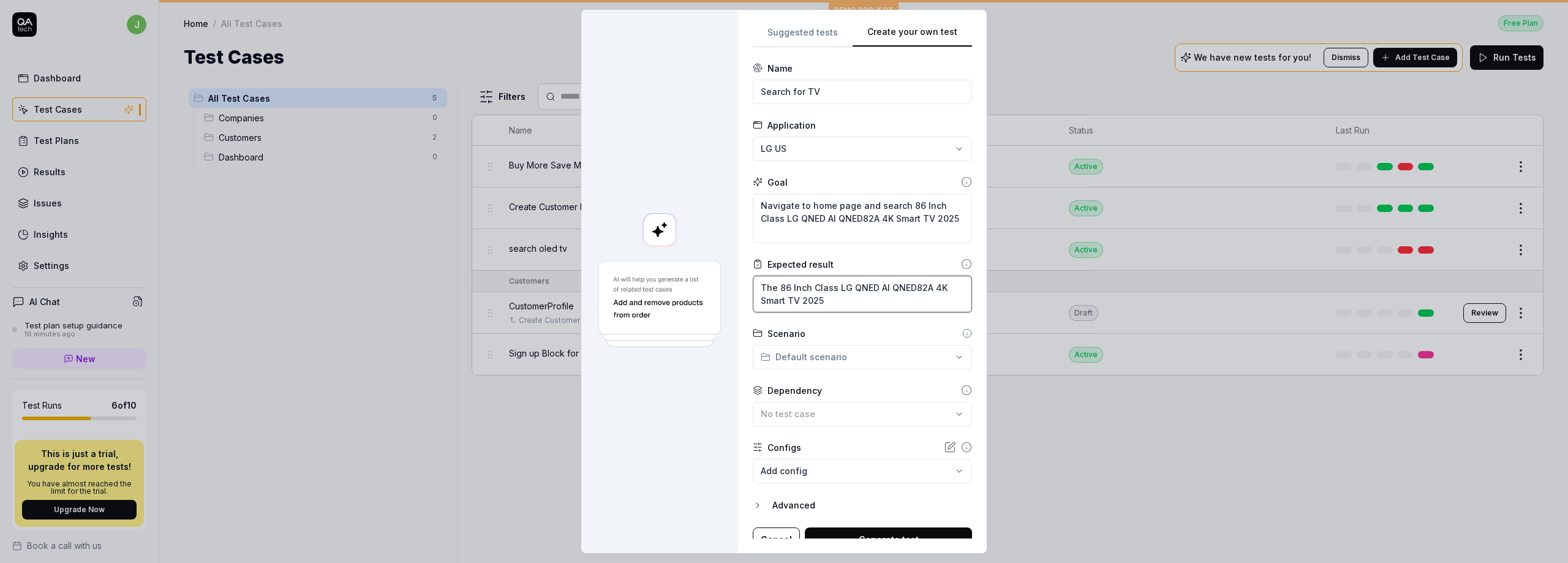 type on "*" 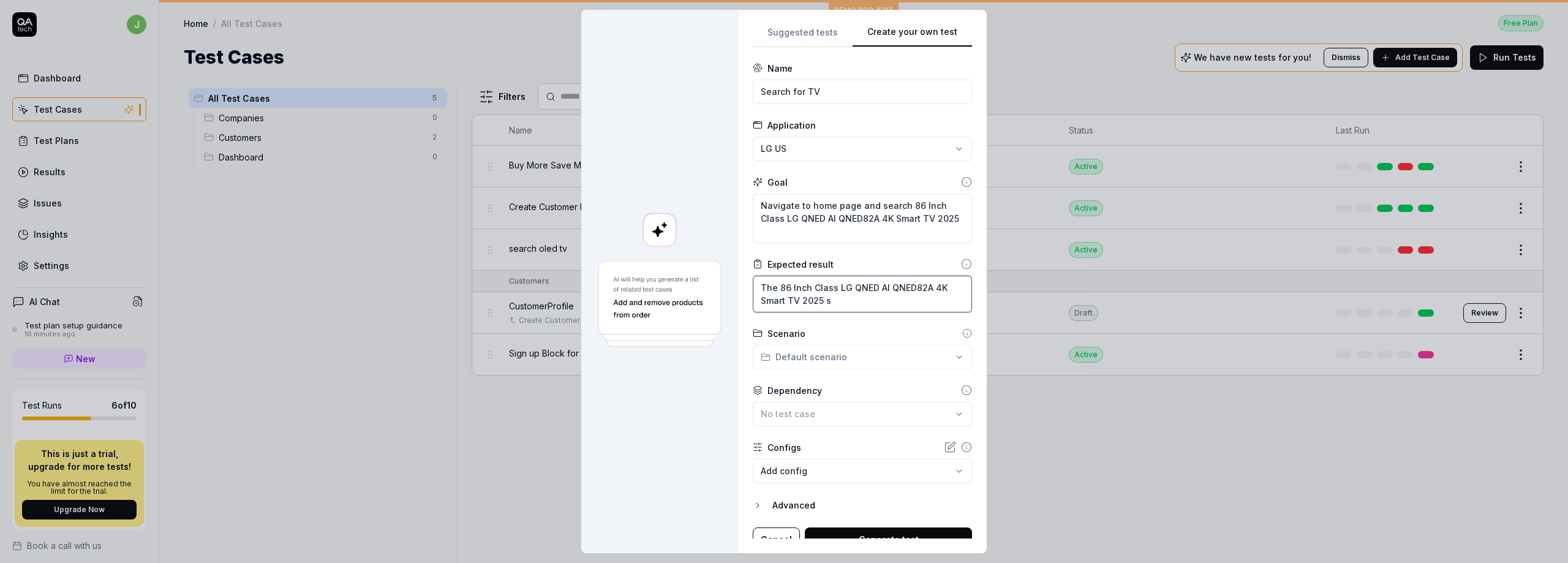type on "*" 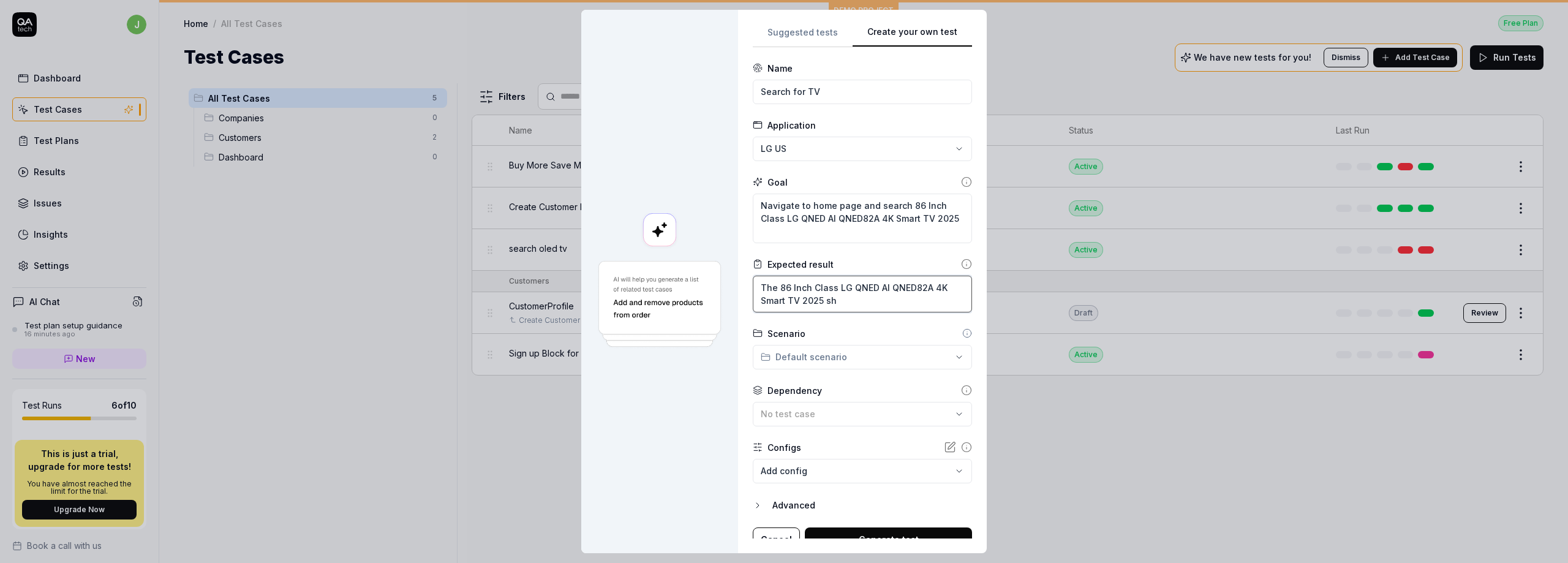 type on "The 86 Inch Class LG QNED AI QNED82A 4K Smart TV 2025 sho" 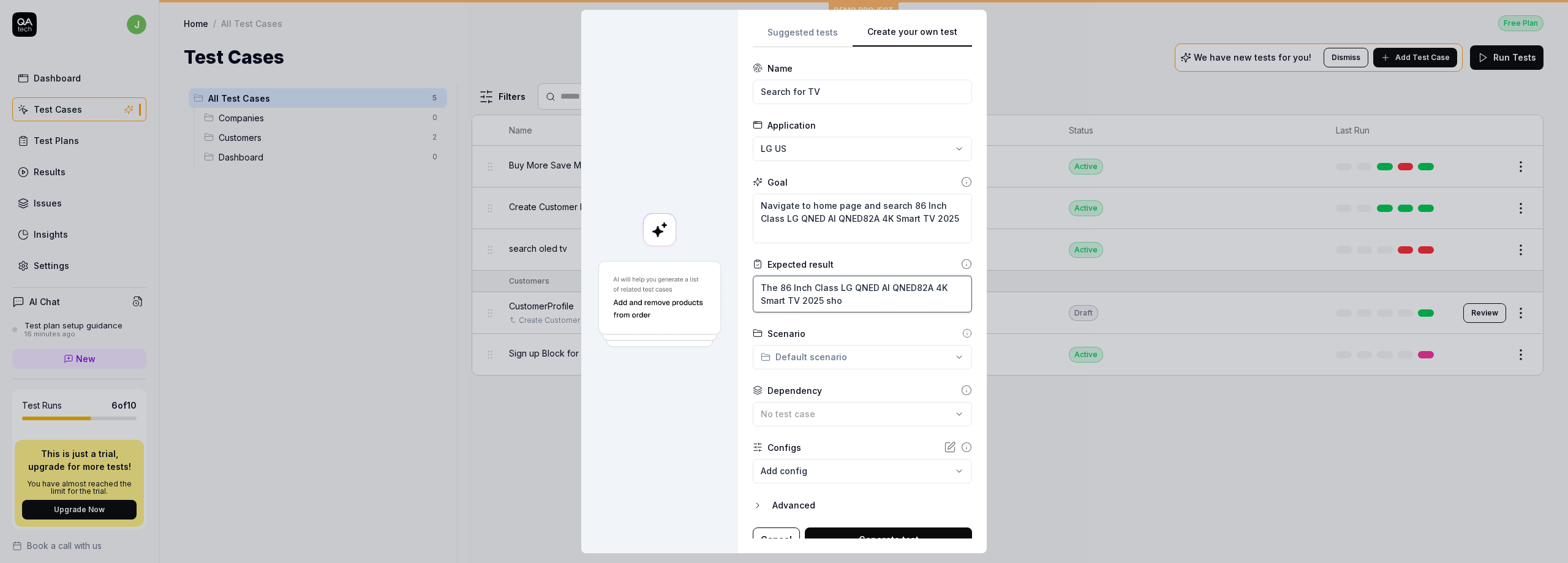 type on "*" 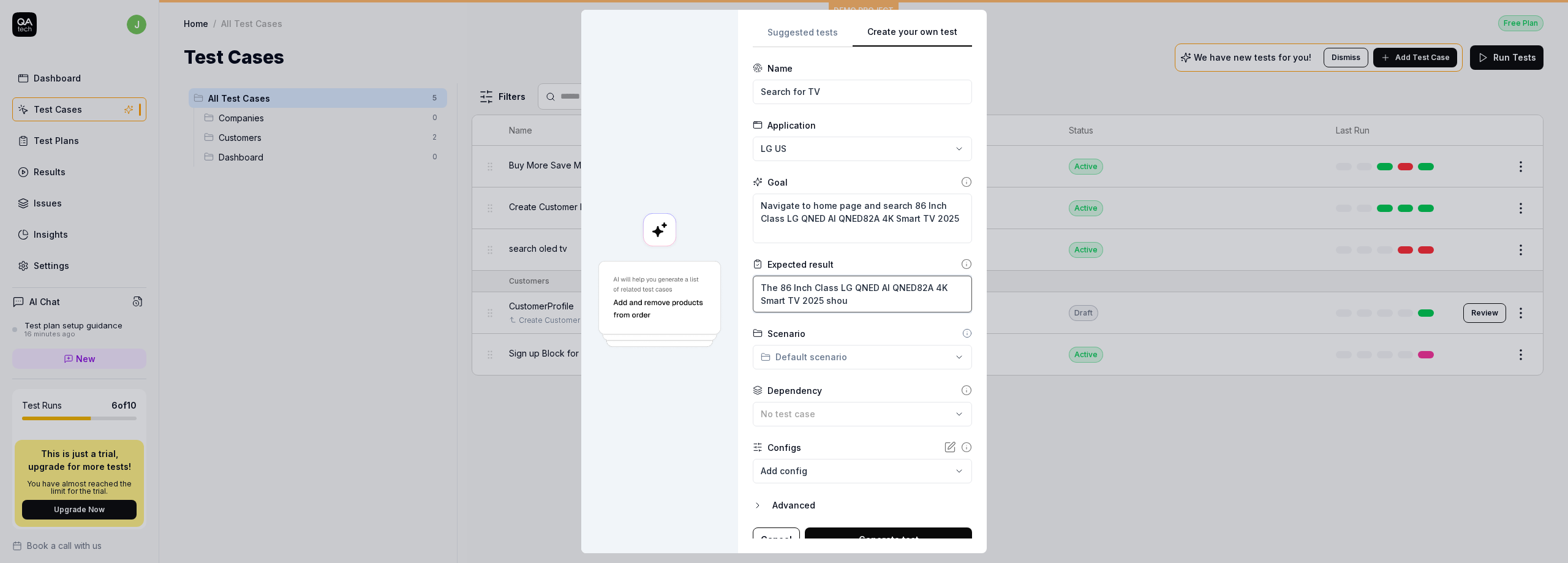 type on "*" 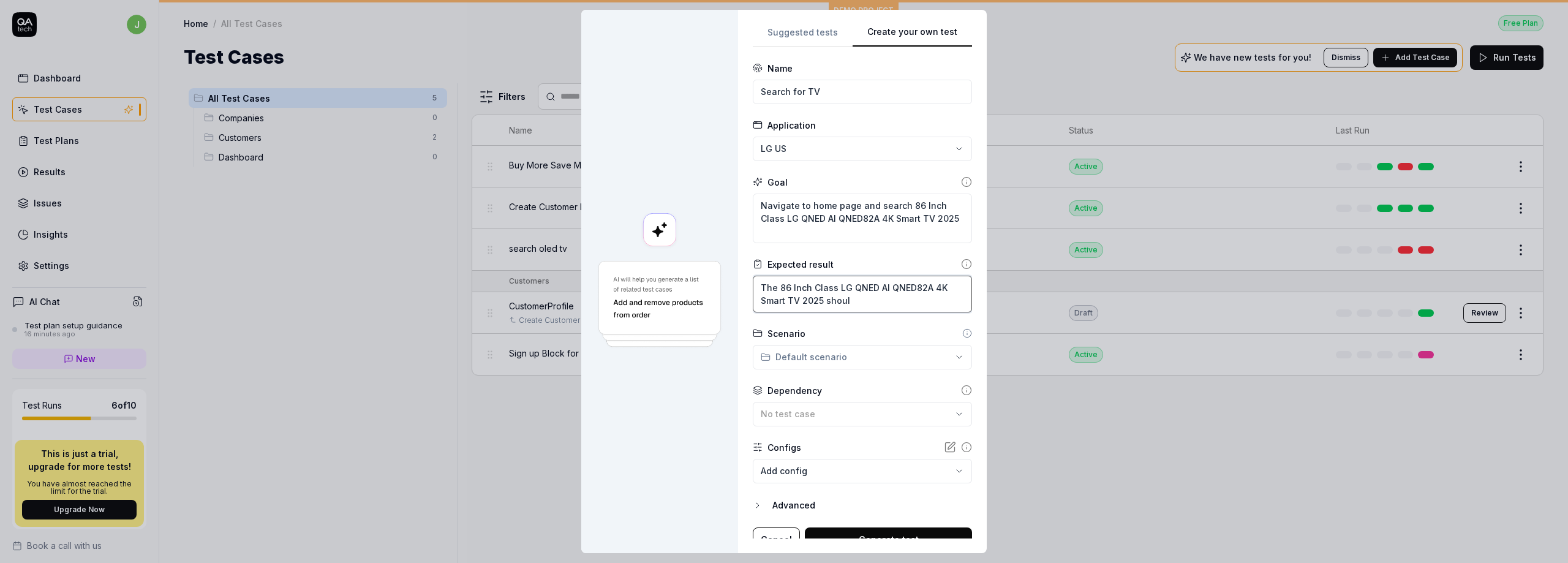 type on "*" 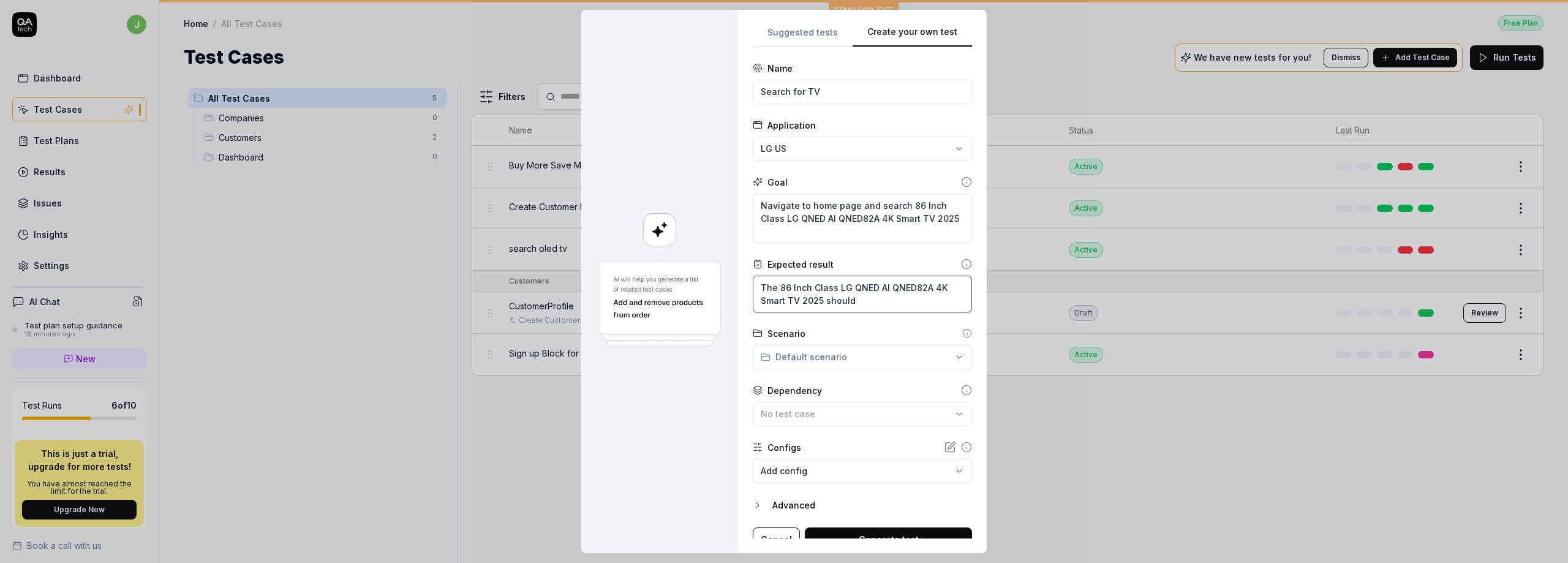 type on "*" 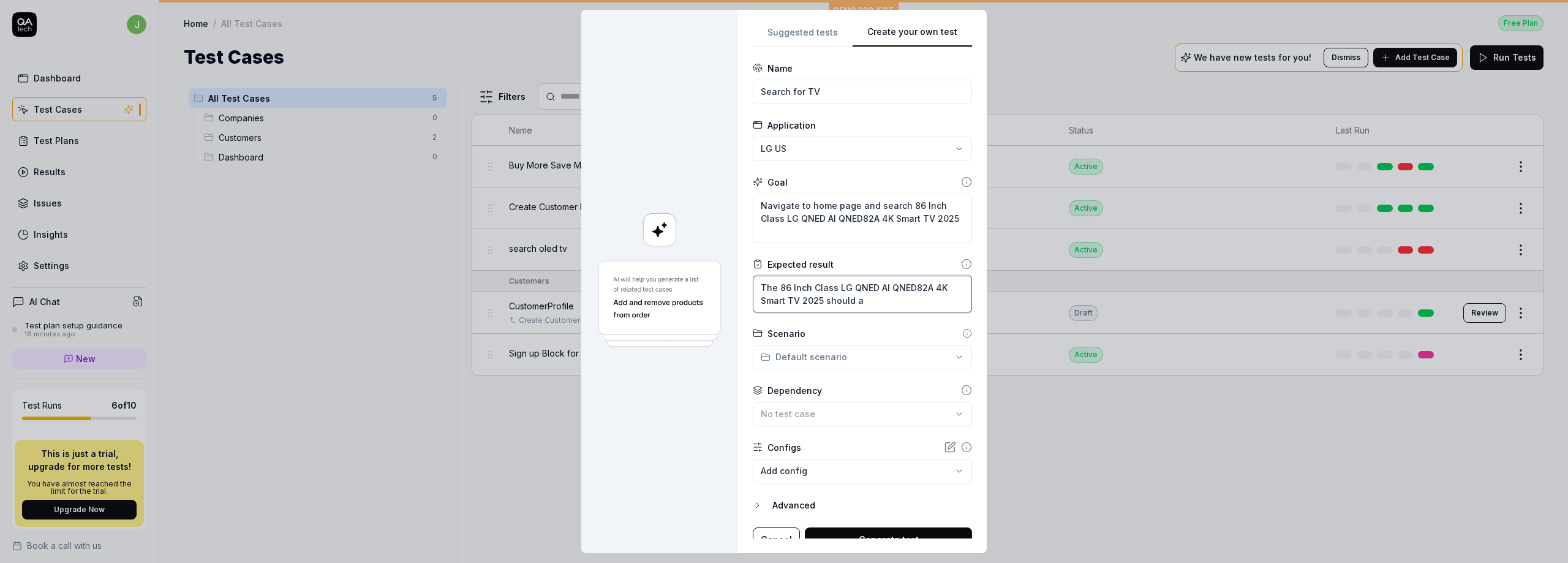 type on "*" 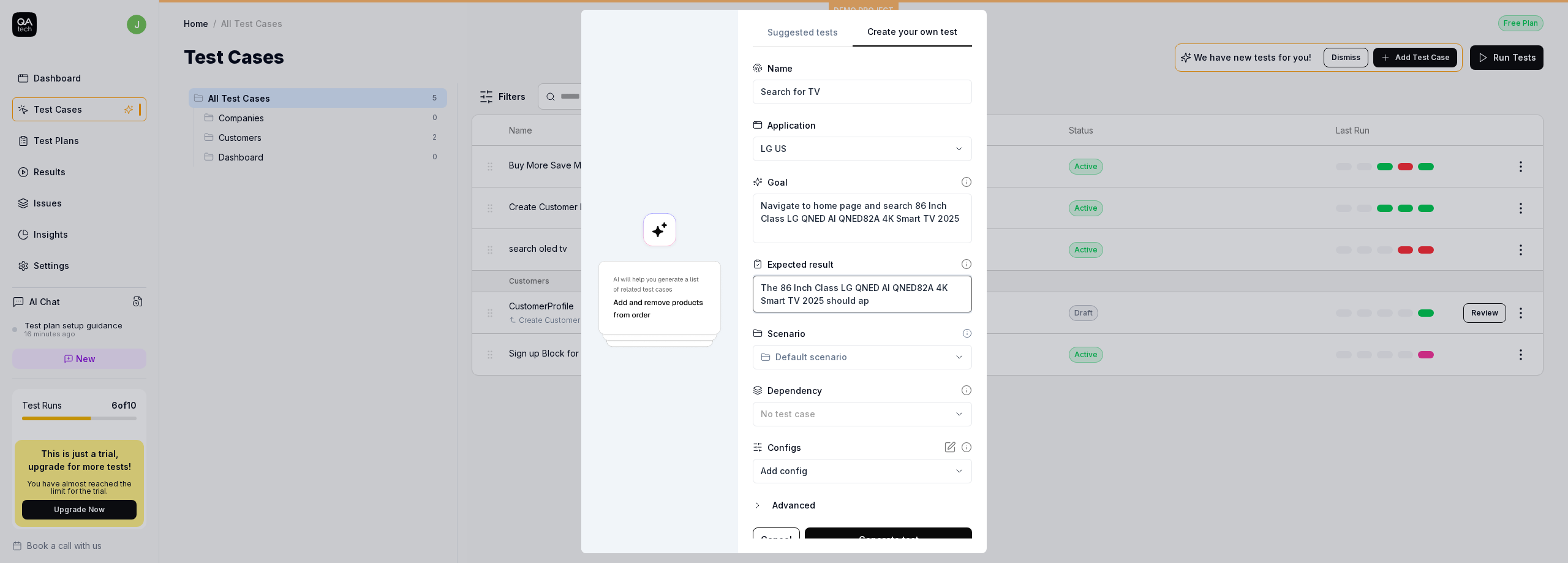 type on "*" 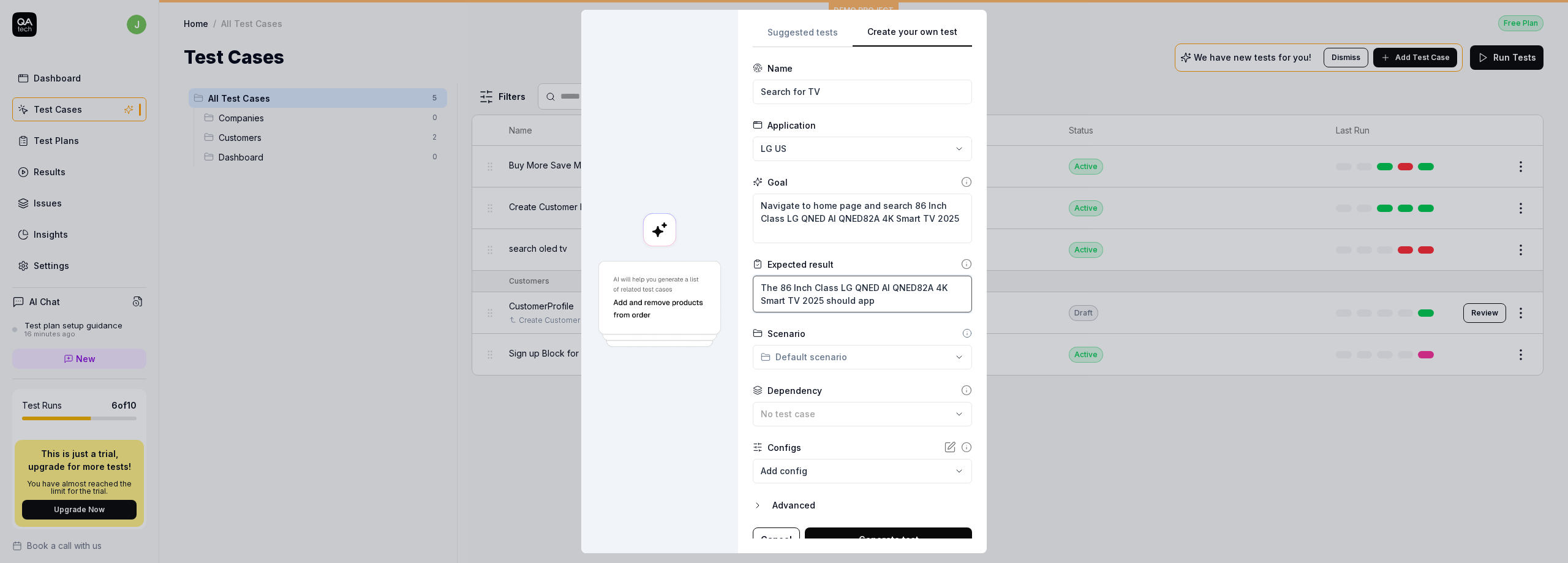 type on "*" 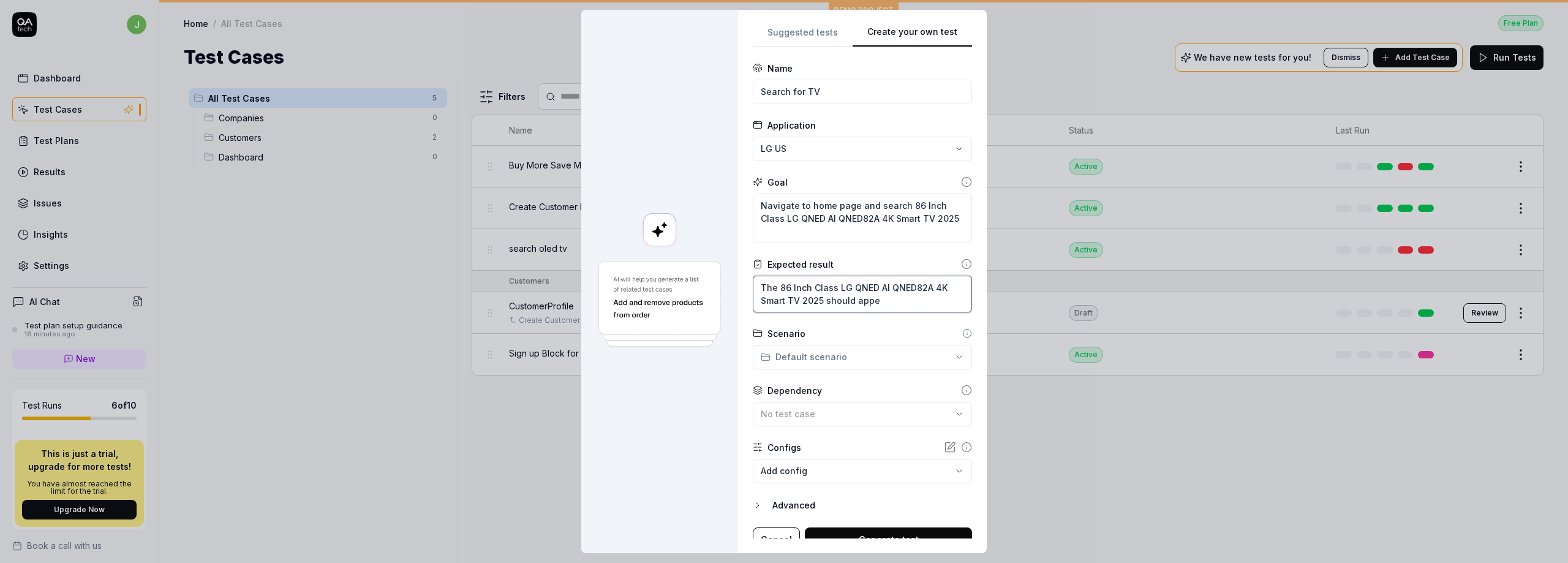 type on "*" 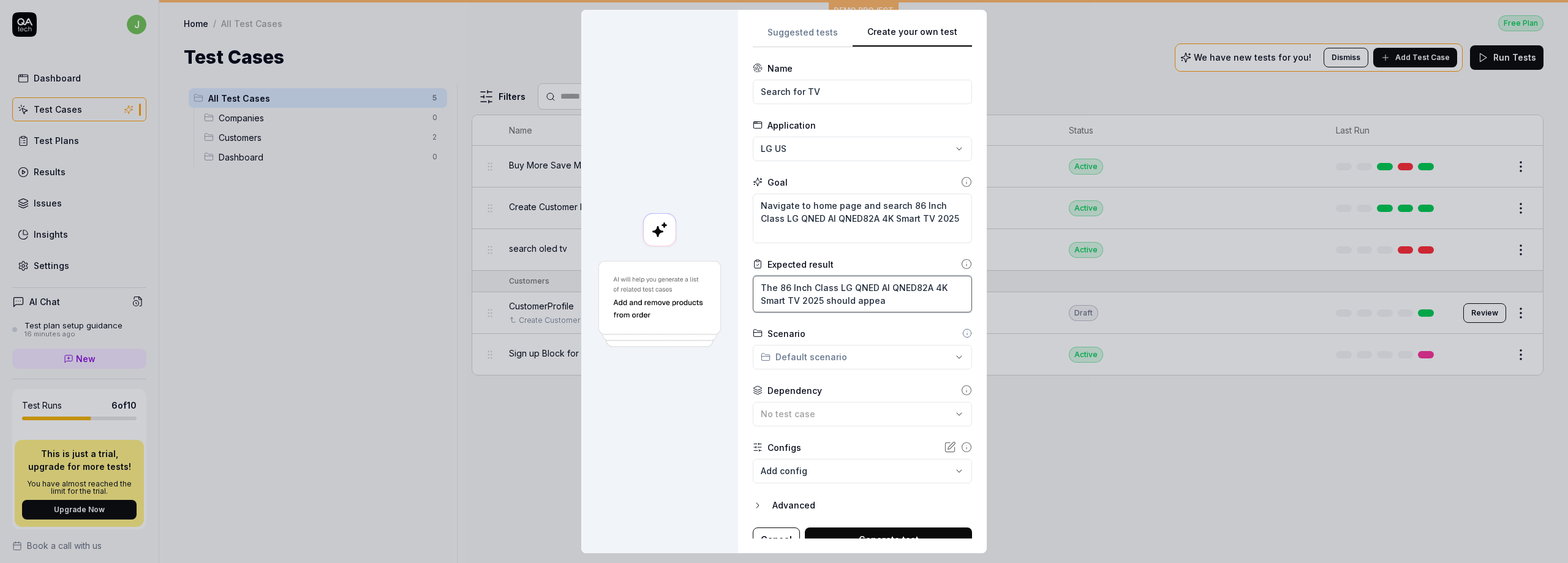 type on "*" 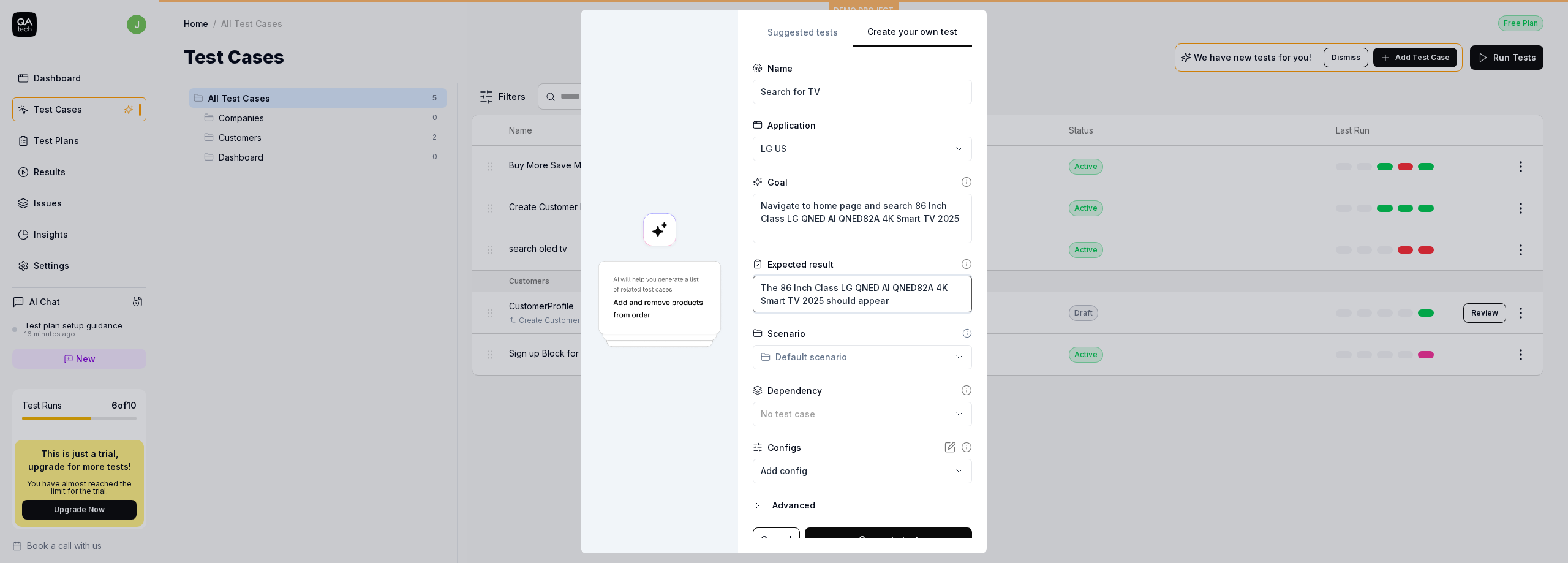 type on "*" 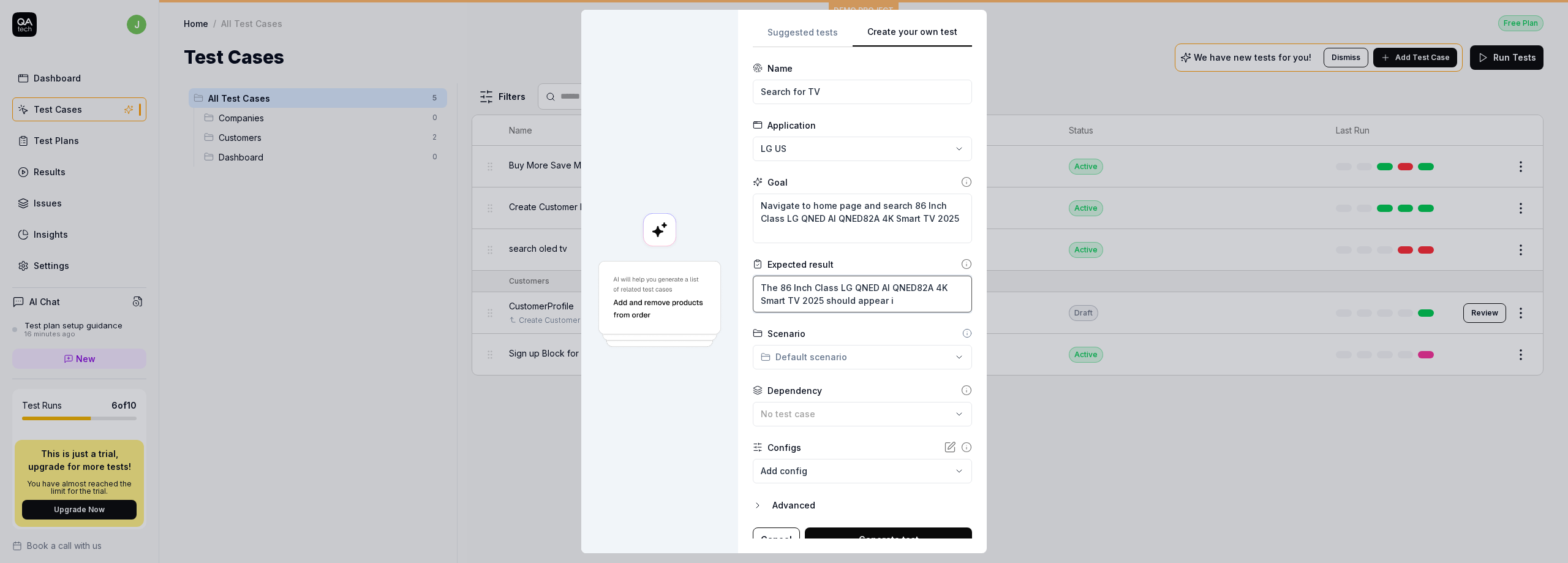 type on "*" 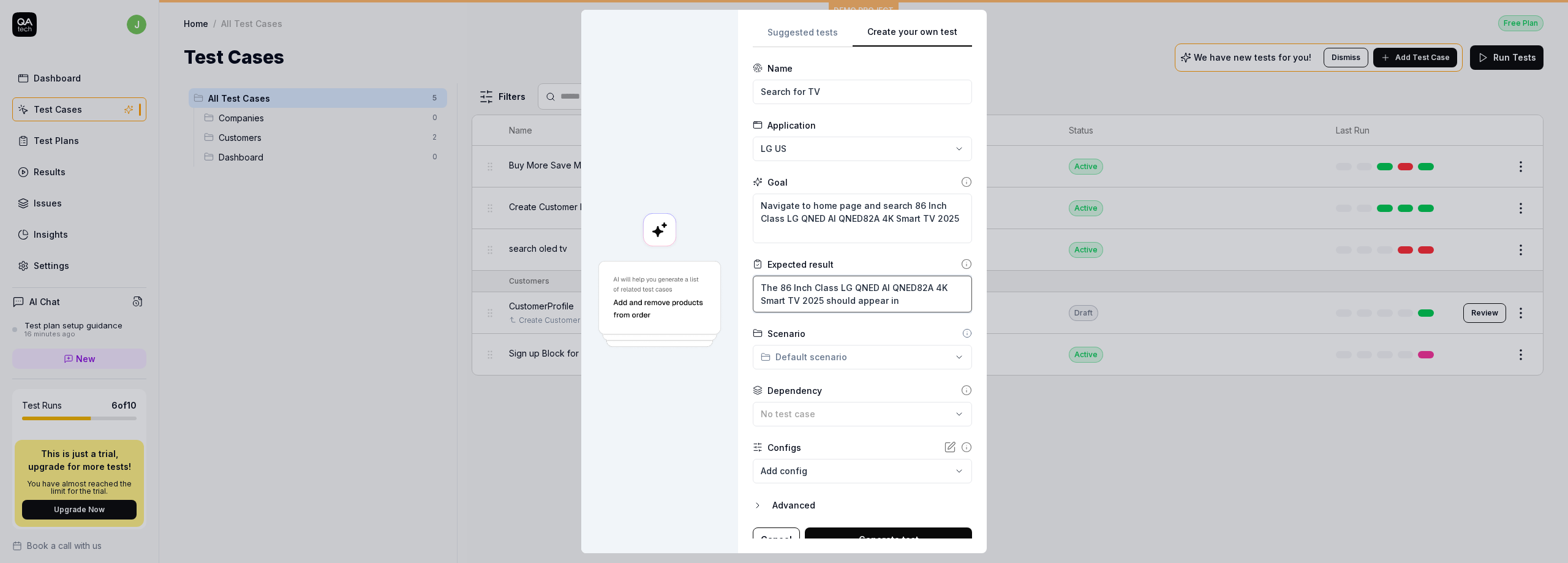 type on "*" 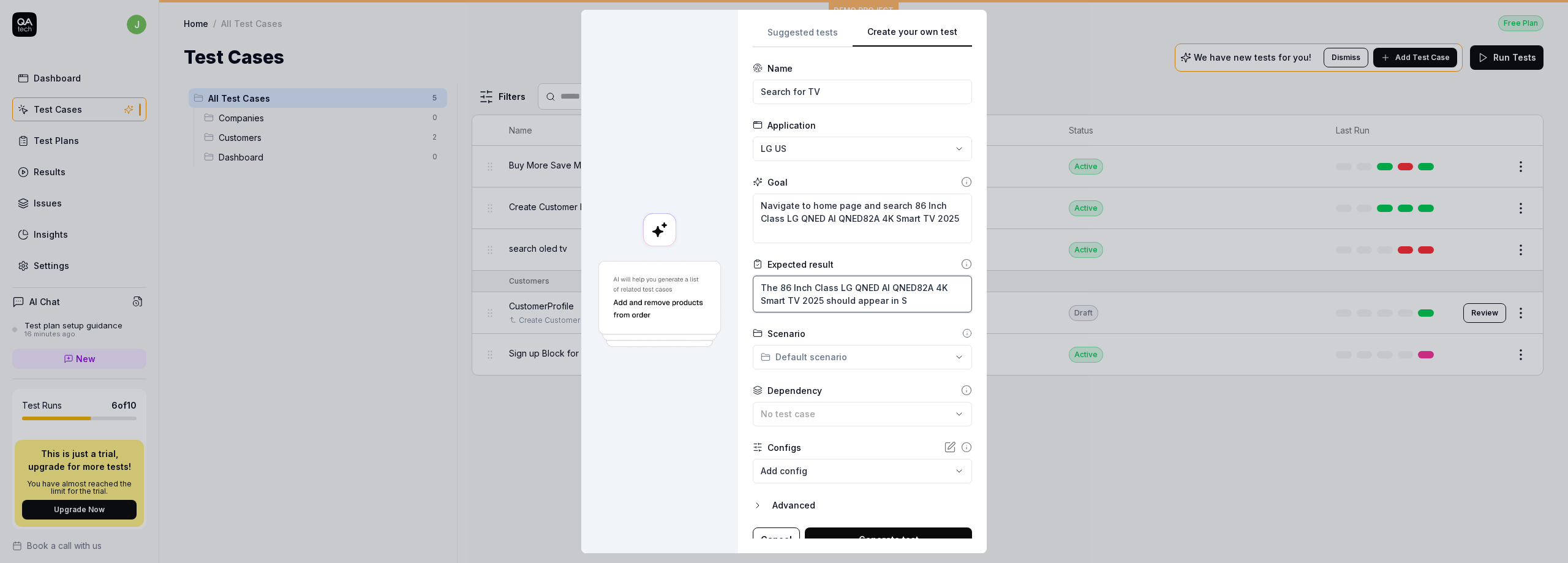 type on "*" 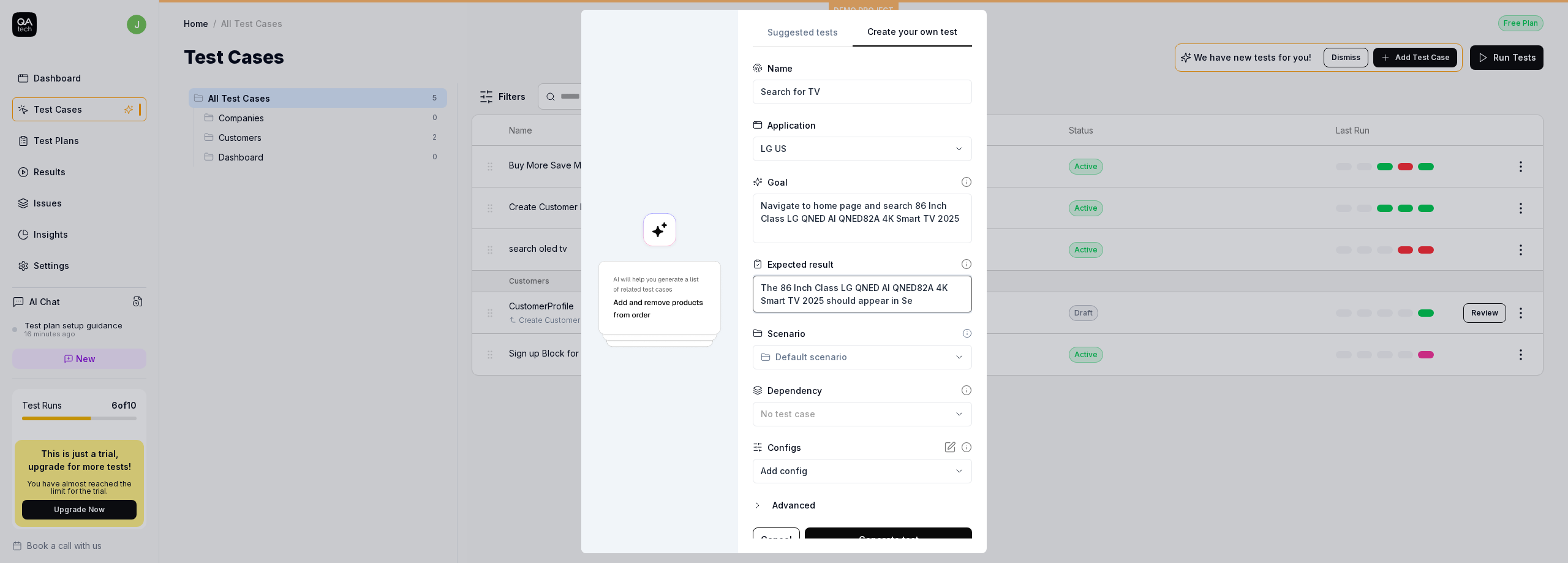 type on "*" 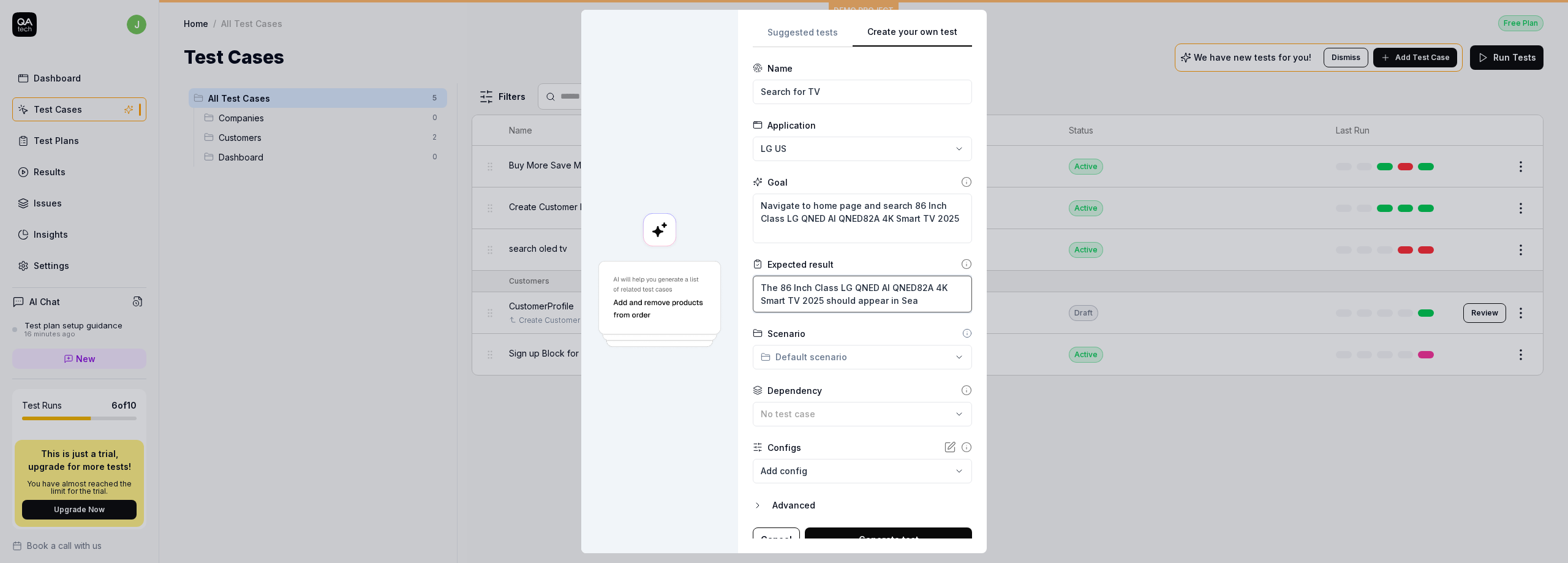 type on "*" 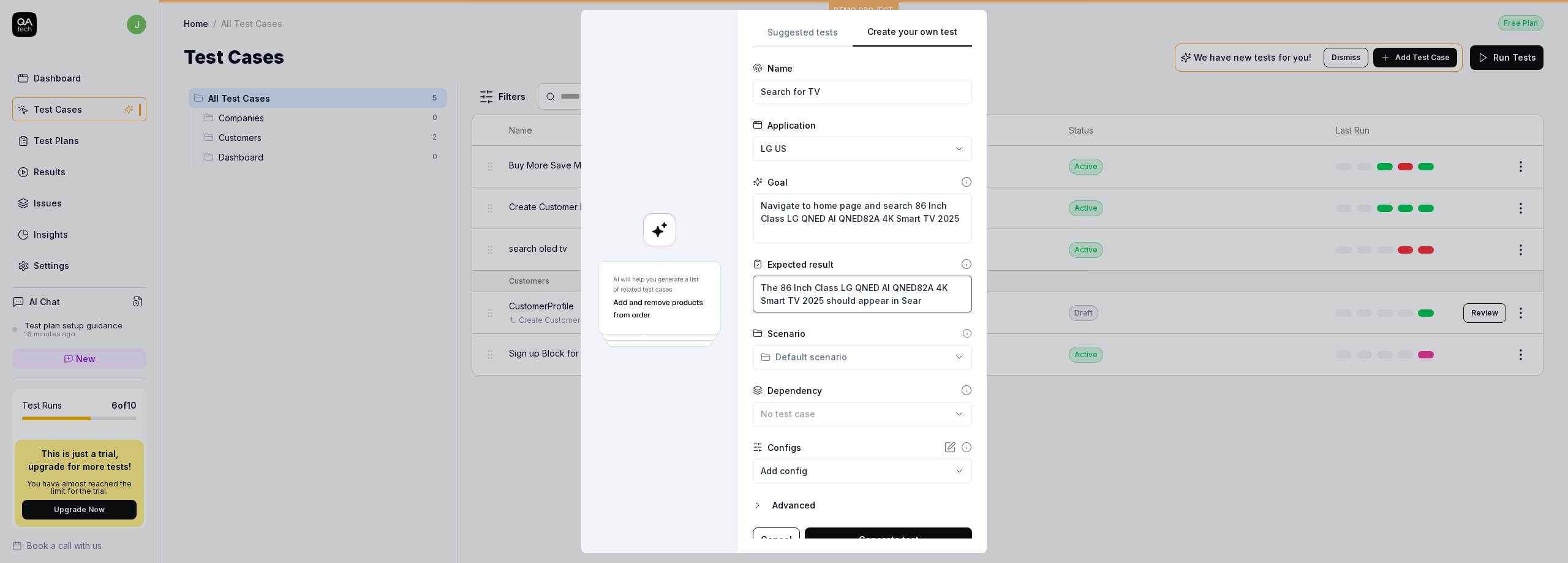 type on "*" 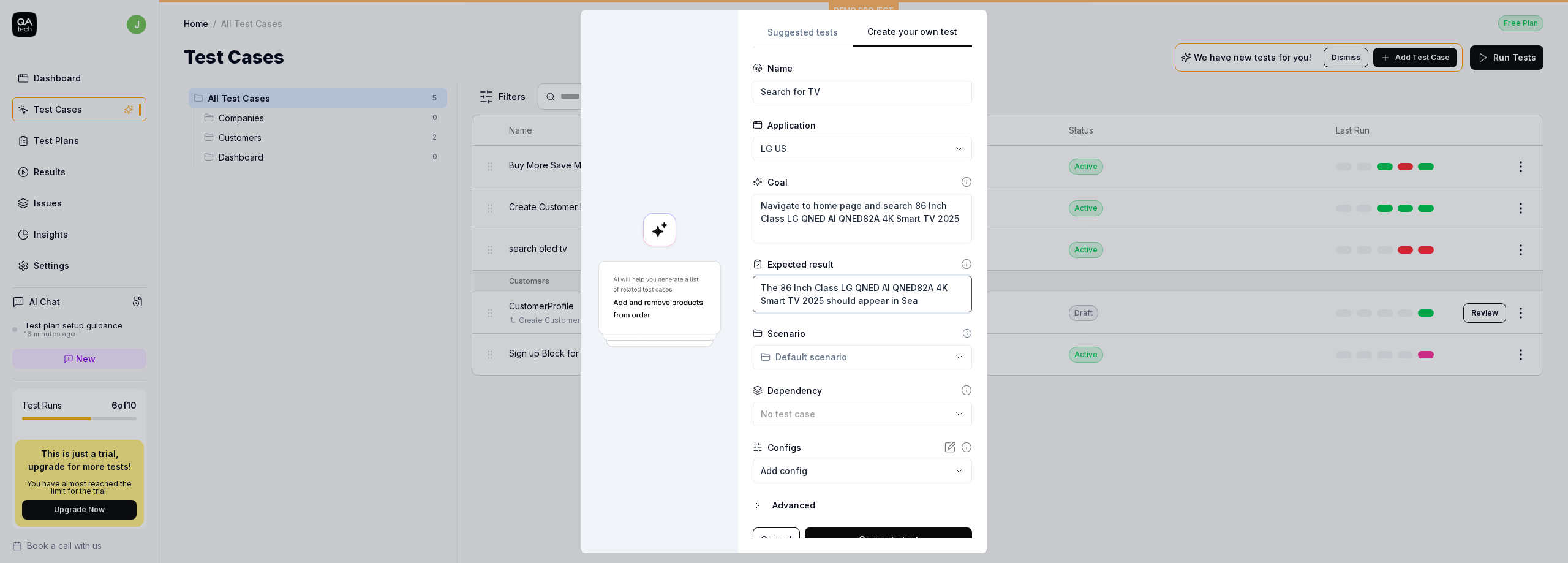 type on "*" 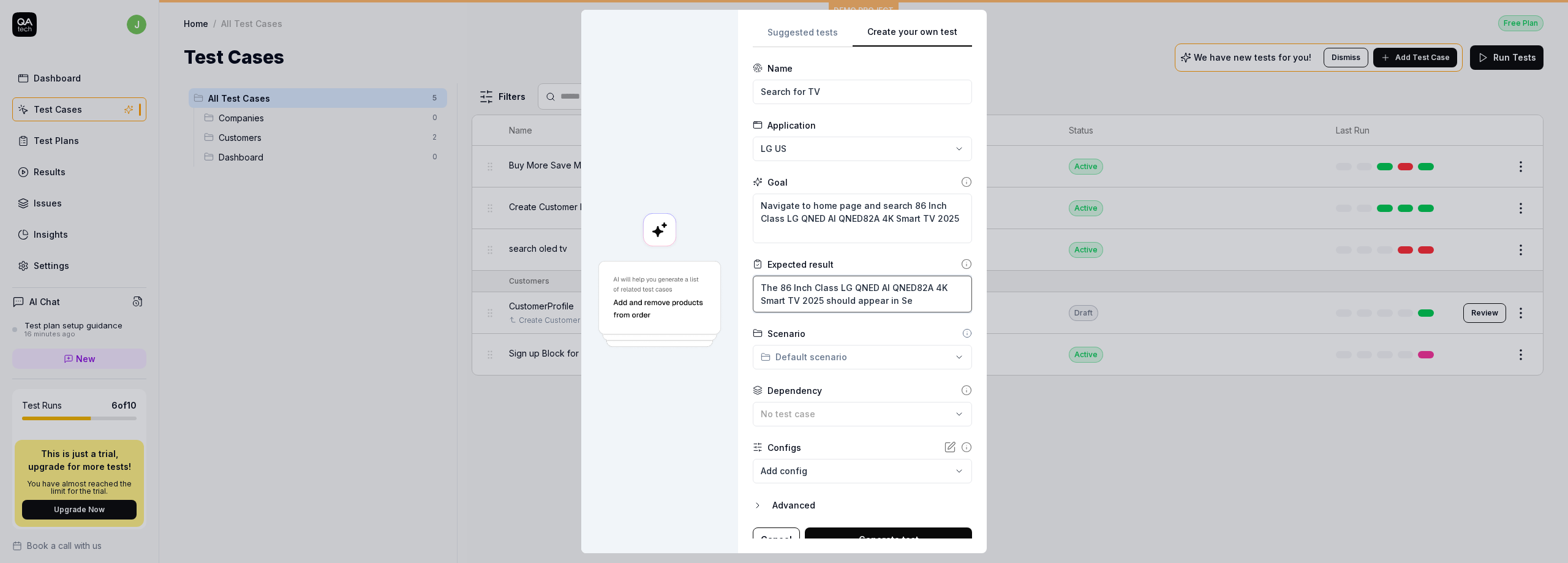 type on "*" 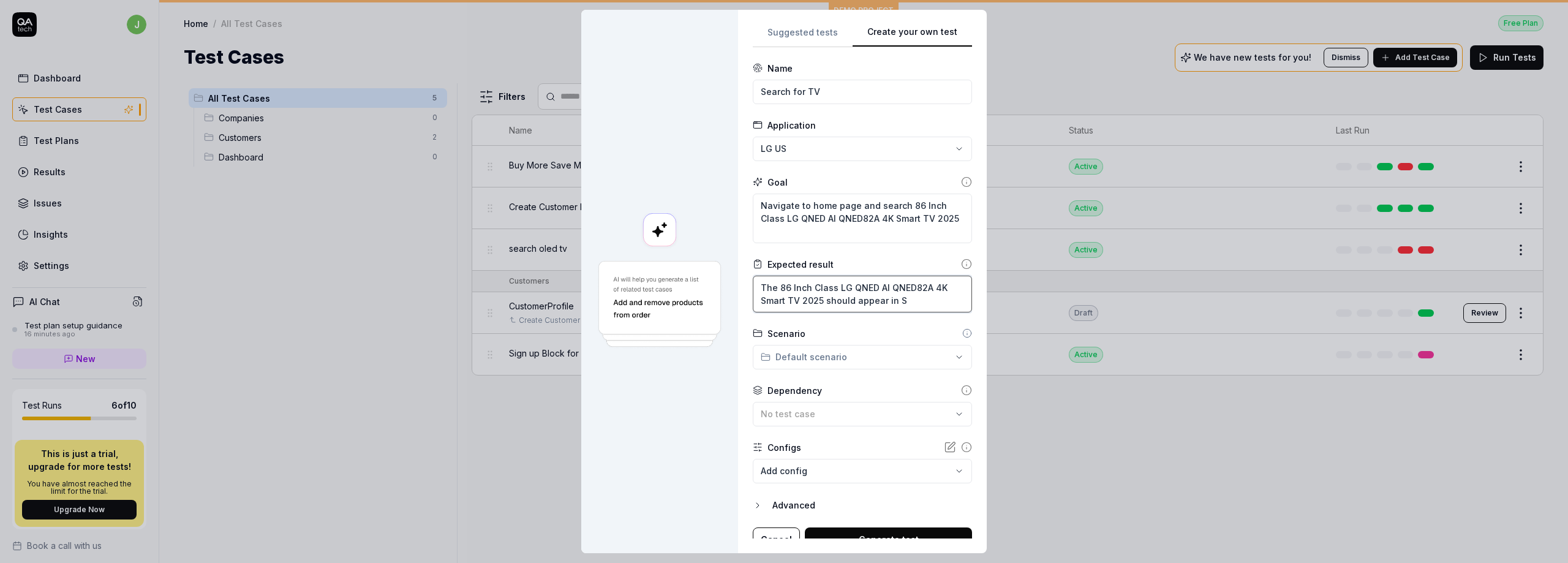 type on "*" 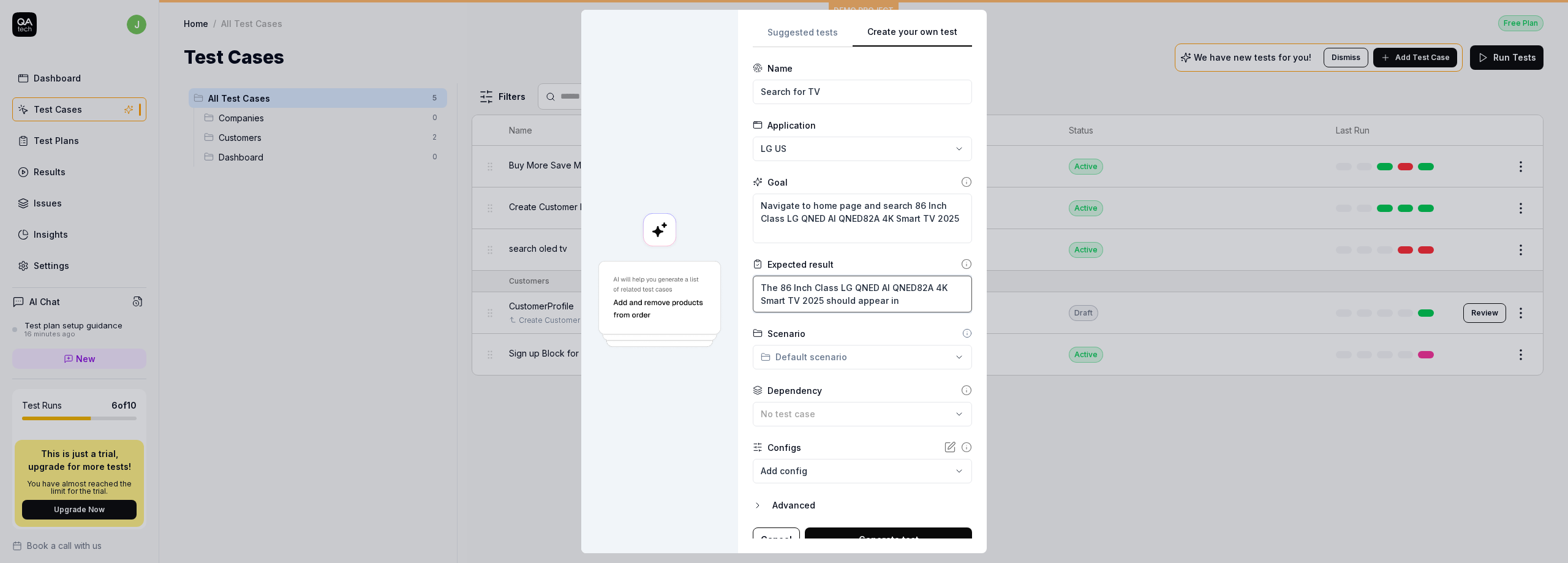 type on "*" 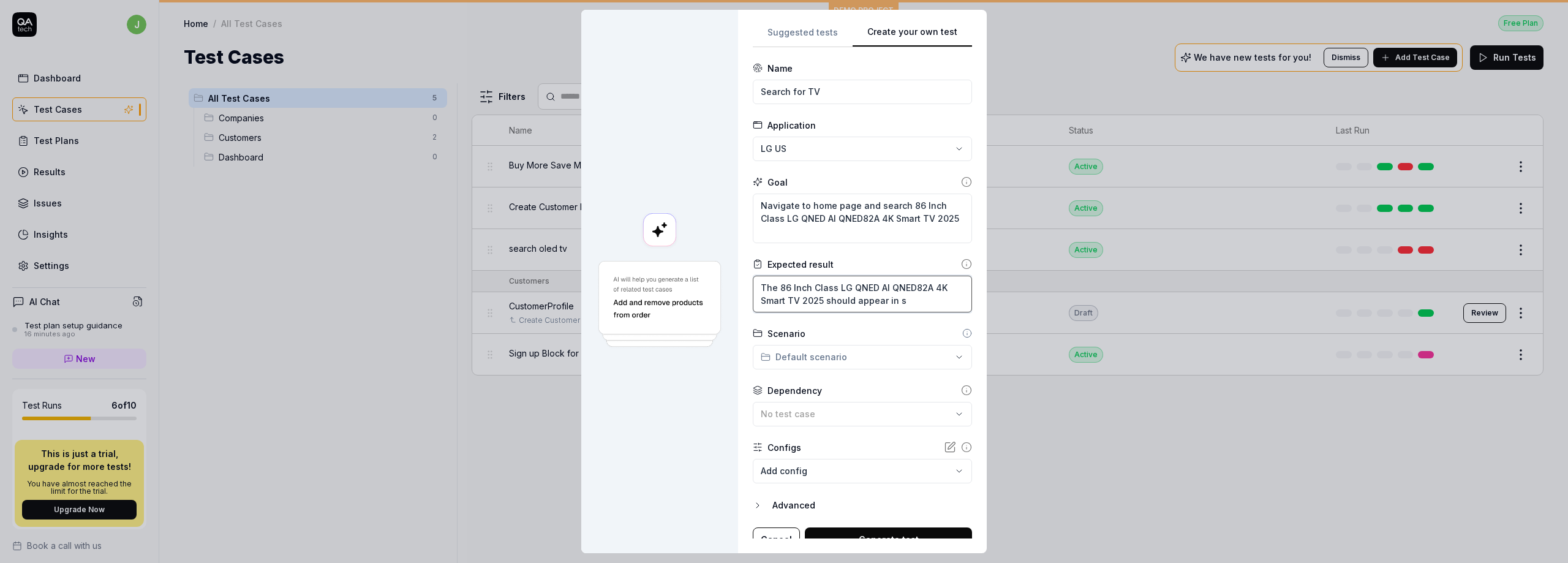 type on "*" 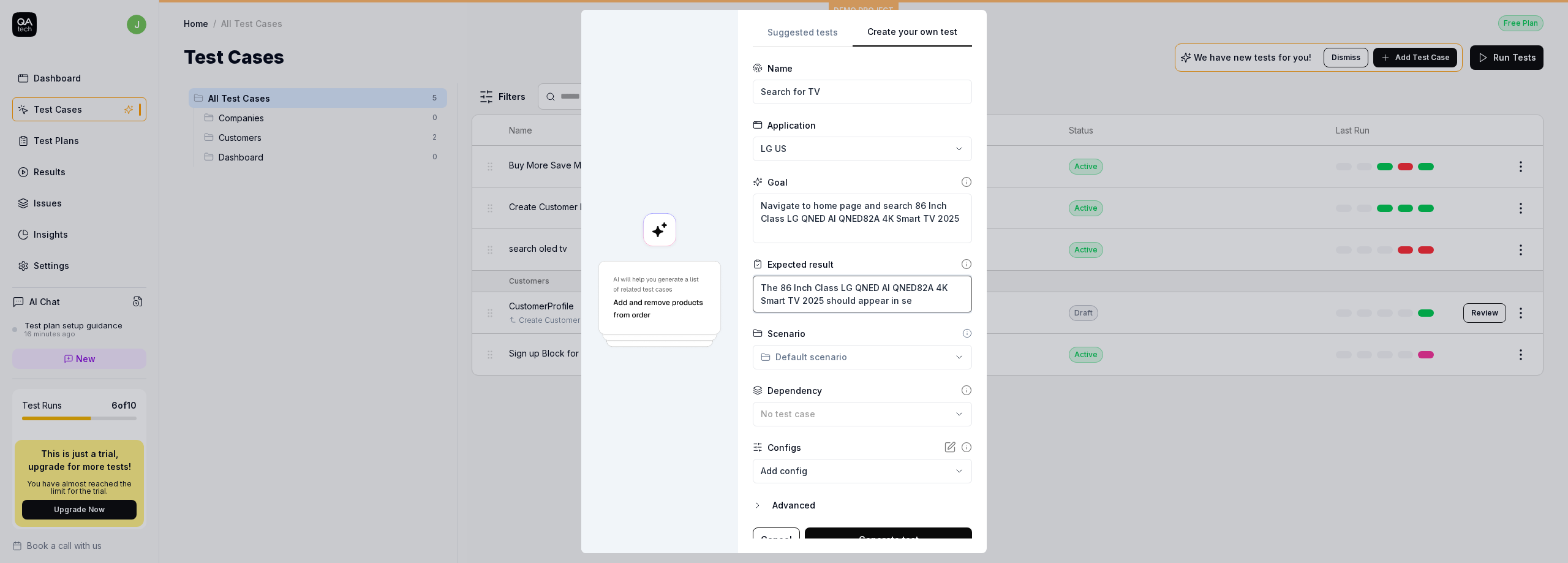 type on "*" 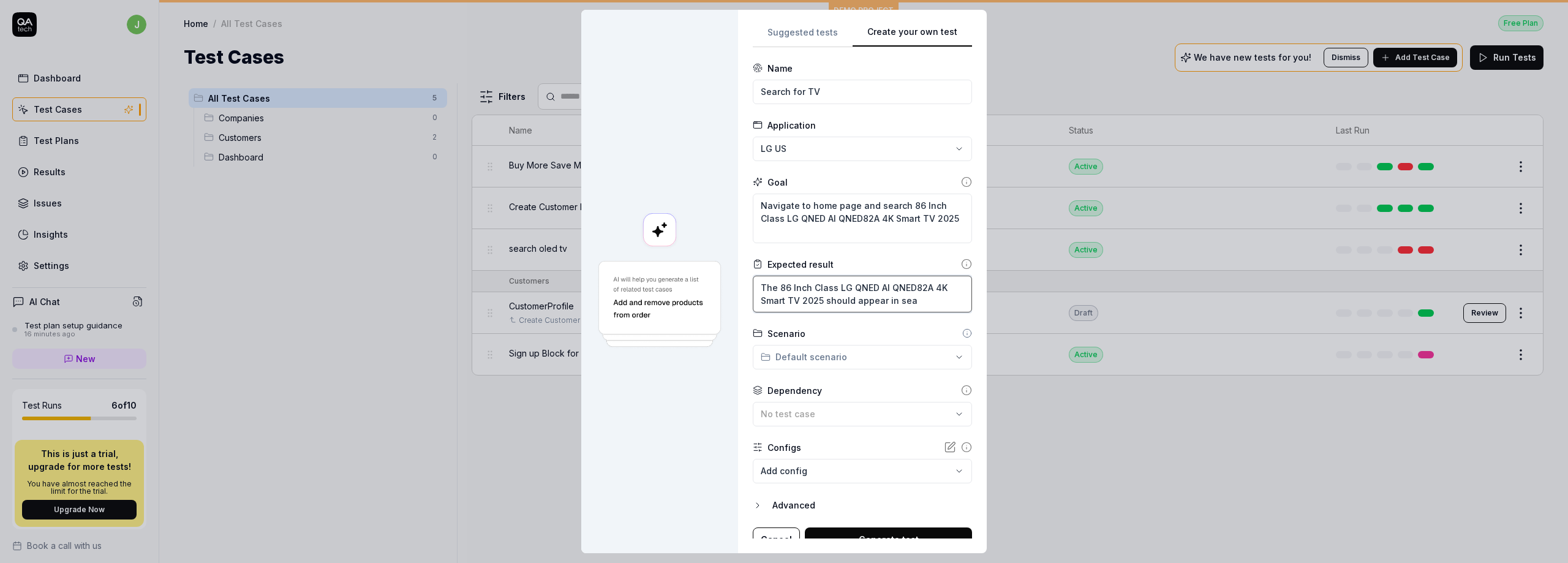 type on "*" 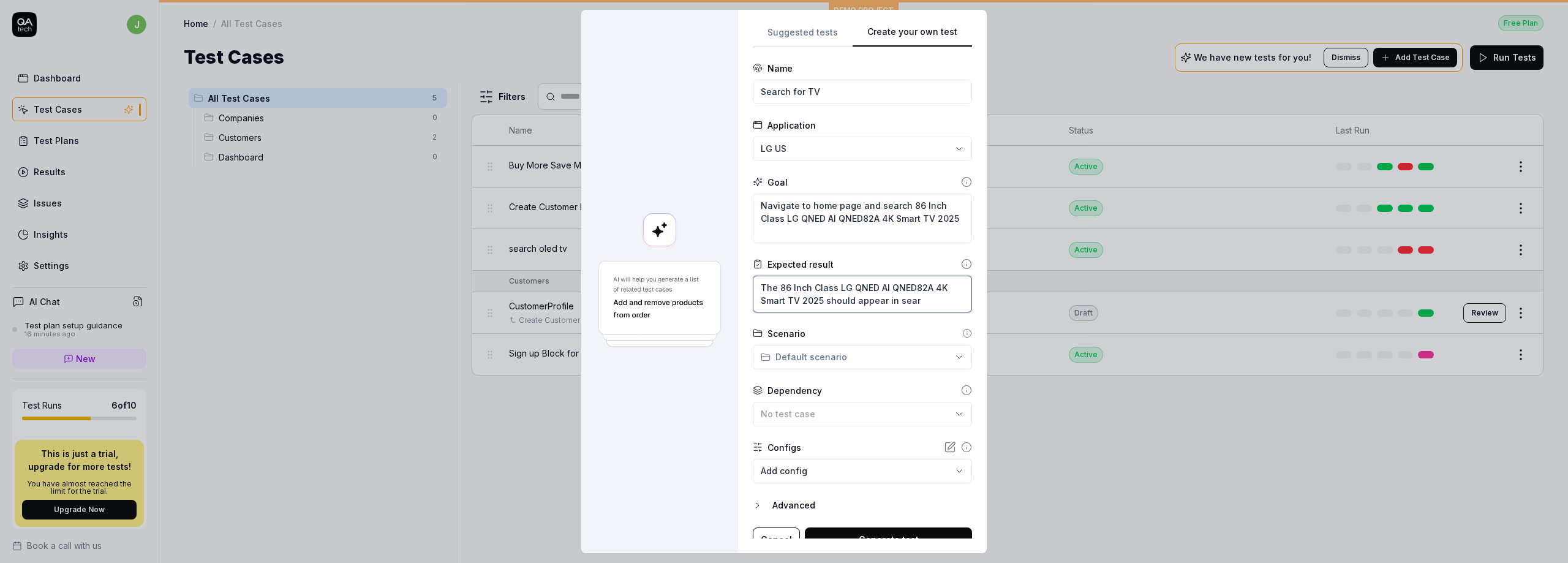 type on "*" 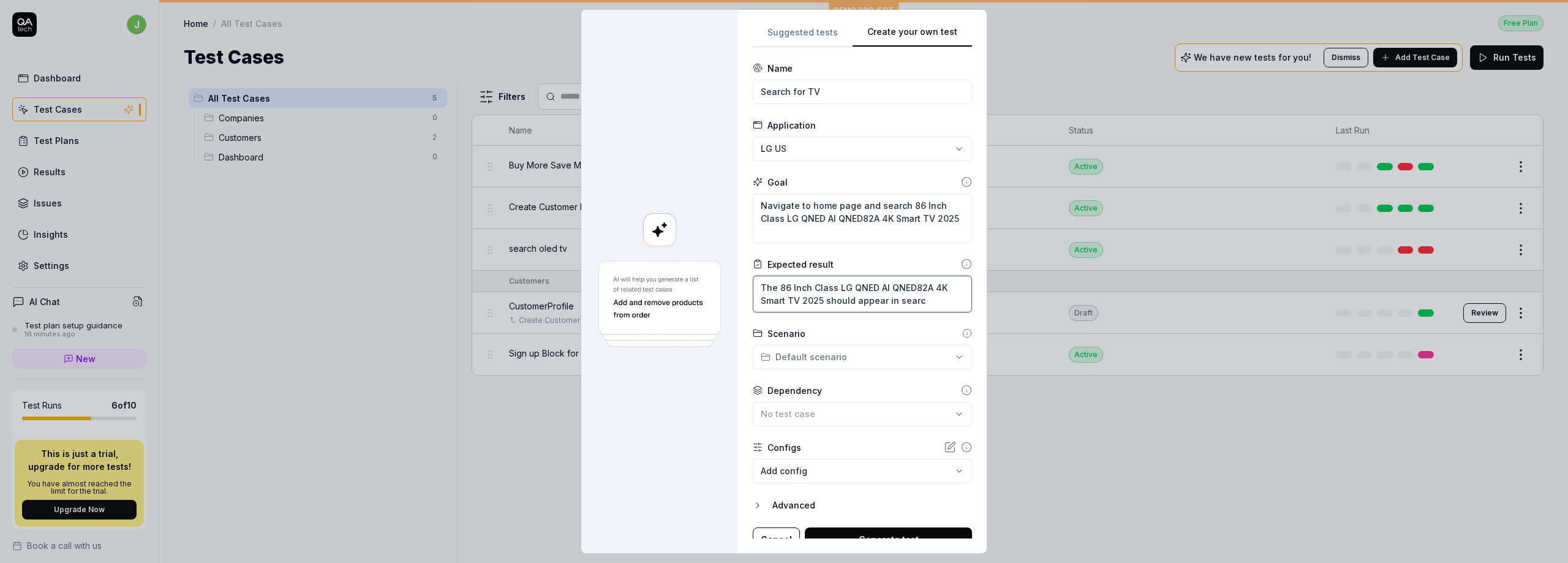 type on "*" 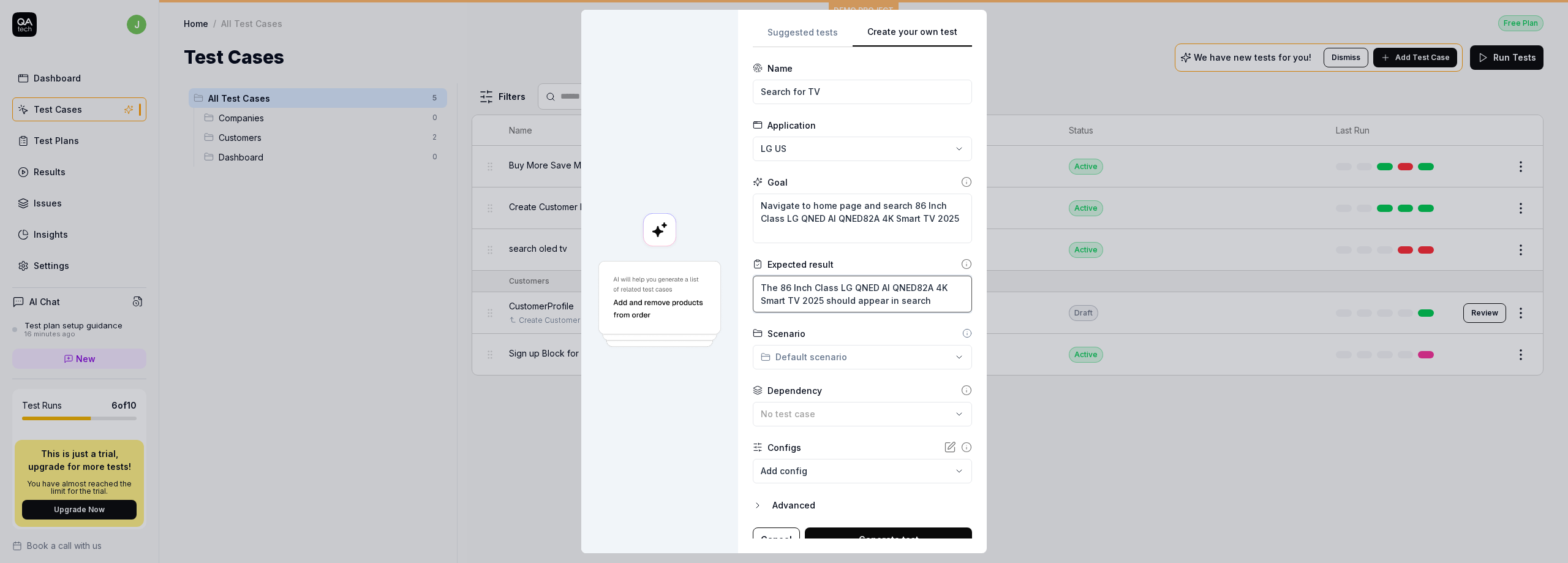 type on "*" 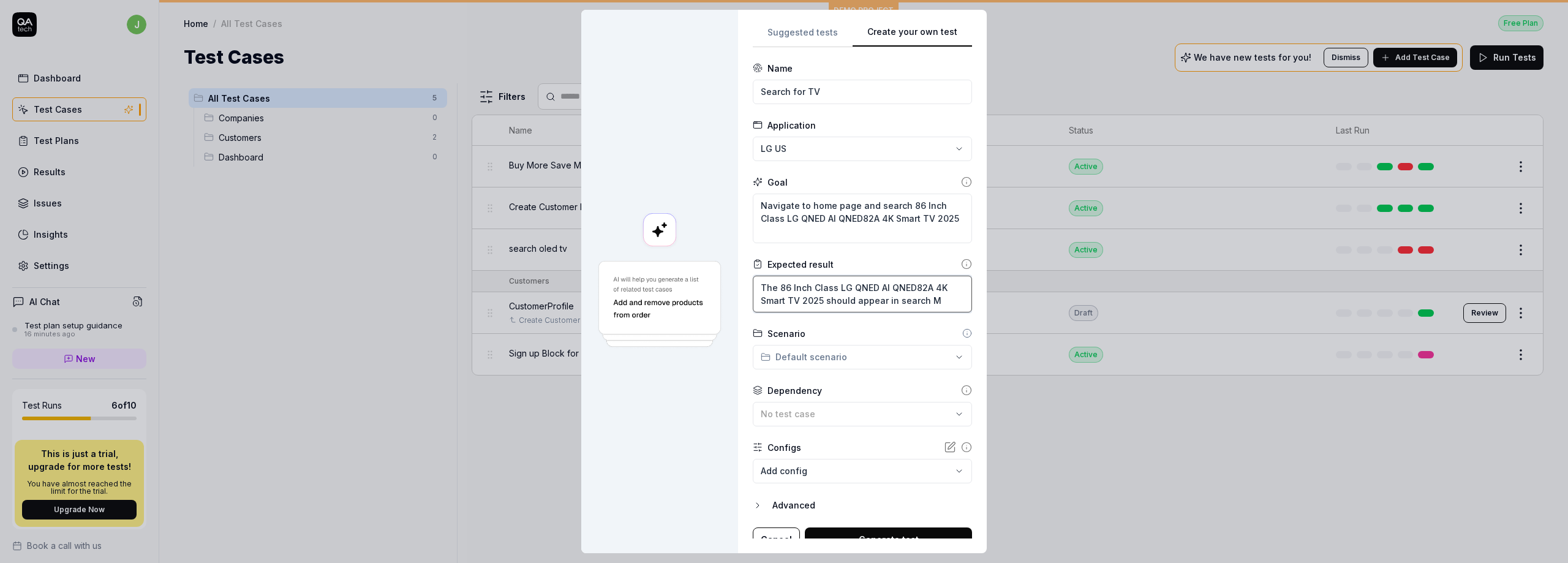 type on "*" 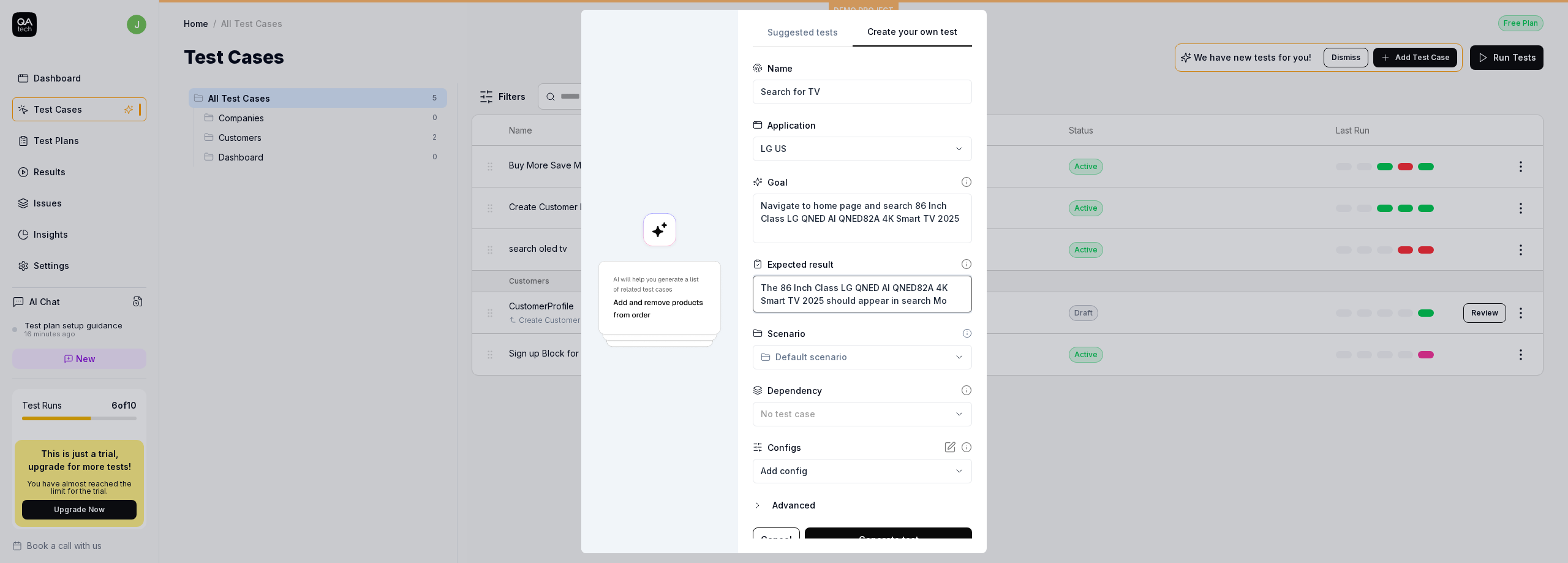 type on "*" 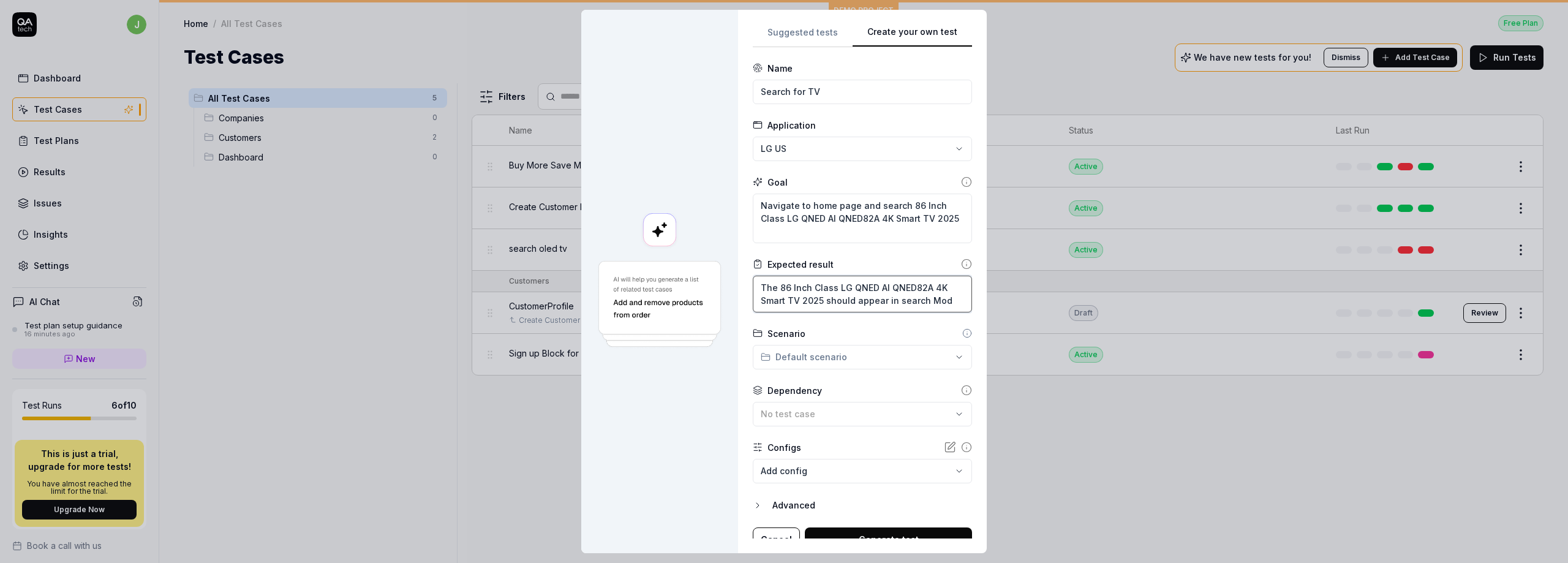 type on "*" 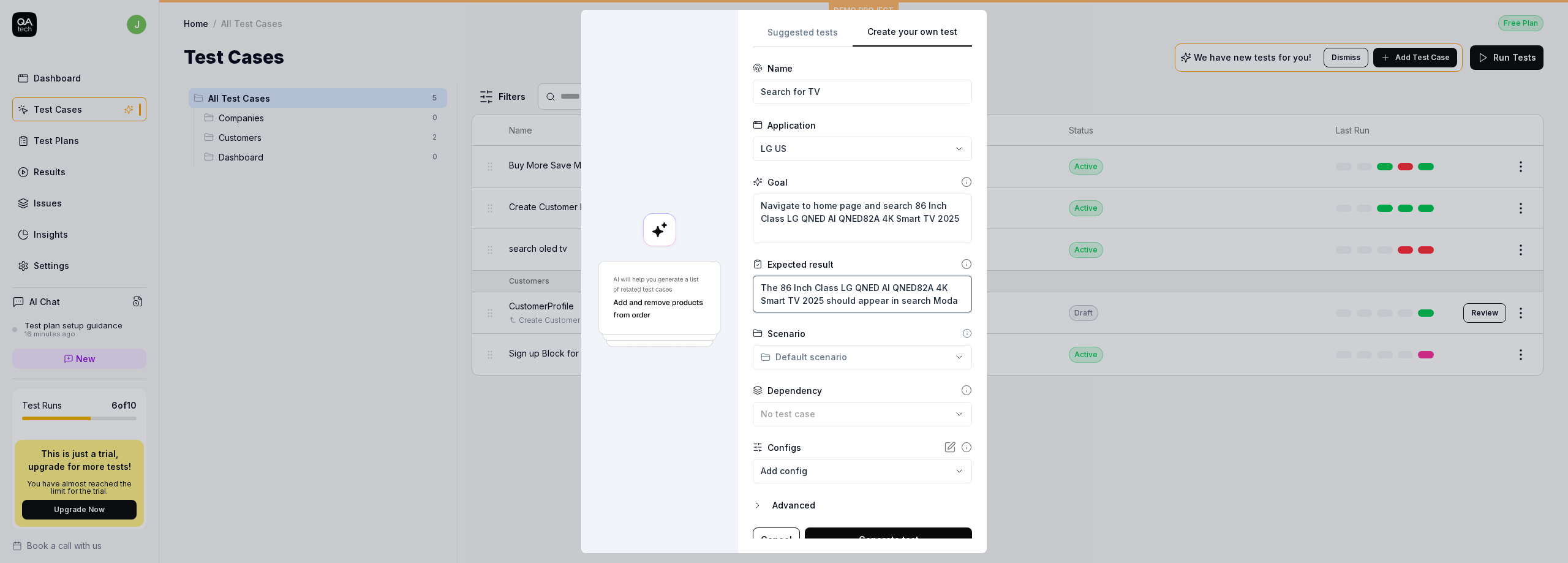 type on "*" 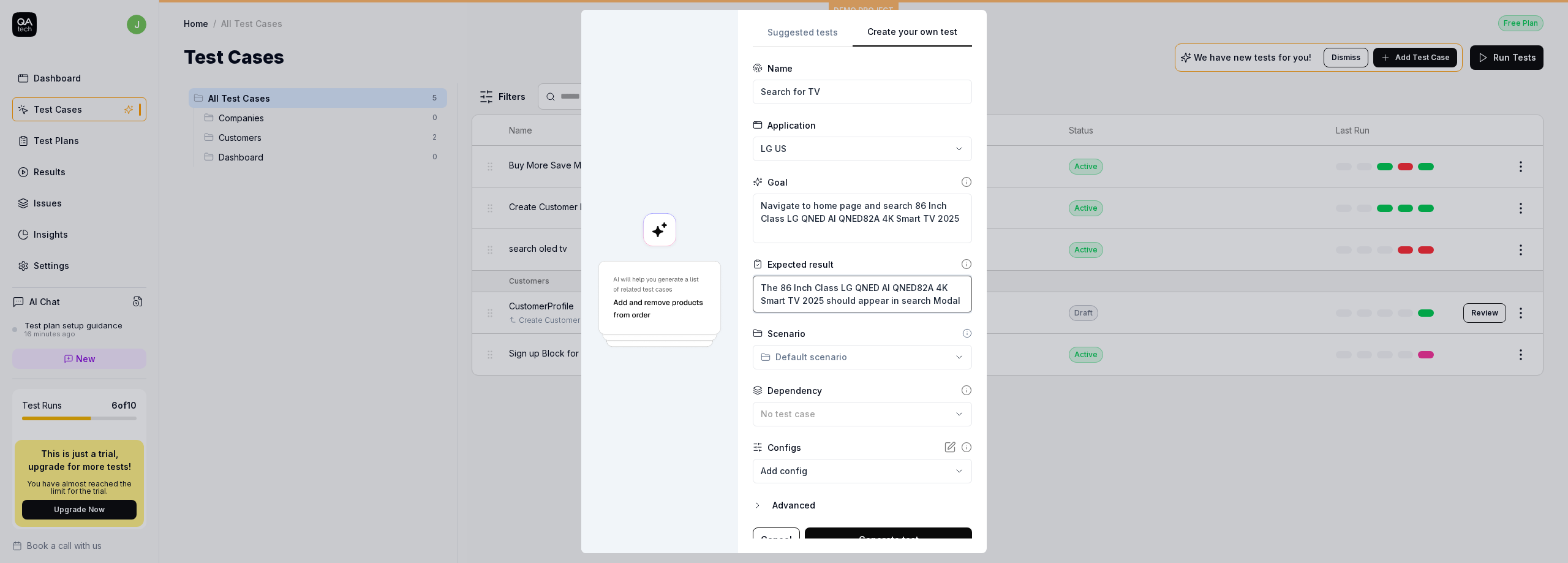type on "The 86 Inch Class LG QNED AI QNED82A 4K Smart TV 2025 should appear in search Modal" 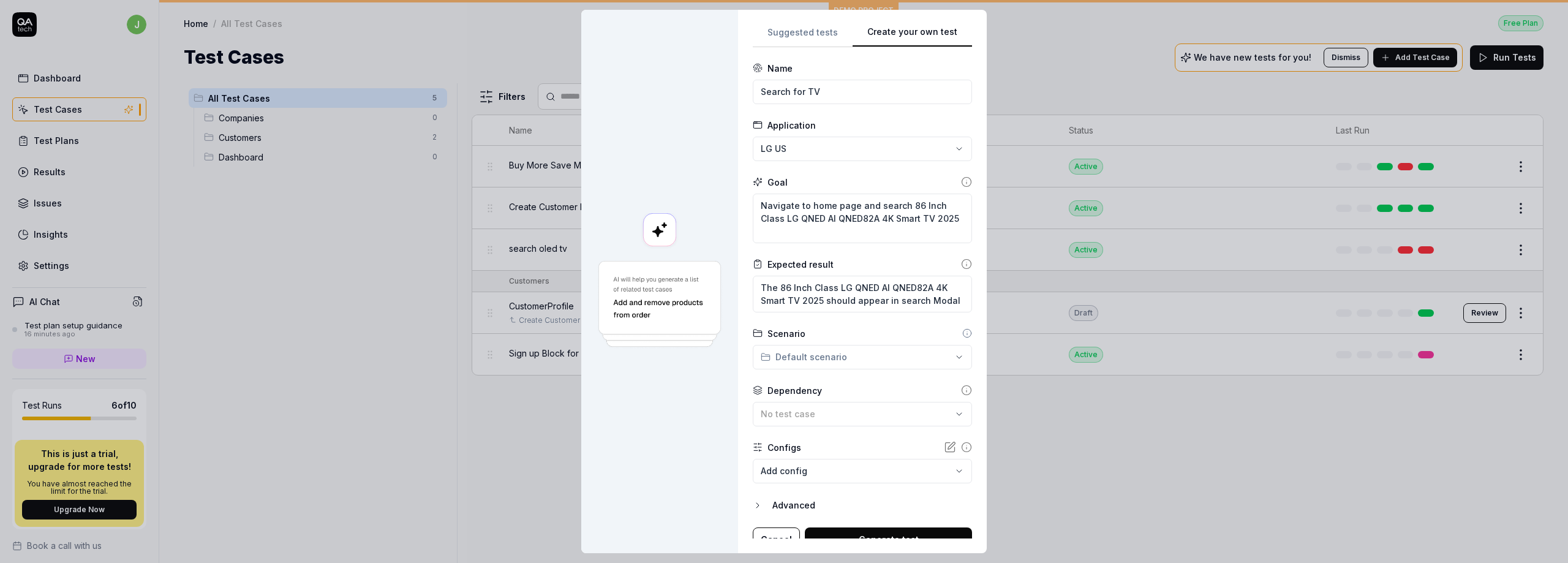click at bounding box center (660, 281) 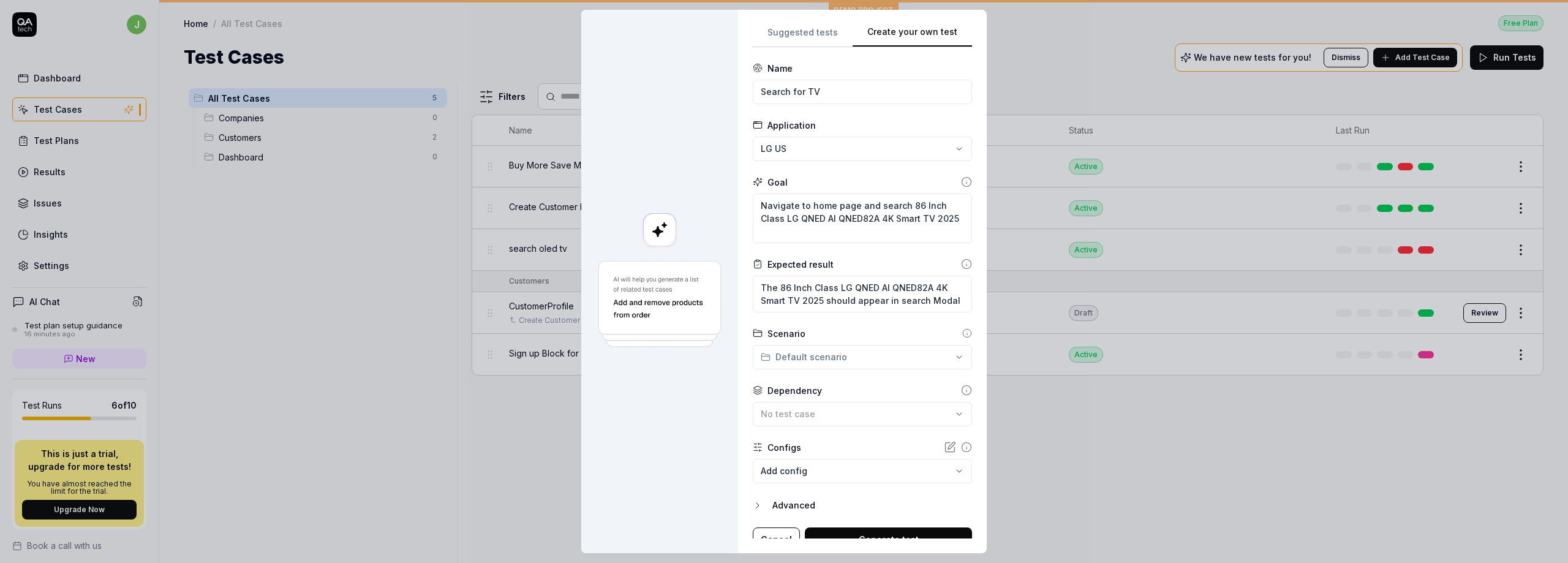 click on "**********" at bounding box center [784, 281] 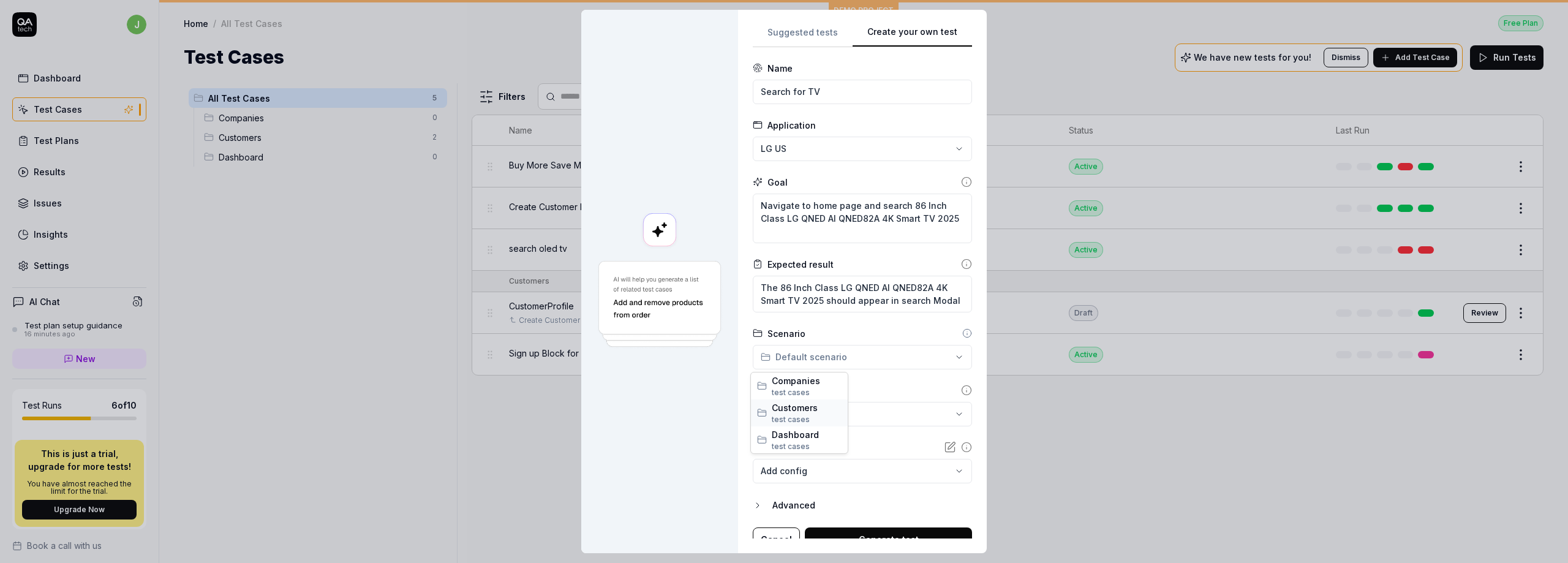 click on "Customers" at bounding box center [807, 407] 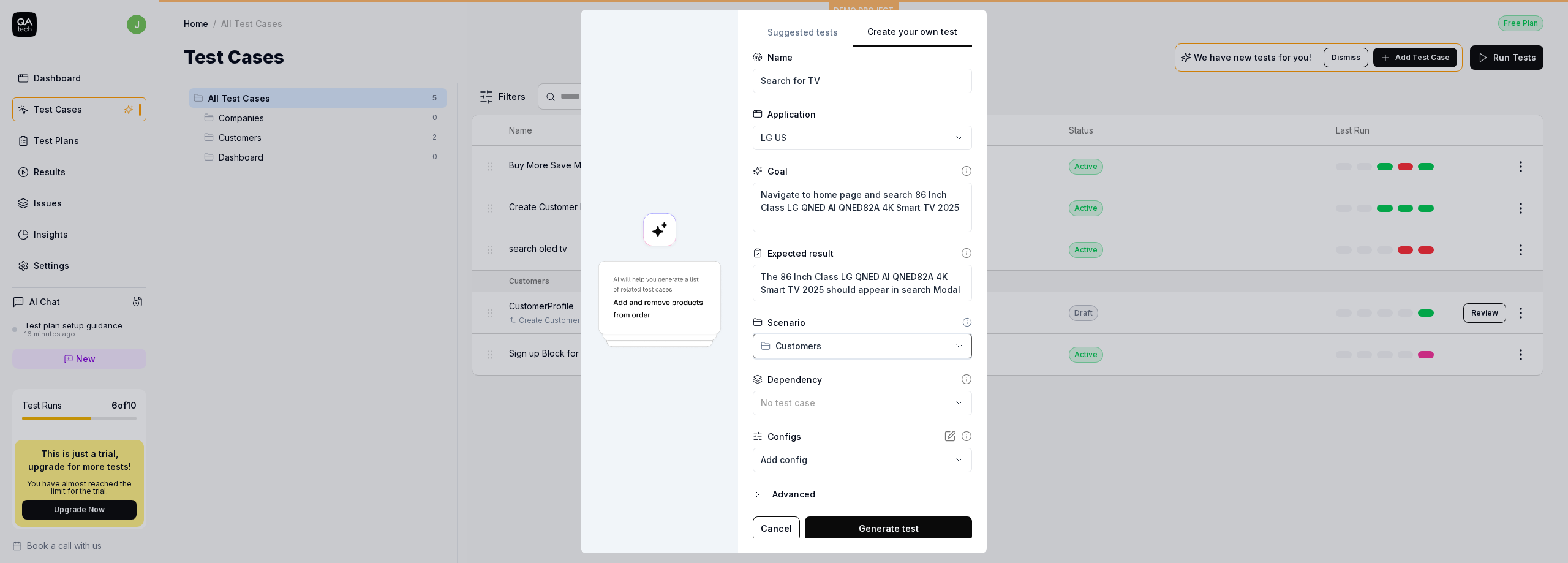 scroll, scrollTop: 13, scrollLeft: 0, axis: vertical 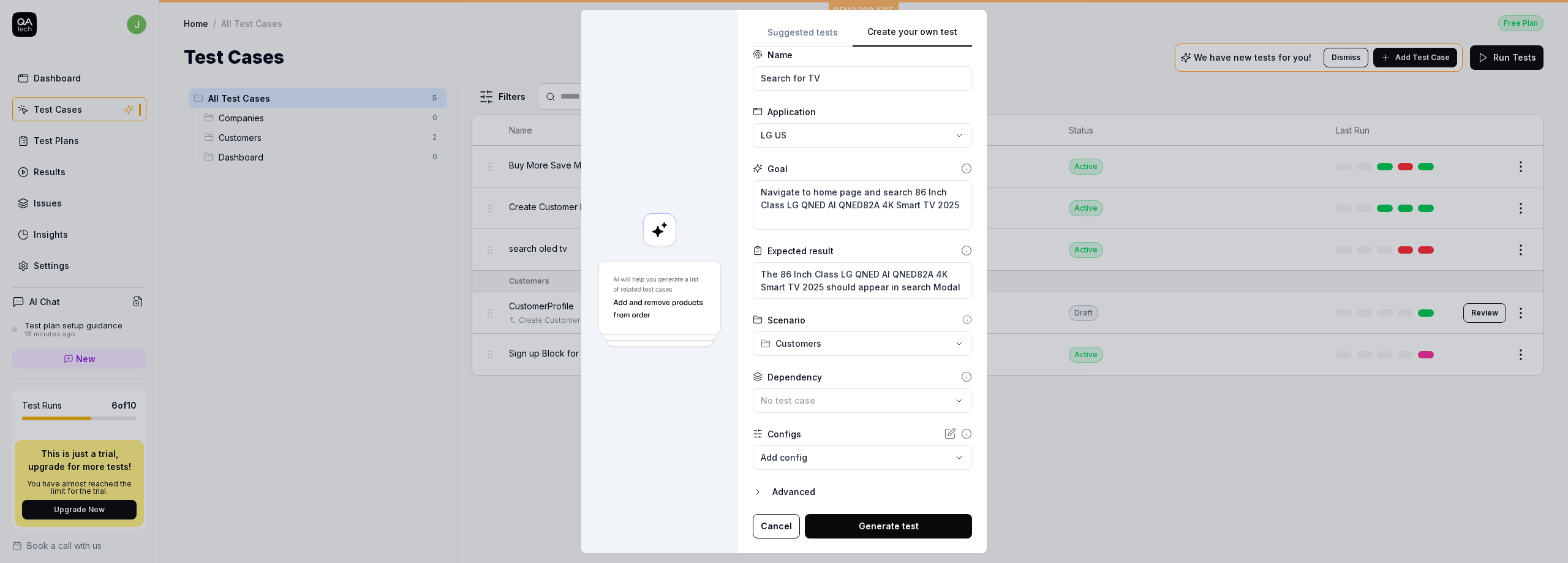 click on "Generate test" at bounding box center (888, 526) 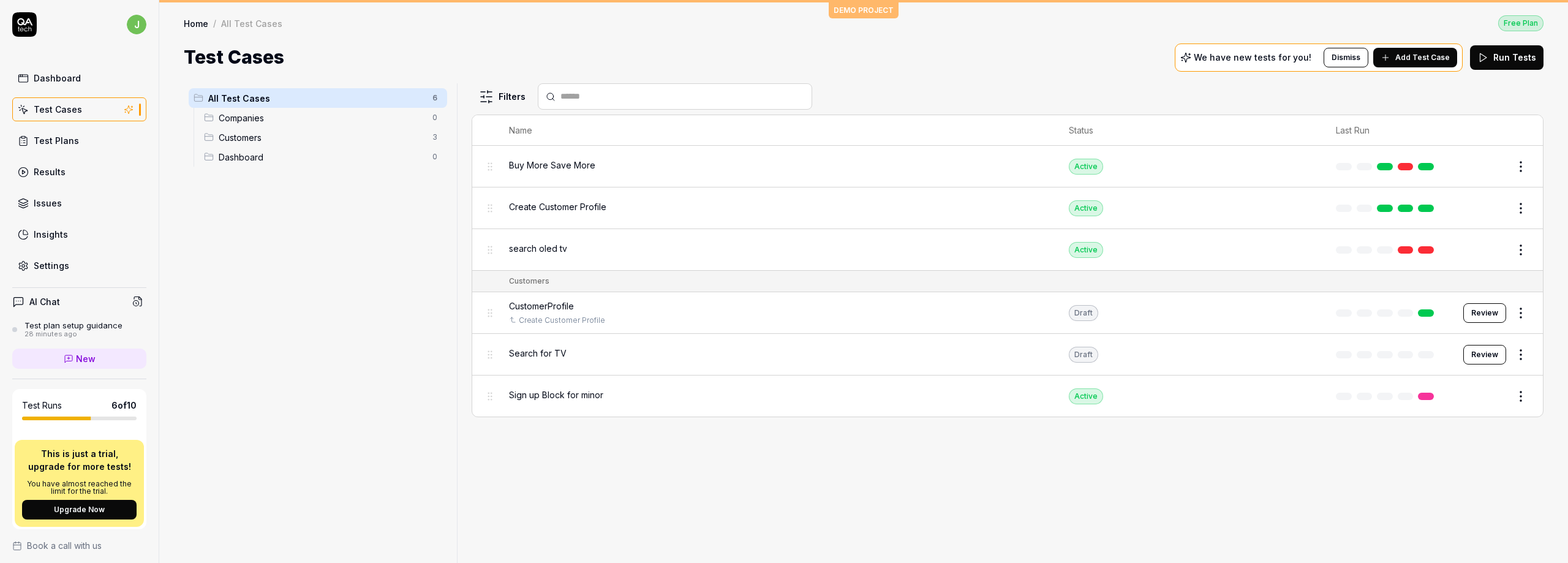 click on "Review" at bounding box center [1485, 355] 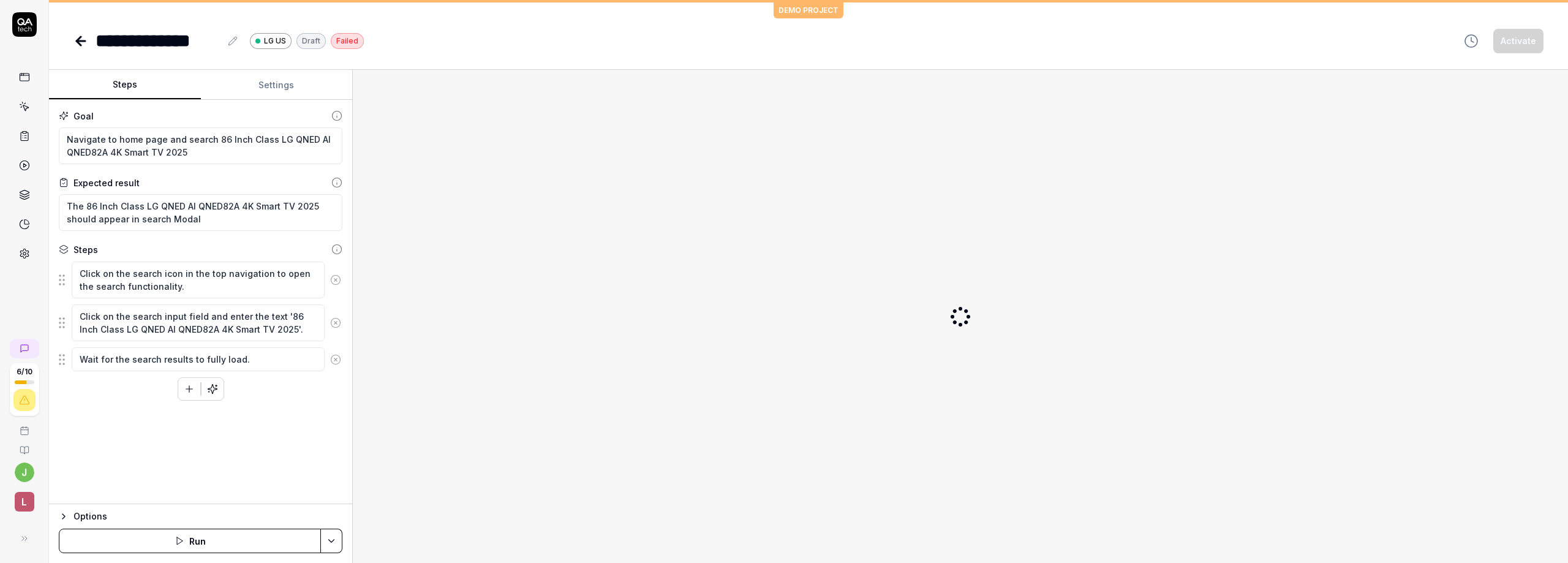 click at bounding box center [960, 316] 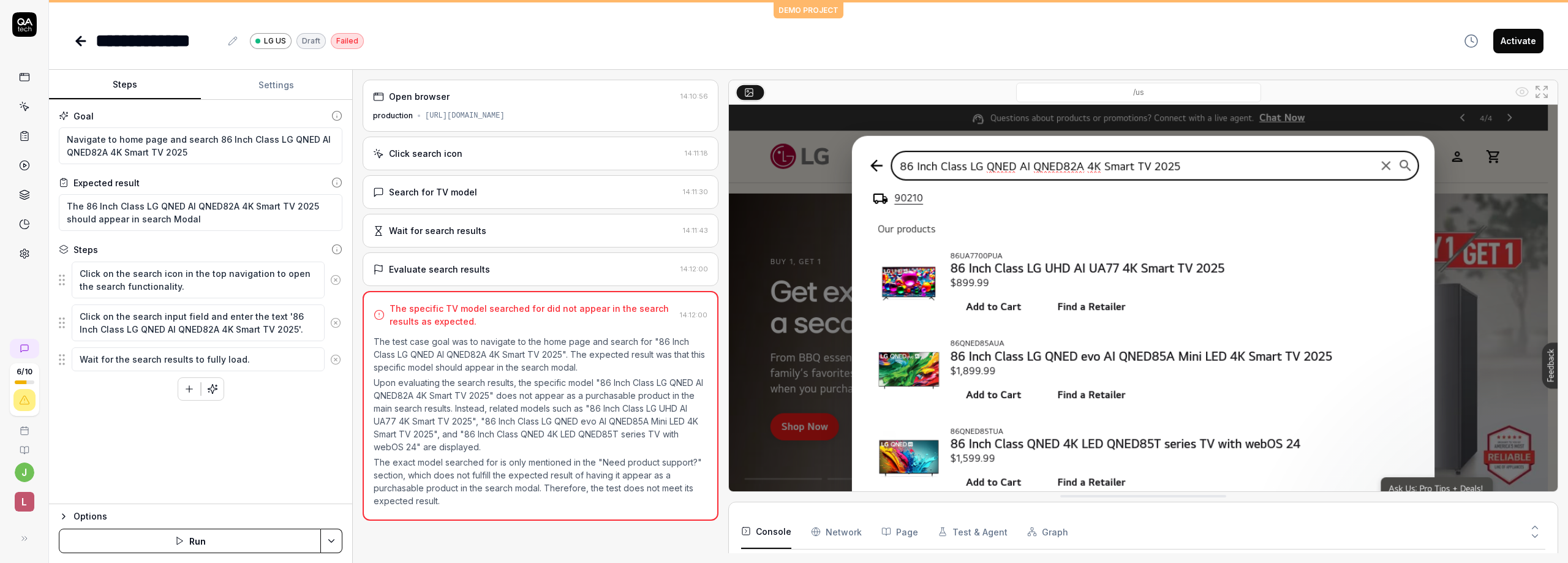 scroll, scrollTop: 458, scrollLeft: 0, axis: vertical 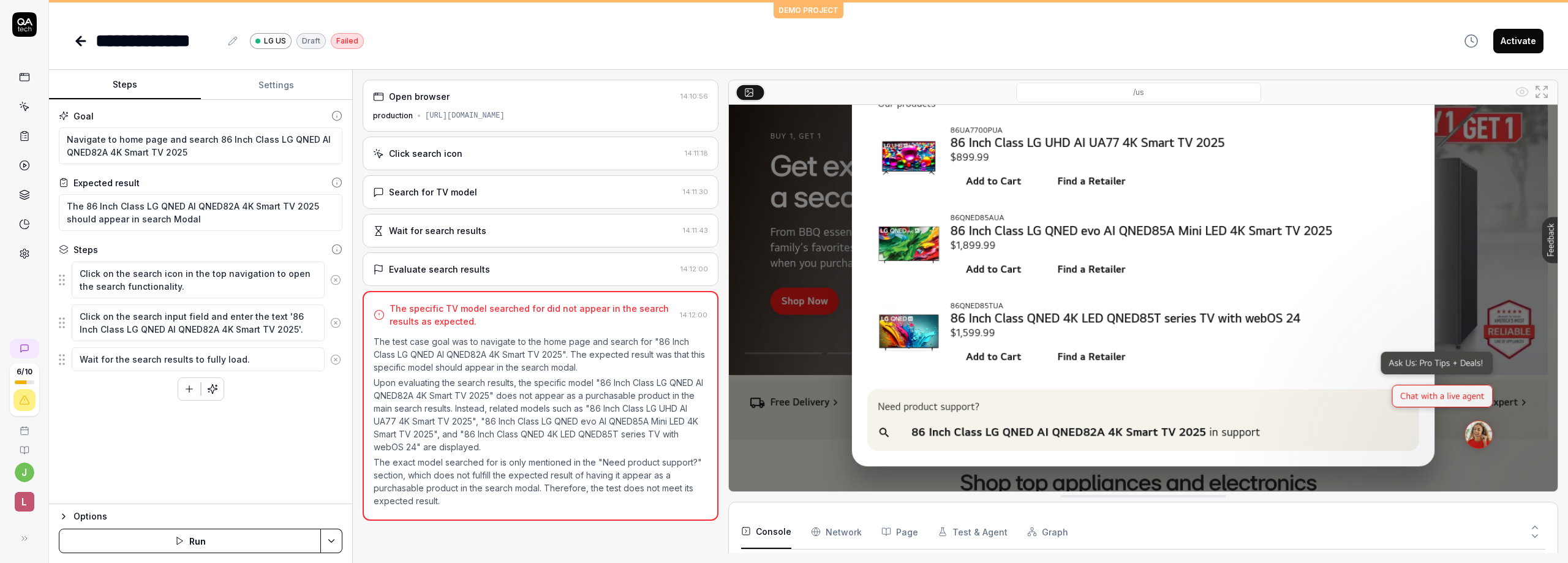 click on "Upon evaluating the search results, the specific model "86 Inch Class LG QNED AI QNED82A 4K Smart TV 2025" does not appear as a purchasable product in the main search results. Instead, related models such as "86 Inch Class LG UHD AI UA77 4K Smart TV 2025", "86 Inch Class LG QNED evo AI QNED85A Mini LED 4K Smart TV 2025", and "86 Inch Class QNED 4K LED QNED85T series TV with webOS 24" are displayed." at bounding box center [540, 415] 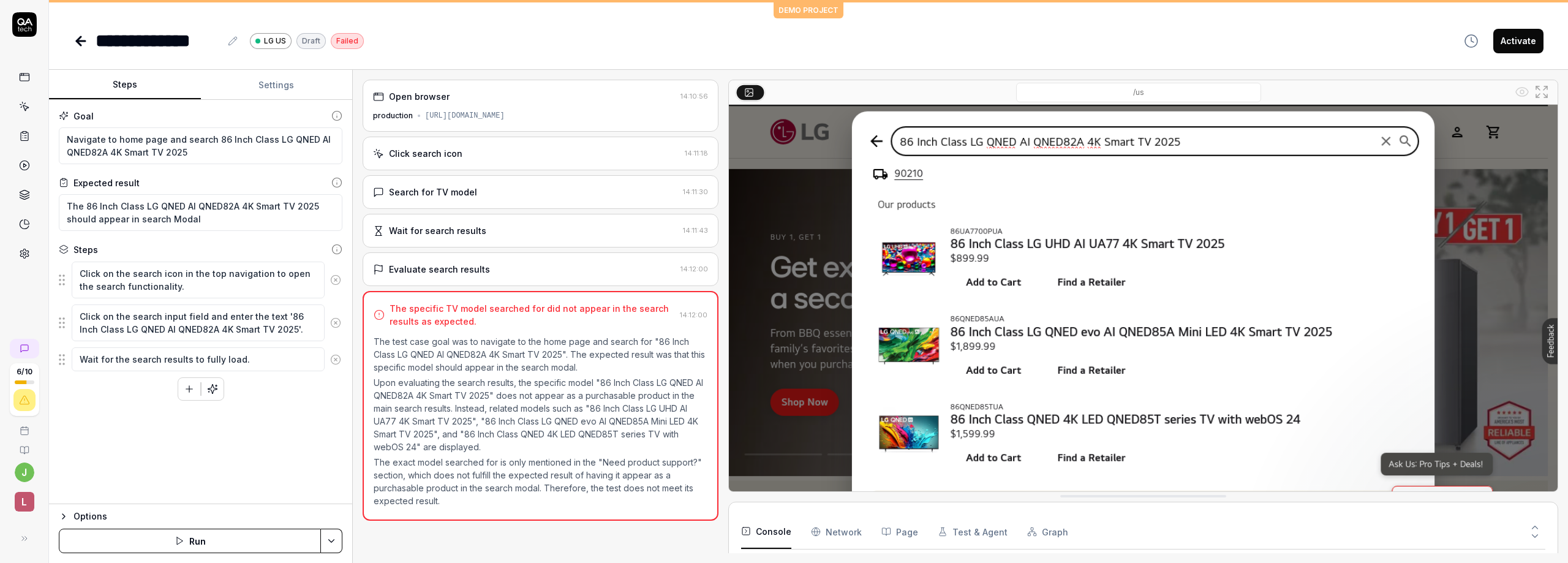 scroll, scrollTop: 0, scrollLeft: 0, axis: both 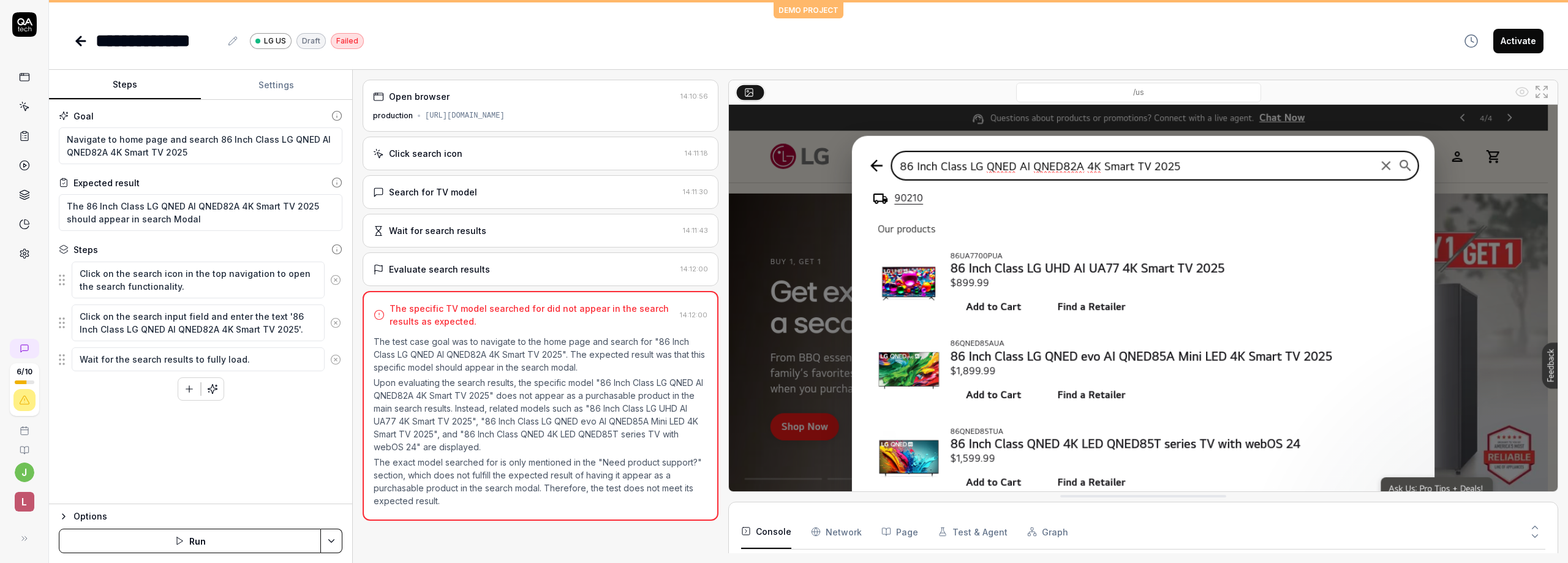 click on "The test case goal was to navigate to the home page and search for "86 Inch Class LG QNED AI QNED82A 4K Smart TV 2025". The expected result was that this specific model should appear in the search modal." at bounding box center [540, 354] 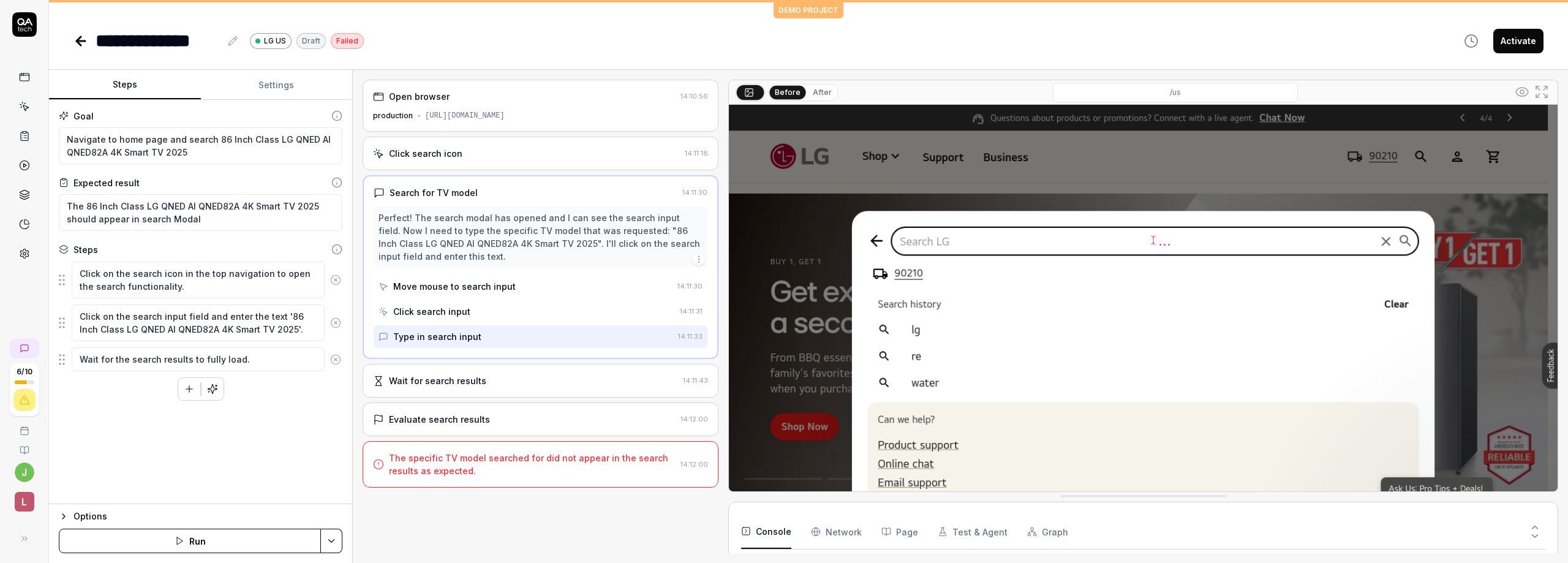 click on "Perfect! The search modal has opened and I can see the search input field. Now I need to type the specific TV model that was requested: "86 Inch Class LG QNED AI QNED82A 4K Smart TV 2025". I'll click on the search input field and enter this text." at bounding box center [540, 237] 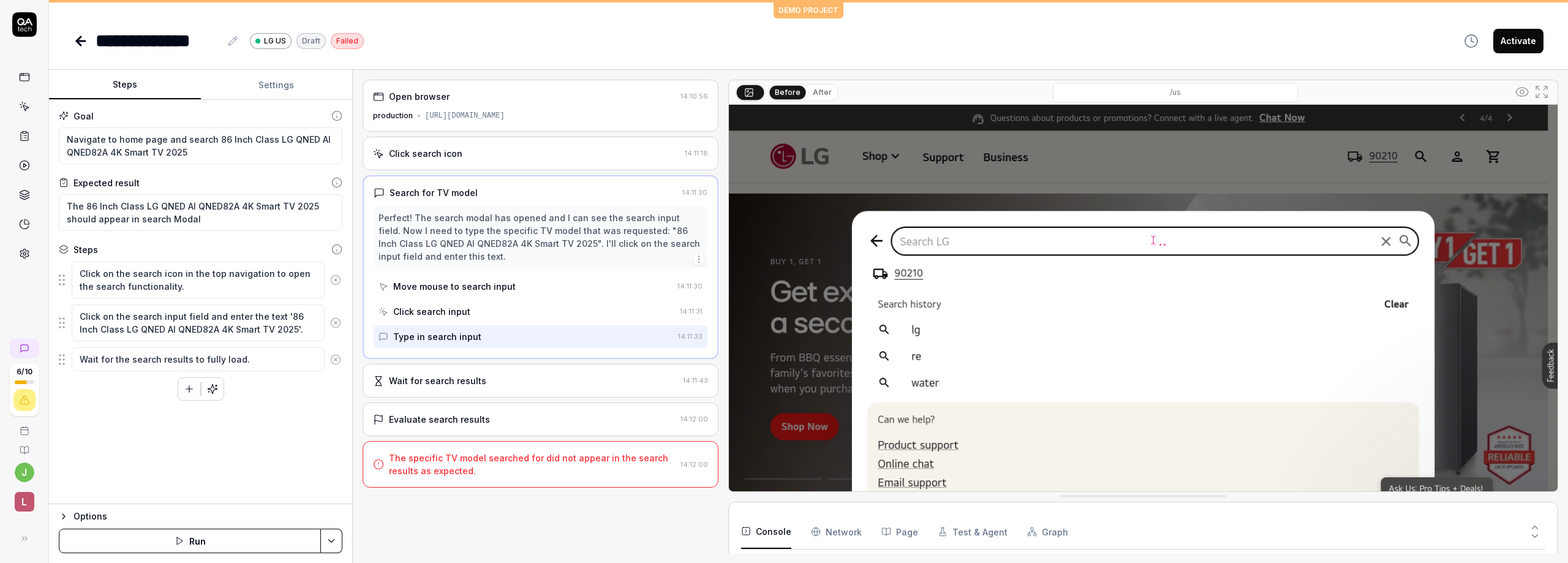 click on "Perfect! The search modal has opened and I can see the search input field. Now I need to type the specific TV model that was requested: "86 Inch Class LG QNED AI QNED82A 4K Smart TV 2025". I'll click on the search input field and enter this text." at bounding box center [540, 237] 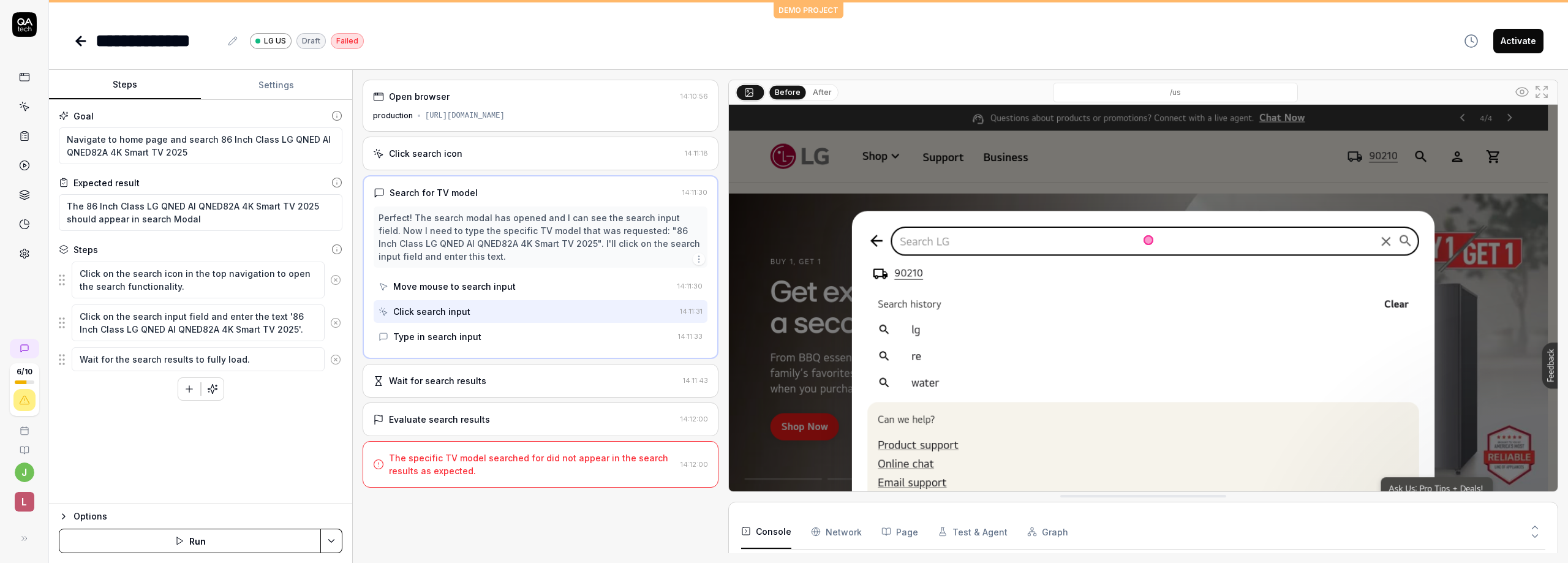 click on "Click search input" at bounding box center [527, 311] 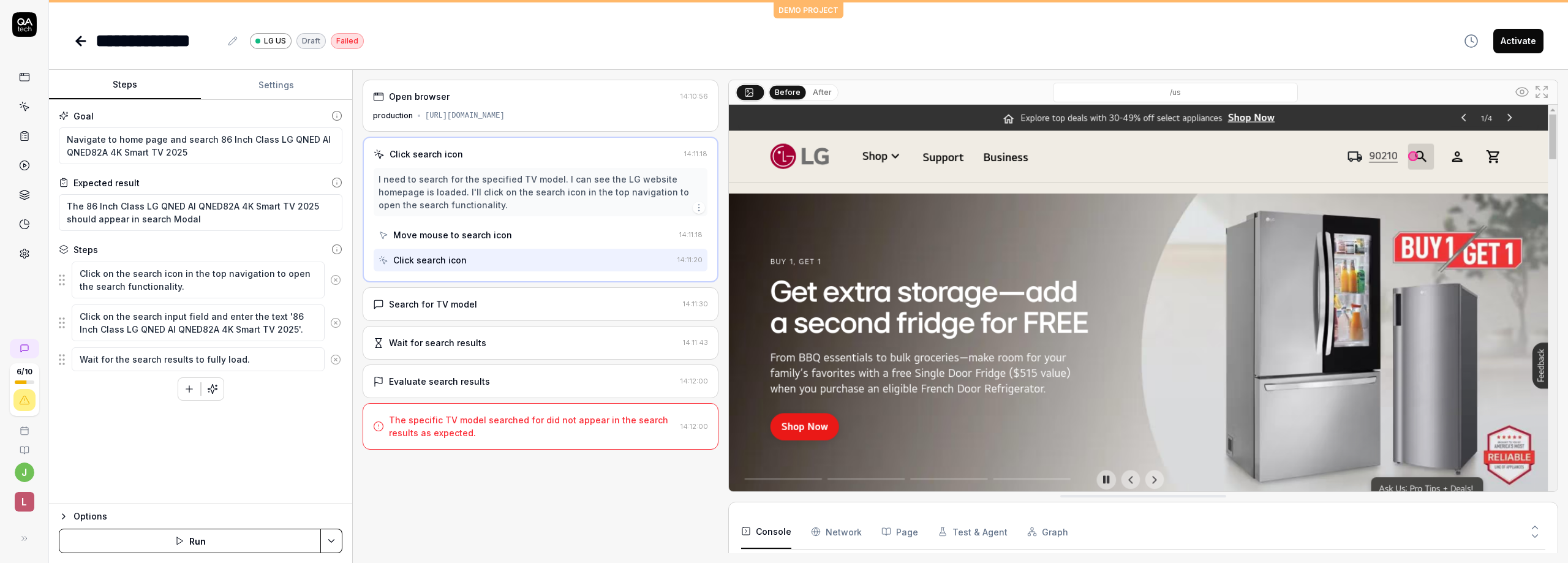 click on "Search for TV model" at bounding box center (433, 304) 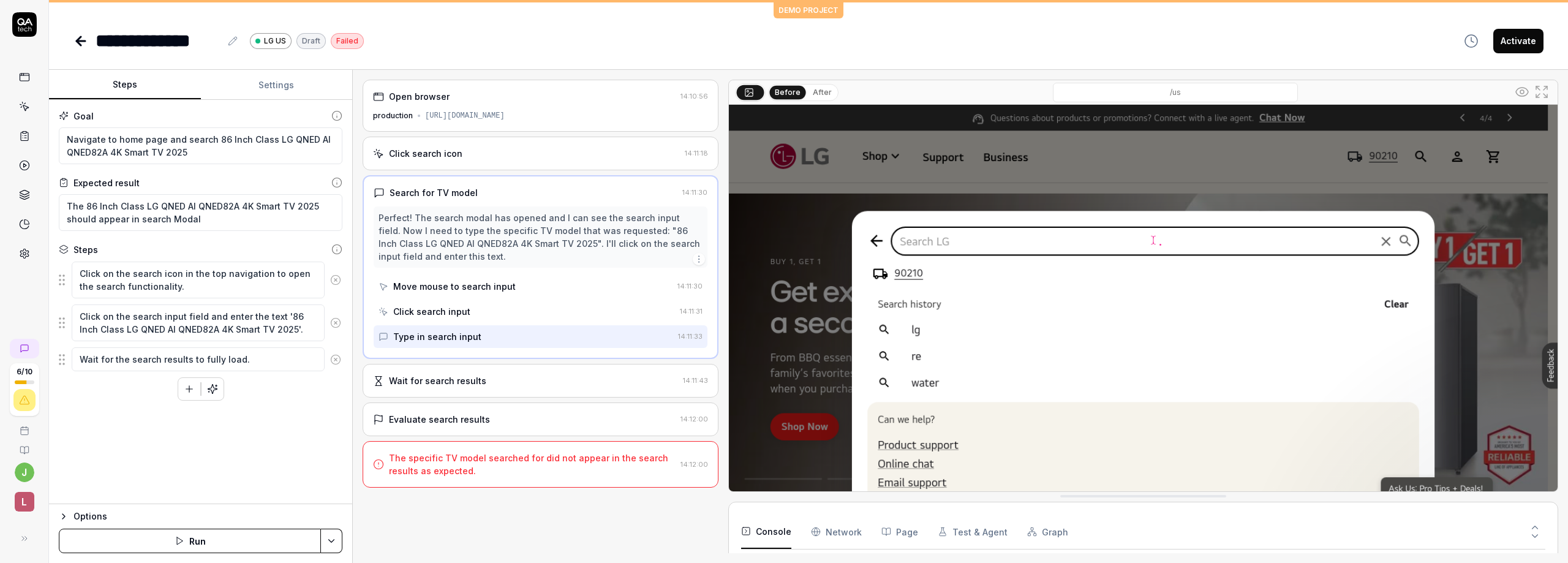 click on "Move mouse to search input" at bounding box center (454, 286) 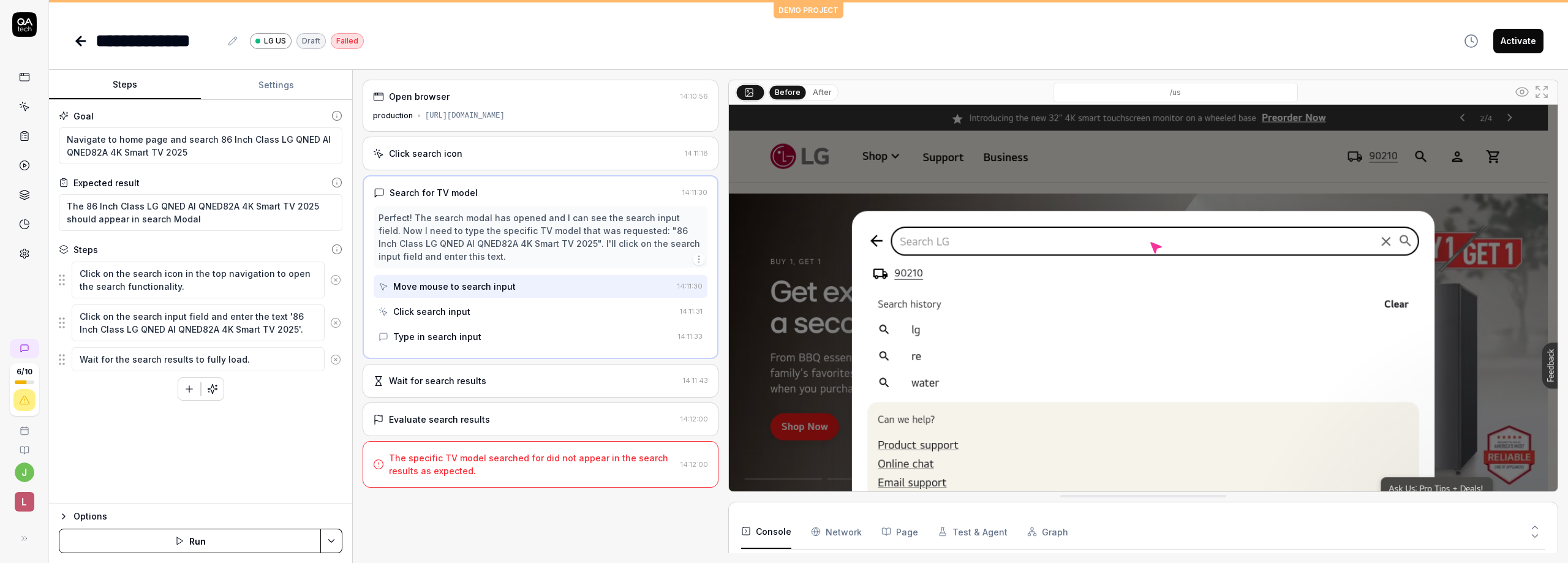 click at bounding box center (1143, 364) 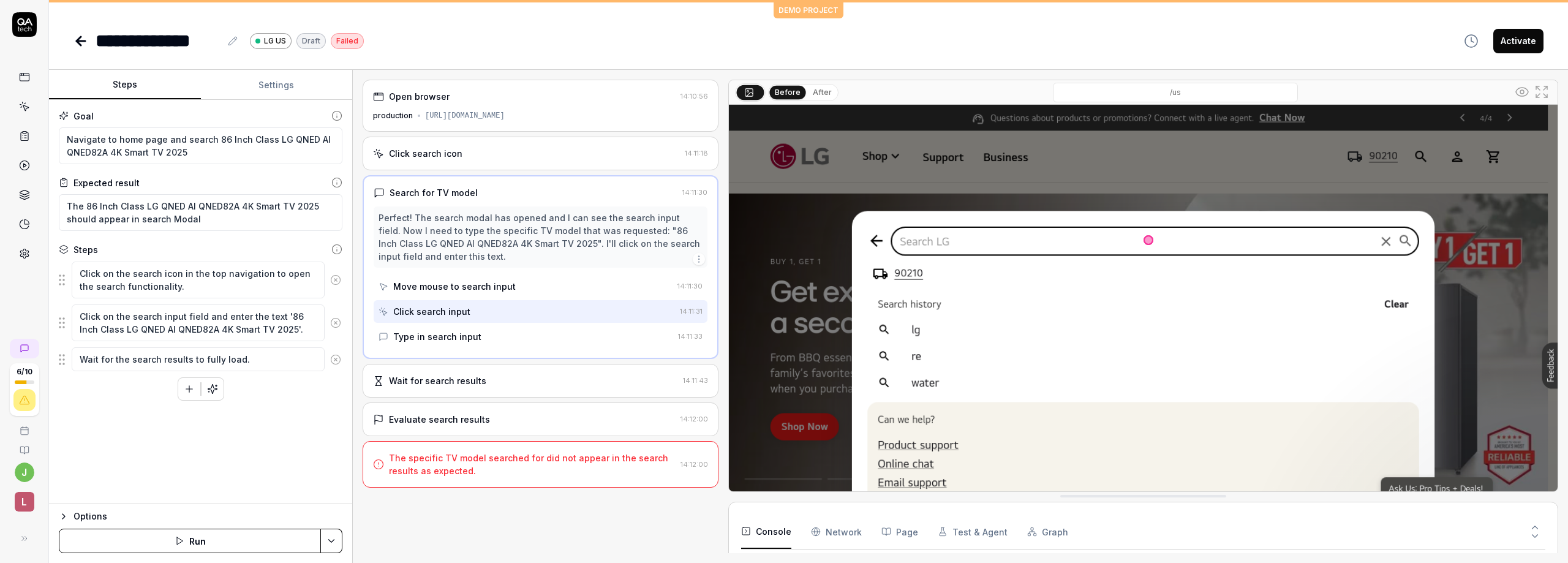 click on "Click search input" at bounding box center [432, 311] 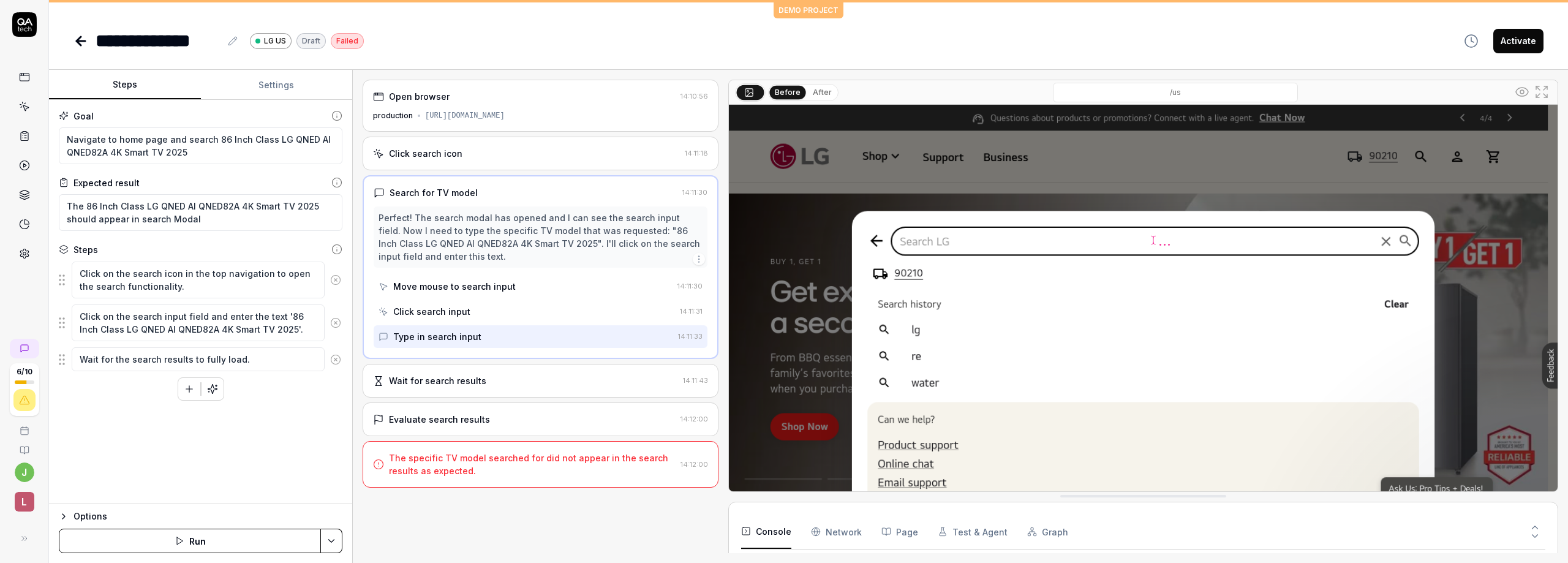 type 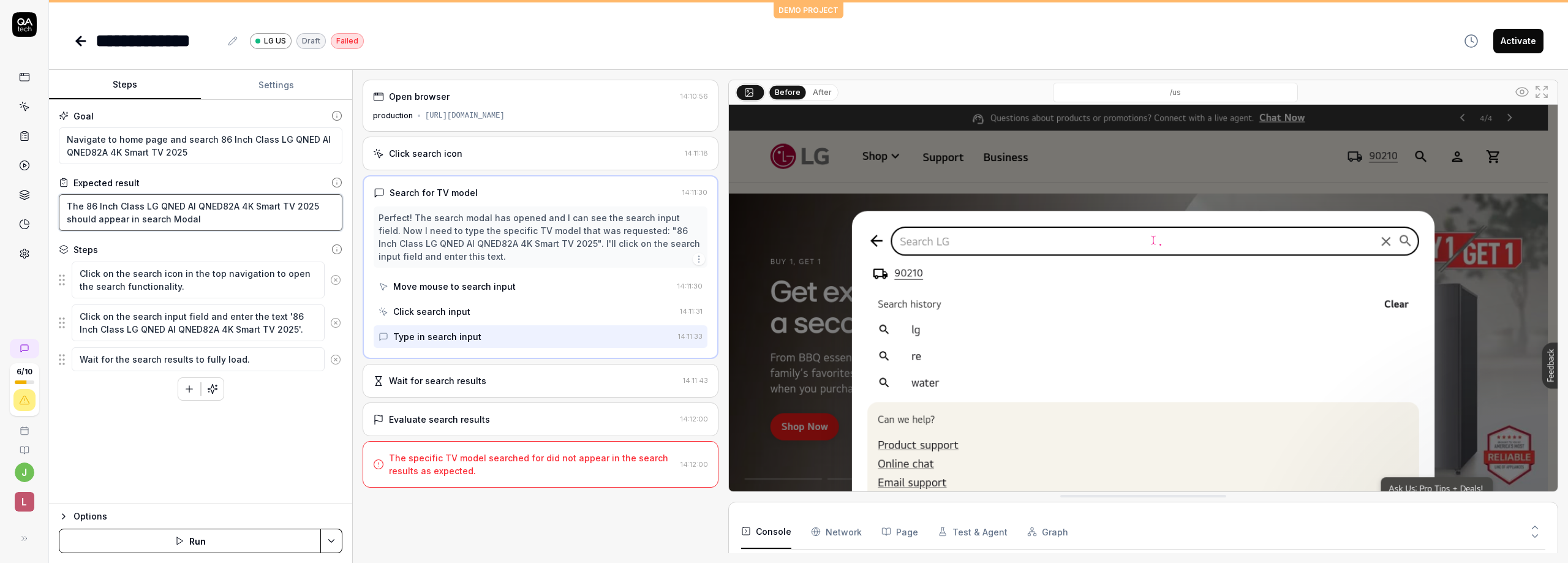 click on "The 86 Inch Class LG QNED AI QNED82A 4K Smart TV 2025 should appear in search Modal" at bounding box center [200, 213] 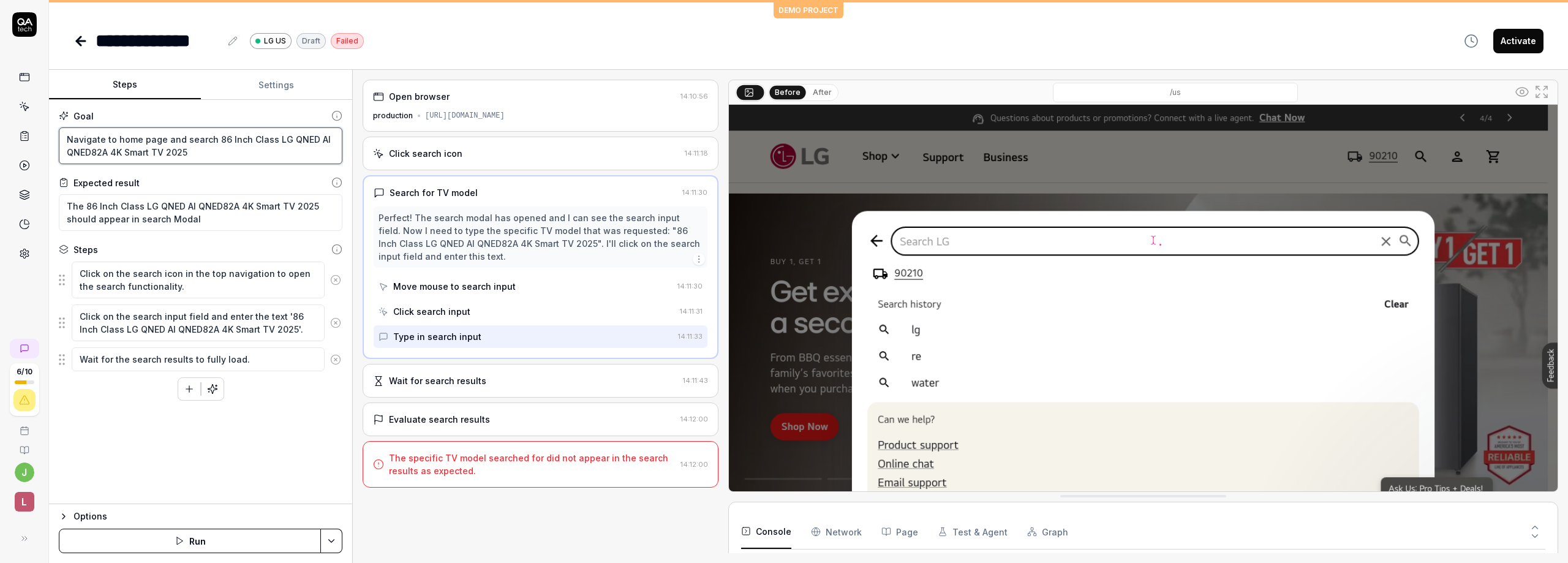 drag, startPoint x: 211, startPoint y: 137, endPoint x: 220, endPoint y: 154, distance: 19.235384 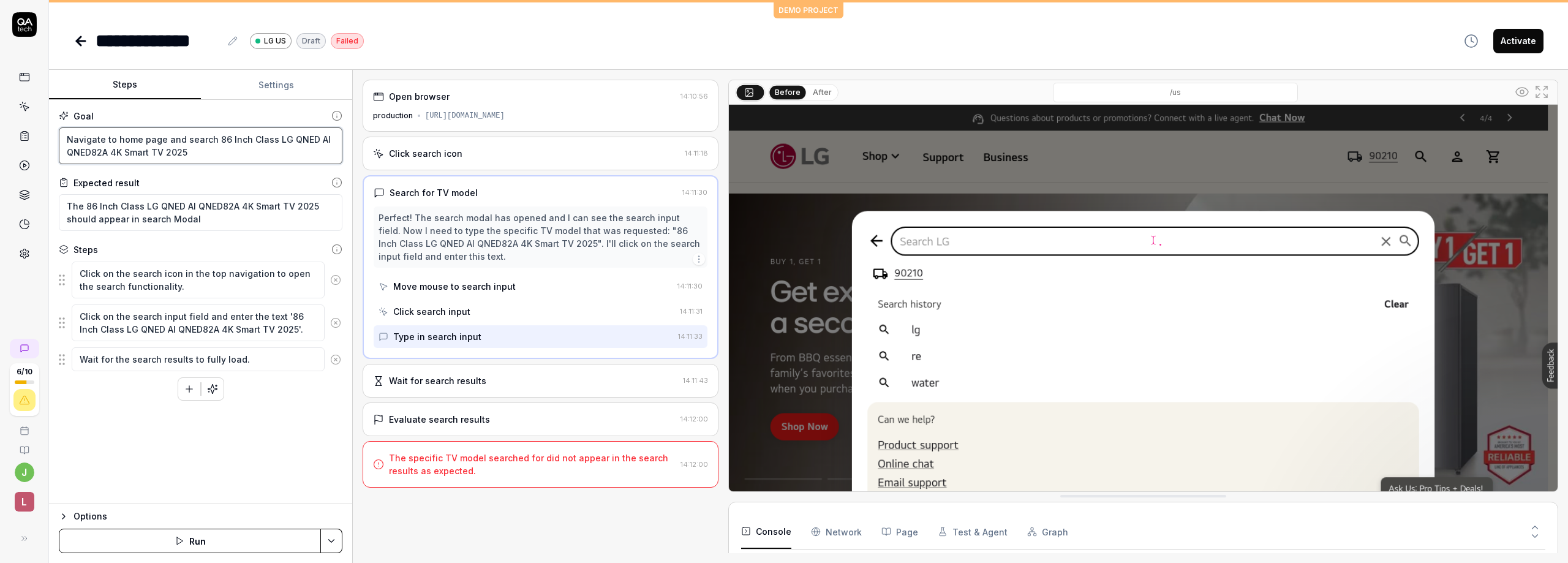 click on "Navigate to home page and search 86 Inch Class LG QNED AI QNED82A 4K Smart TV 2025" at bounding box center [200, 146] 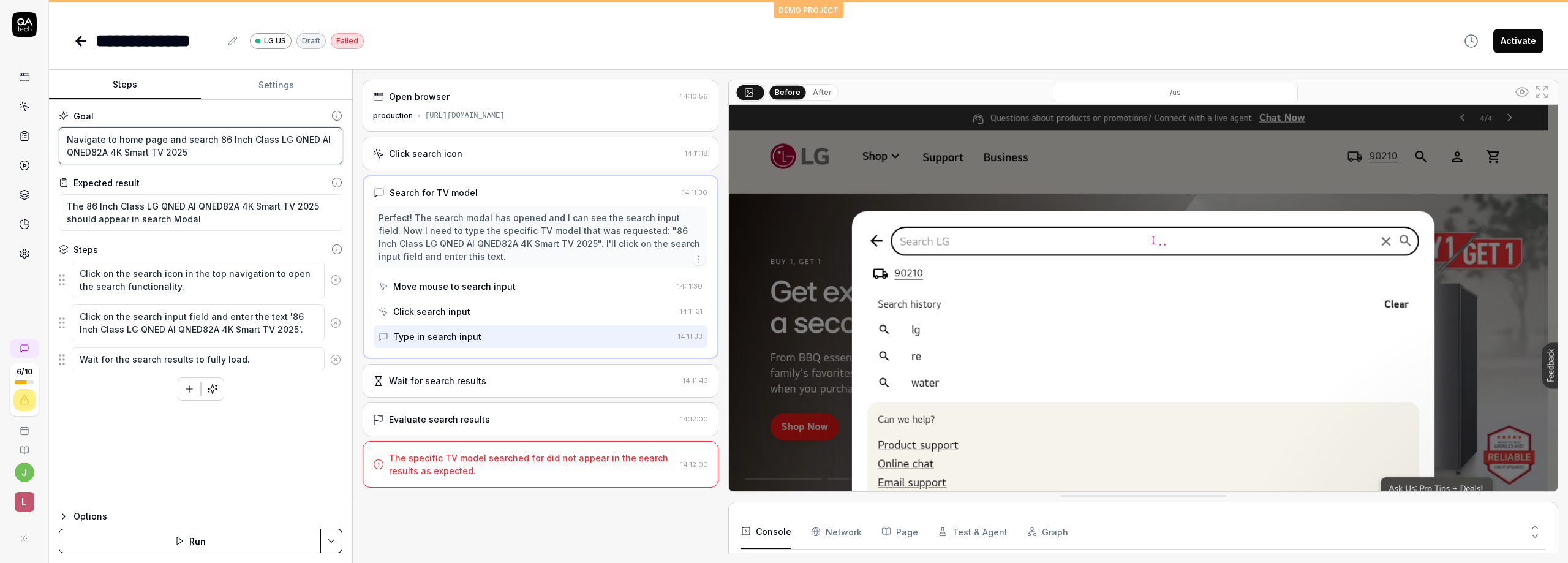 type on "*" 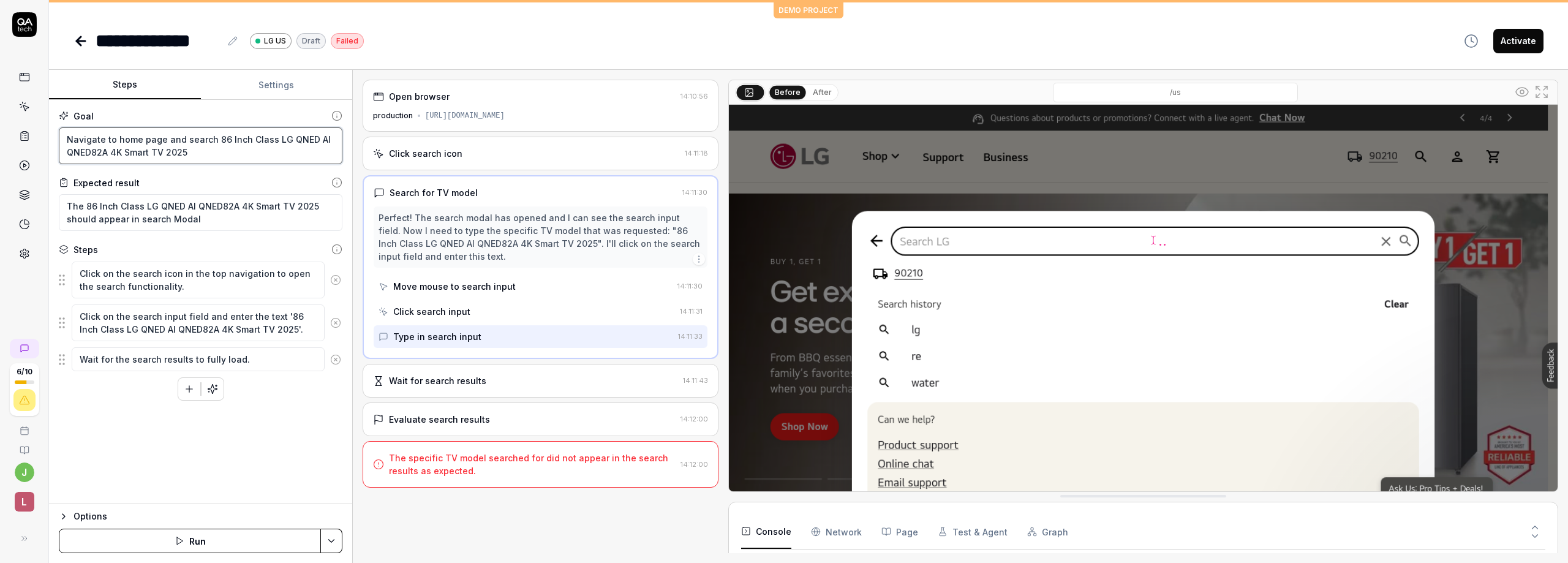 type on "Navigate to home page and search "" 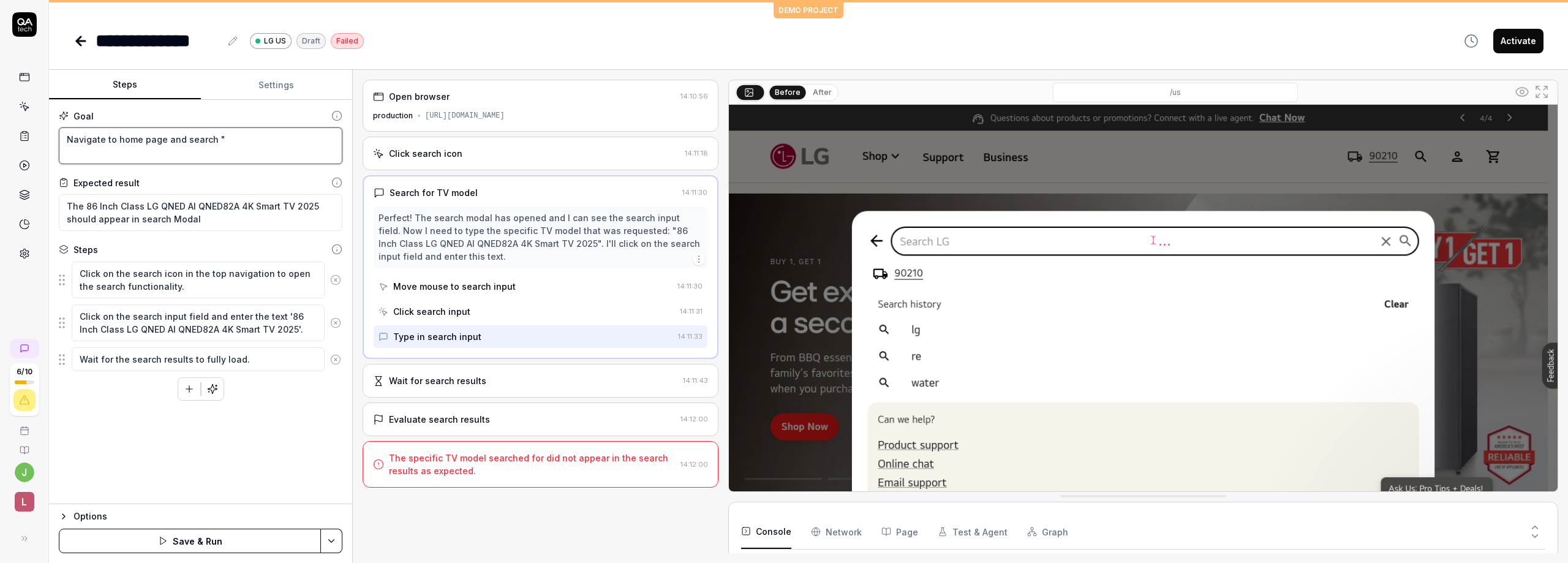 type on "*" 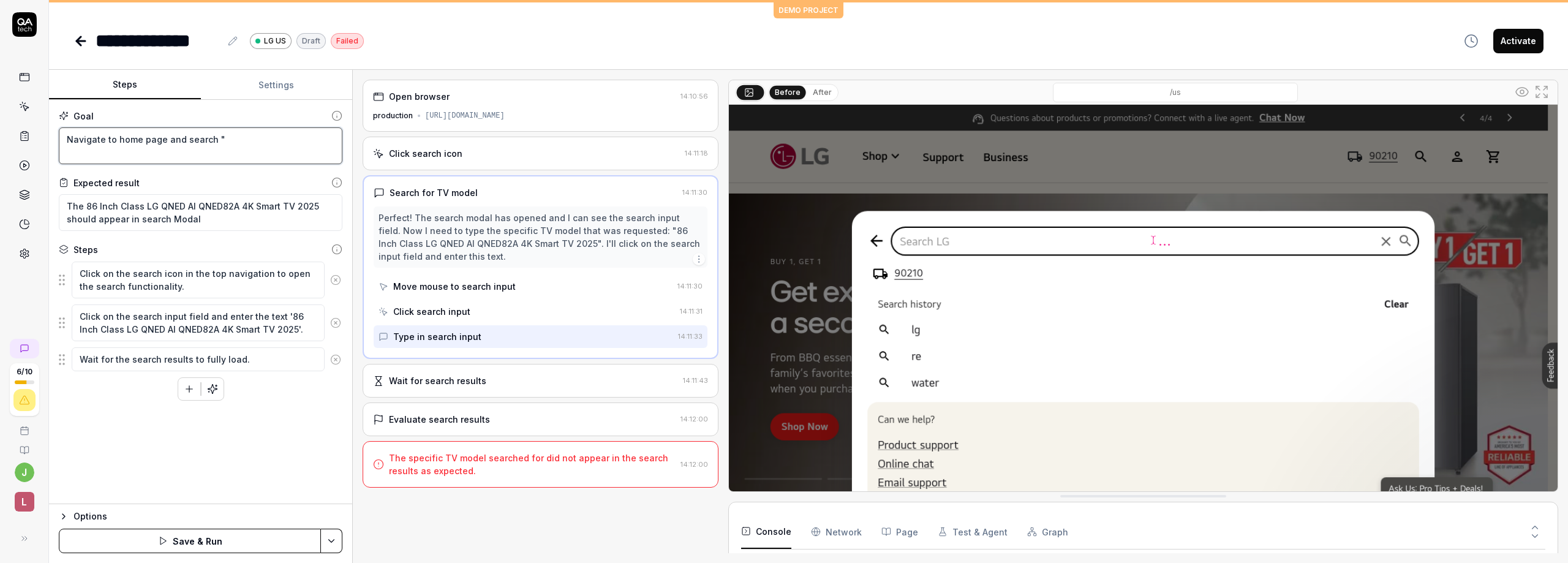 type on "Navigate to home page and search "V" 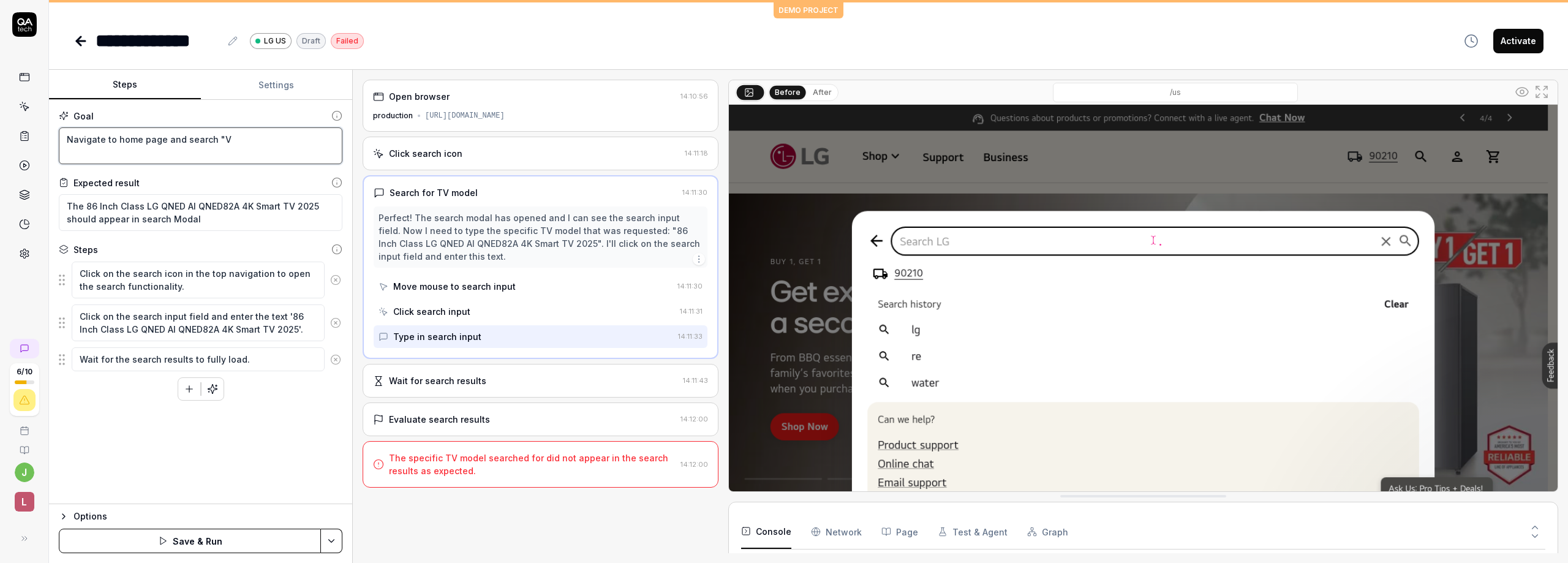 type on "*" 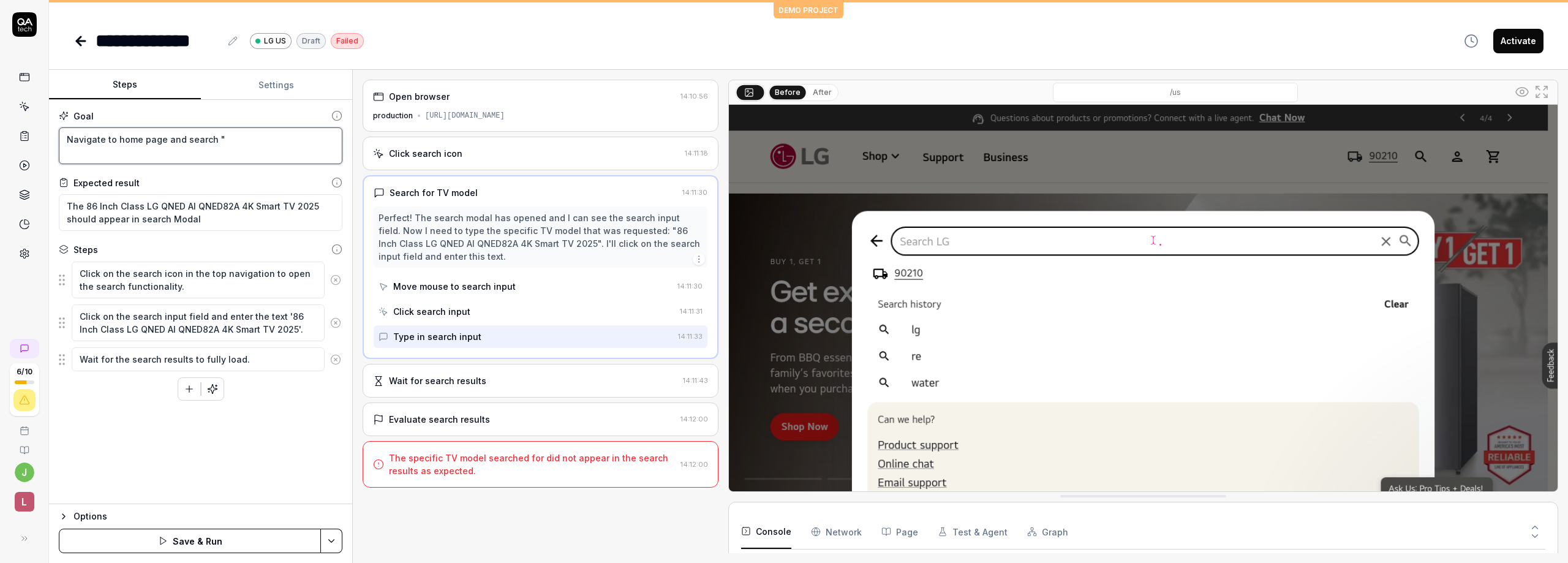 type 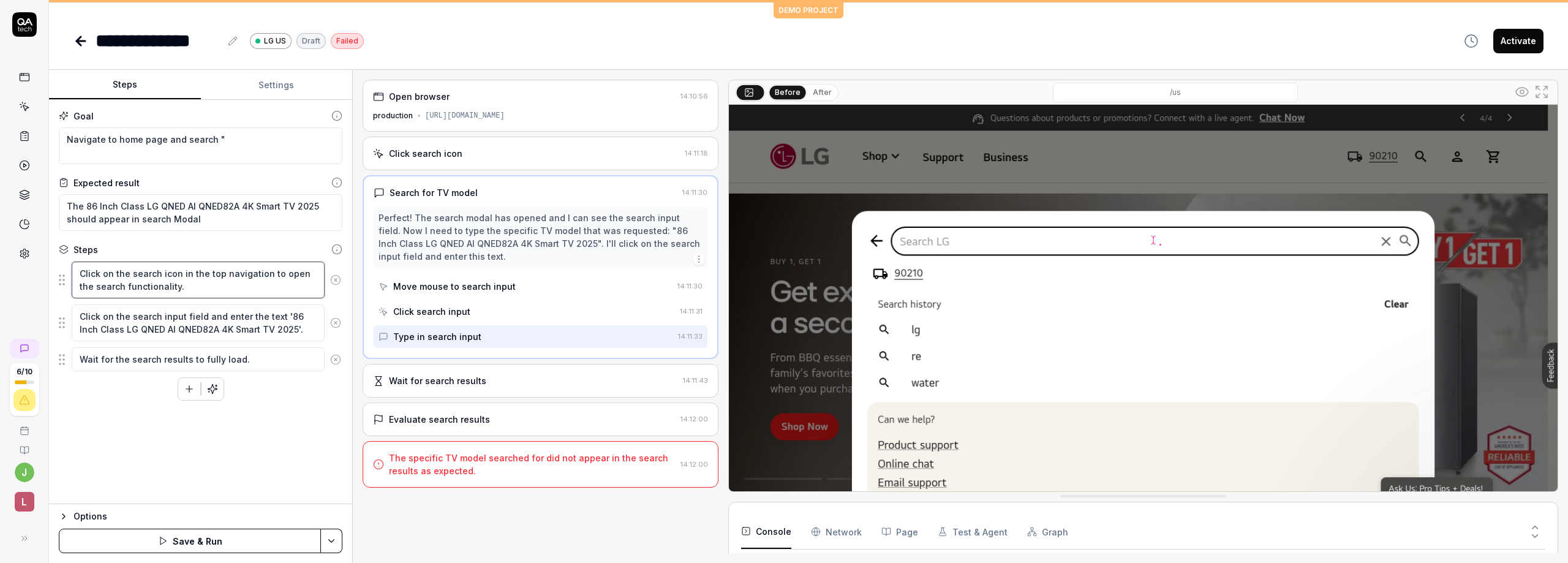 click on "Click on the search icon in the top navigation to open the search functionality." at bounding box center [198, 280] 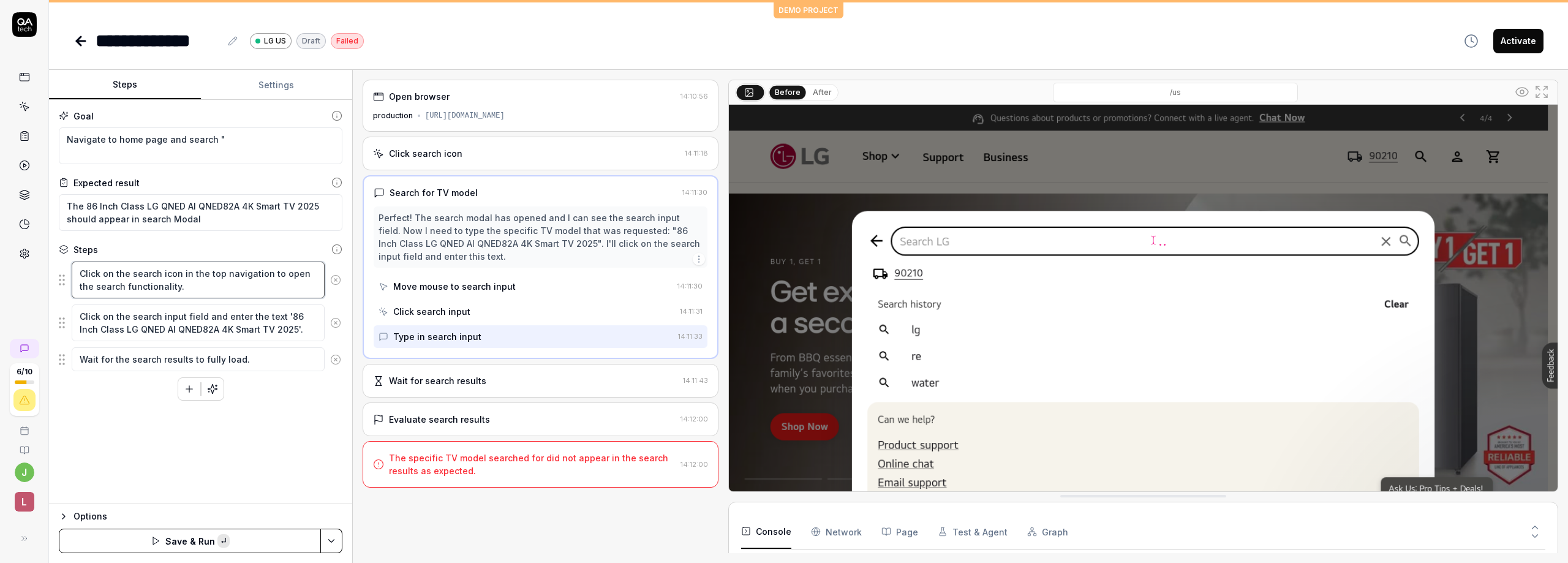 paste on "86 Inch Class LG UHD AI UA77 4K Smart TV 2025" 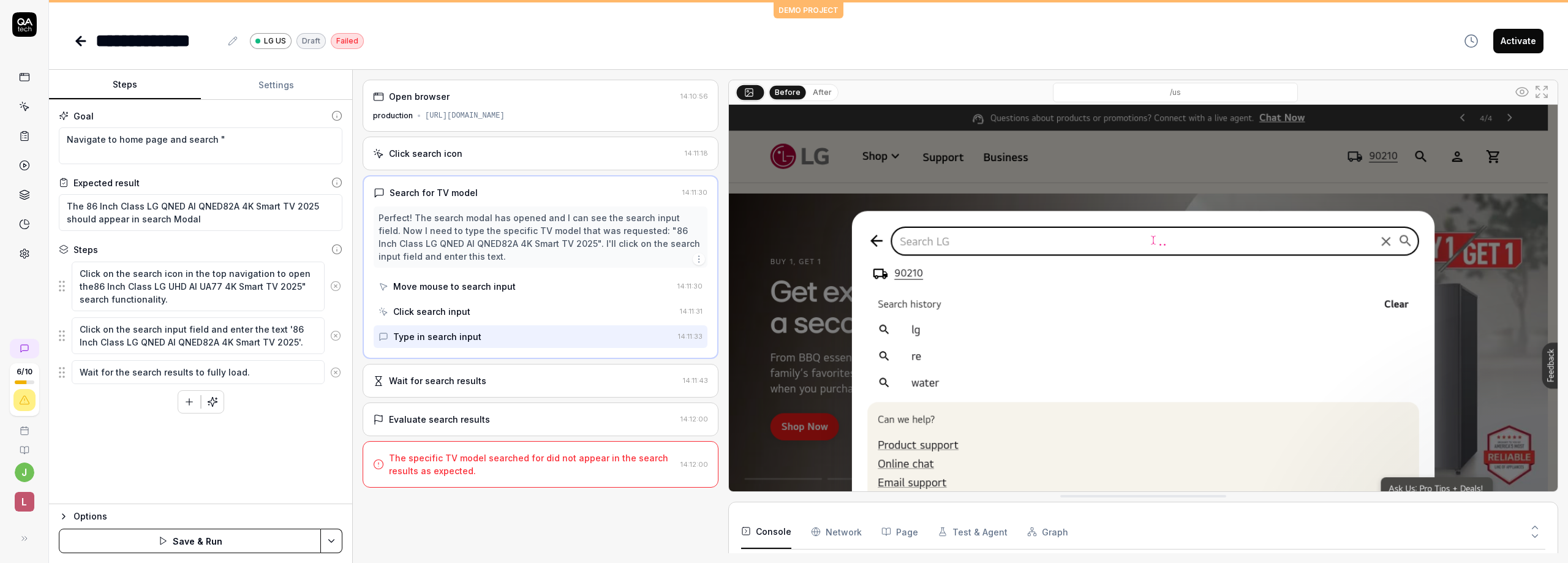 click on "Save & Run" at bounding box center (190, 541) 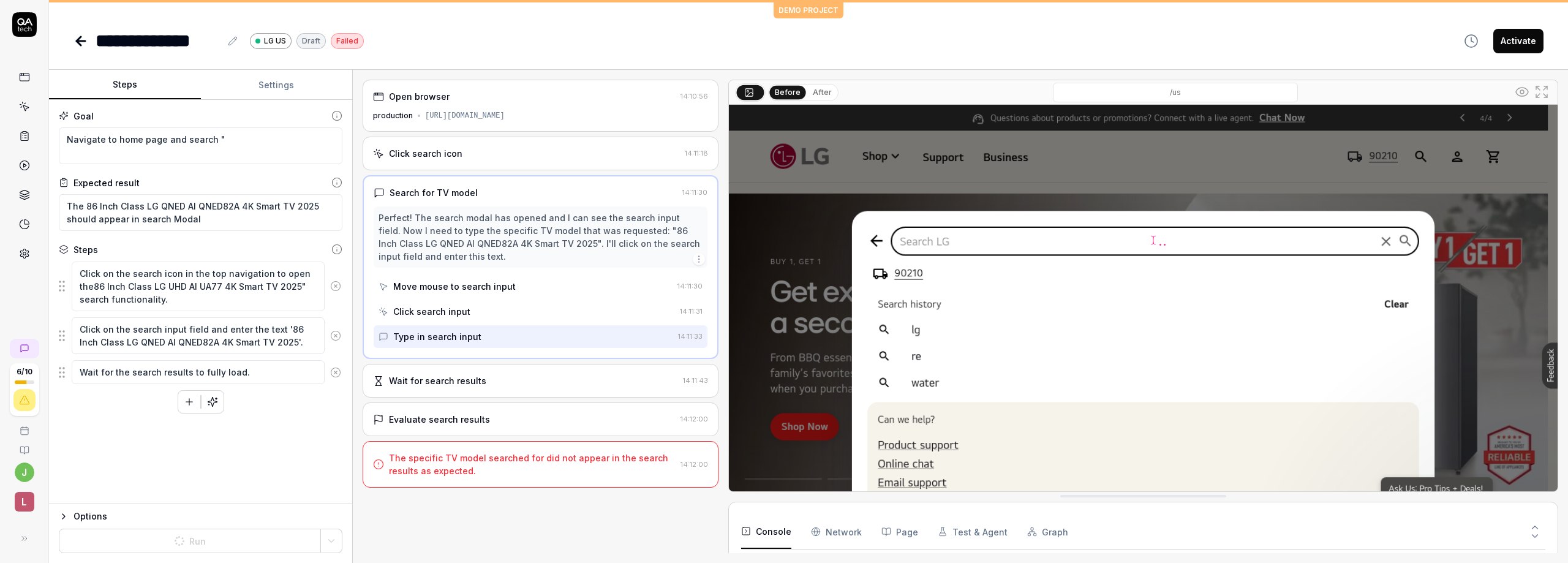 click on "Activate" at bounding box center [1518, 41] 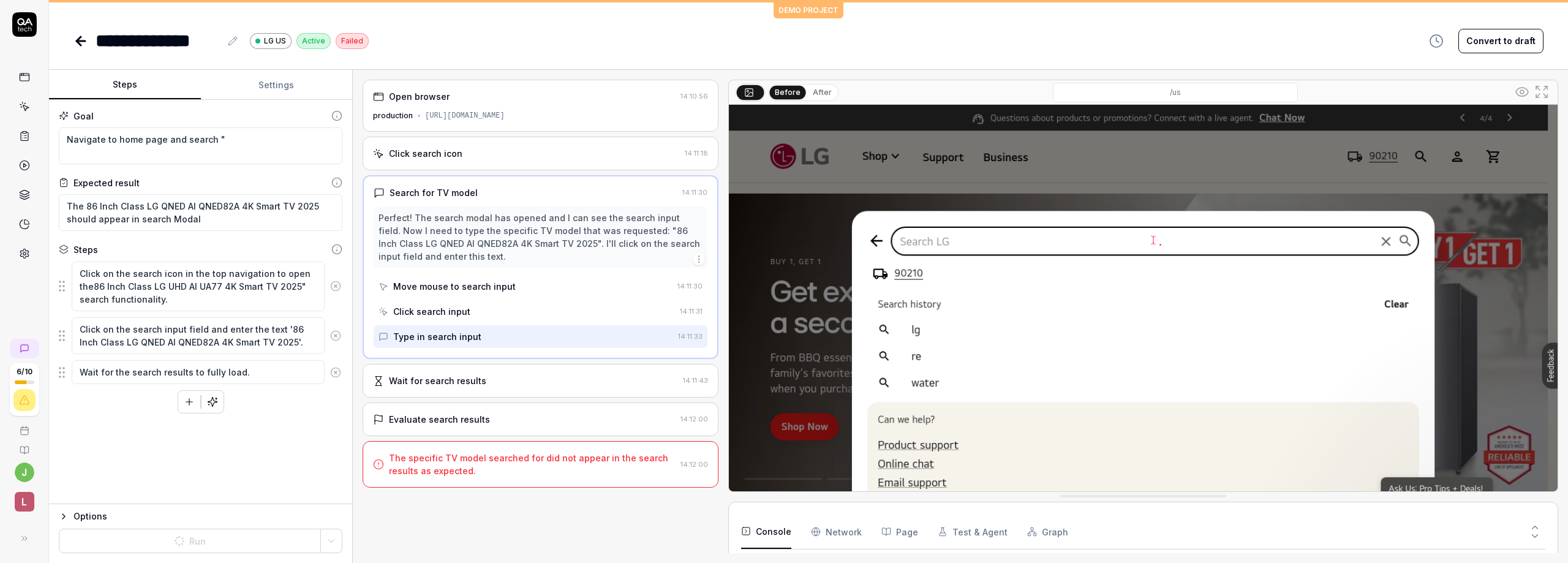 click on "Active" at bounding box center (314, 41) 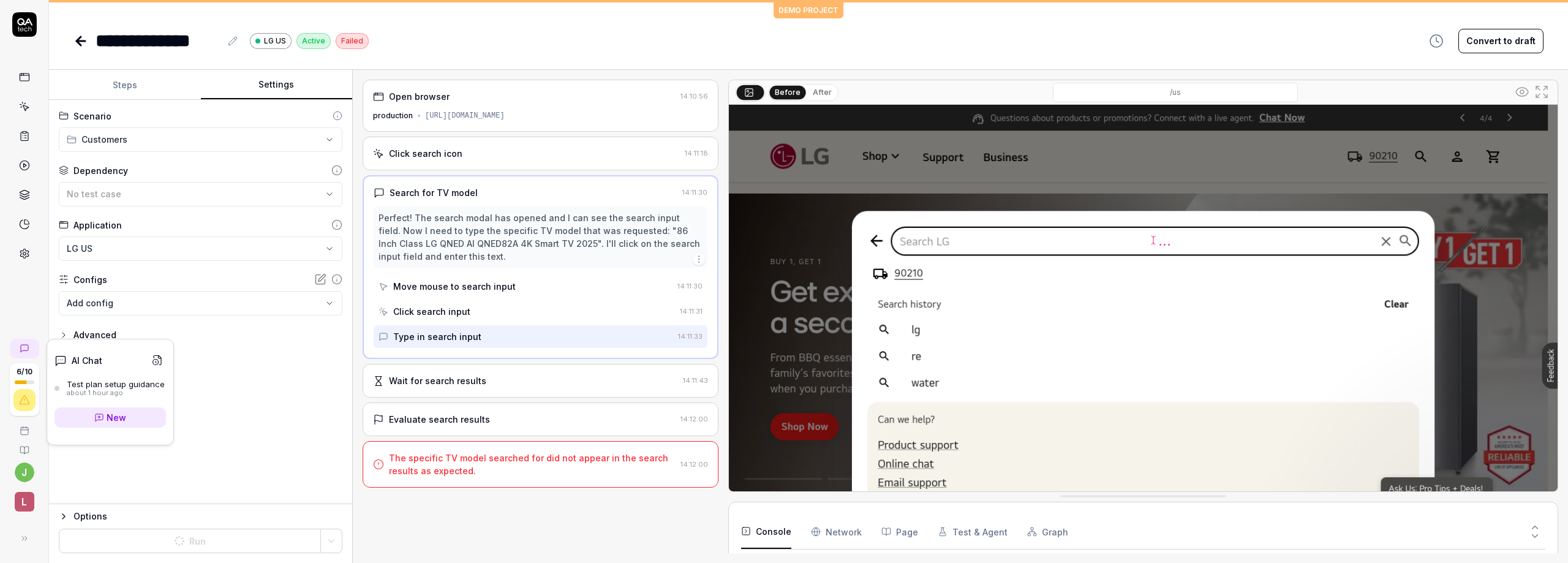 click 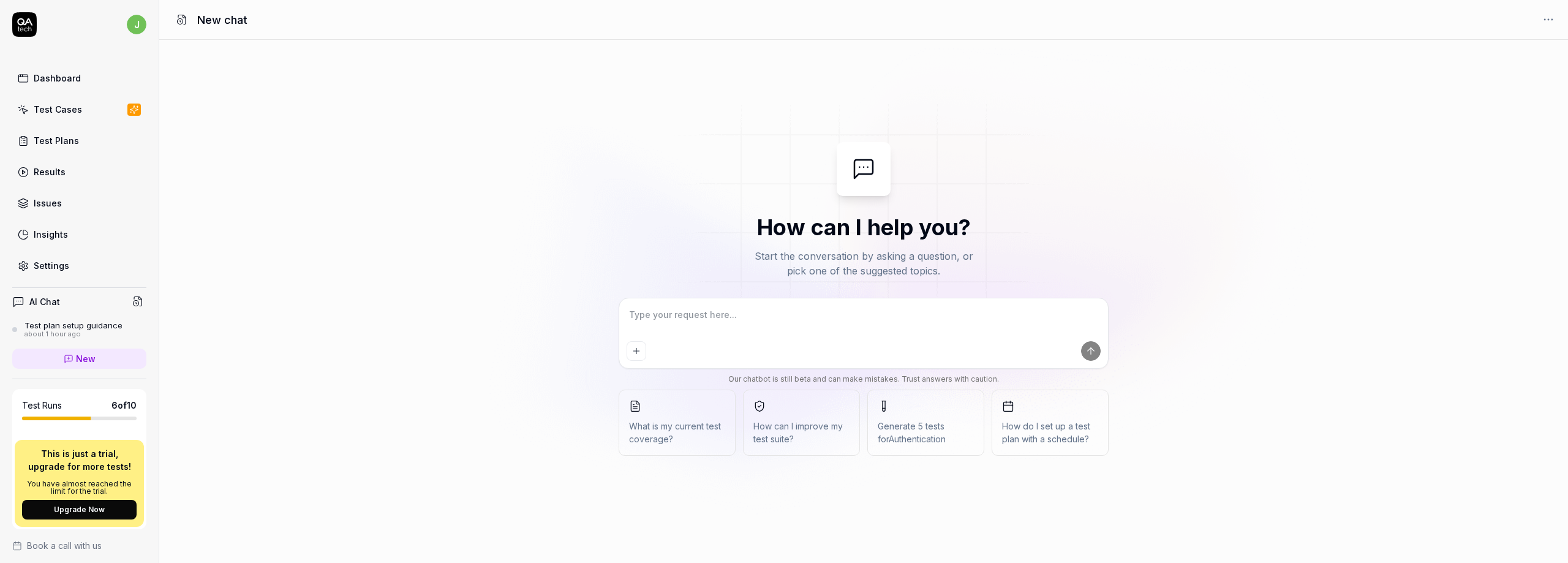 scroll, scrollTop: 0, scrollLeft: 0, axis: both 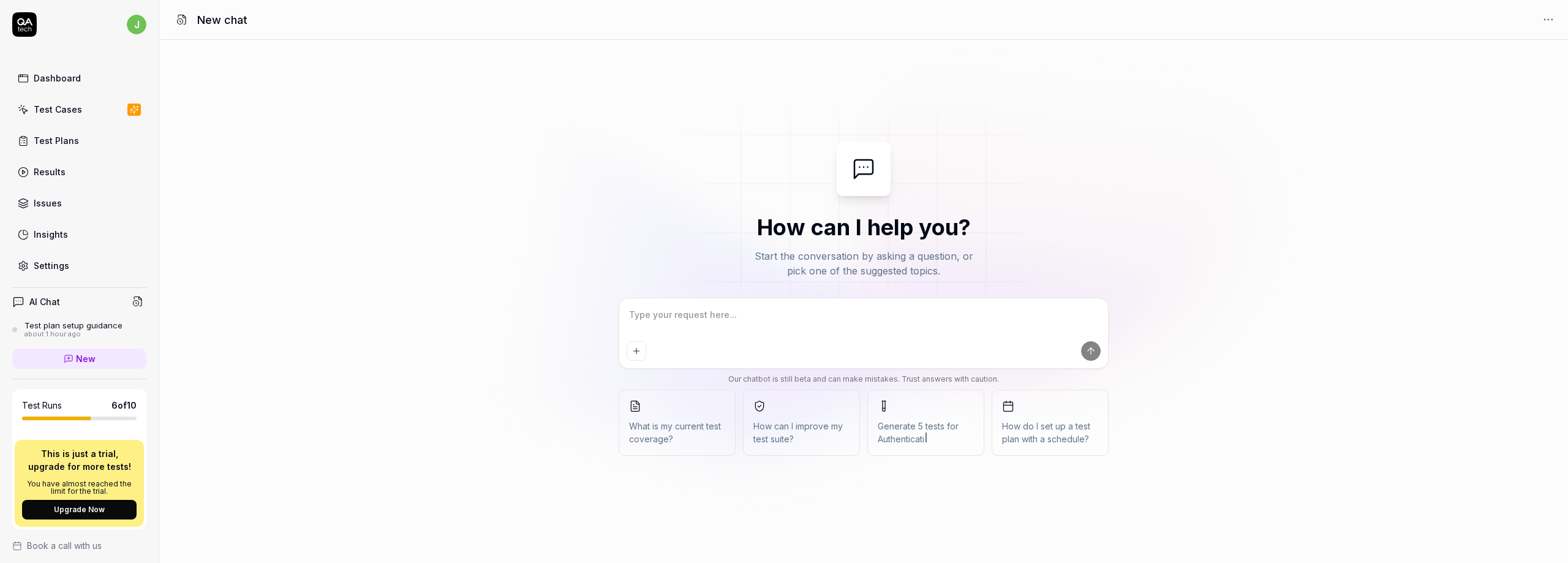 click on "about 1 hour ago" at bounding box center (74, 334) 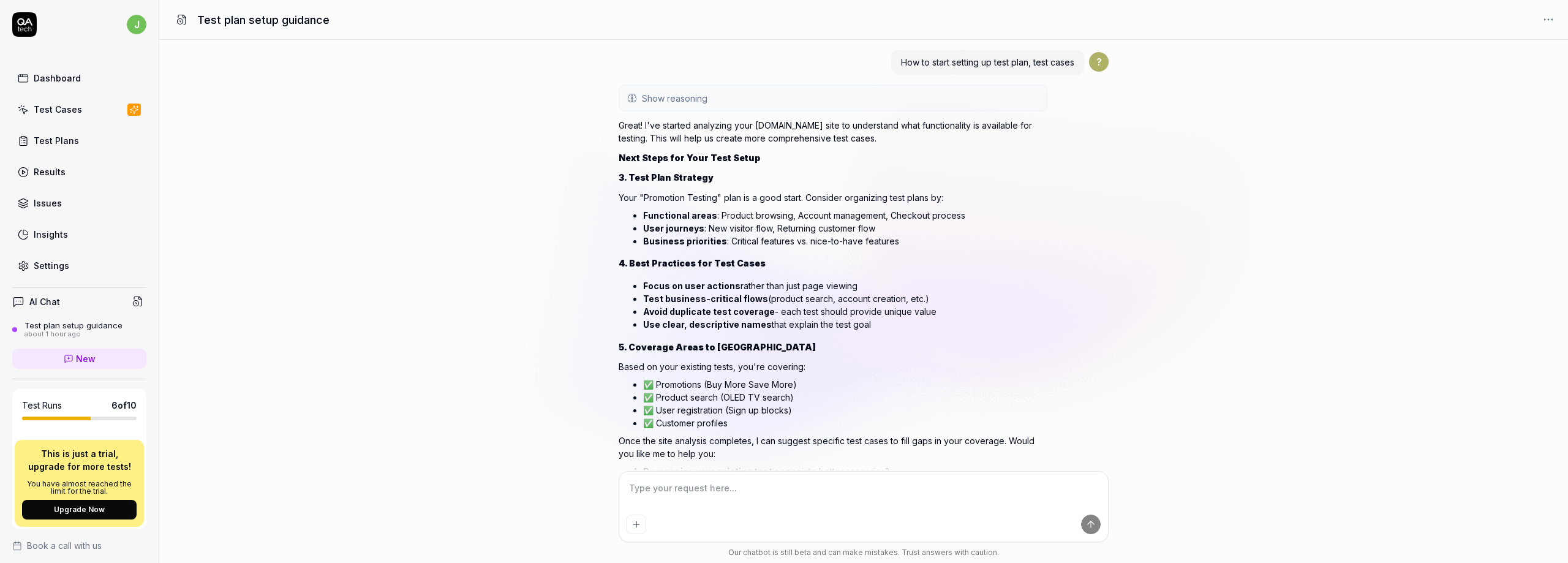 scroll, scrollTop: 2118, scrollLeft: 0, axis: vertical 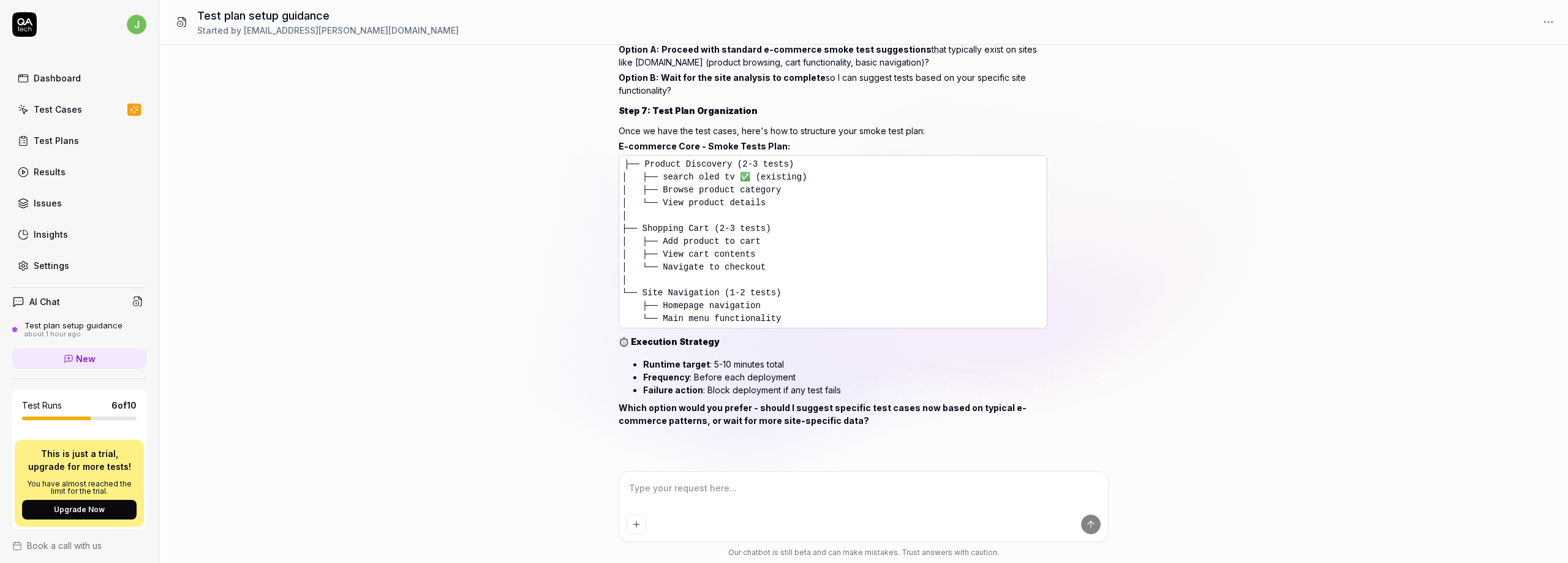 type on "*" 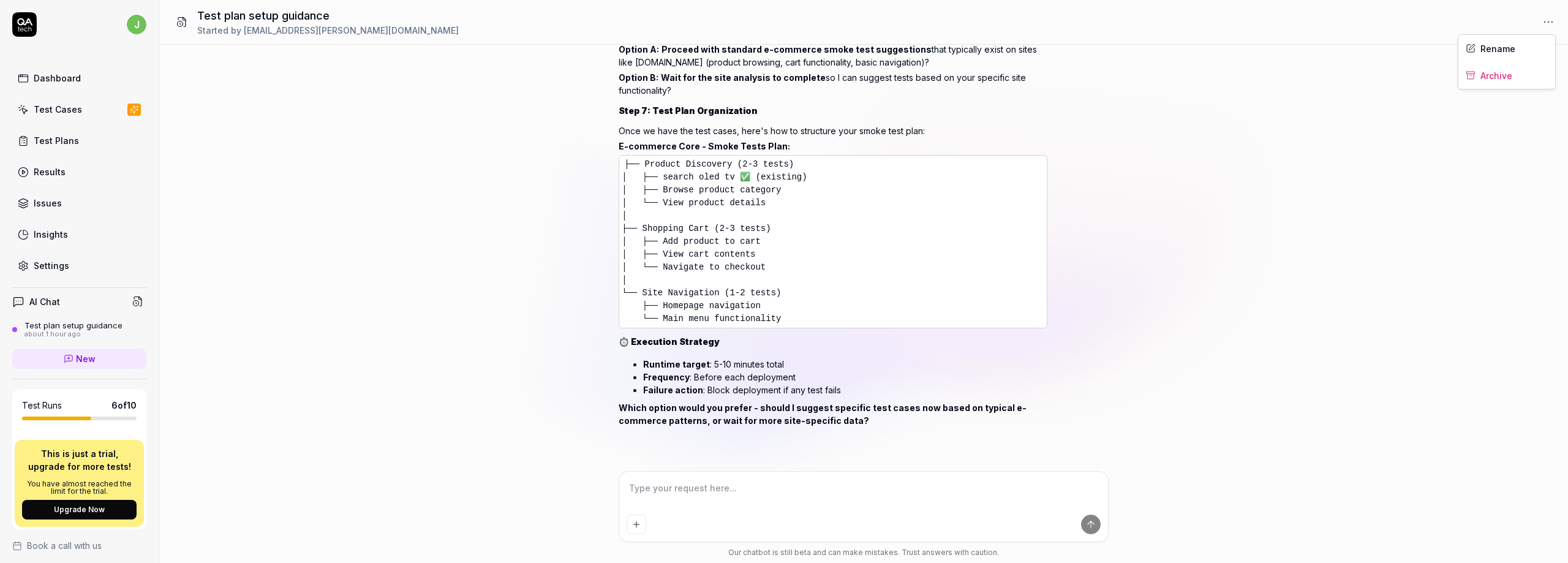 click on "j Dashboard Test Cases Test Plans Results Issues Insights Settings AI Chat Test plan setup guidance about 1 hour ago New Test Runs 6  of  10 This is just a trial, upgrade for more tests! You have almost reached the limit for the trial. Upgrade Now Book a call with us Documentation L LG US LG.com Collapse Sidebar Test plan setup guidance Started by   javed.chowdry@lgcns.com How to start setting up test plan, test cases  You ,  about 1 hour ago j Show reasoning I'll help you get started with setting up test plans and test cases for your LG.com project. Let me first gather some information about your current testing setup. Project context retrieved Getting project context to understand the current setup Test cases retrieved (4 found) Checking existing test cases to see what's already been created Test scenarios retrieved (3 found) Getting test scenarios to understand current organization structure Test plan info retrieved (1 found) Getting test plan information to understand current test execution setup" at bounding box center [784, 281] 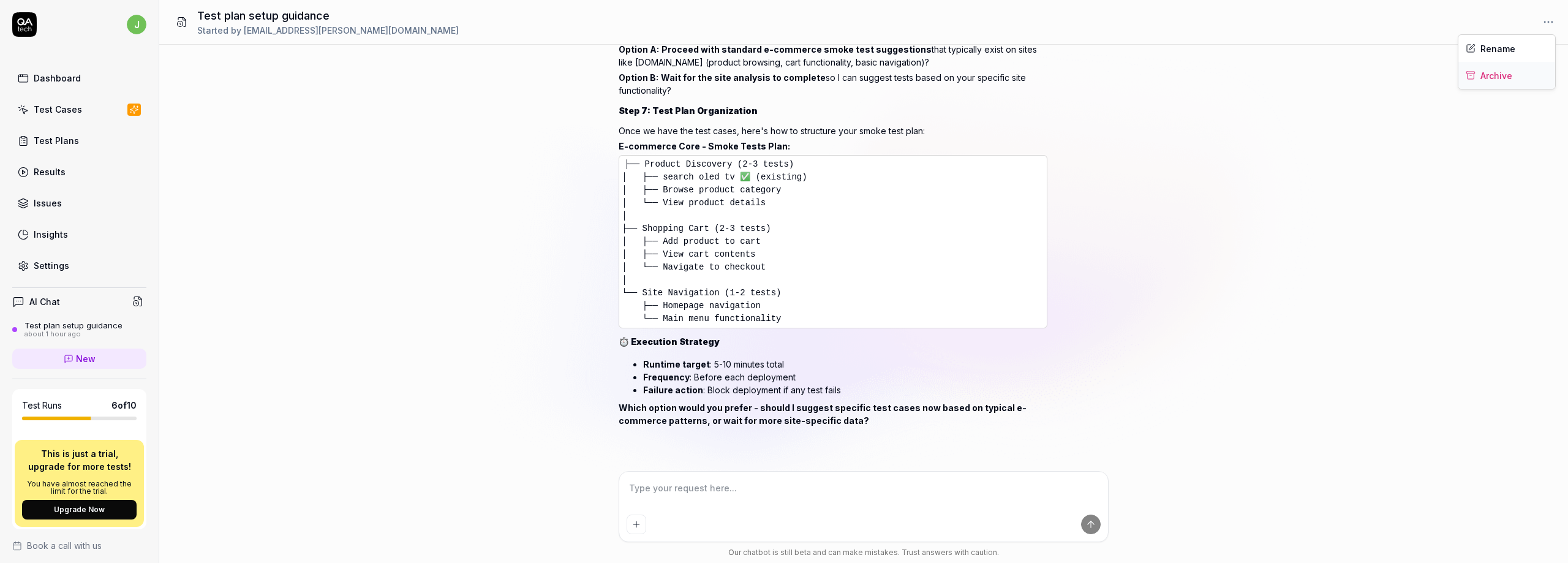 click on "Archive" at bounding box center [1507, 75] 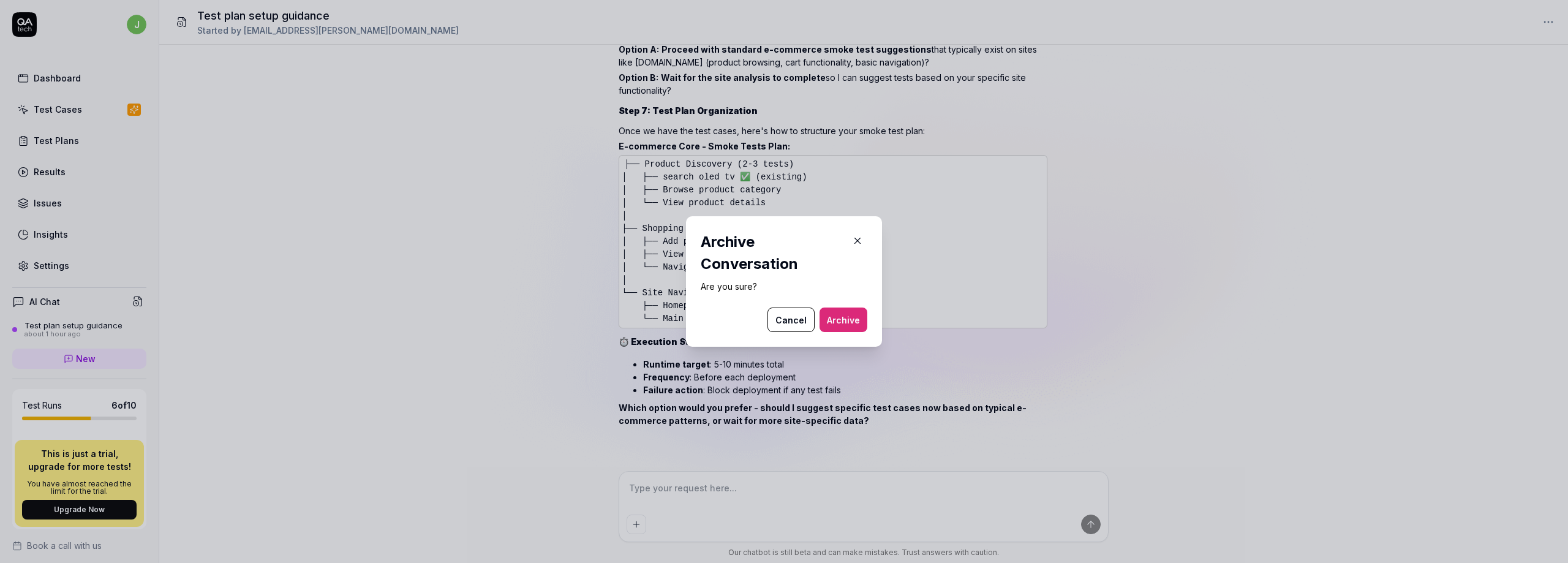 click on "Archive" at bounding box center [843, 320] 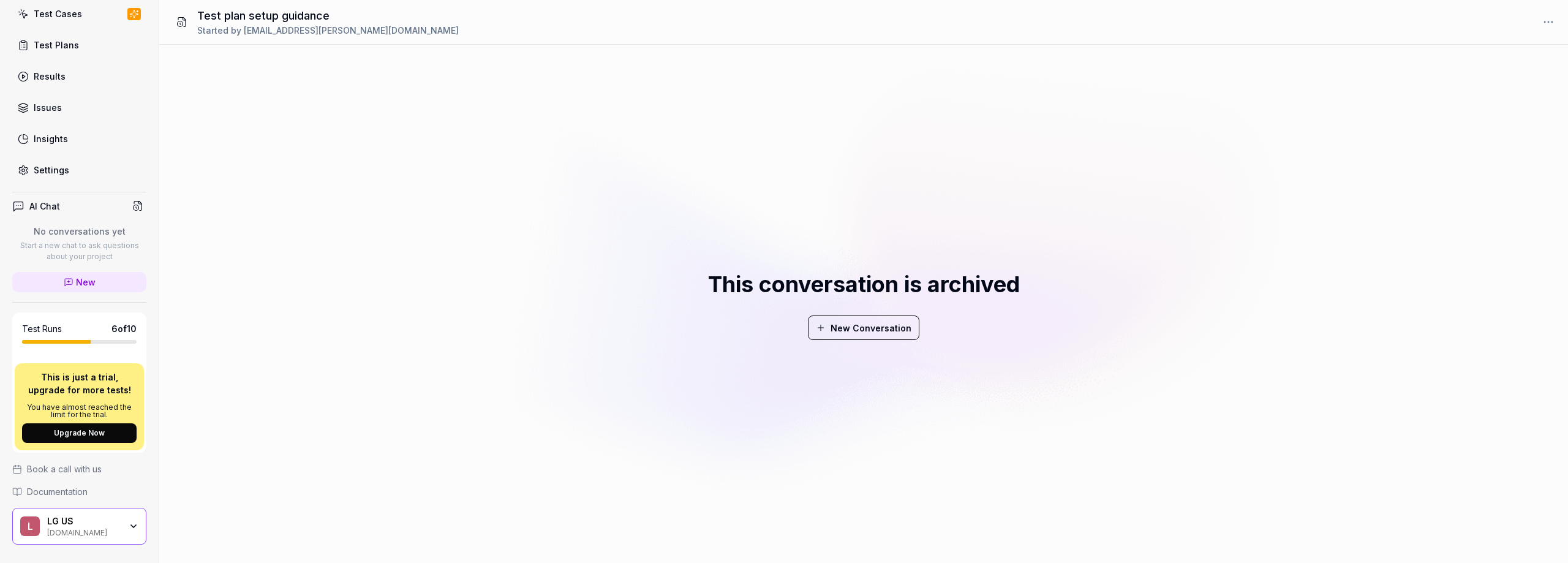 scroll, scrollTop: 136, scrollLeft: 0, axis: vertical 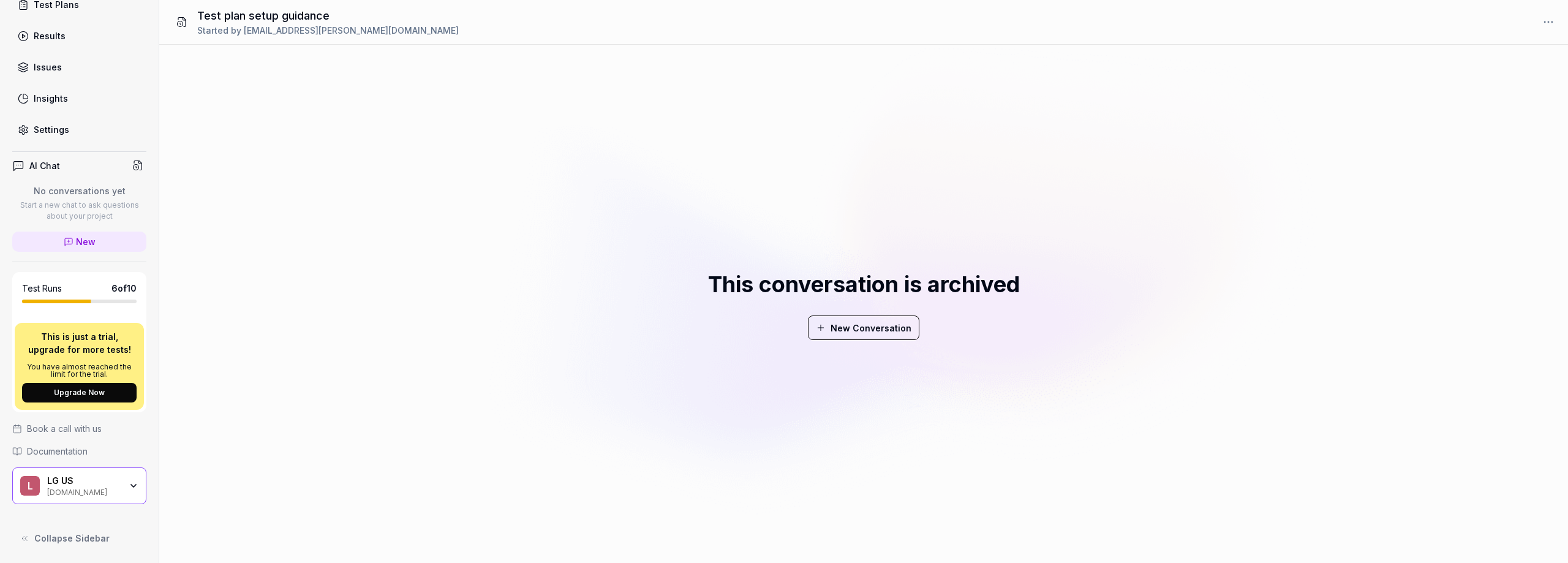 click on "Documentation" at bounding box center (57, 451) 